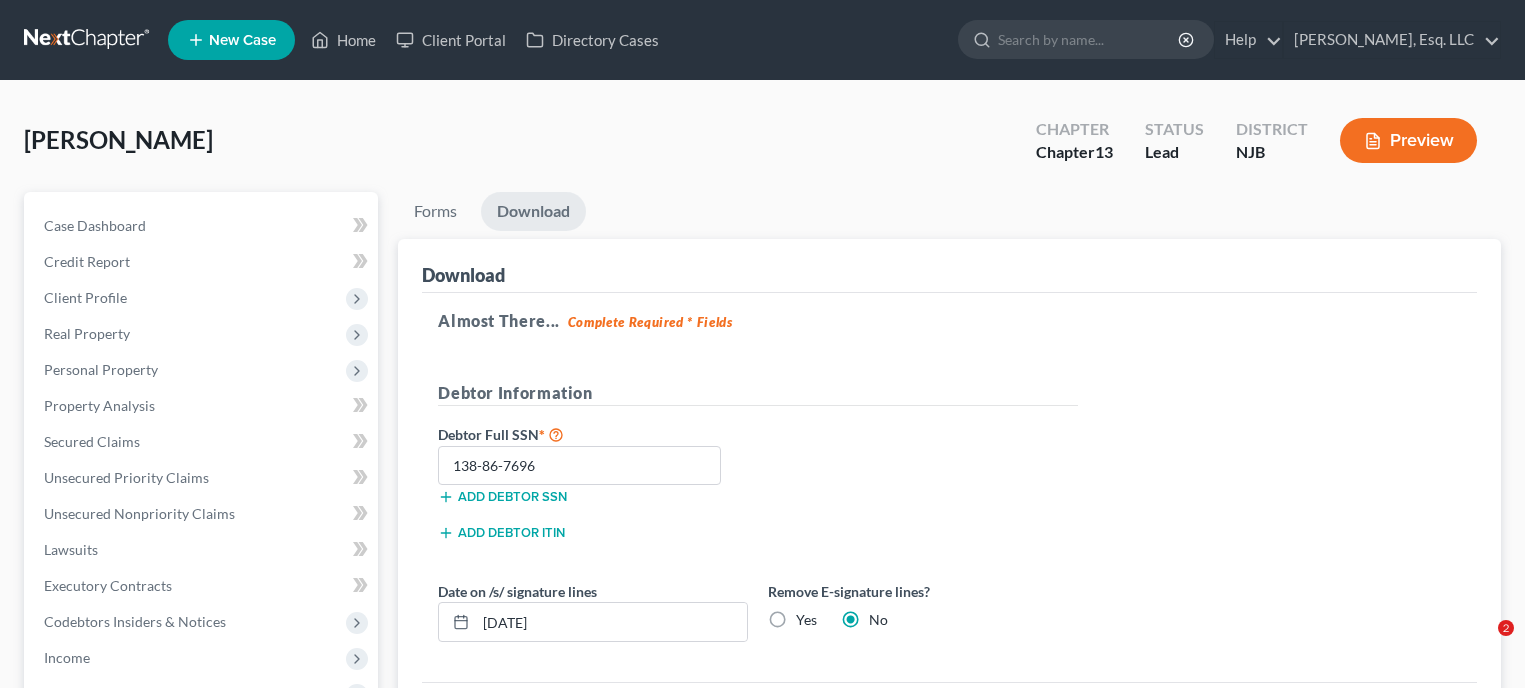 scroll, scrollTop: 209, scrollLeft: 0, axis: vertical 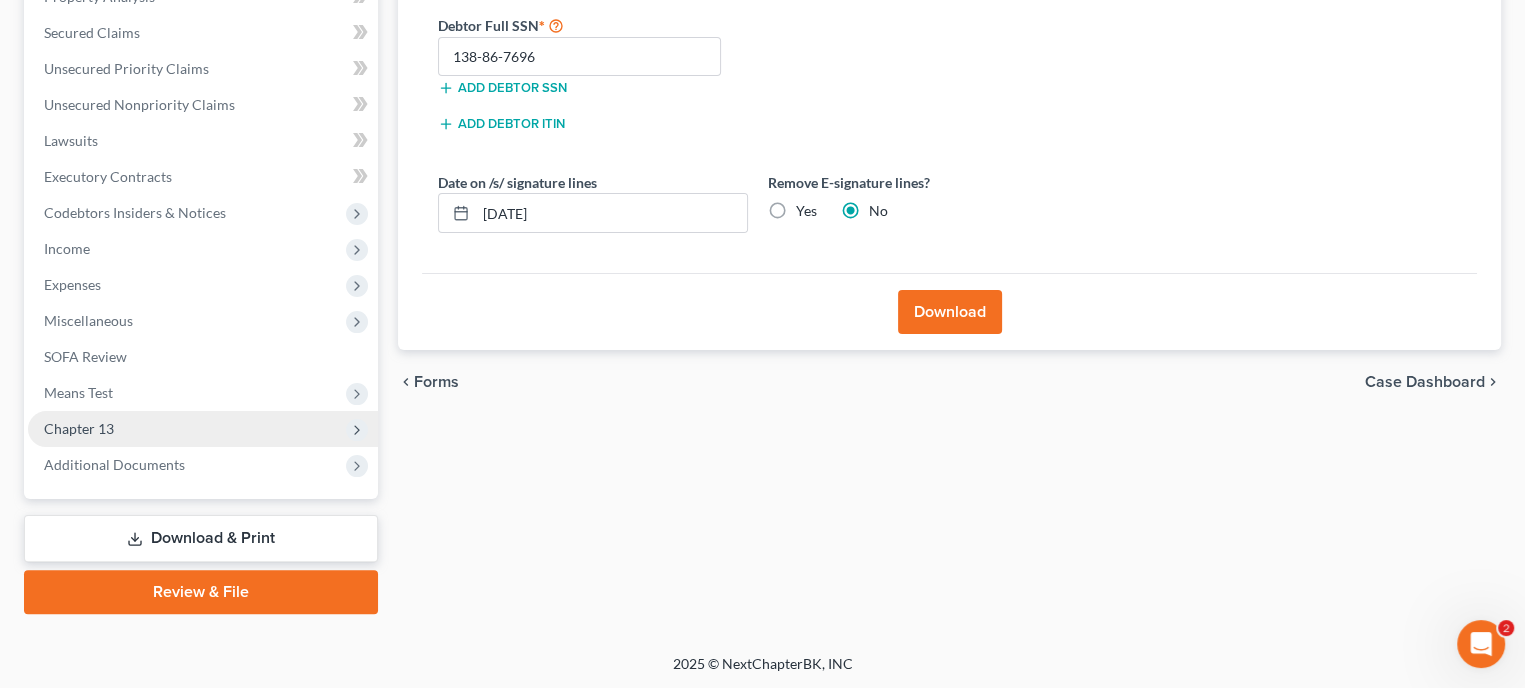 click on "Chapter 13" at bounding box center [79, 428] 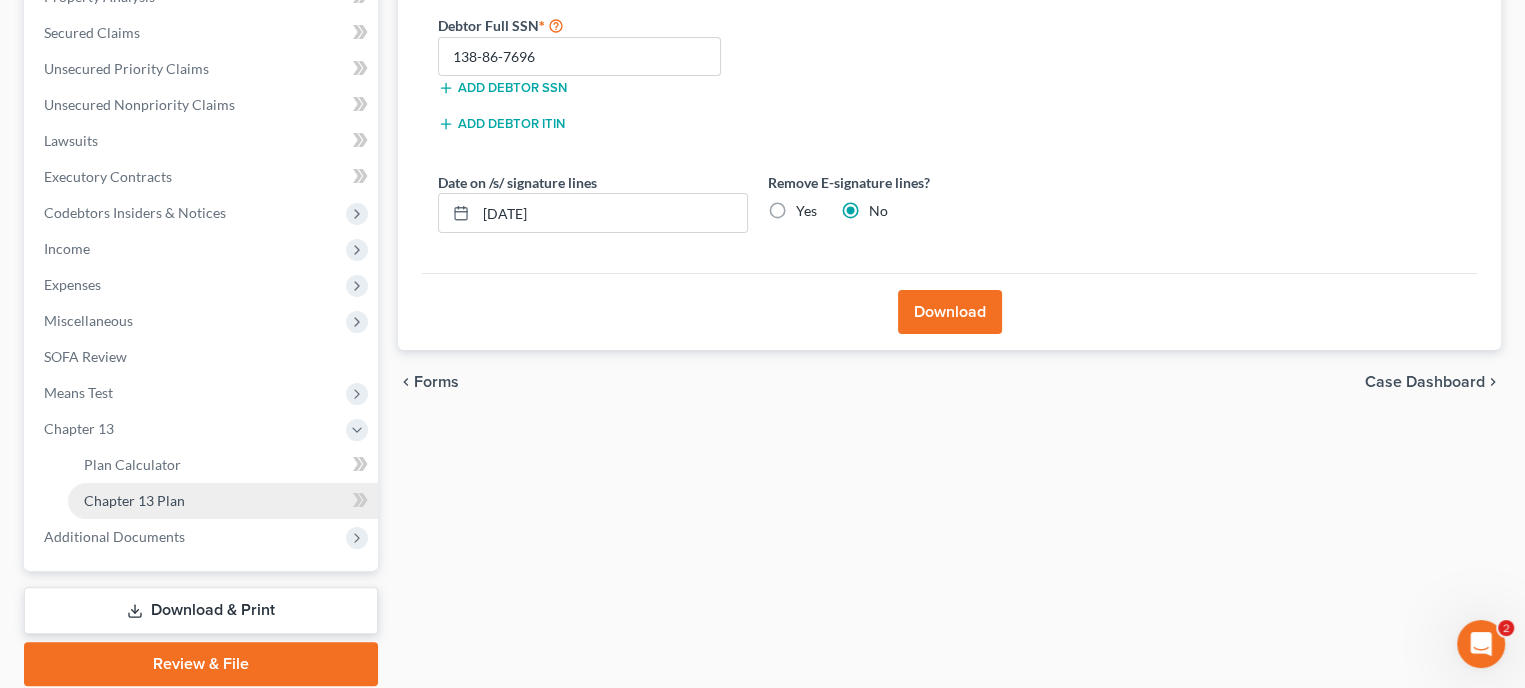 click on "Chapter 13 Plan" at bounding box center [223, 501] 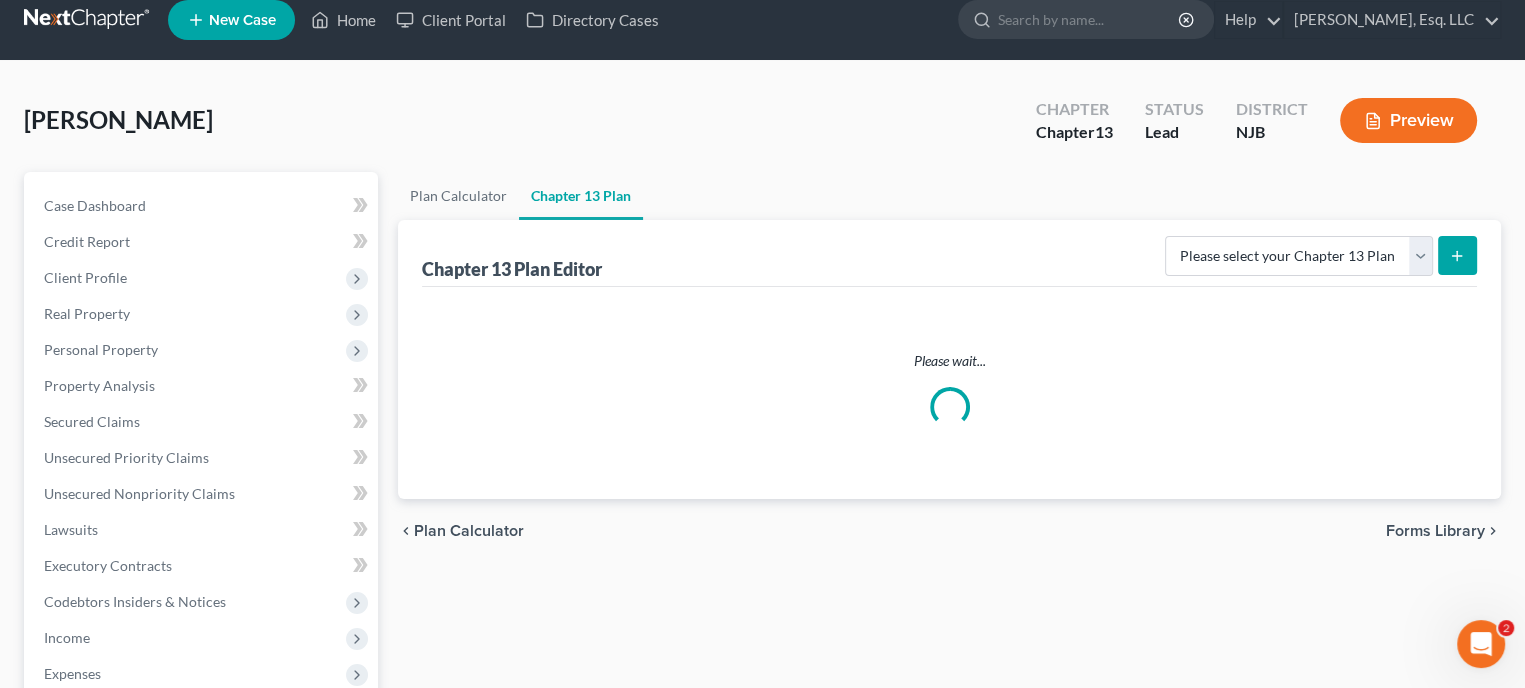 scroll, scrollTop: 0, scrollLeft: 0, axis: both 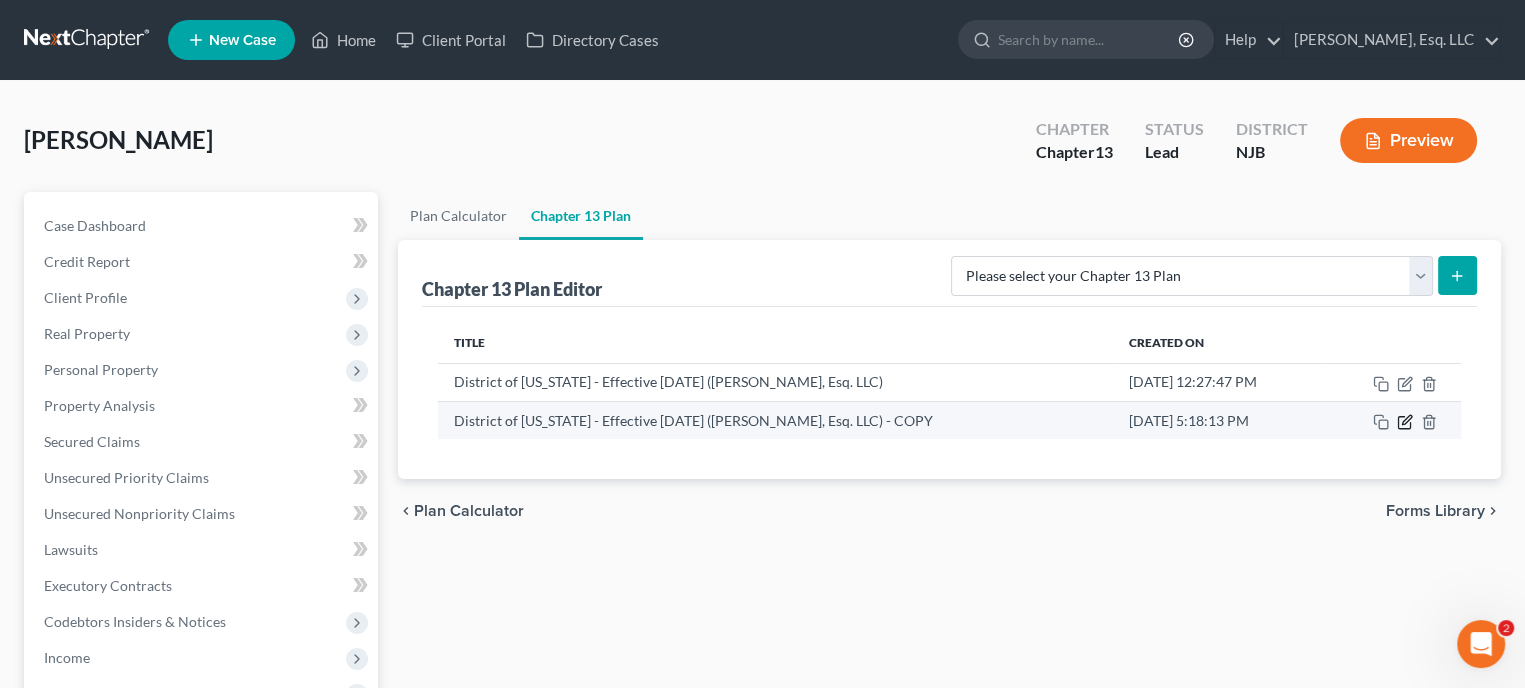 click 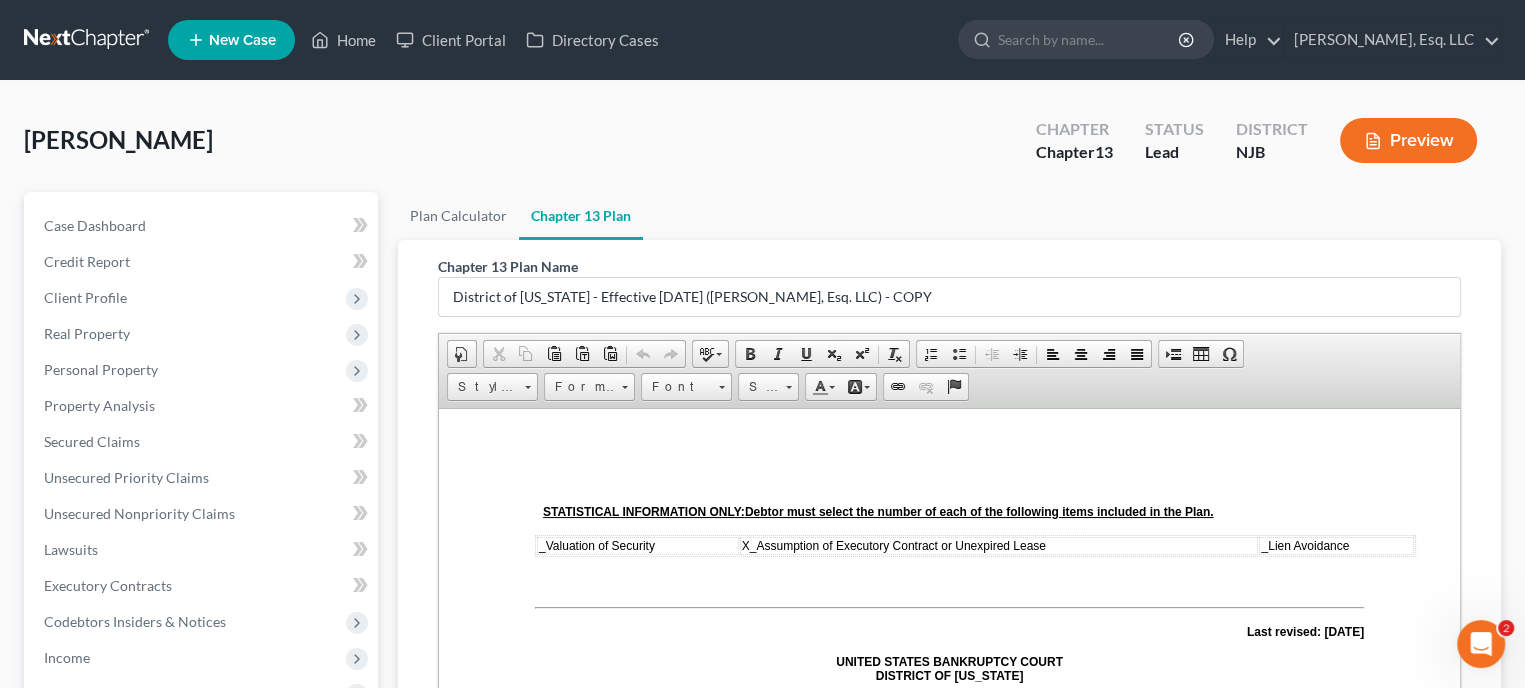 scroll, scrollTop: 0, scrollLeft: 0, axis: both 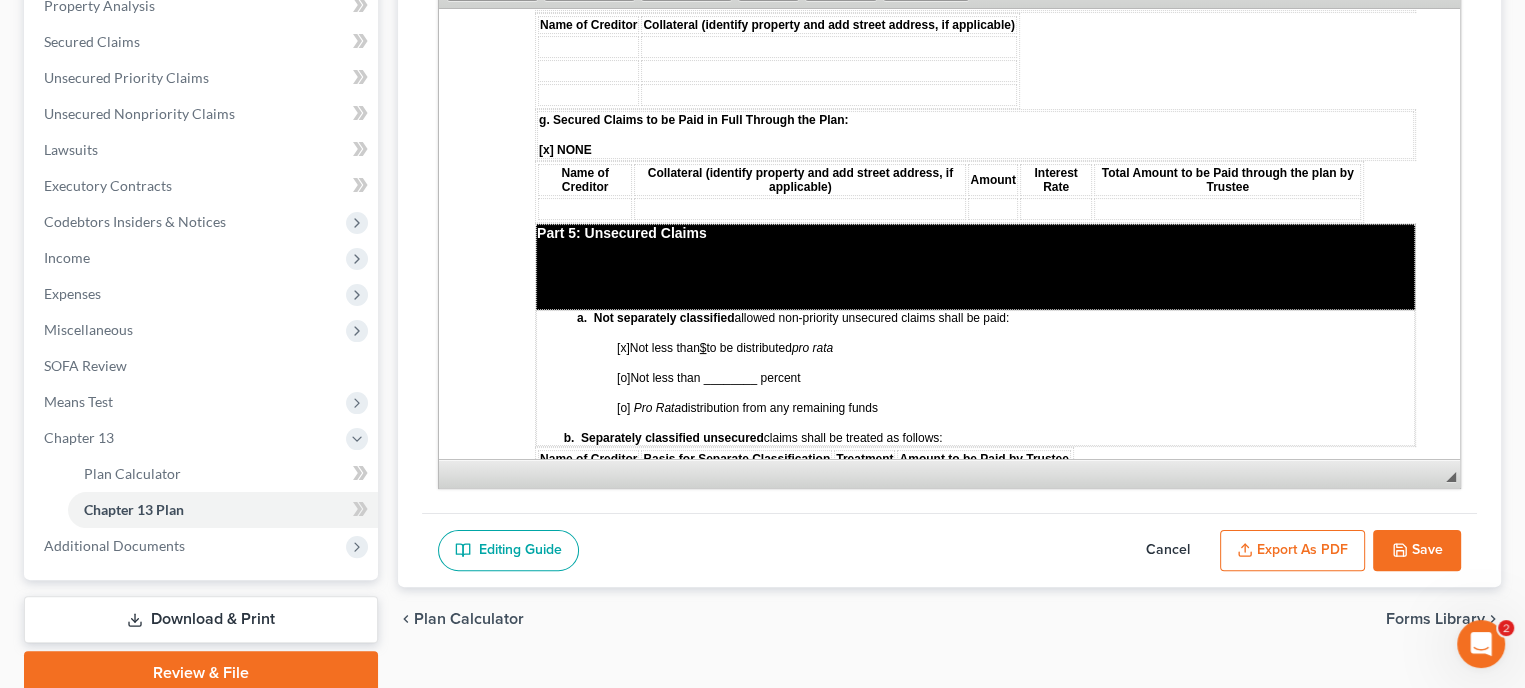 click on "chevron_left
Plan Calculator
Forms Library
chevron_right" at bounding box center (949, 619) 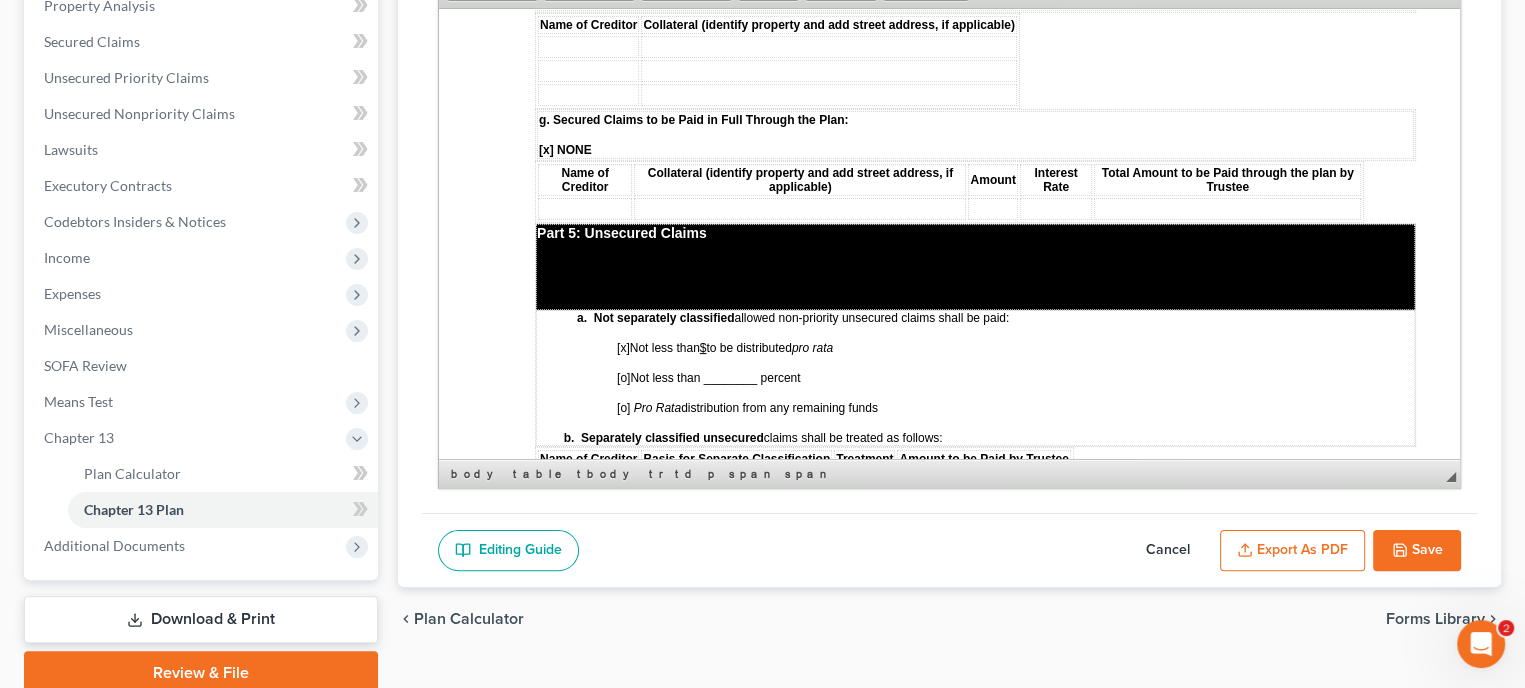 click on "[x]" at bounding box center [623, 347] 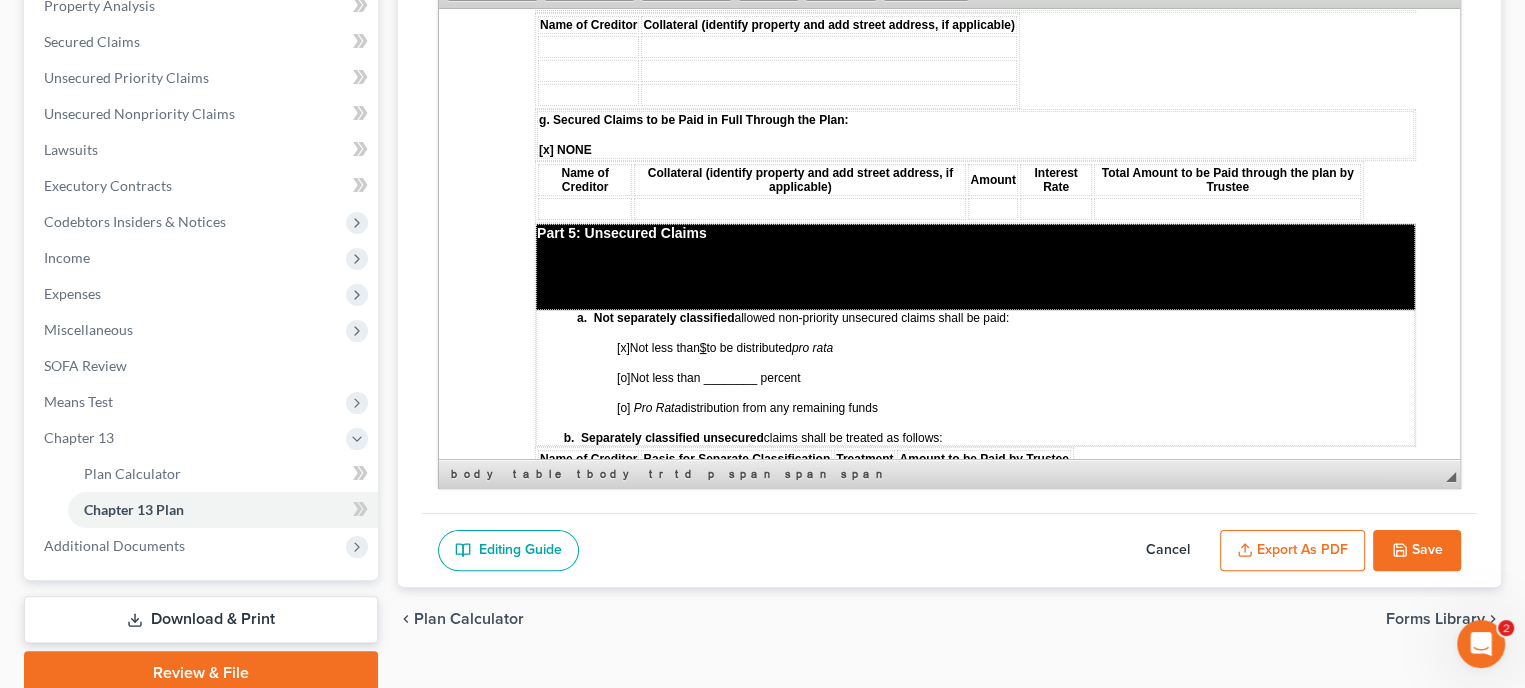 click on "chevron_left
Plan Calculator
Forms Library
chevron_right" at bounding box center [949, 619] 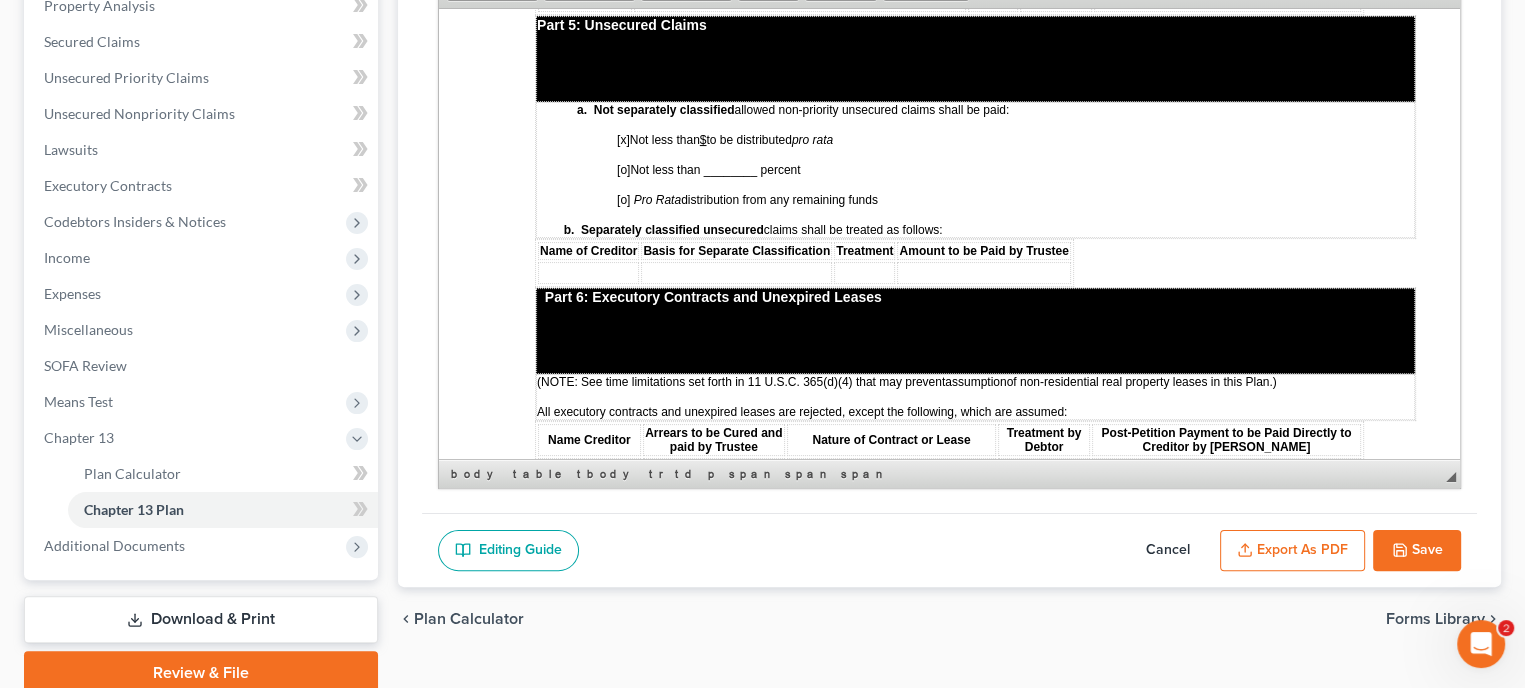 scroll, scrollTop: 3900, scrollLeft: 0, axis: vertical 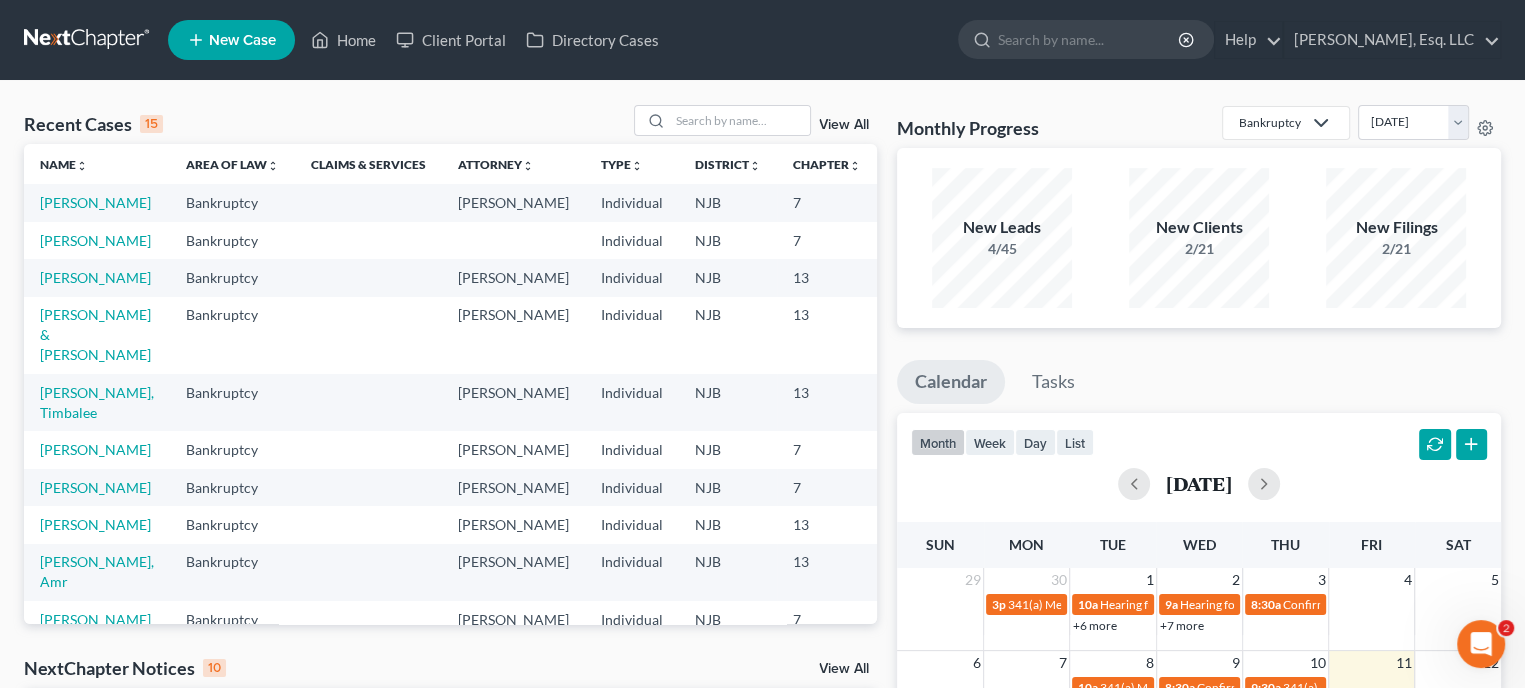 click on "[PERSON_NAME]" at bounding box center [97, 277] 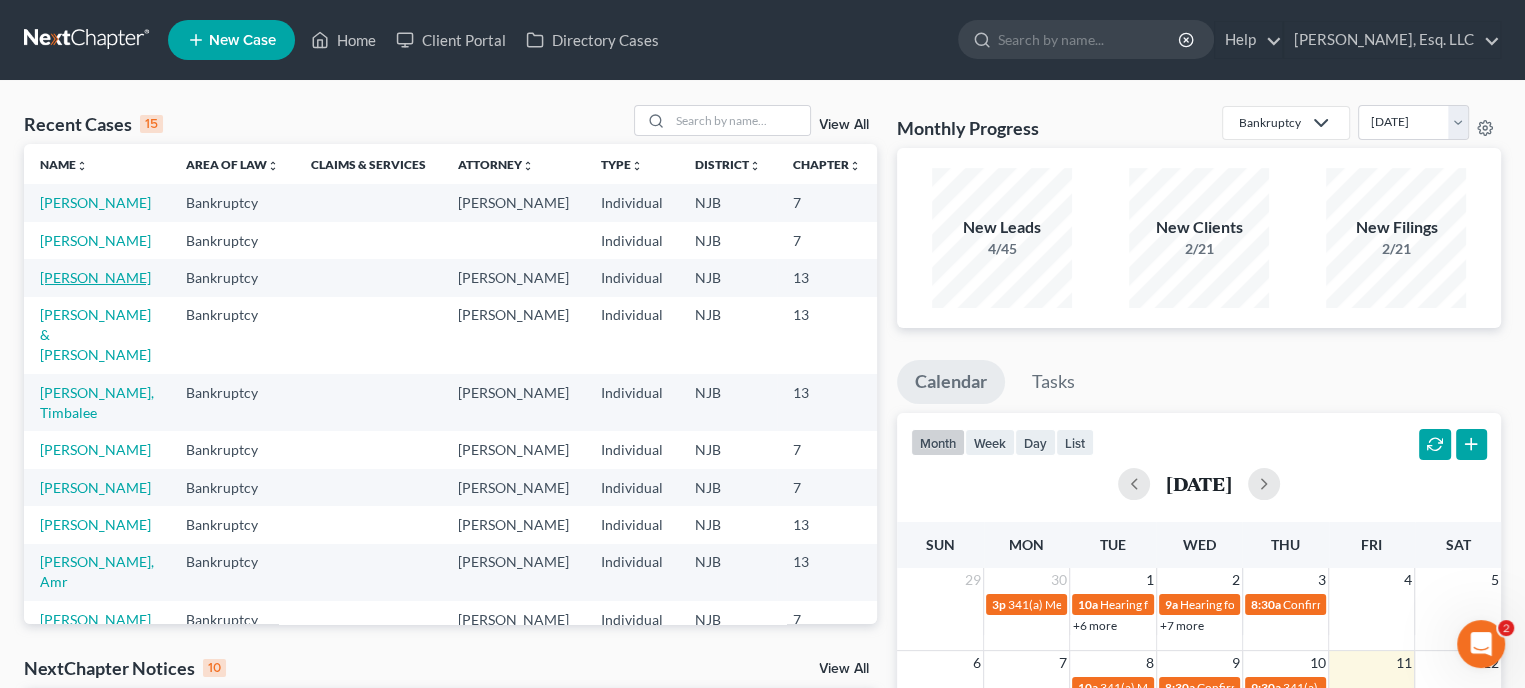 click on "[PERSON_NAME]" at bounding box center (95, 277) 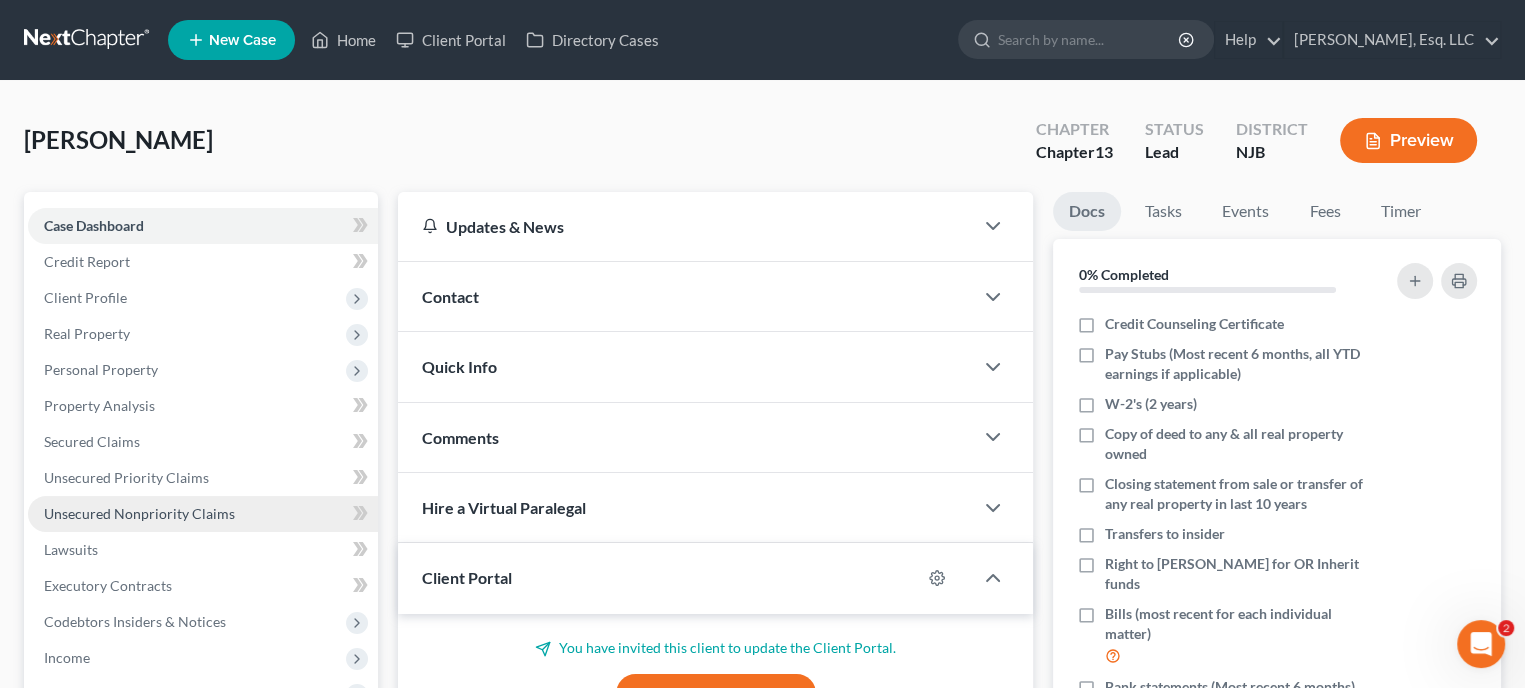 scroll, scrollTop: 400, scrollLeft: 0, axis: vertical 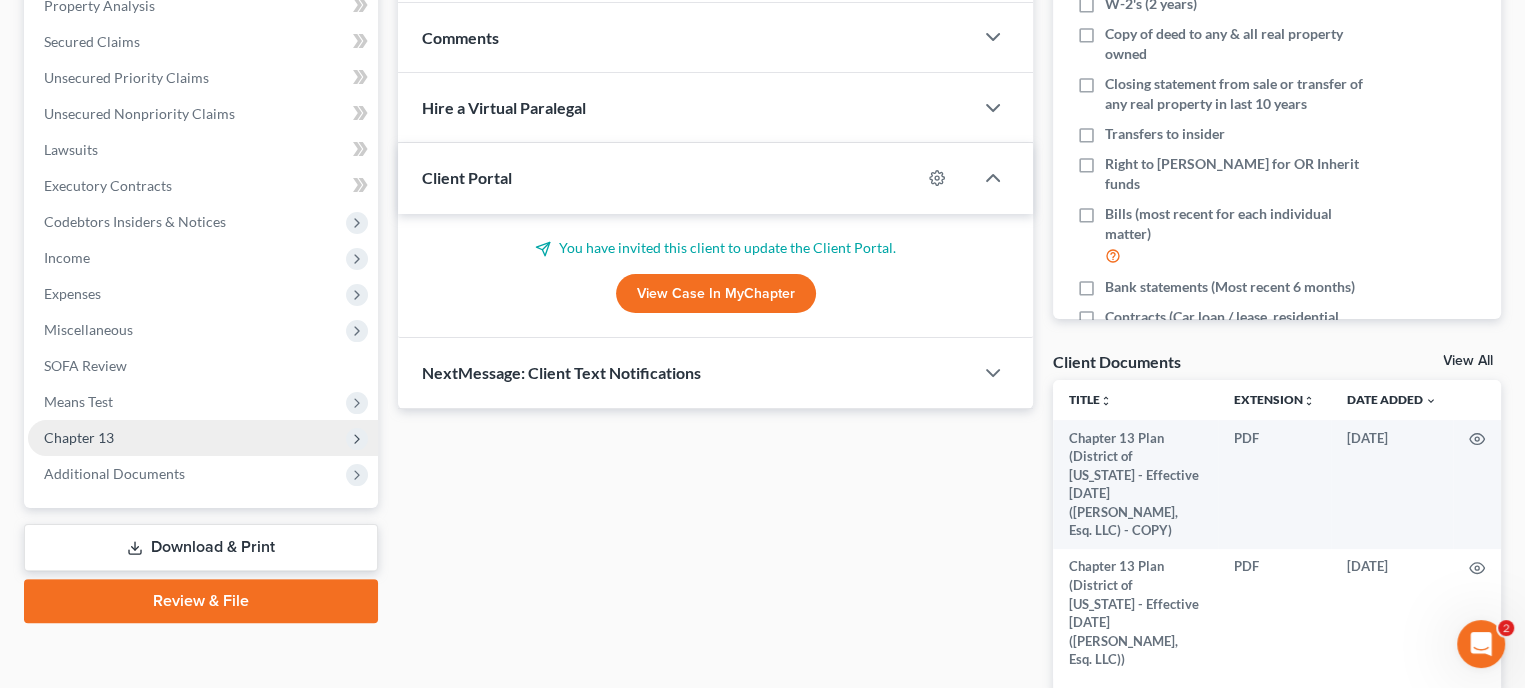 click on "Chapter 13" at bounding box center [203, 438] 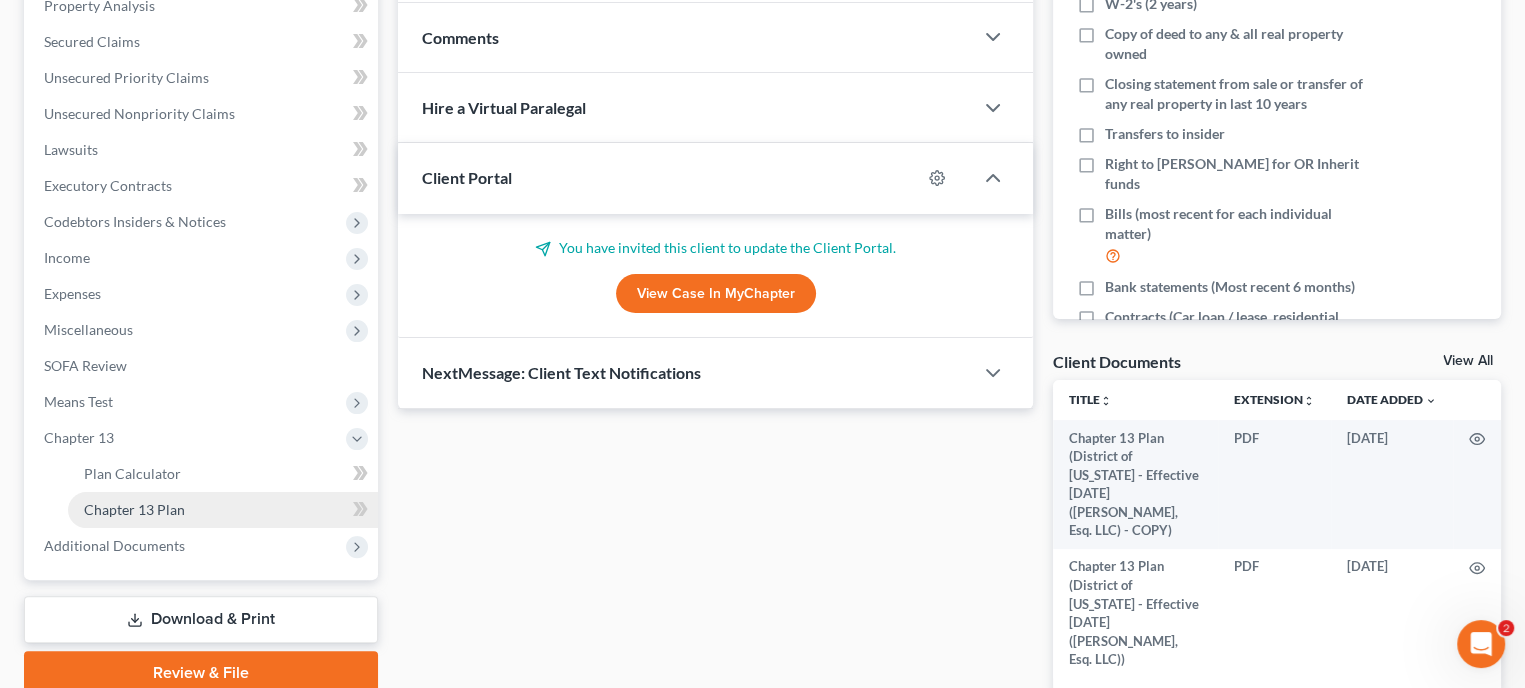 click on "Chapter 13 Plan" at bounding box center (134, 509) 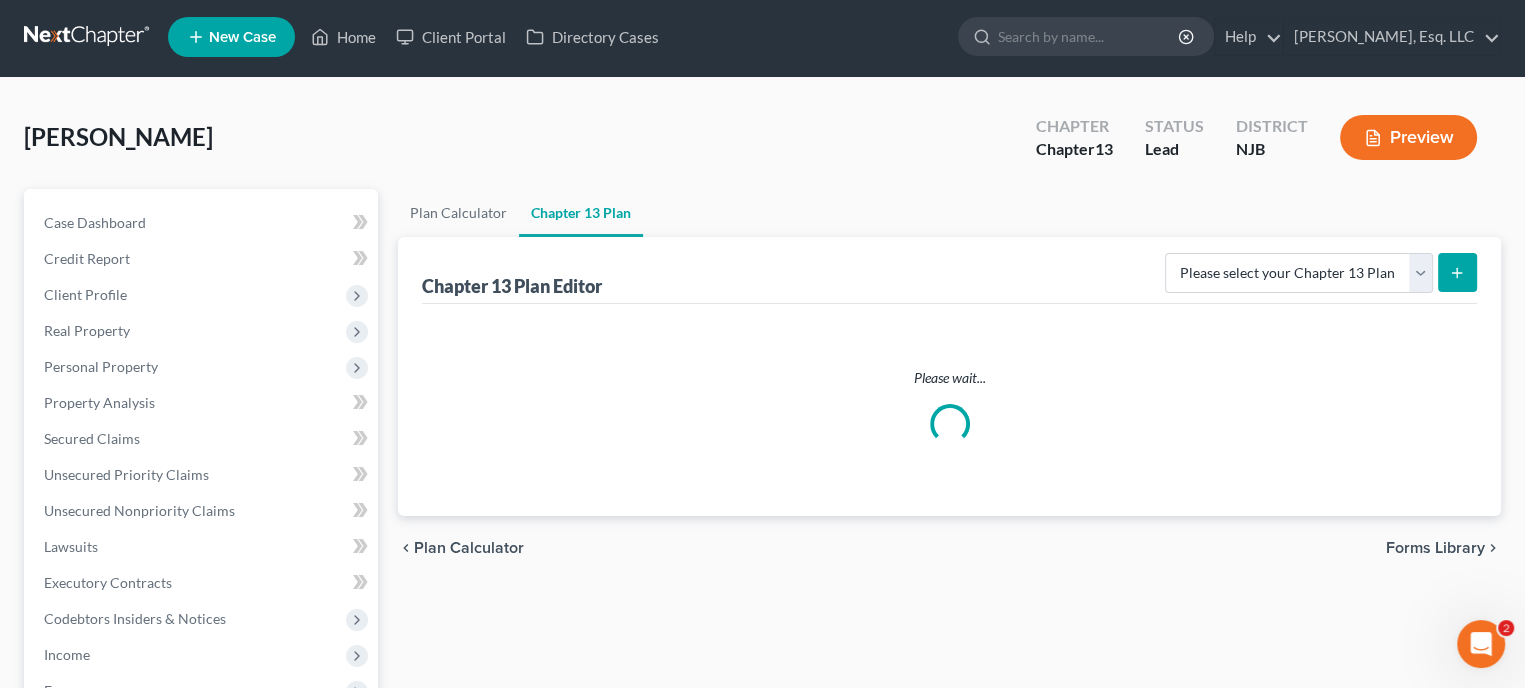 scroll, scrollTop: 0, scrollLeft: 0, axis: both 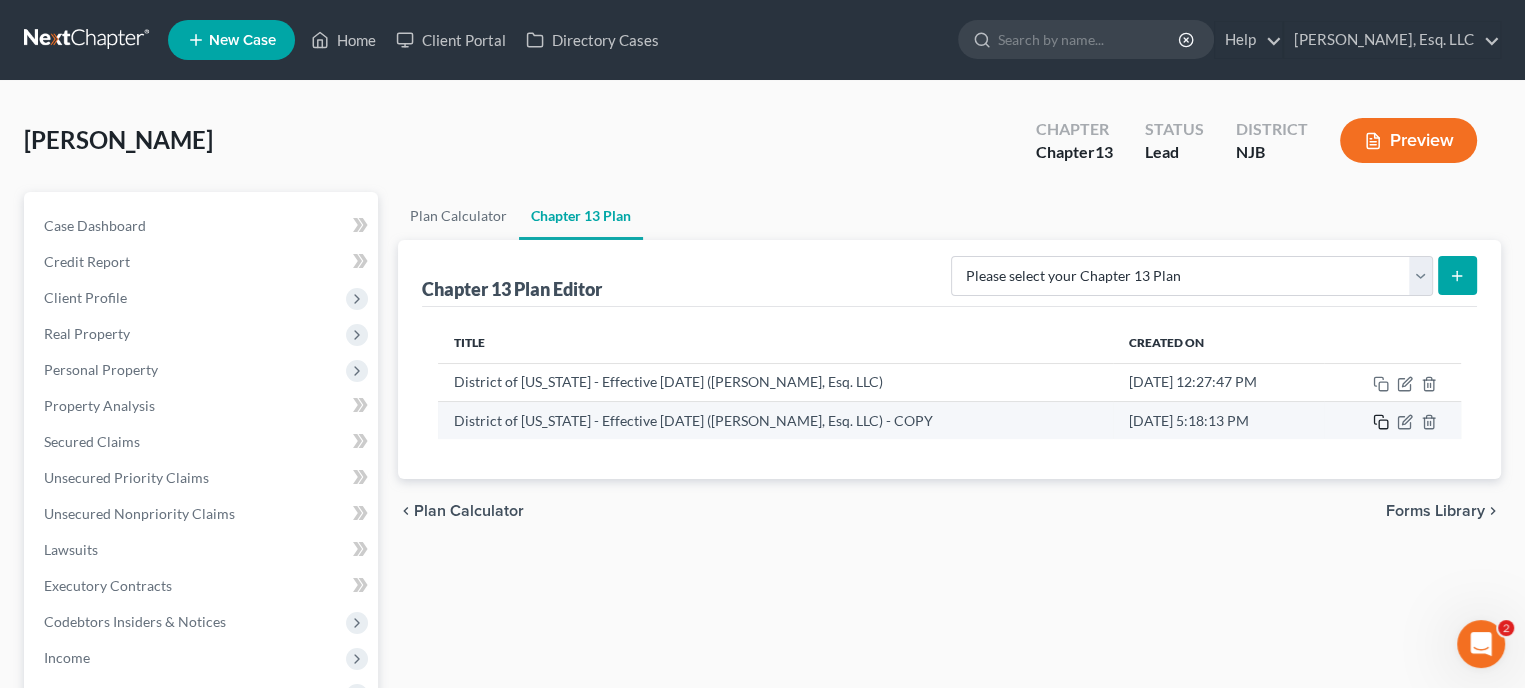 click 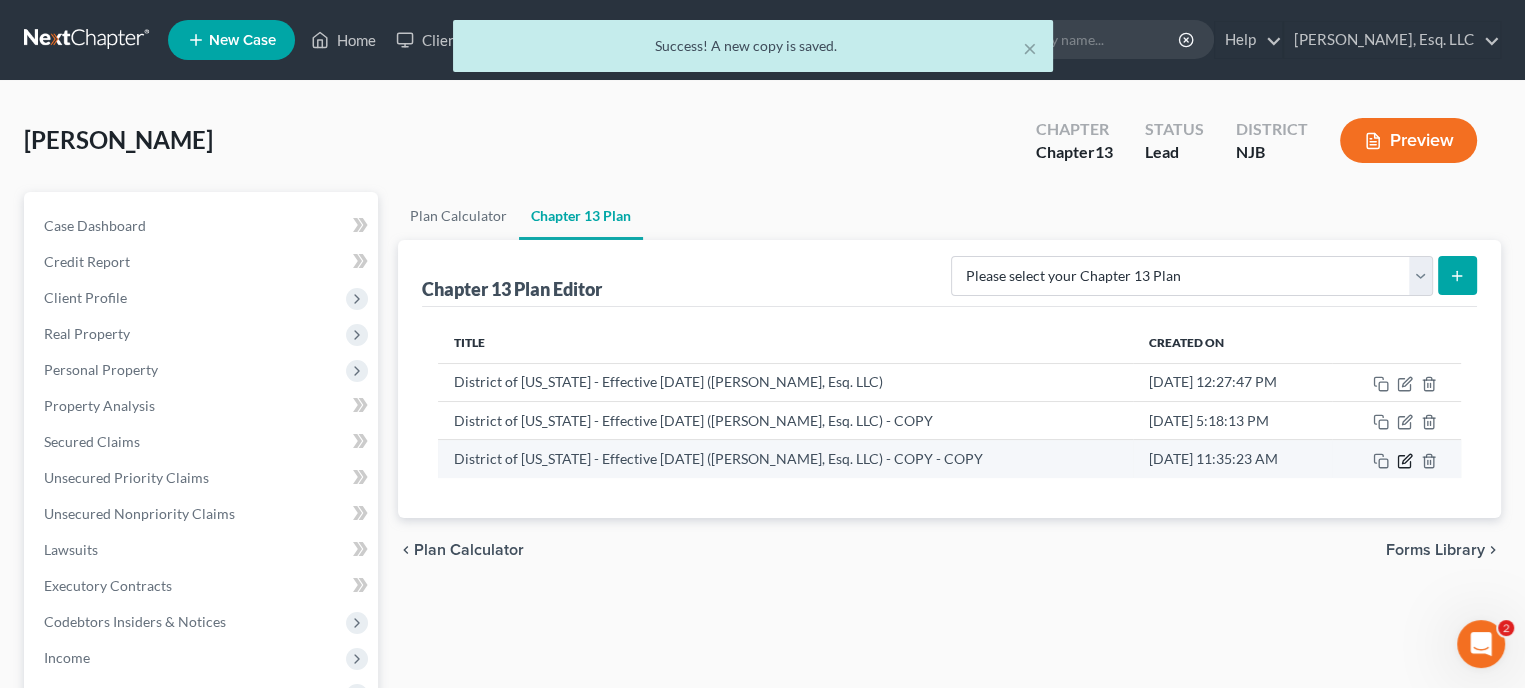 click 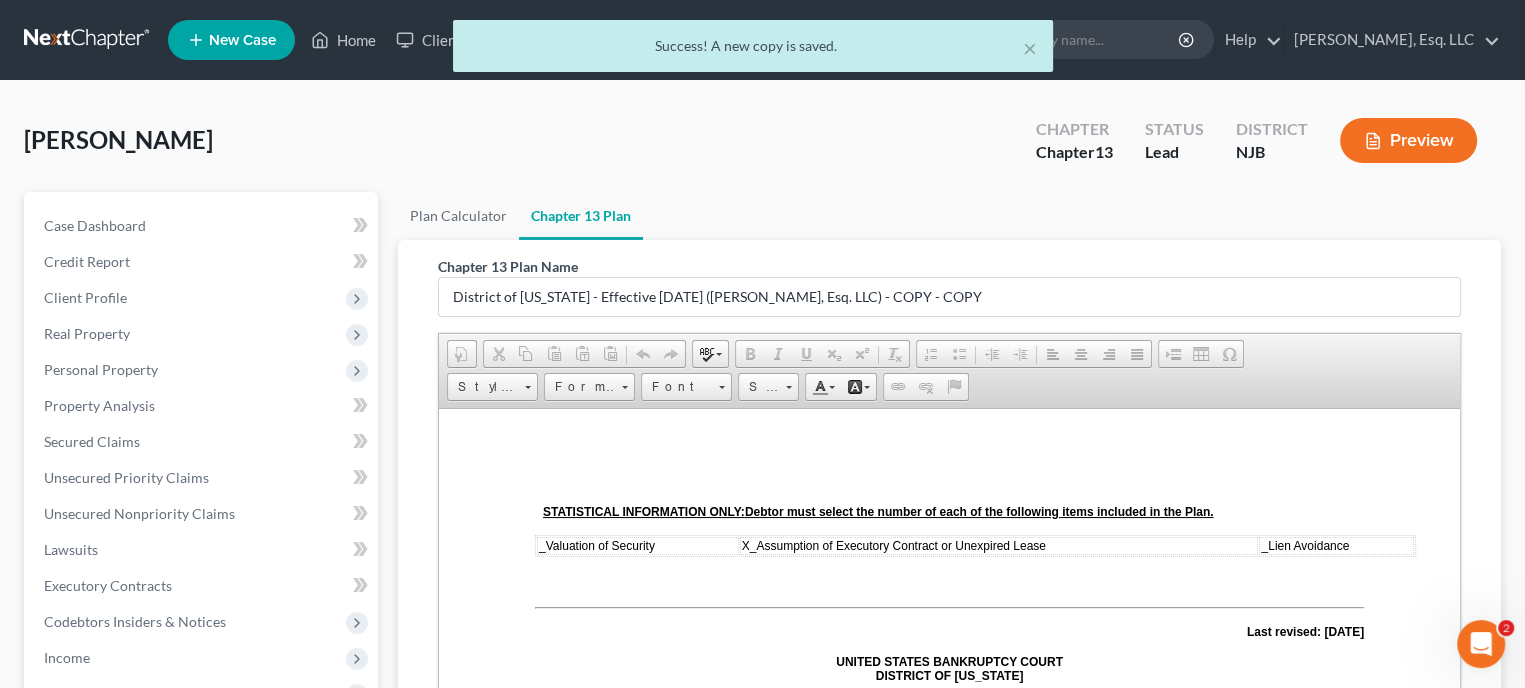 scroll, scrollTop: 0, scrollLeft: 0, axis: both 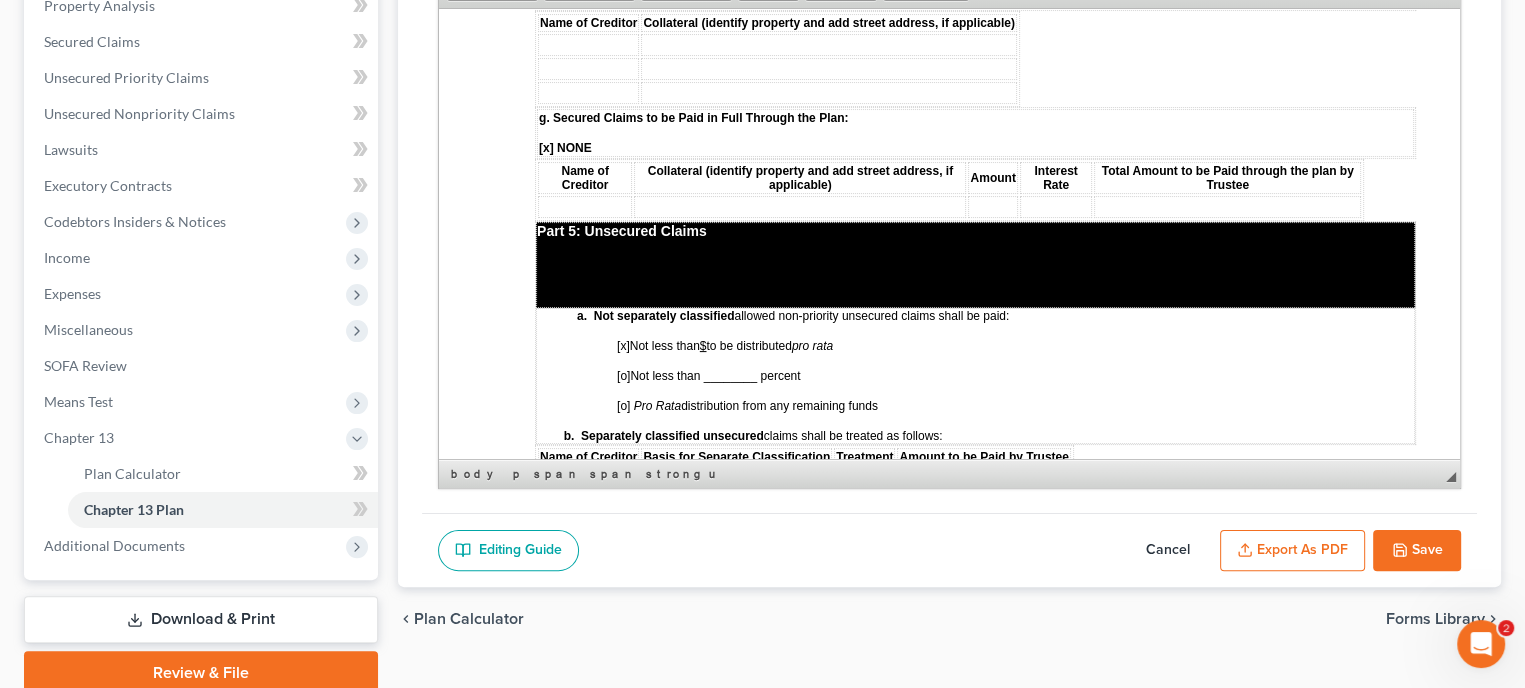 click on "[x]" at bounding box center (623, 345) 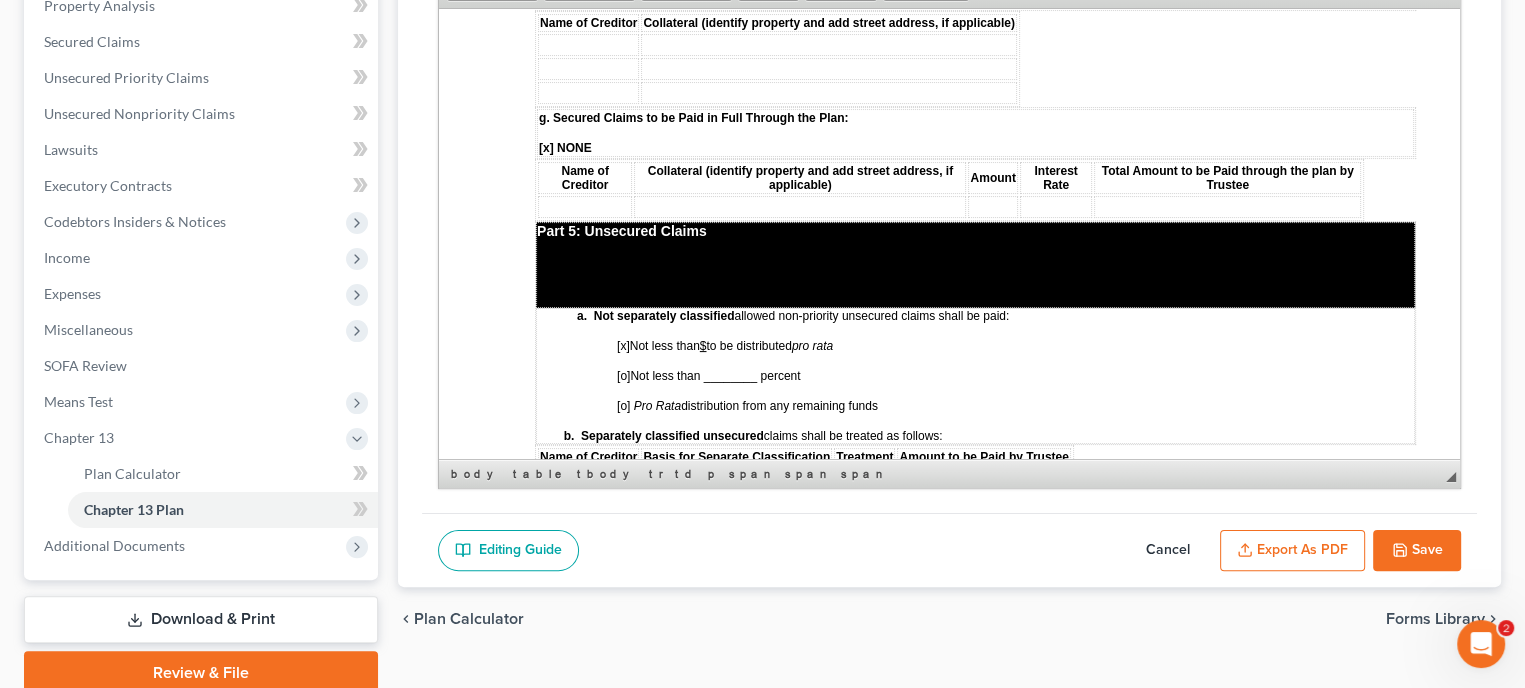 type 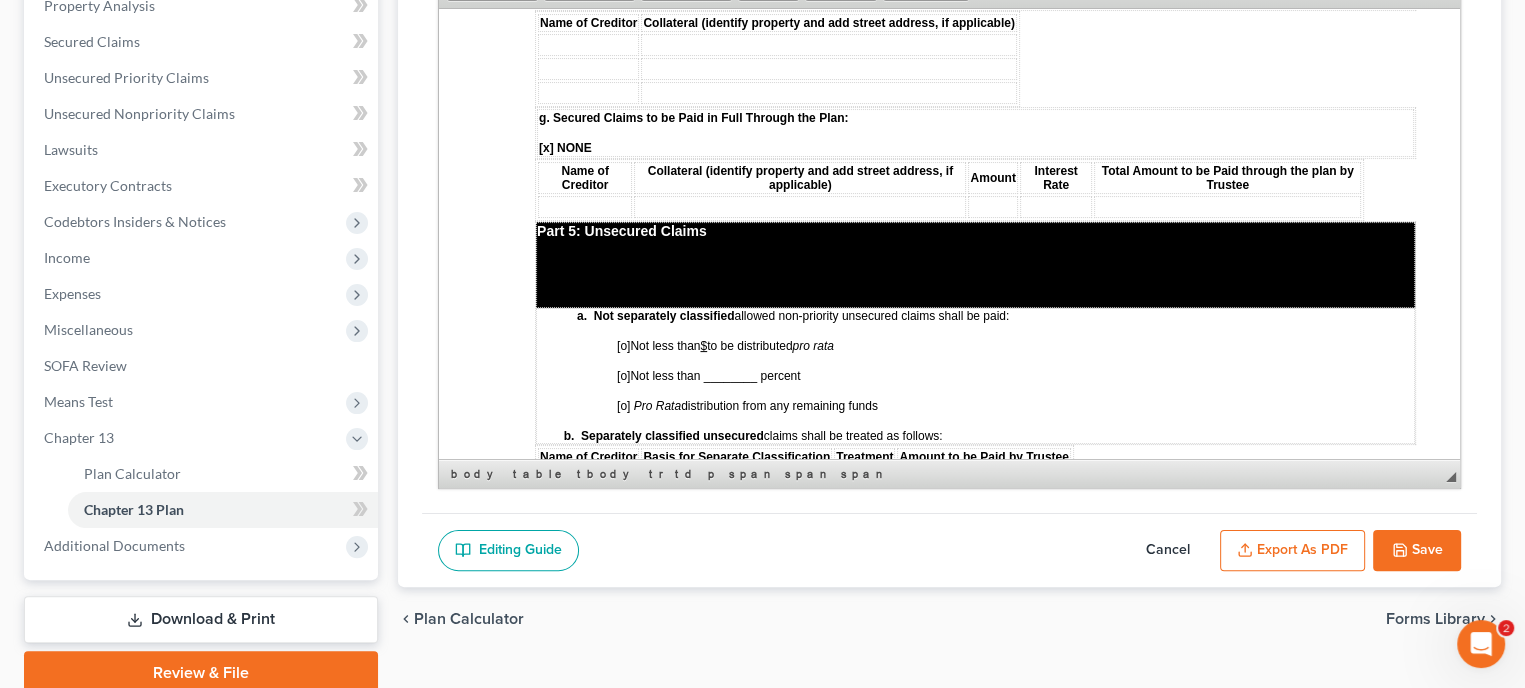 click on "[o]" at bounding box center [623, 375] 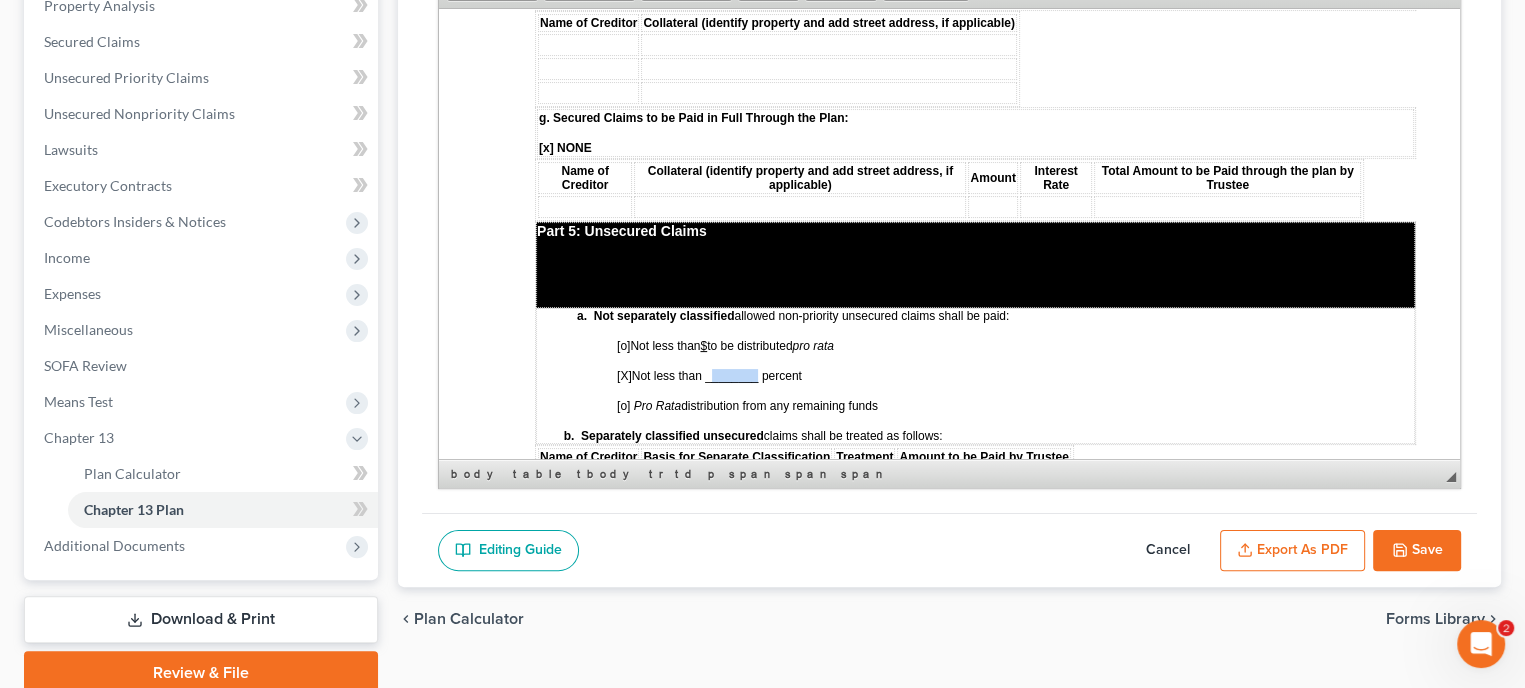 drag, startPoint x: 709, startPoint y: 329, endPoint x: 756, endPoint y: 326, distance: 47.095646 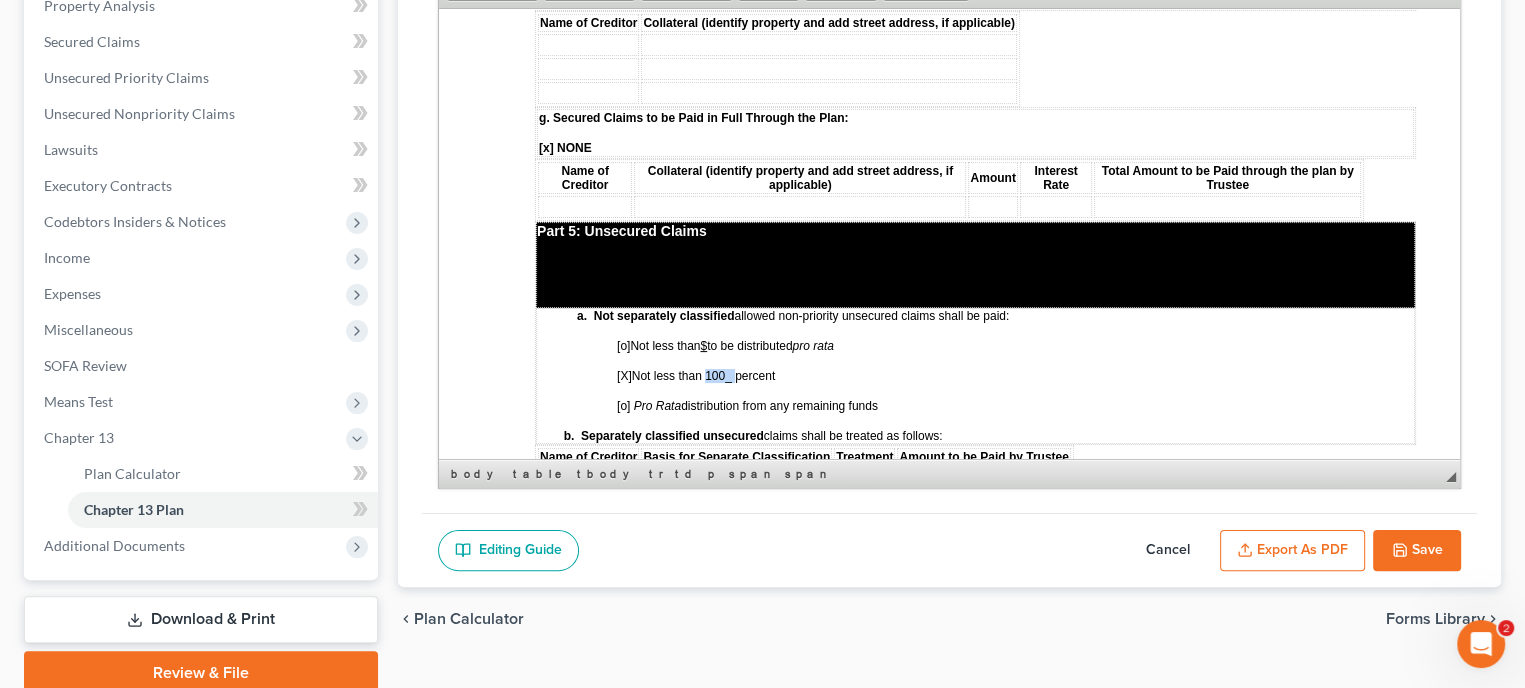 drag, startPoint x: 702, startPoint y: 329, endPoint x: 735, endPoint y: 327, distance: 33.06055 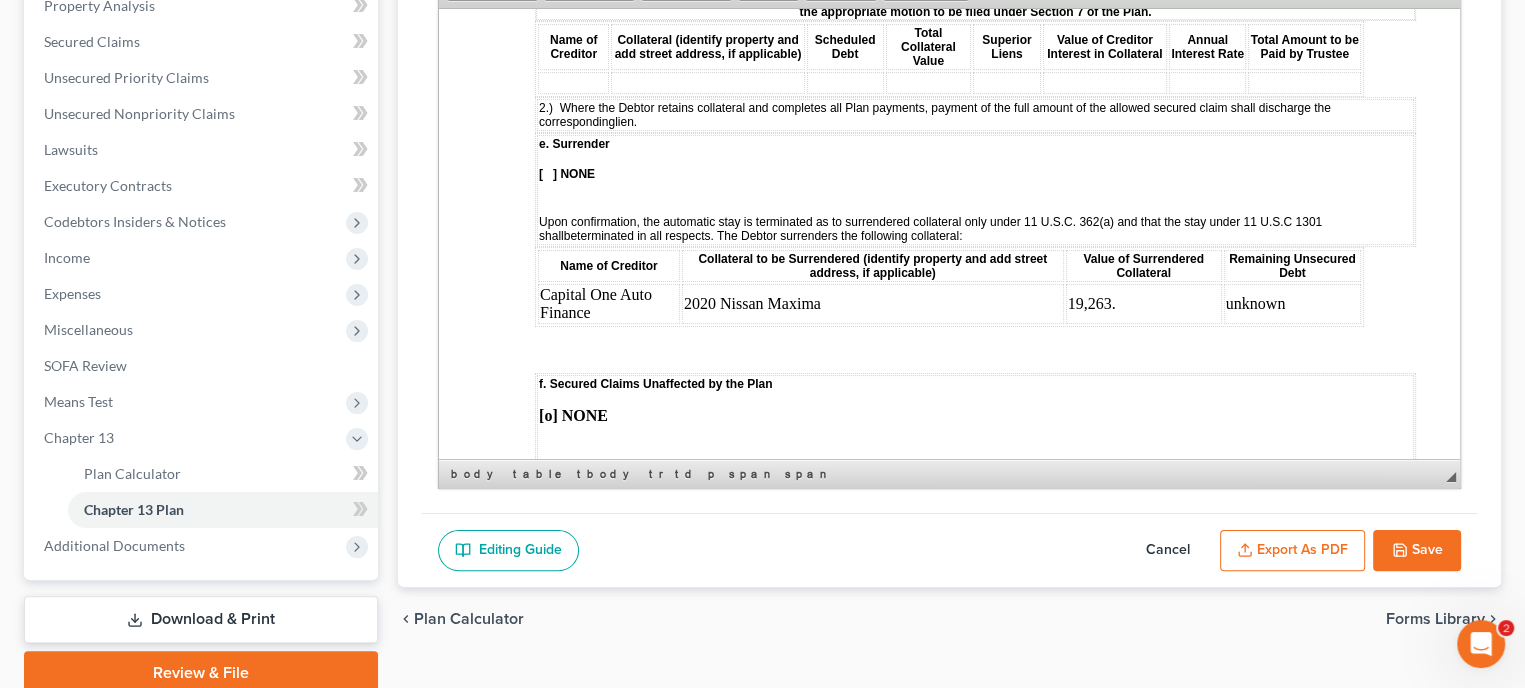 scroll, scrollTop: 2602, scrollLeft: 0, axis: vertical 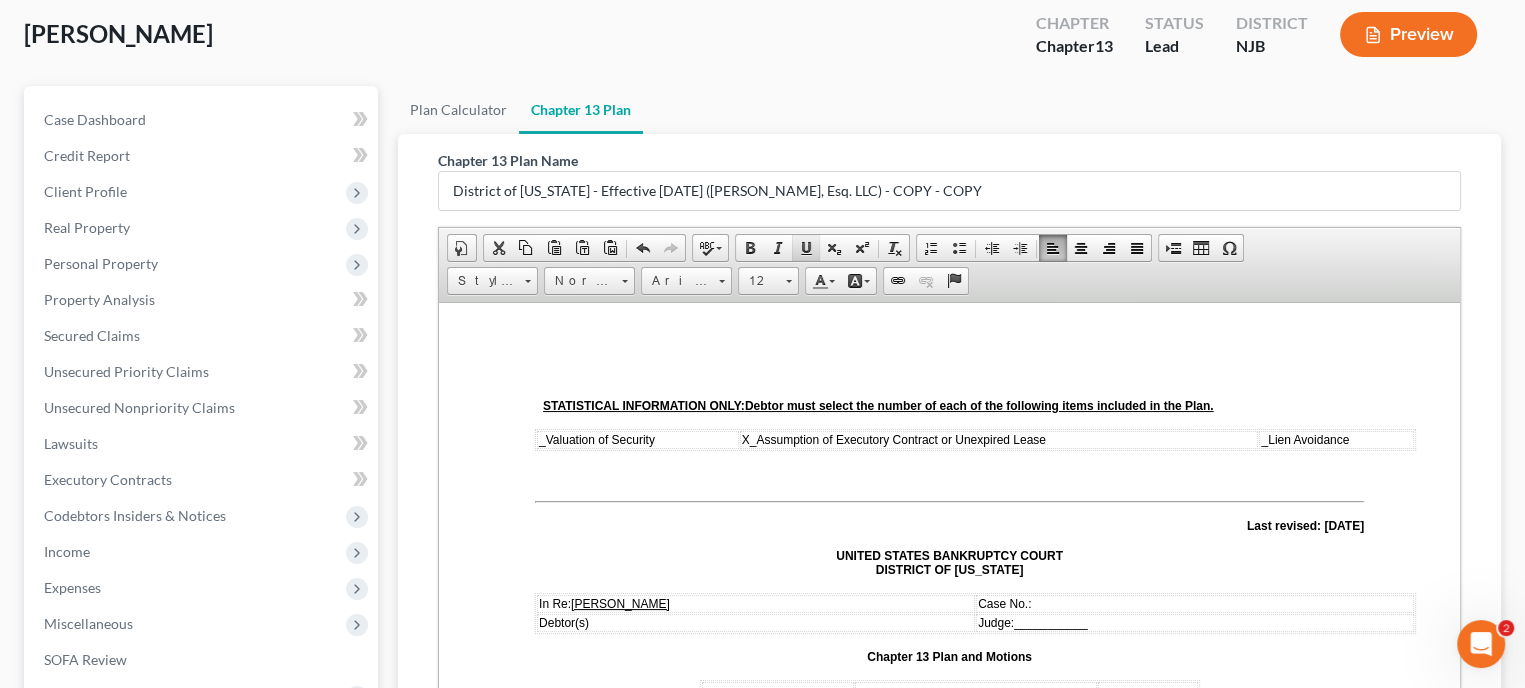 click at bounding box center (806, 248) 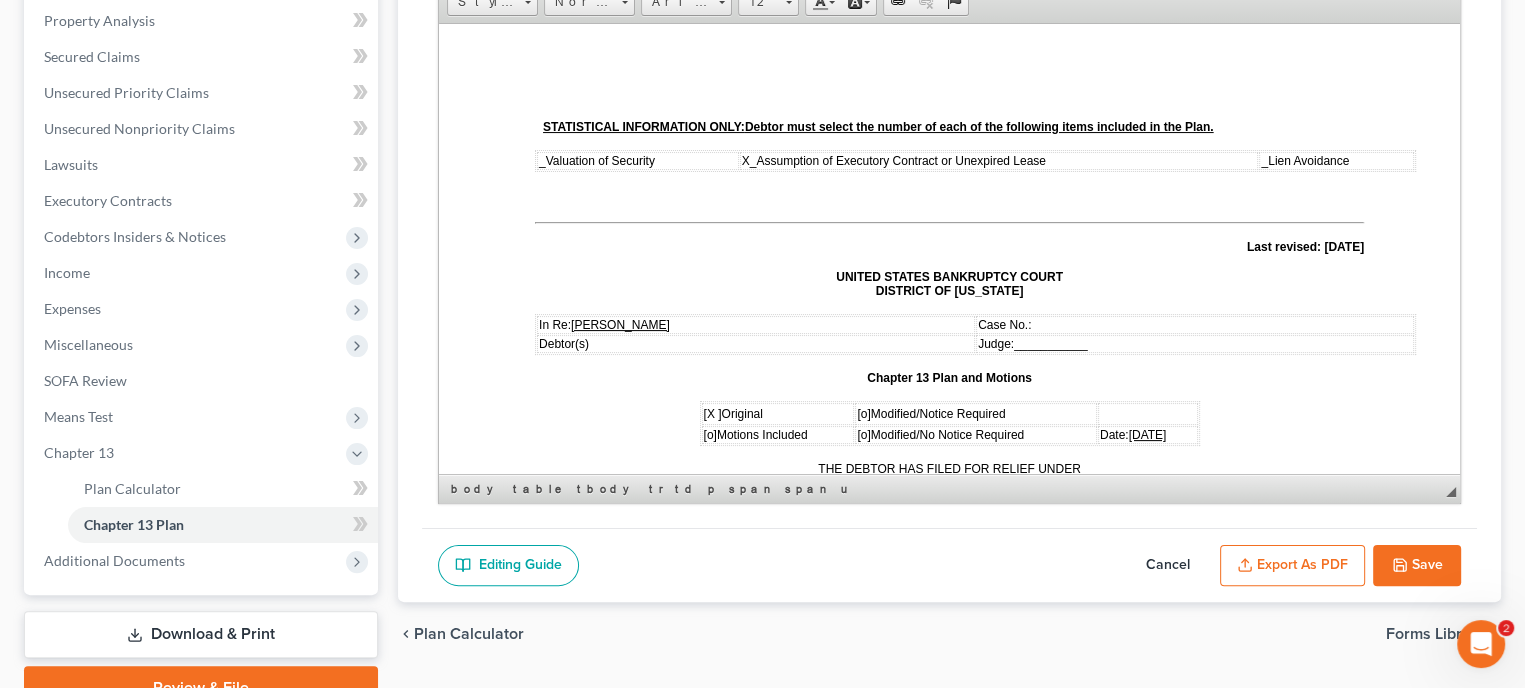 scroll, scrollTop: 481, scrollLeft: 0, axis: vertical 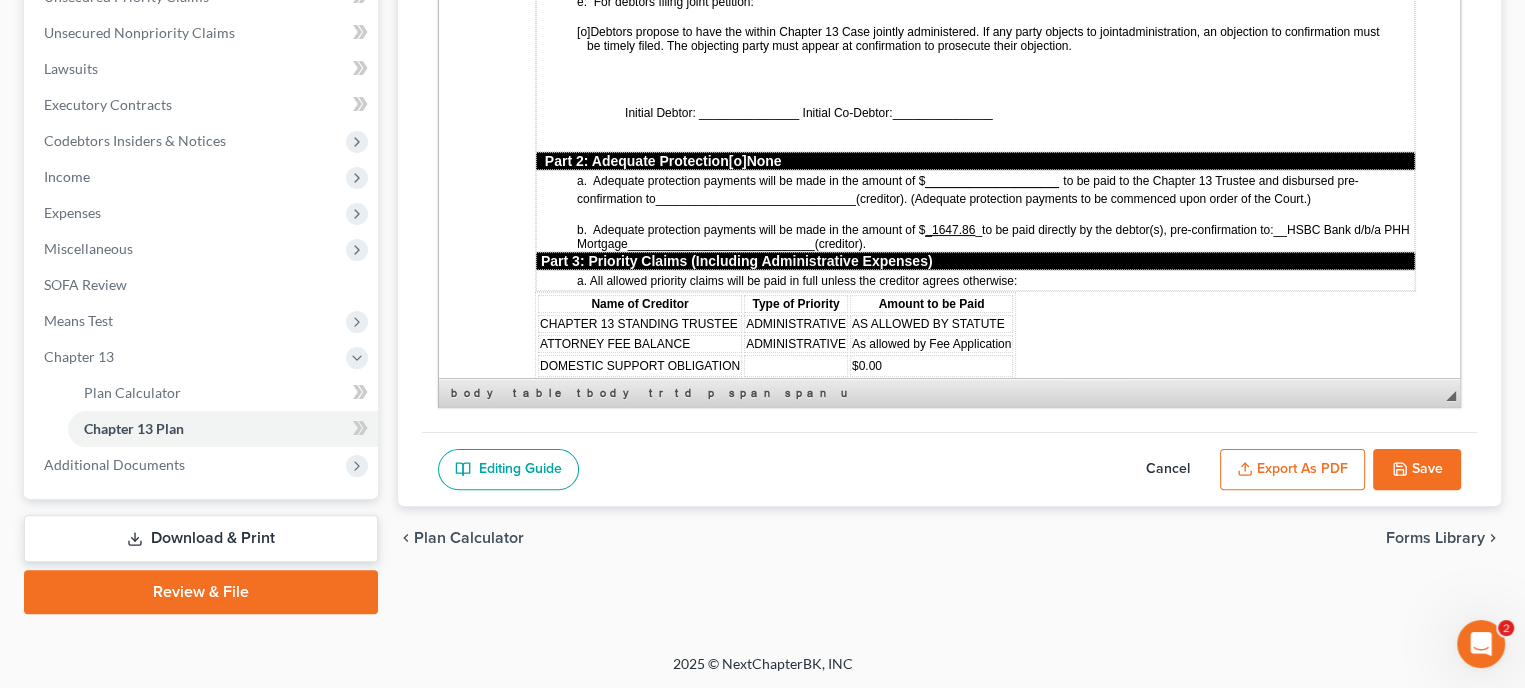 click on "STATISTICAL INFORMATION ONLY:  Debtor must select the number of each of the following items included in the Plan. _  Valuation of Security   X_  Assumption of Executory Contract or Unexpired Lease _  Lien Avoidance Last revised: [DATE] UNITED STATES BANKRUPTCY COURT DISTRICT OF [US_STATE] In Re:  [PERSON_NAME] Case No.:   Debtor(s)          Judge:   ___________ Chapter 13 Plan and Motions [X ]  Original    [o]  Modified/Notice Required    [o]  Motions Included   [o]  Modified/No Notice Required   Date:     [DATE] THE DEBTOR HAS FILED FOR RELIEF UNDER CHAPTER 13 OF THE BANKRUPTCY CODE YOUR RIGHTS WILL BE AFFECTED The Court issued a separate  Notice of the Hearing on Confirmation of Plan , which contains the date of the confirmation hearing on the Plan proposed by the Debtor. This document is the actual Plan proposed by the Debtor to adjust debts.  THIS PLAN: [o]  DOES  [x] [o]  DOES  [x] [o]  7a /   [o]  7b /   [o]  7 c. [o]  DOES  [x]   [o] [o]" at bounding box center (949, 1654) 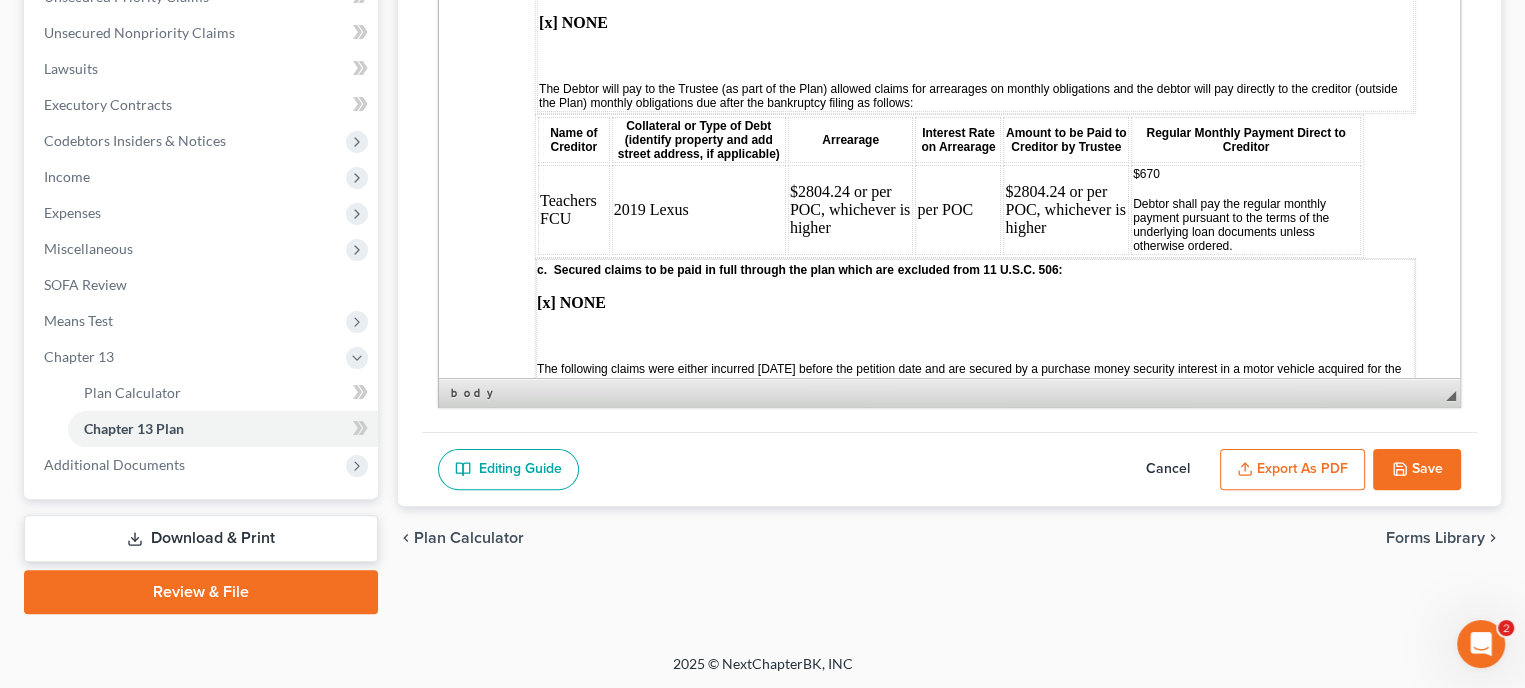 scroll, scrollTop: 1900, scrollLeft: 0, axis: vertical 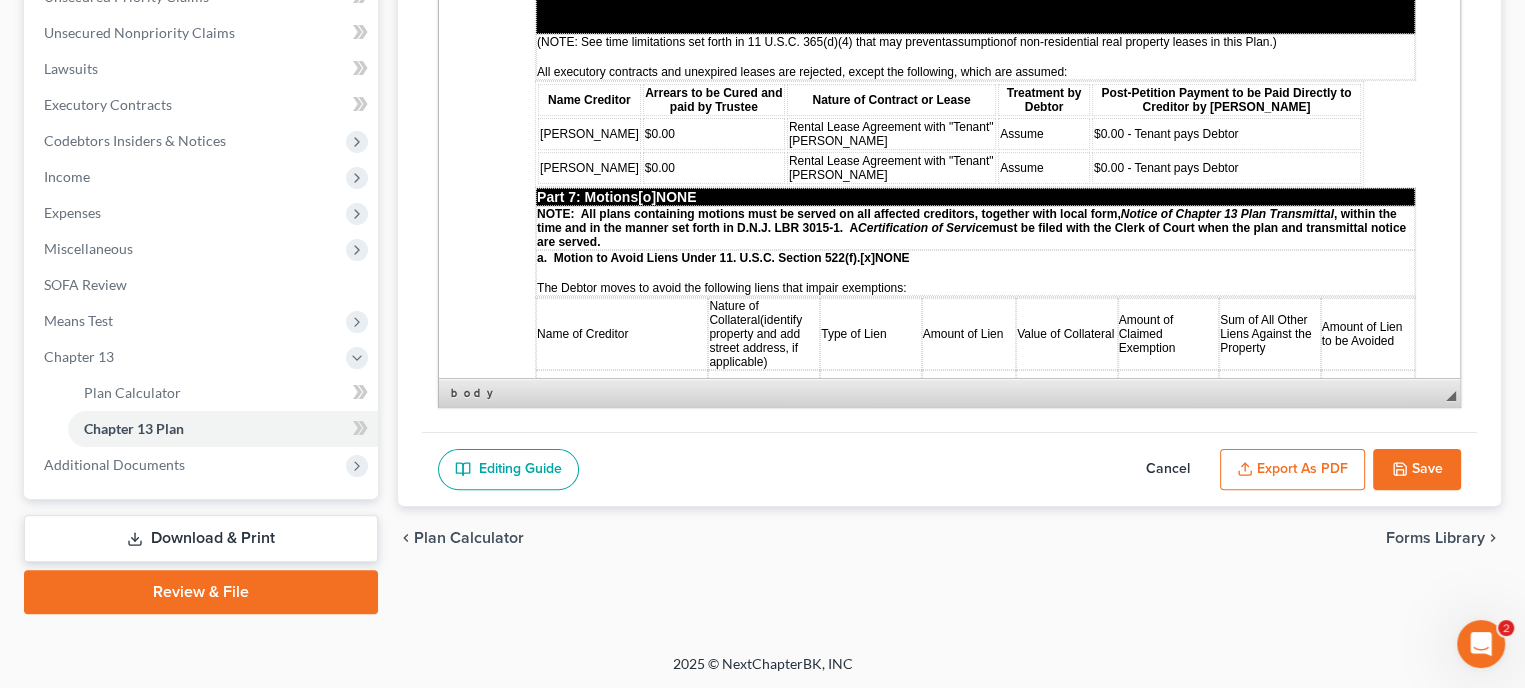 click on "Save" at bounding box center [1417, 470] 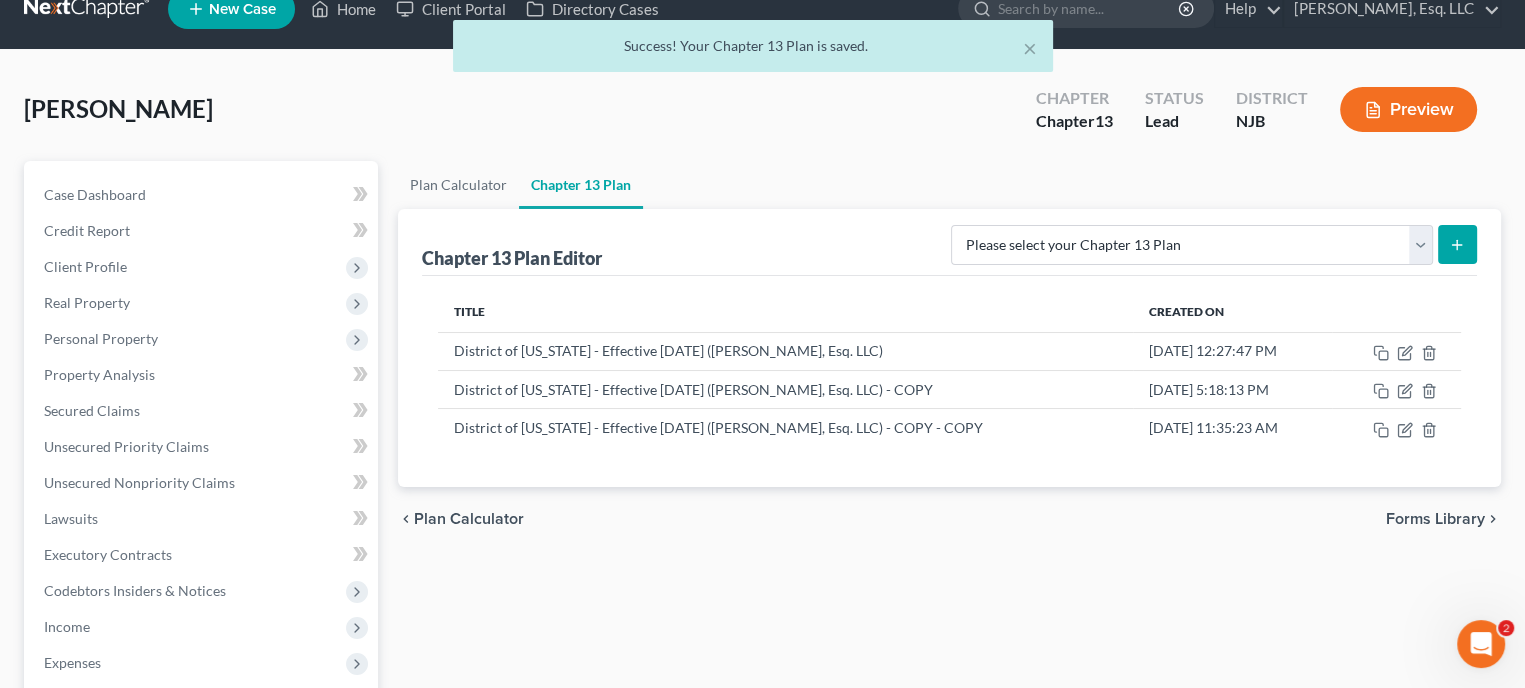 scroll, scrollTop: 7, scrollLeft: 0, axis: vertical 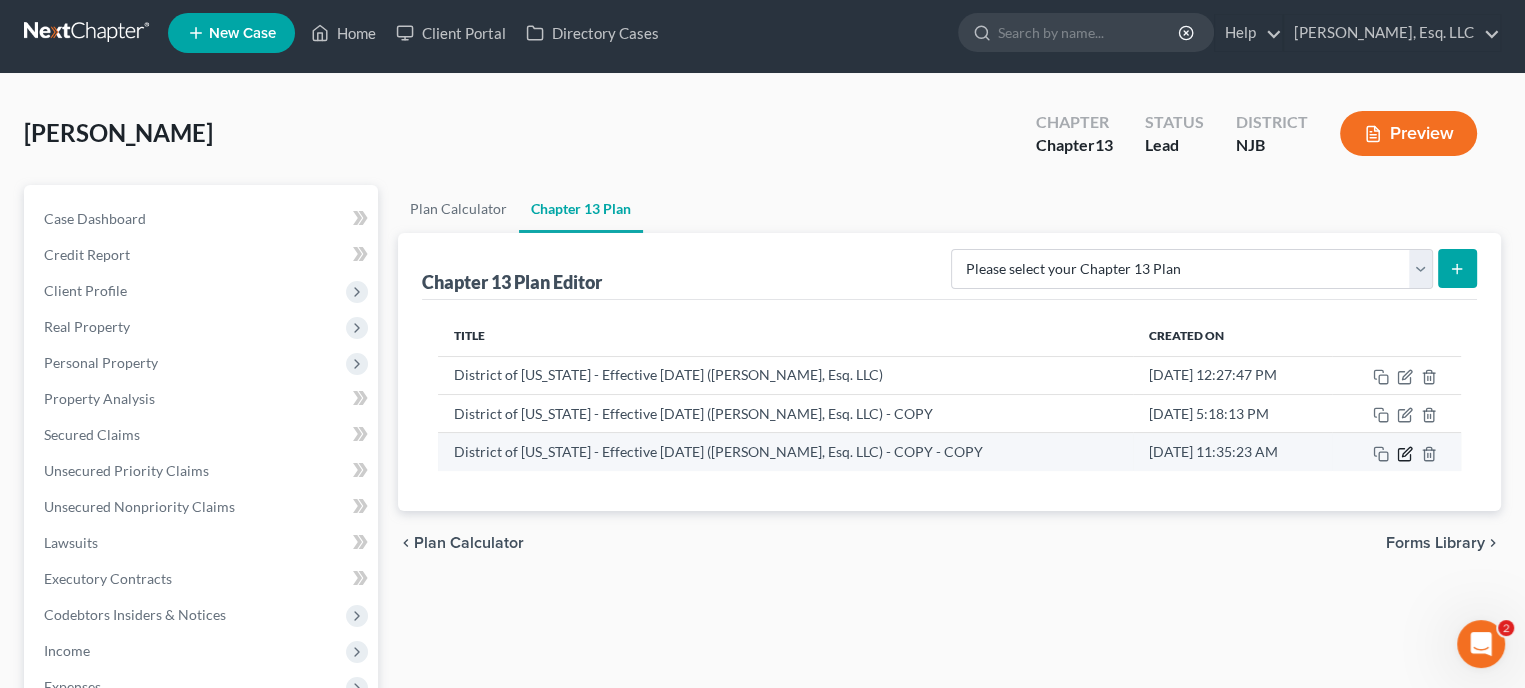 click 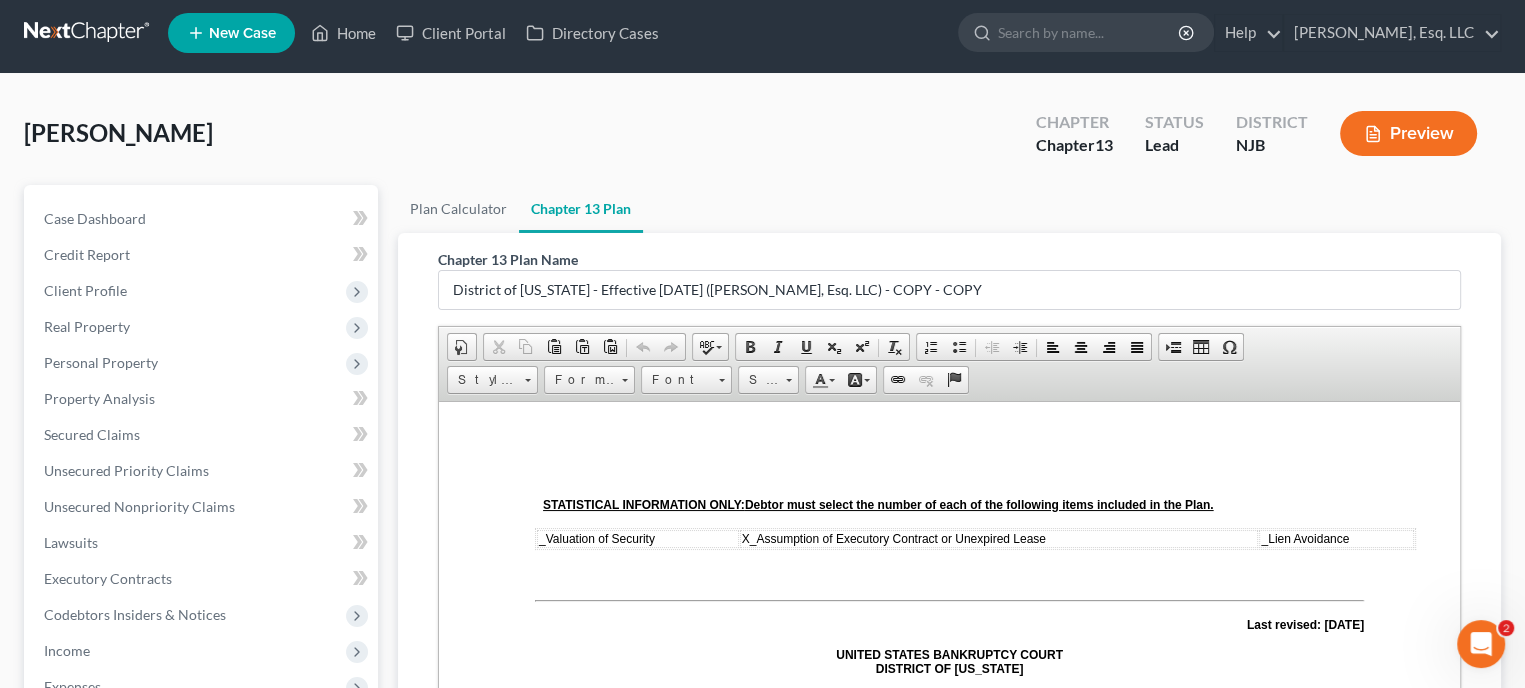 scroll, scrollTop: 0, scrollLeft: 0, axis: both 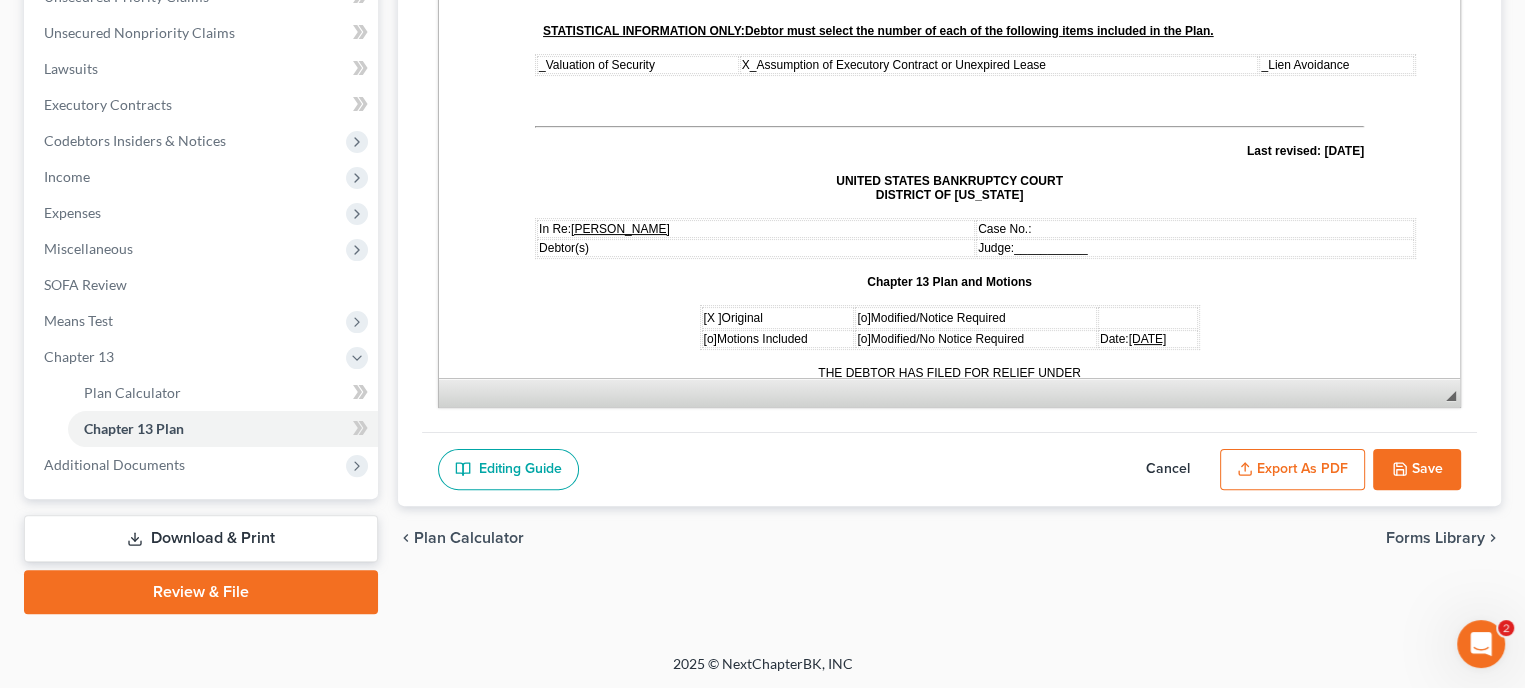 drag, startPoint x: 1268, startPoint y: 465, endPoint x: 1271, endPoint y: 476, distance: 11.401754 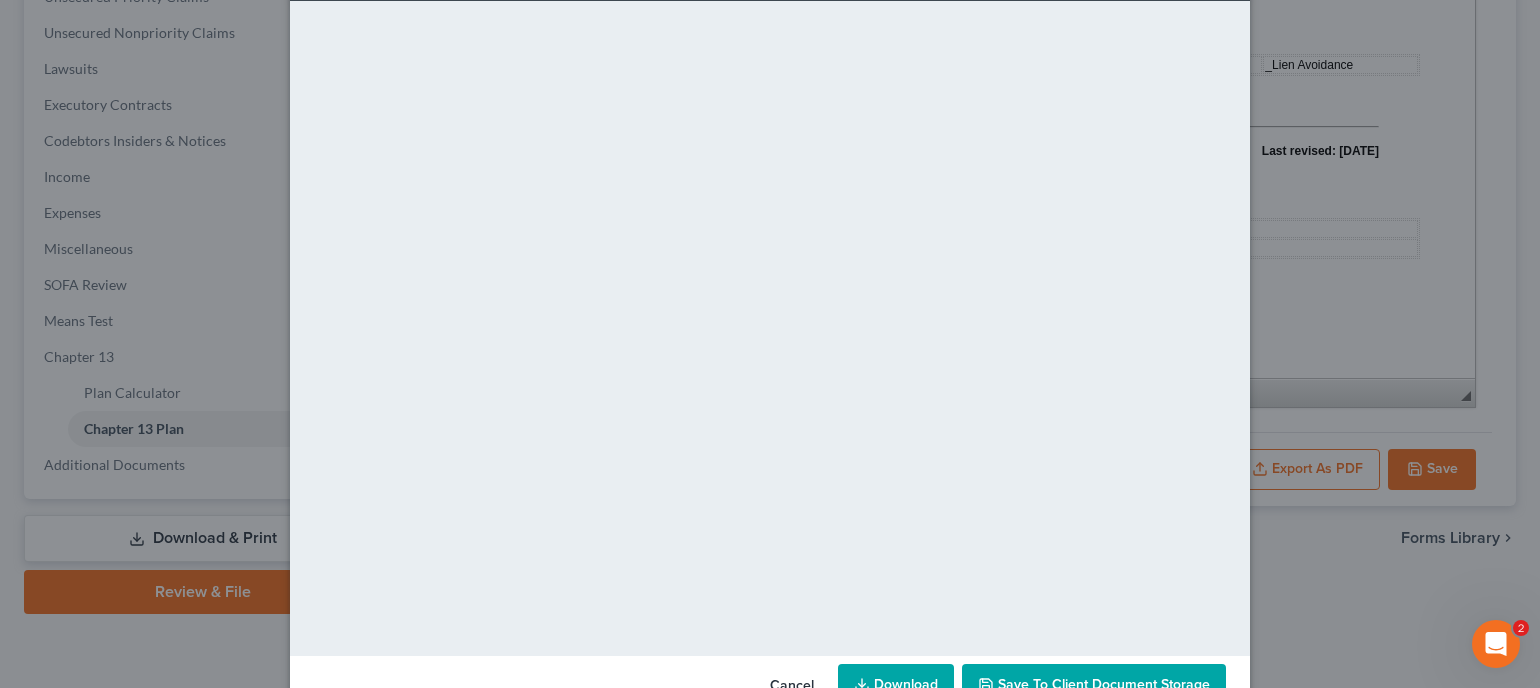 scroll, scrollTop: 176, scrollLeft: 0, axis: vertical 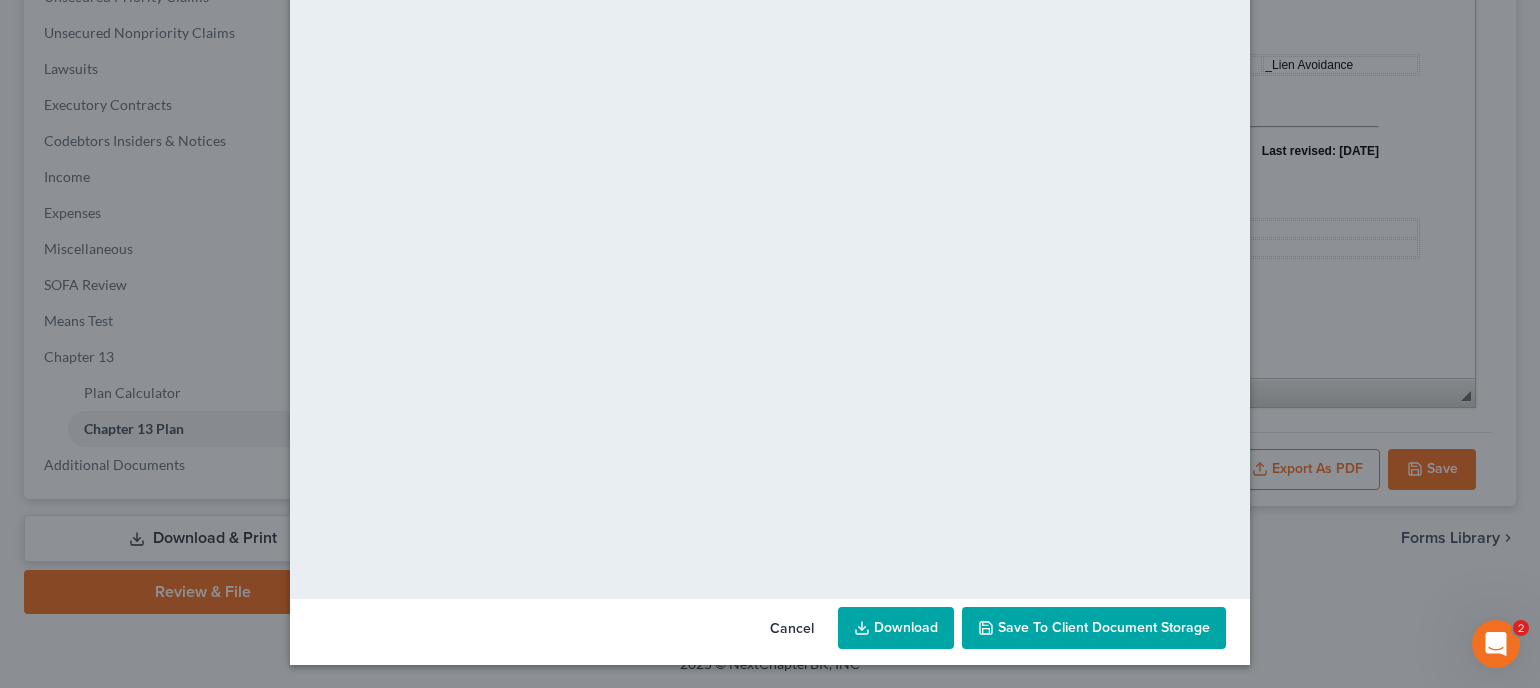 drag, startPoint x: 1527, startPoint y: 280, endPoint x: 1368, endPoint y: 512, distance: 281.2561 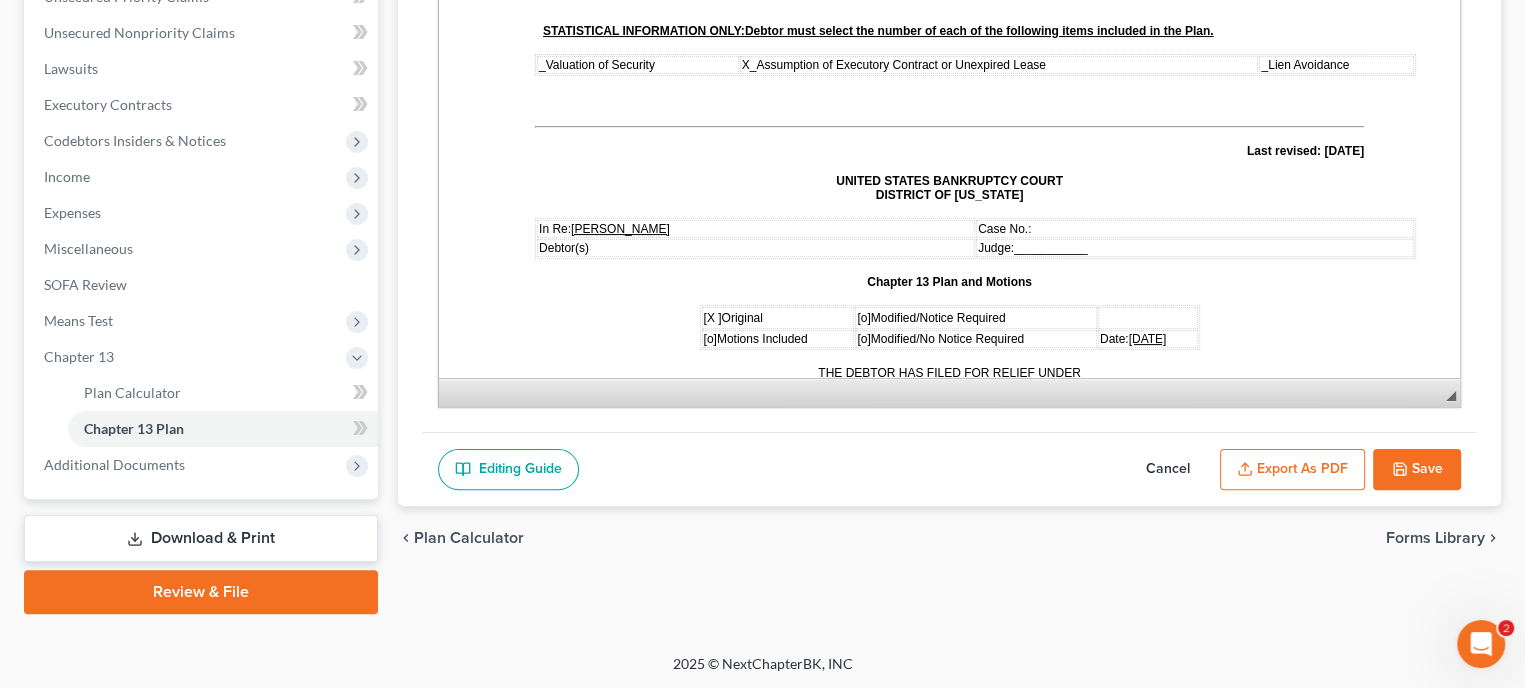 drag, startPoint x: 1277, startPoint y: 456, endPoint x: 1254, endPoint y: 468, distance: 25.942244 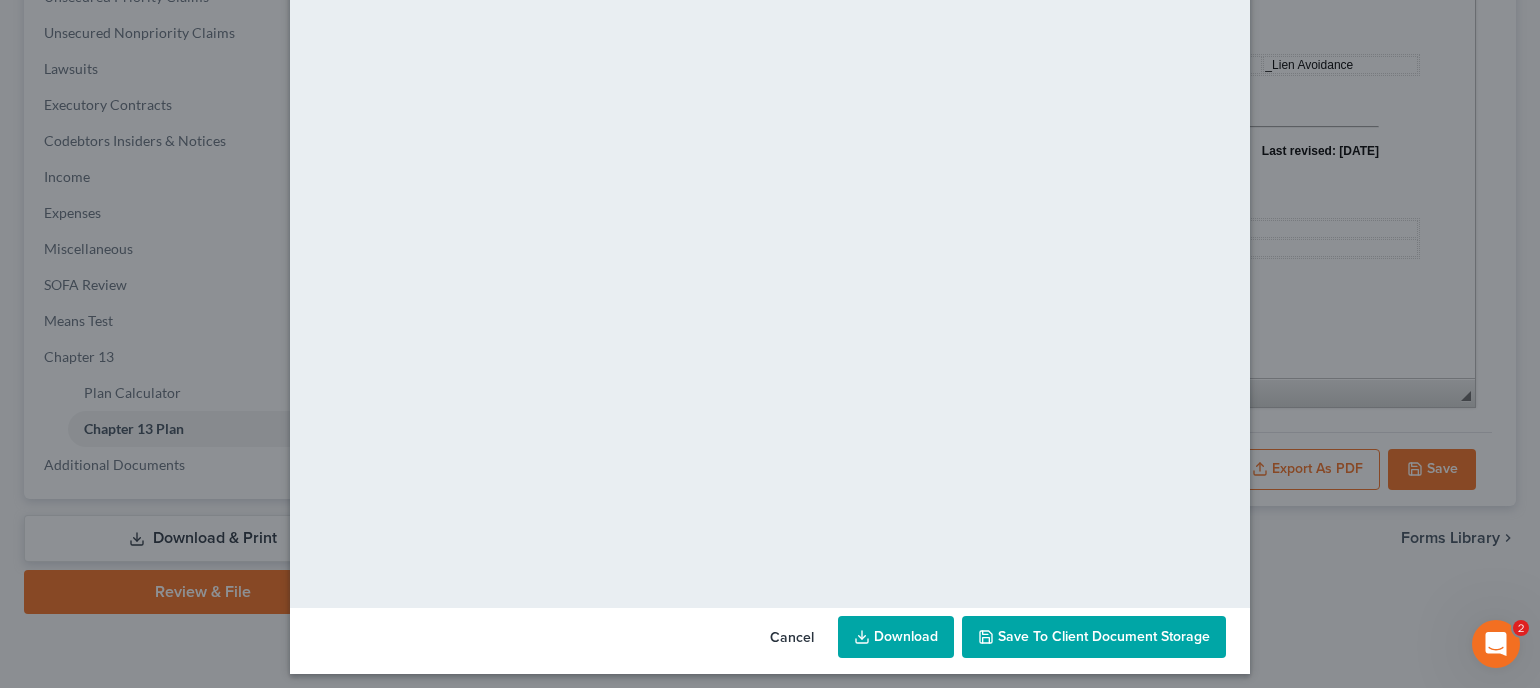 scroll, scrollTop: 176, scrollLeft: 0, axis: vertical 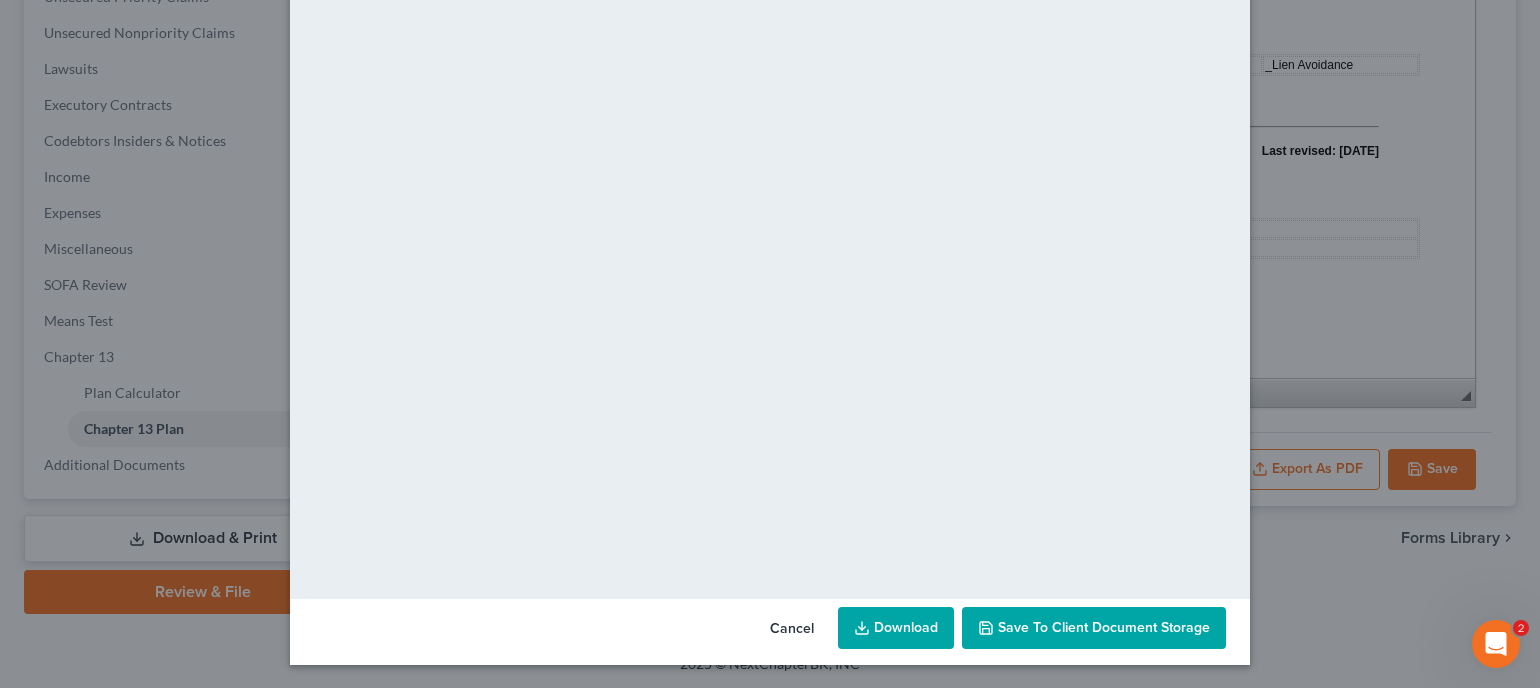 click on "Save to Client Document Storage" at bounding box center [1104, 627] 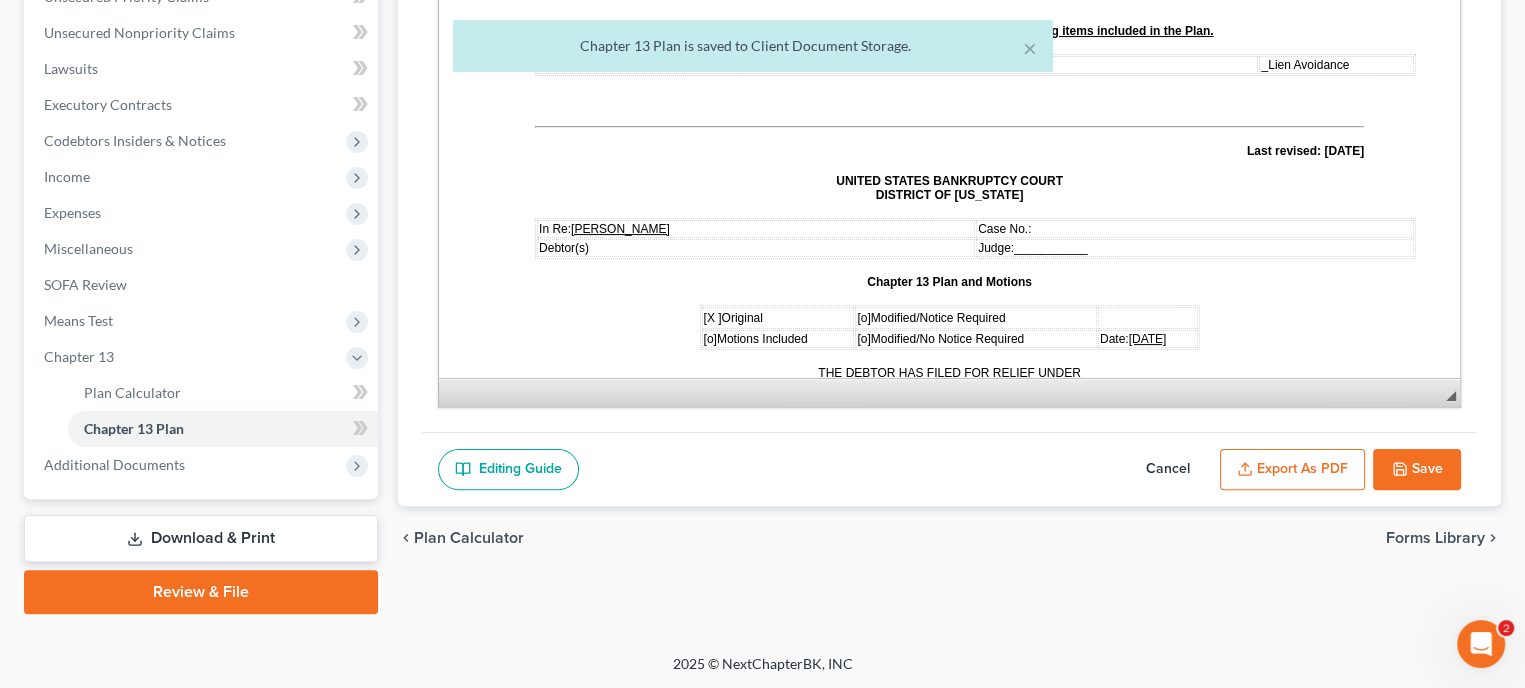 drag, startPoint x: 1520, startPoint y: 439, endPoint x: 1520, endPoint y: 488, distance: 49 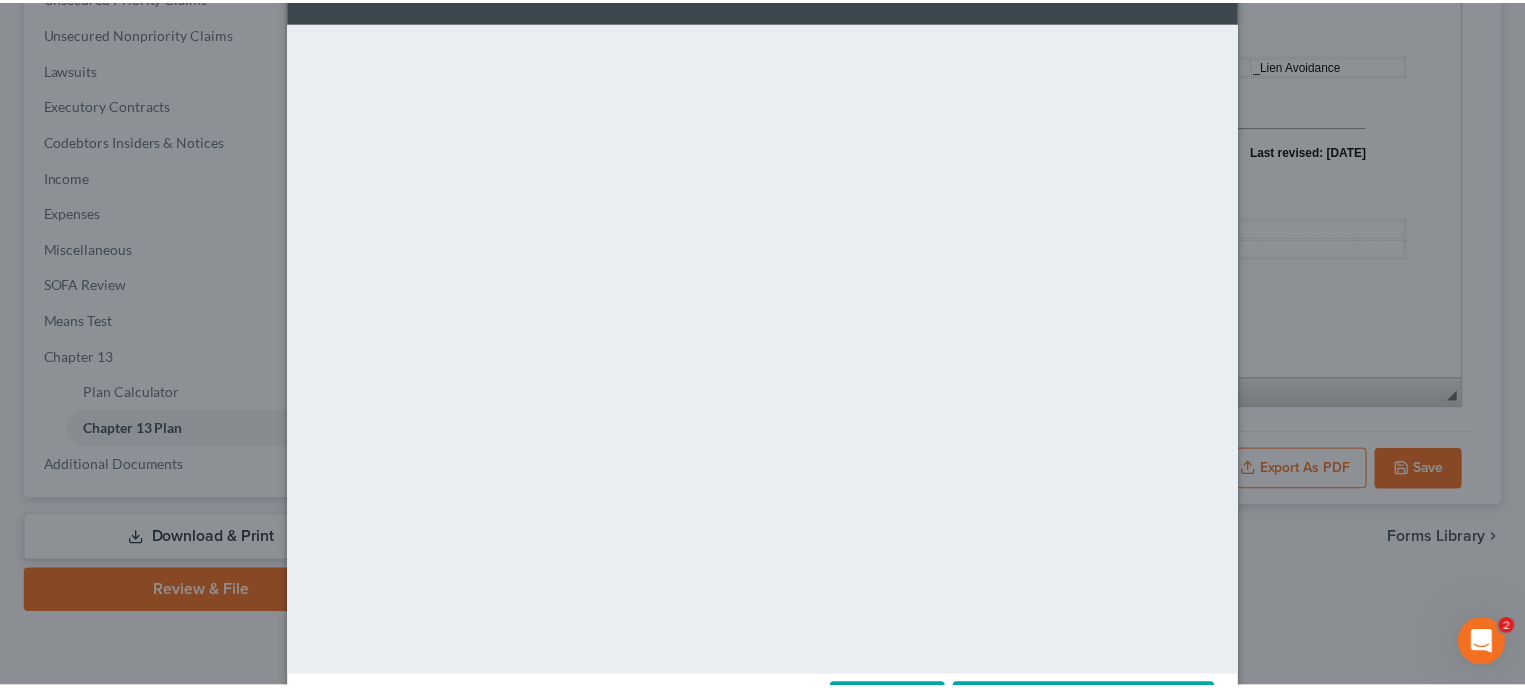 scroll, scrollTop: 176, scrollLeft: 0, axis: vertical 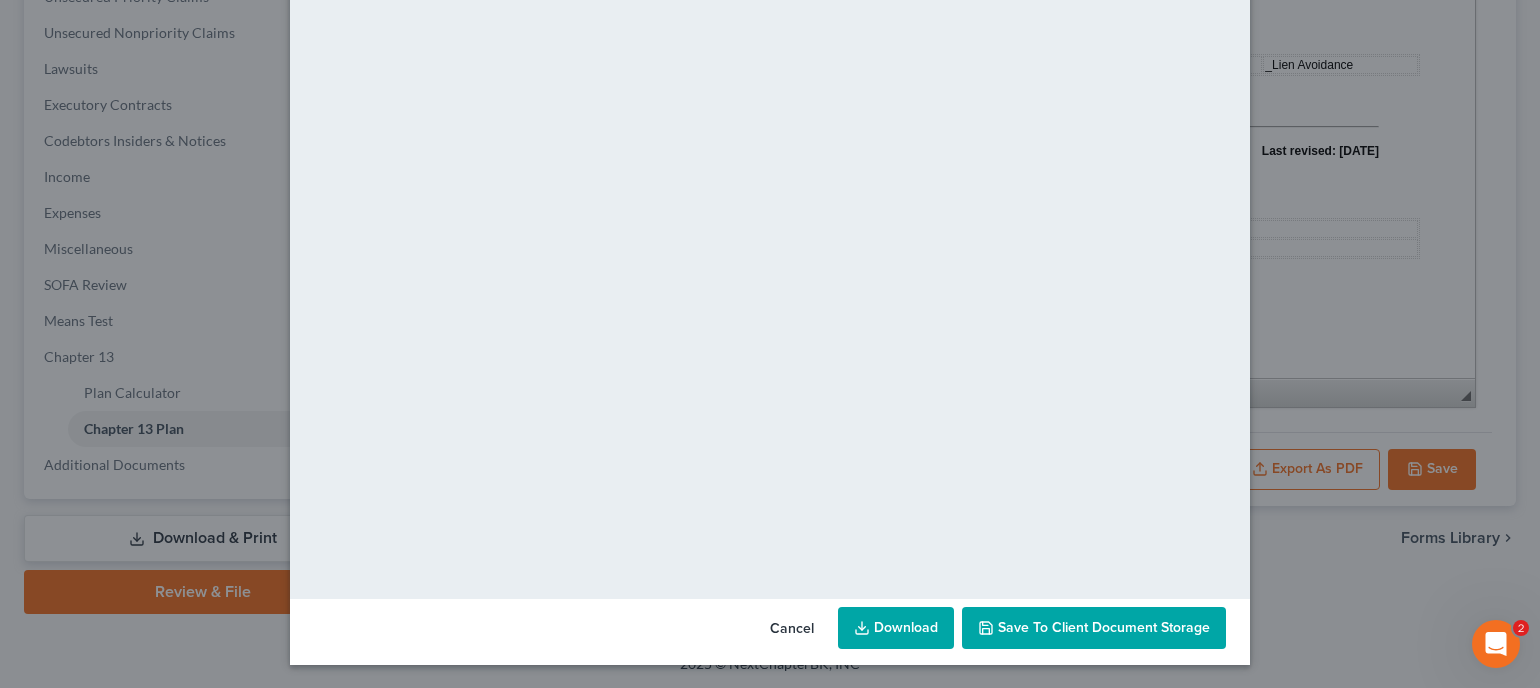 click on "Download" at bounding box center [896, 628] 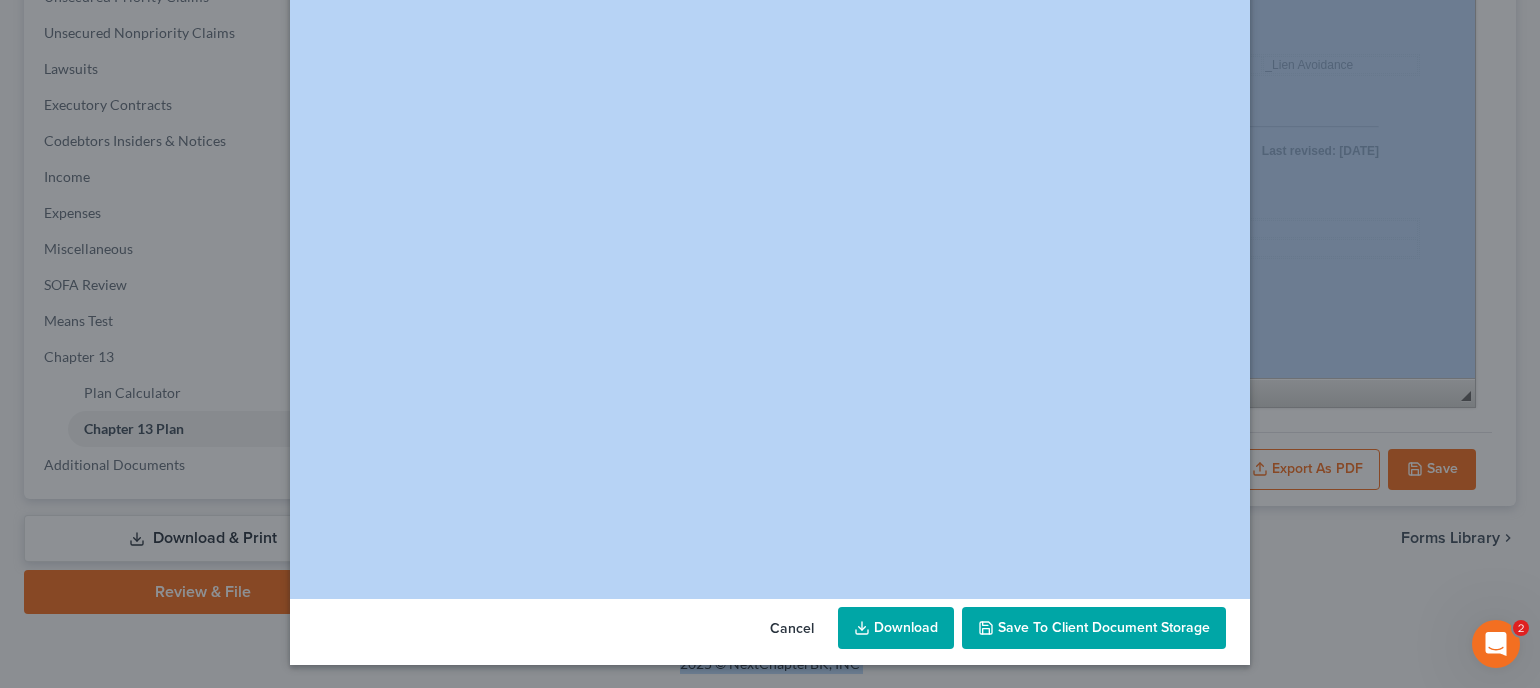 drag, startPoint x: 1521, startPoint y: 281, endPoint x: 1532, endPoint y: 22, distance: 259.2335 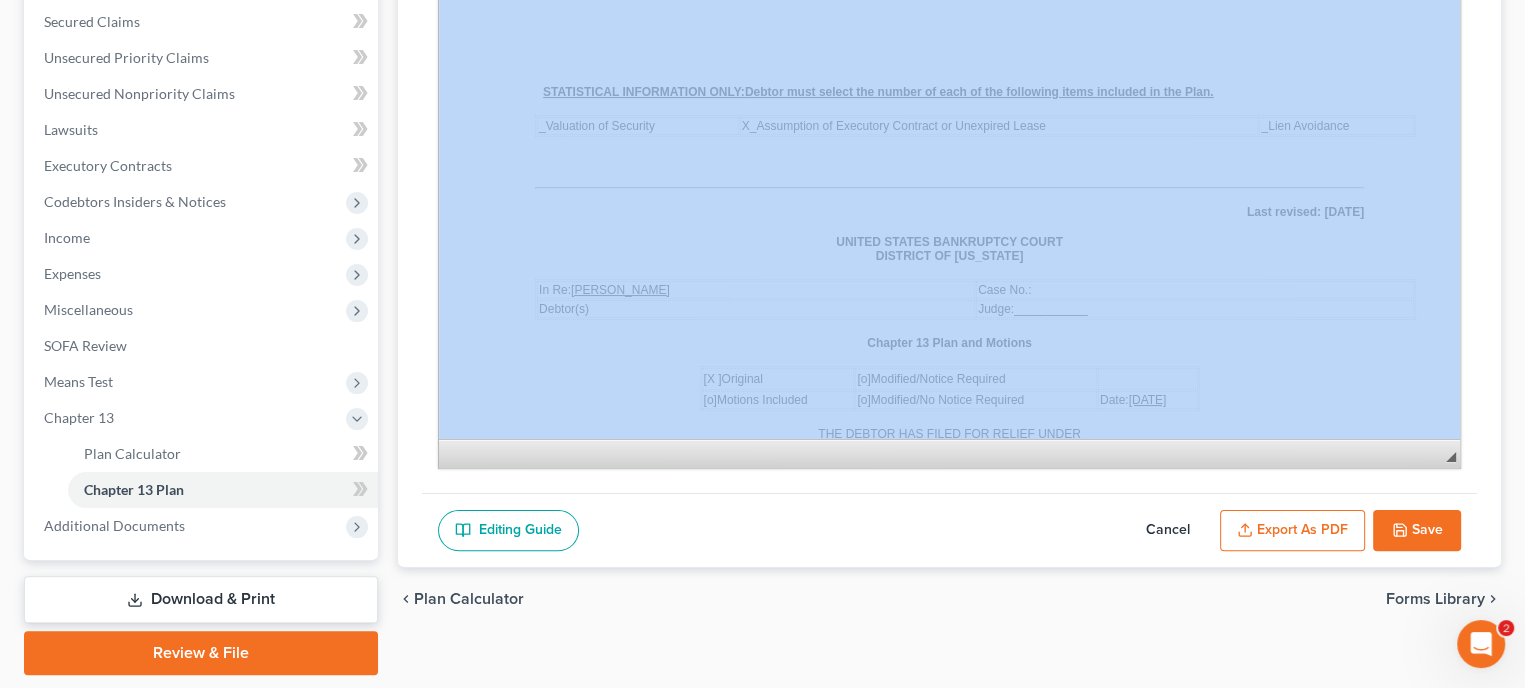 scroll, scrollTop: 481, scrollLeft: 0, axis: vertical 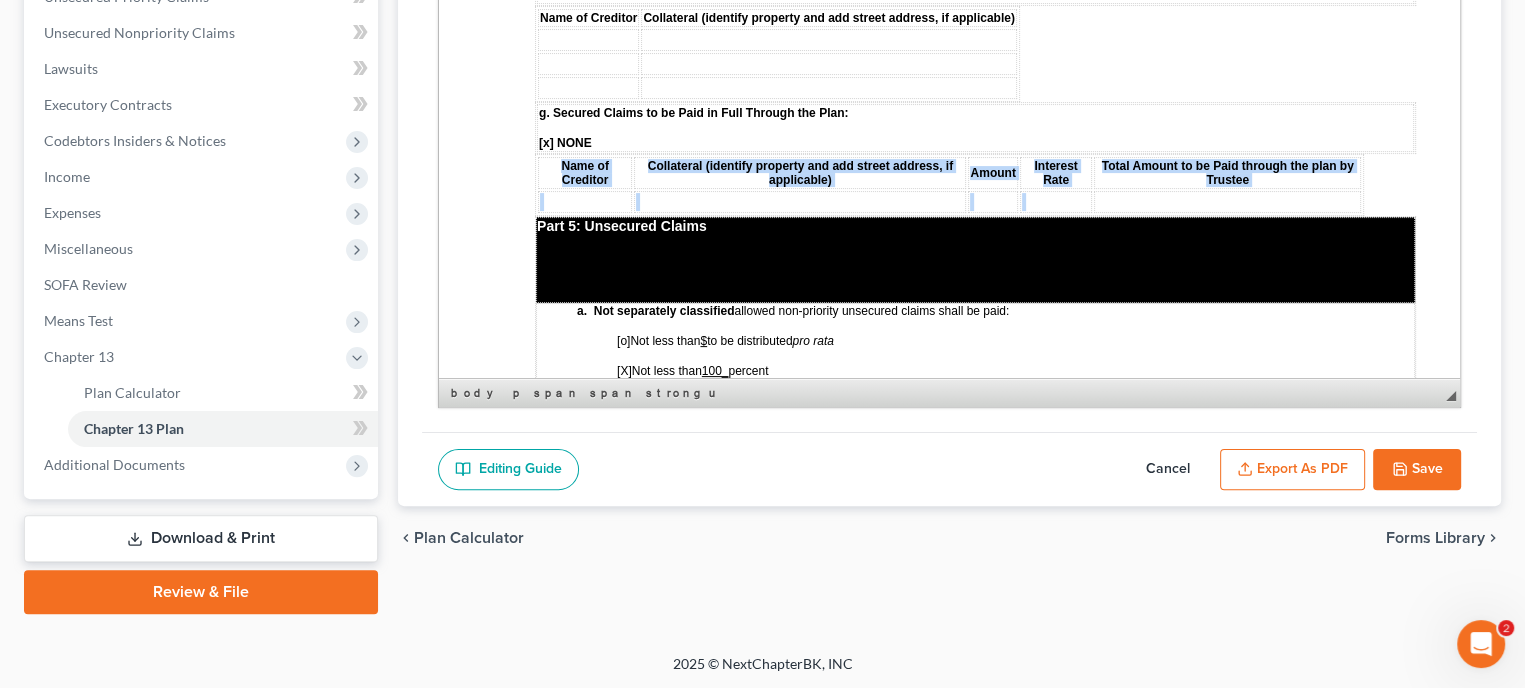 drag, startPoint x: 1033, startPoint y: 129, endPoint x: 1070, endPoint y: 106, distance: 43.56604 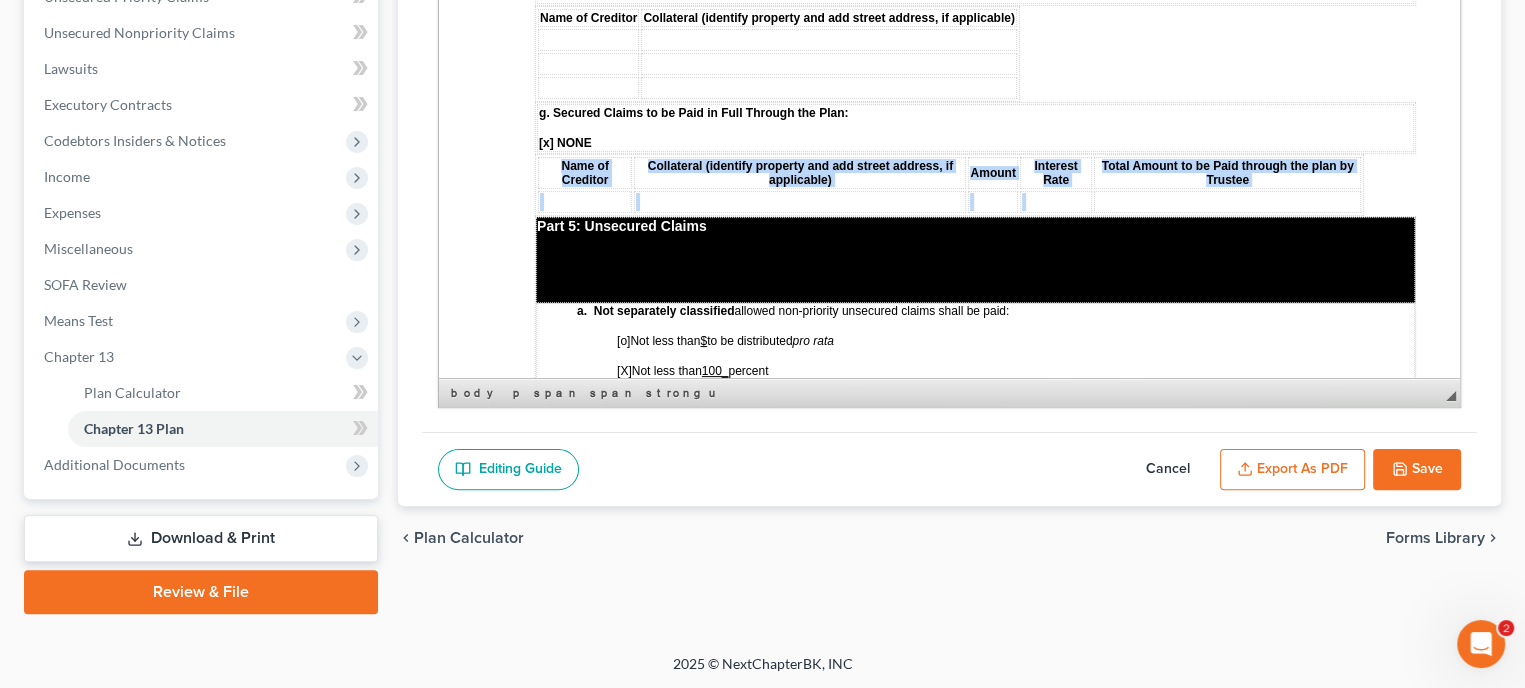 click on "STATISTICAL INFORMATION ONLY:  Debtor must select the number of each of the following items included in the Plan. _  Valuation of Security   X_  Assumption of Executory Contract or Unexpired Lease _  Lien Avoidance Last revised: [DATE] UNITED STATES BANKRUPTCY COURT DISTRICT OF [US_STATE] In Re:  [PERSON_NAME] Case No.:   Debtor(s)          Judge:   ___________ Chapter 13 Plan and Motions [X ]  Original    [o]  Modified/Notice Required    [o]  Motions Included   [o]  Modified/No Notice Required   Date:     [DATE] THE DEBTOR HAS FILED FOR RELIEF UNDER CHAPTER 13 OF THE BANKRUPTCY CODE YOUR RIGHTS WILL BE AFFECTED The Court issued a separate  Notice of the Hearing on Confirmation of Plan , which contains the date of the confirmation hearing on the Plan proposed by the Debtor. This document is the actual Plan proposed by the Debtor to adjust debts.  THIS PLAN: [o]  DOES  [x] [o]  DOES  [x] [o]  7a /   [o]  7b /   [o]  7 c. [o]  DOES  [x]   [o] [o]" at bounding box center (949, -372) 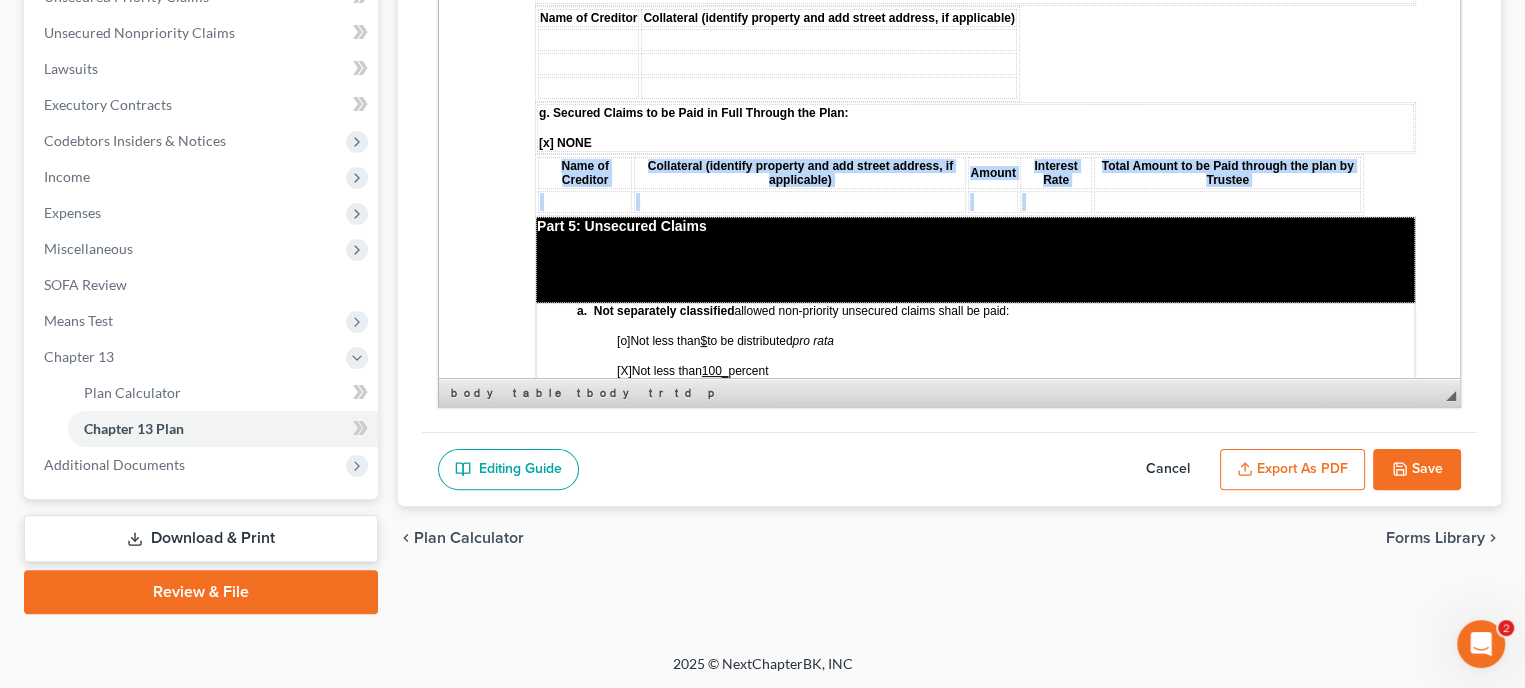 scroll, scrollTop: 2926, scrollLeft: 0, axis: vertical 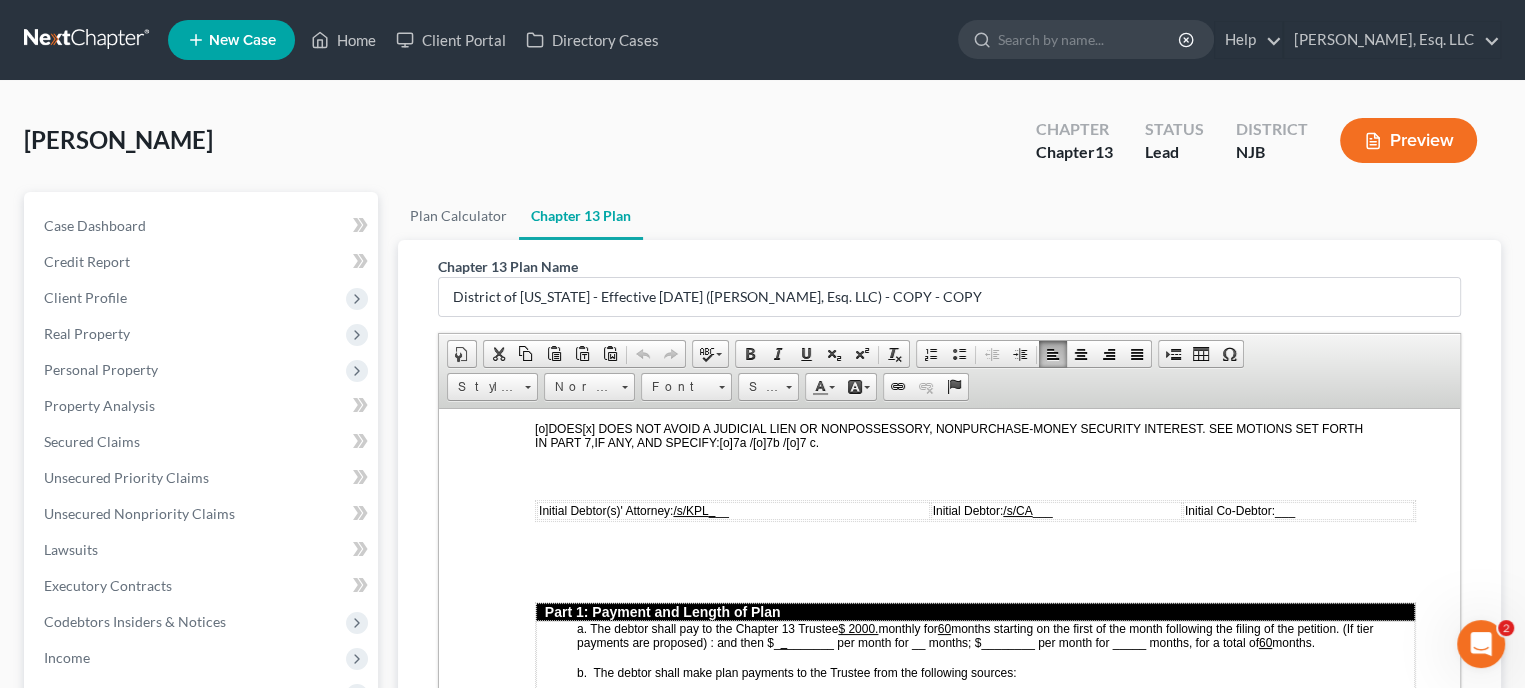 click on "[PERSON_NAME] Upgraded Chapter Chapter  13 Status Lead District [GEOGRAPHIC_DATA] Preview" at bounding box center (762, 148) 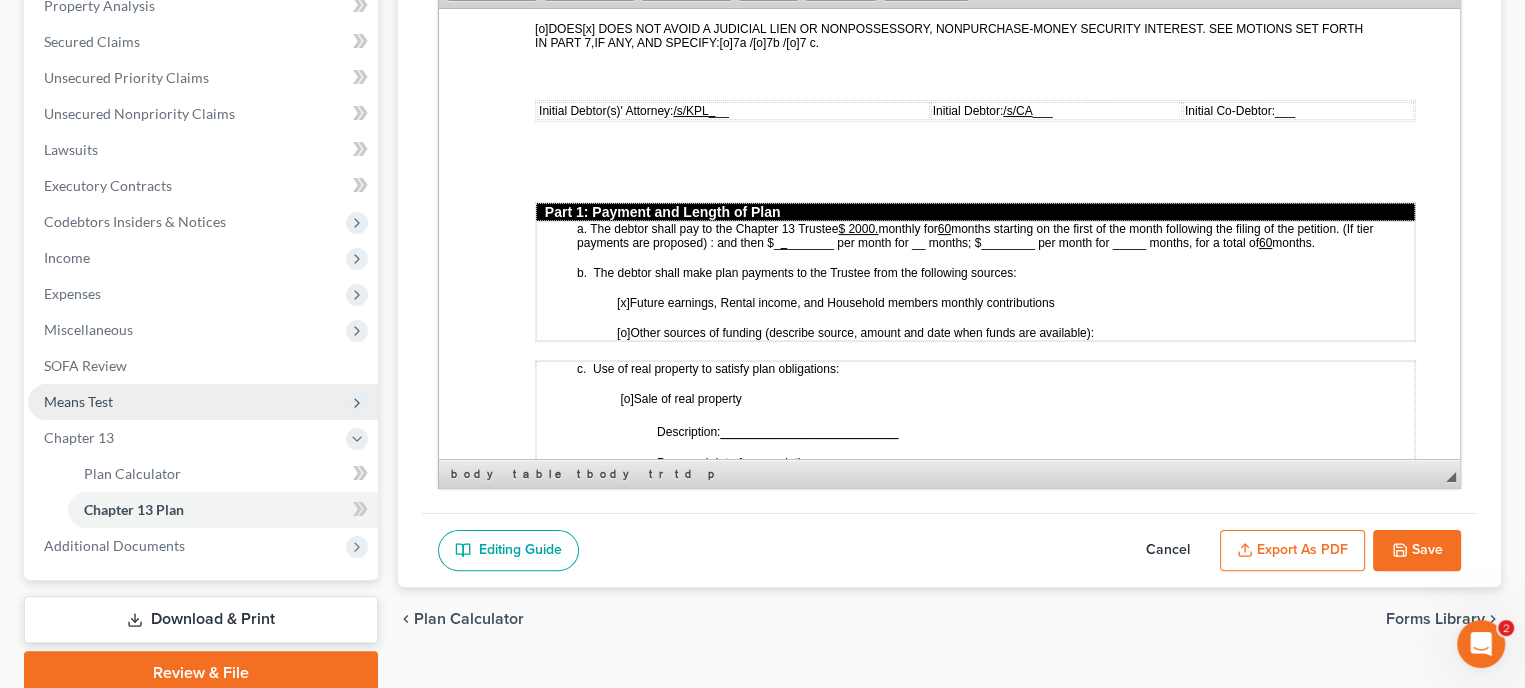 click on "Means Test" at bounding box center (203, 402) 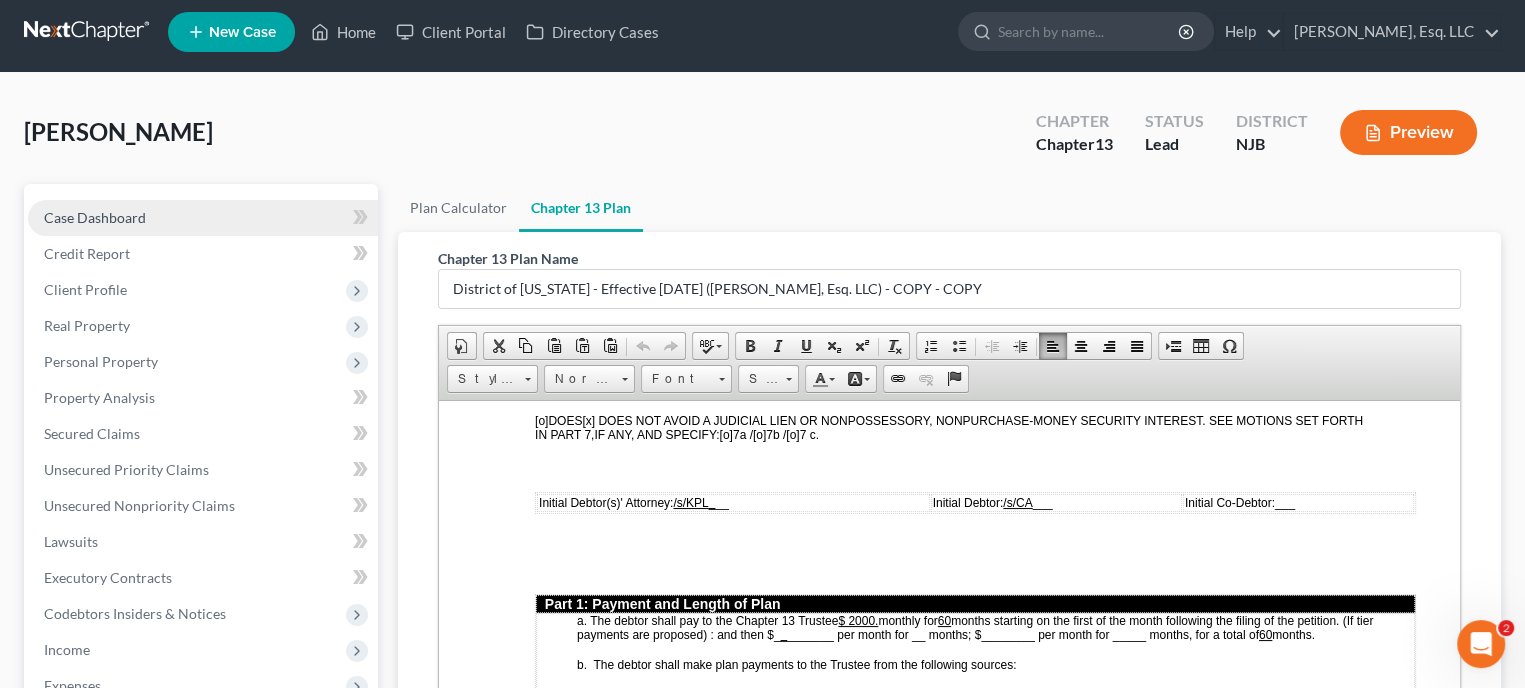 scroll, scrollTop: 0, scrollLeft: 0, axis: both 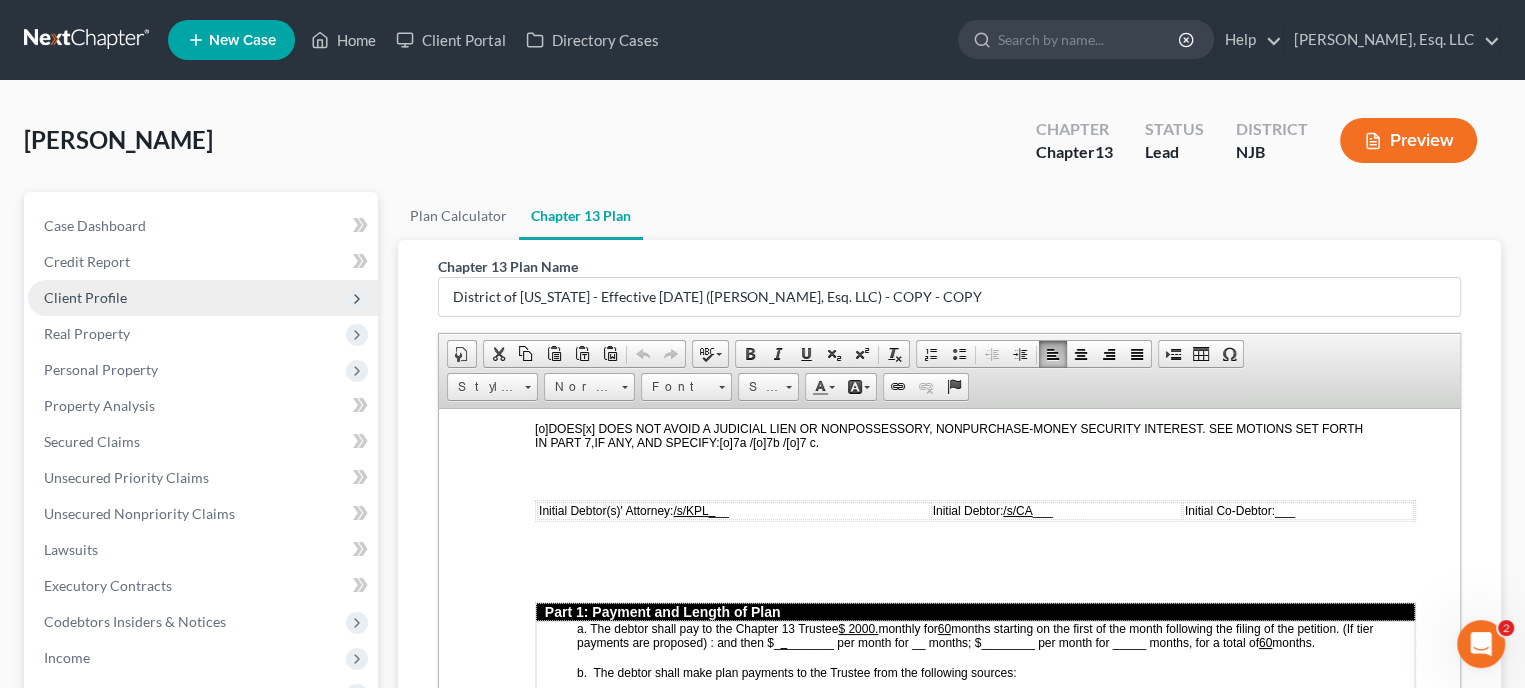 click on "Client Profile" at bounding box center (85, 297) 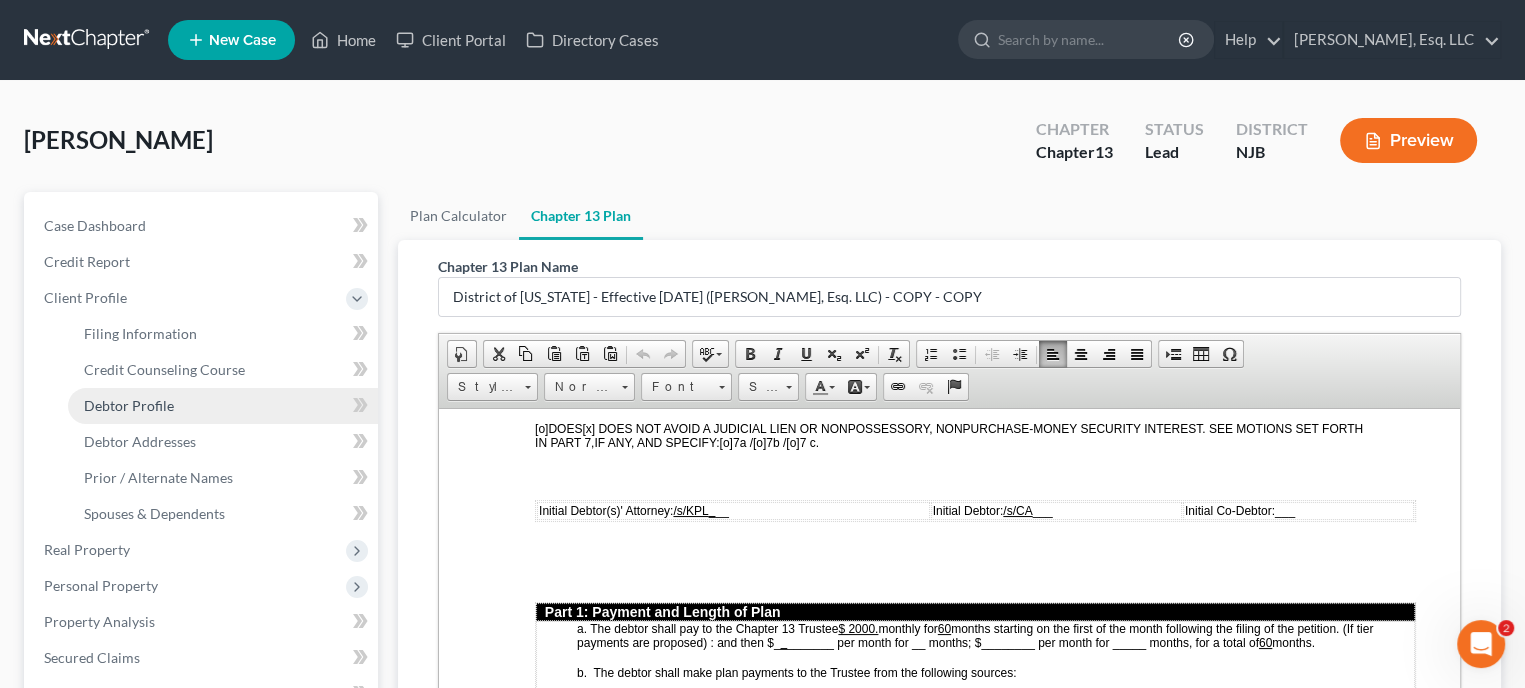 click on "Debtor Profile" at bounding box center (129, 405) 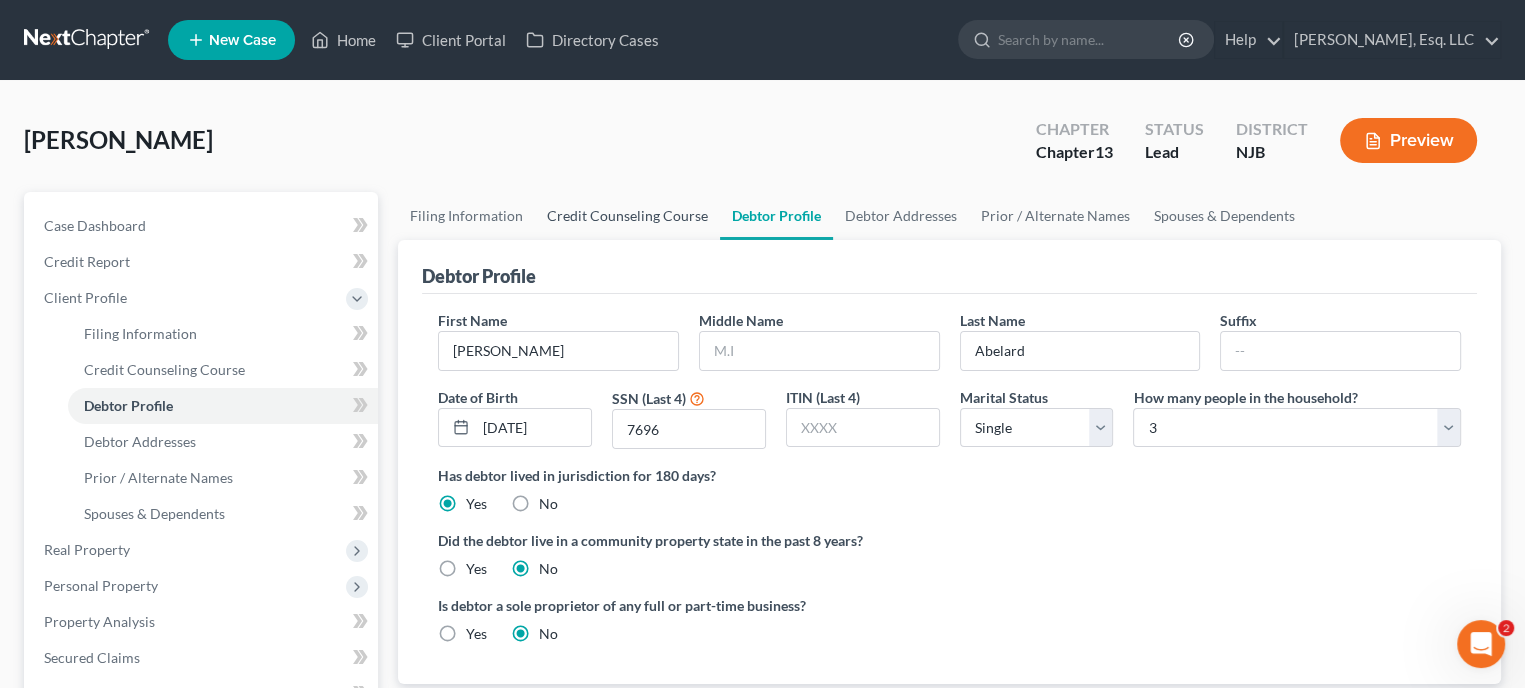 radio on "true" 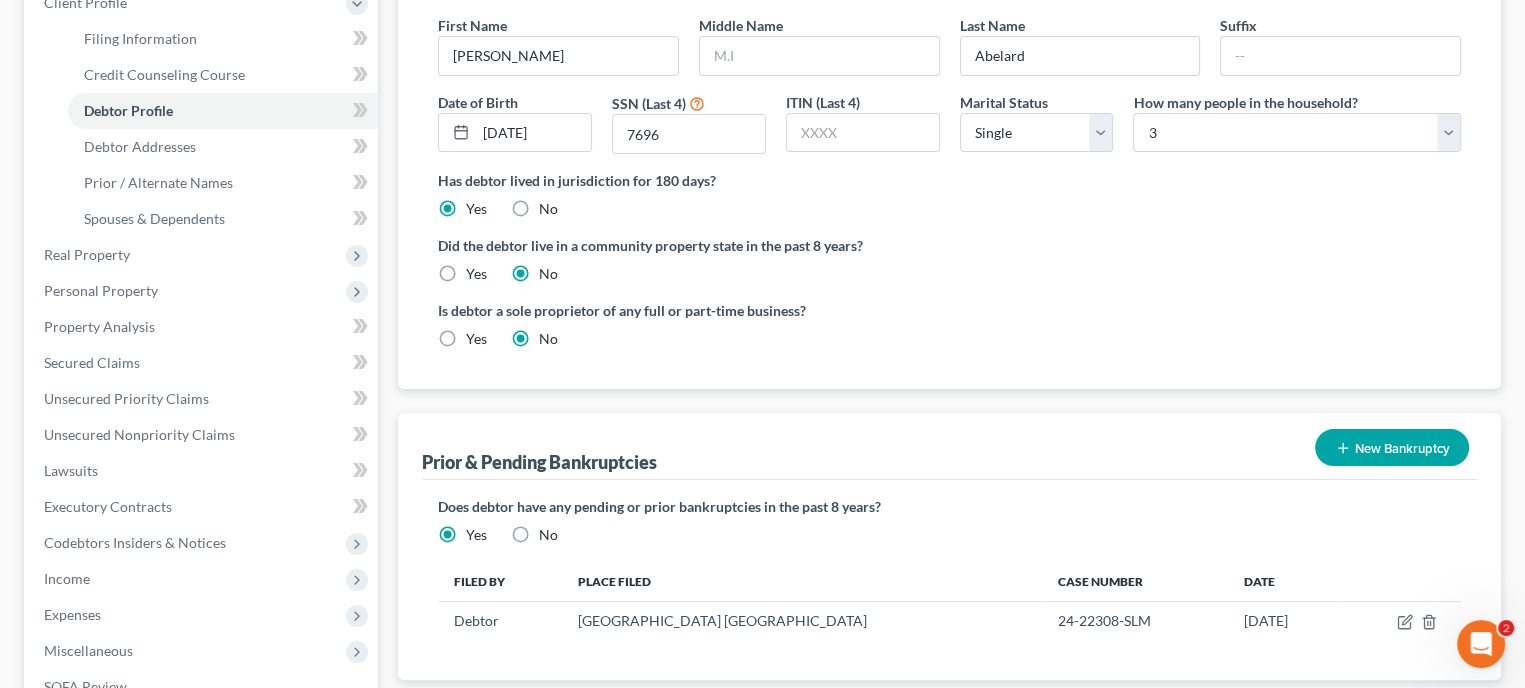 scroll, scrollTop: 500, scrollLeft: 0, axis: vertical 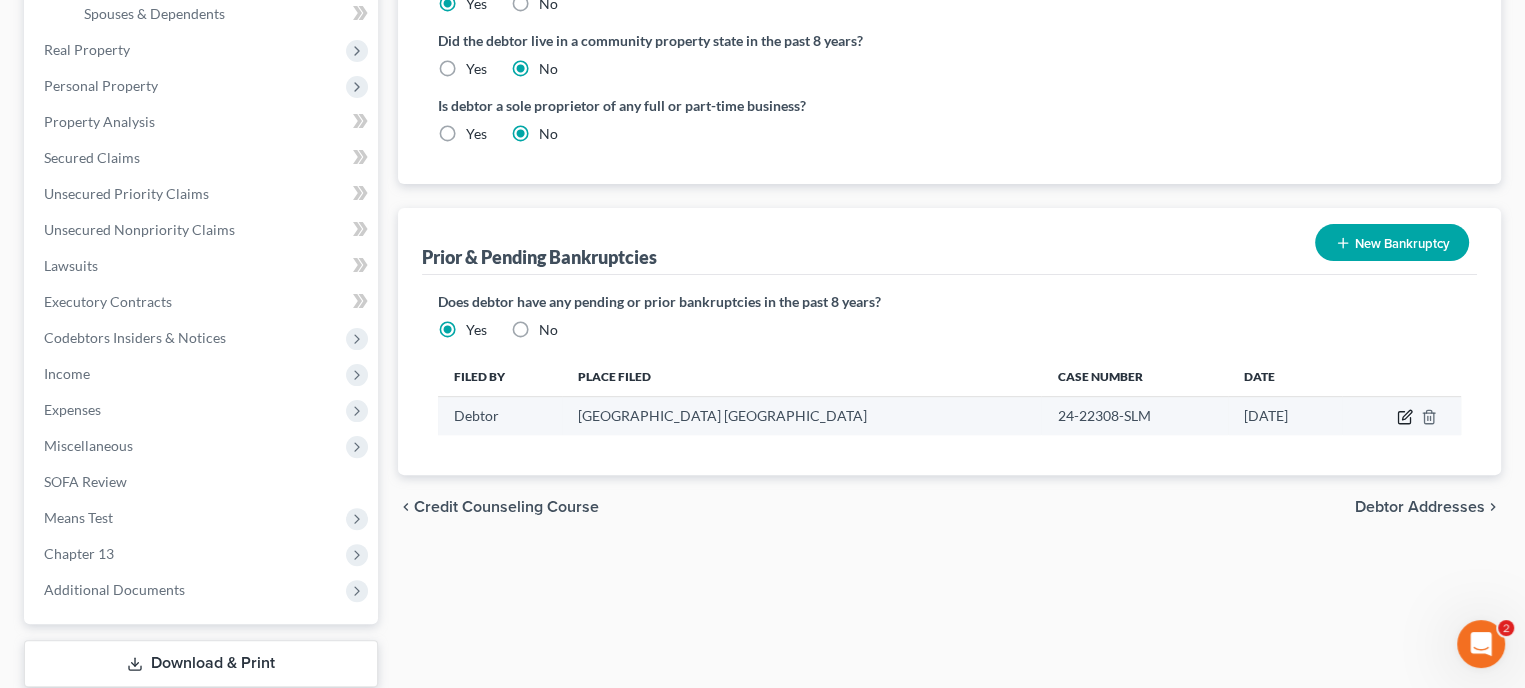 click 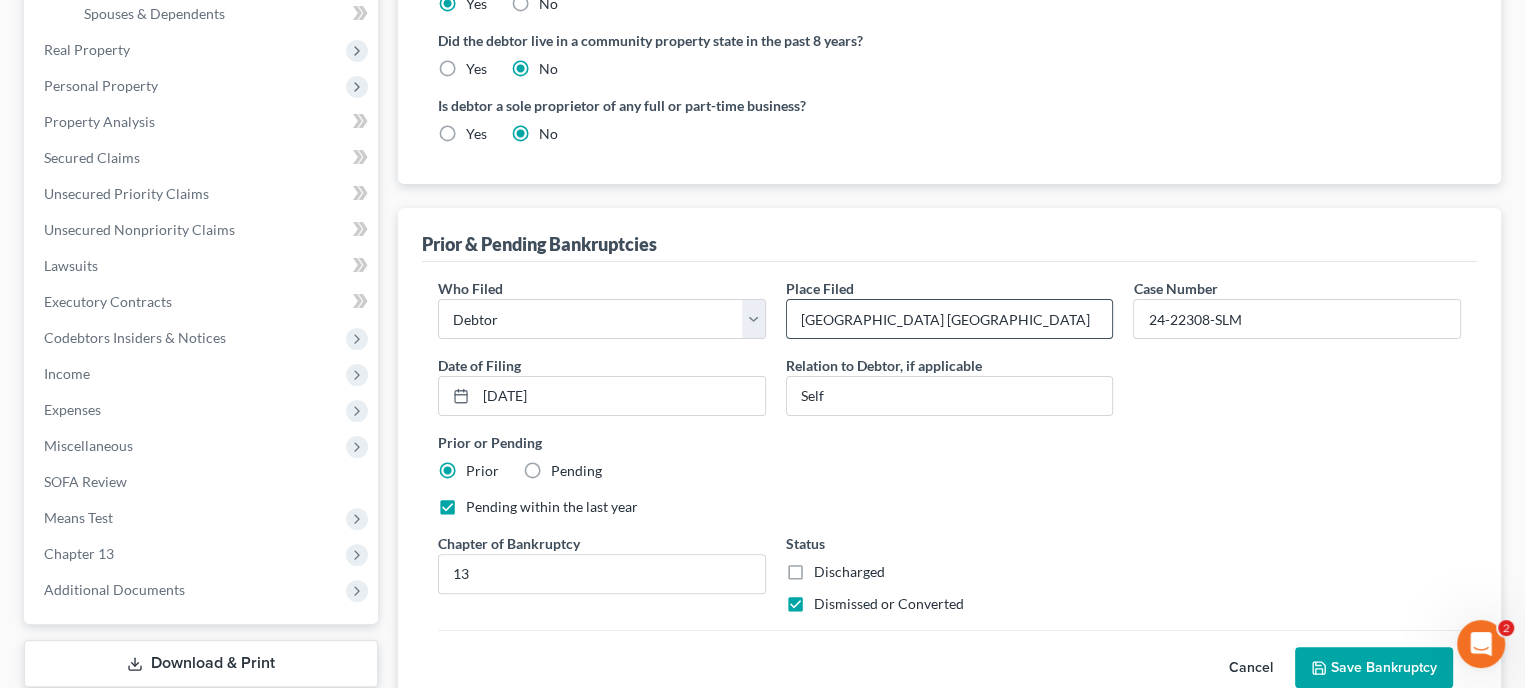 click on "[GEOGRAPHIC_DATA] [GEOGRAPHIC_DATA]" at bounding box center (950, 319) 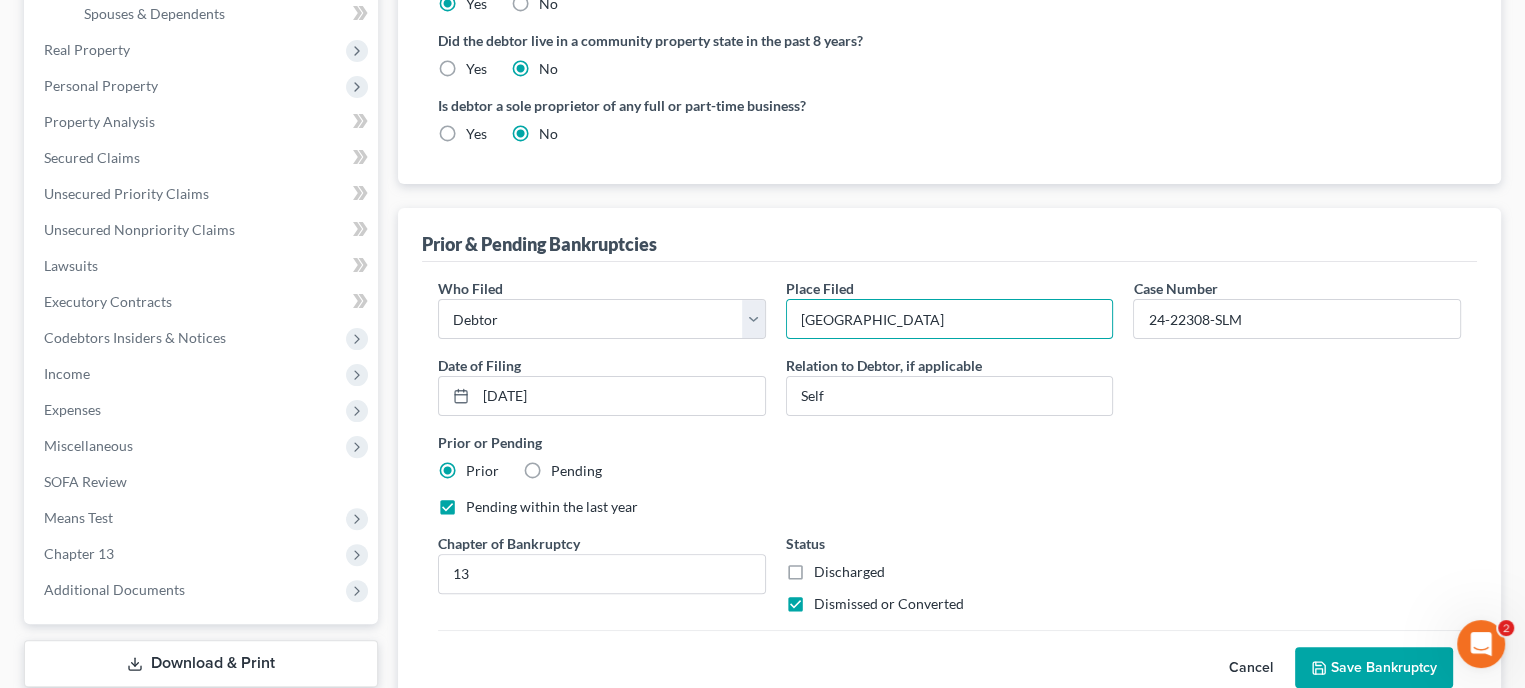 type on "[GEOGRAPHIC_DATA]" 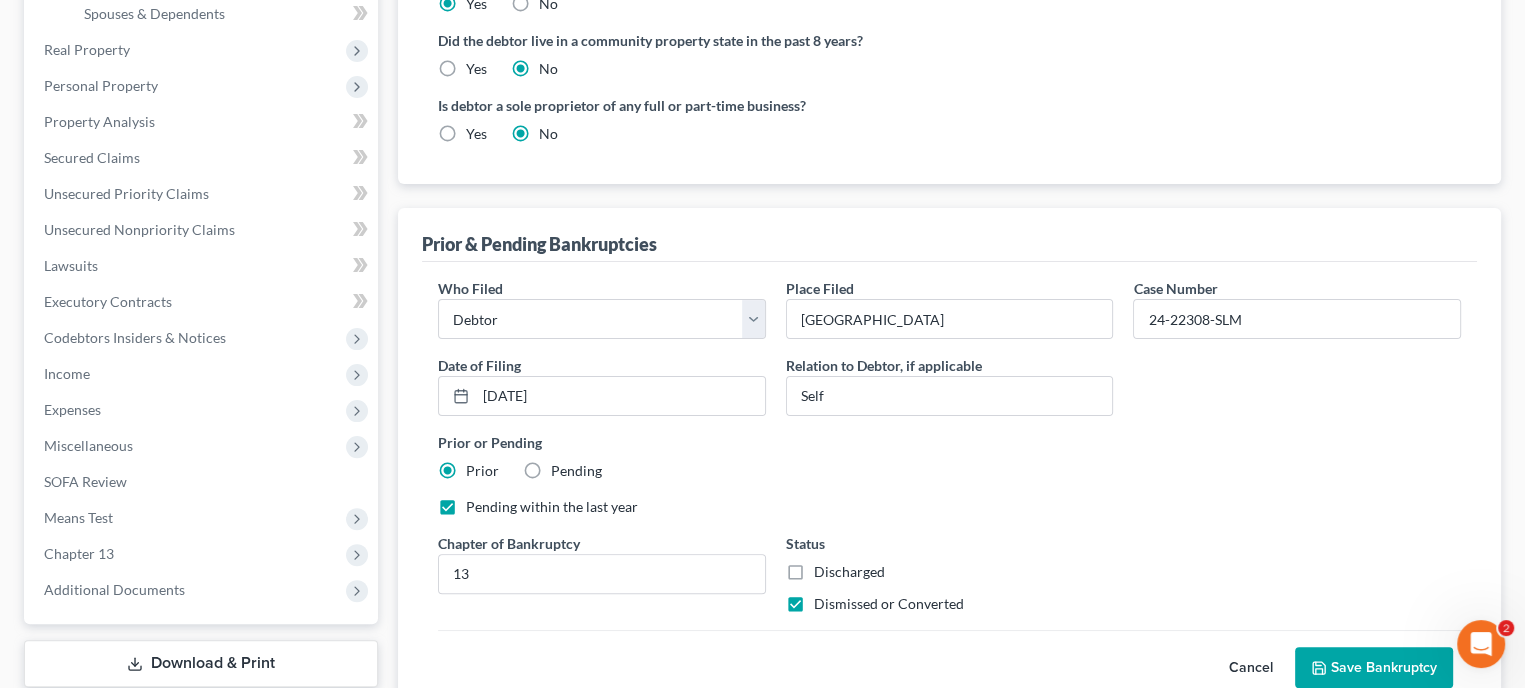 click on "Who Filed
*
Debtor Other
Place Filed
*
[GEOGRAPHIC_DATA] [GEOGRAPHIC_DATA] Case Number 24-22308-SLM
Date of Filing
*
[DATE] Relation to Debtor, if applicable Self Prior or Pending Prior Pending Pending within the last year Chapter of Bankruptcy 13 Status Discharged Dismissed or Converted" at bounding box center (949, 454) 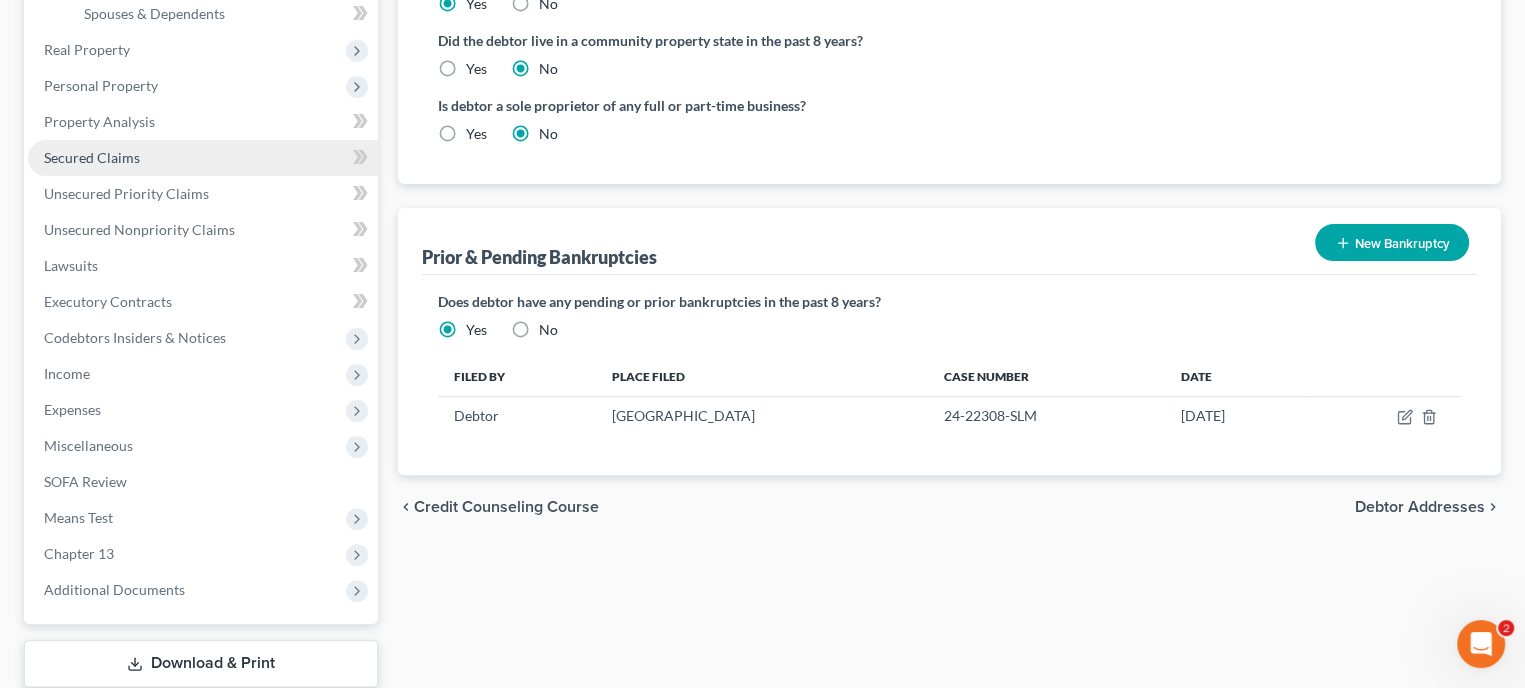 click on "Secured Claims" at bounding box center [92, 157] 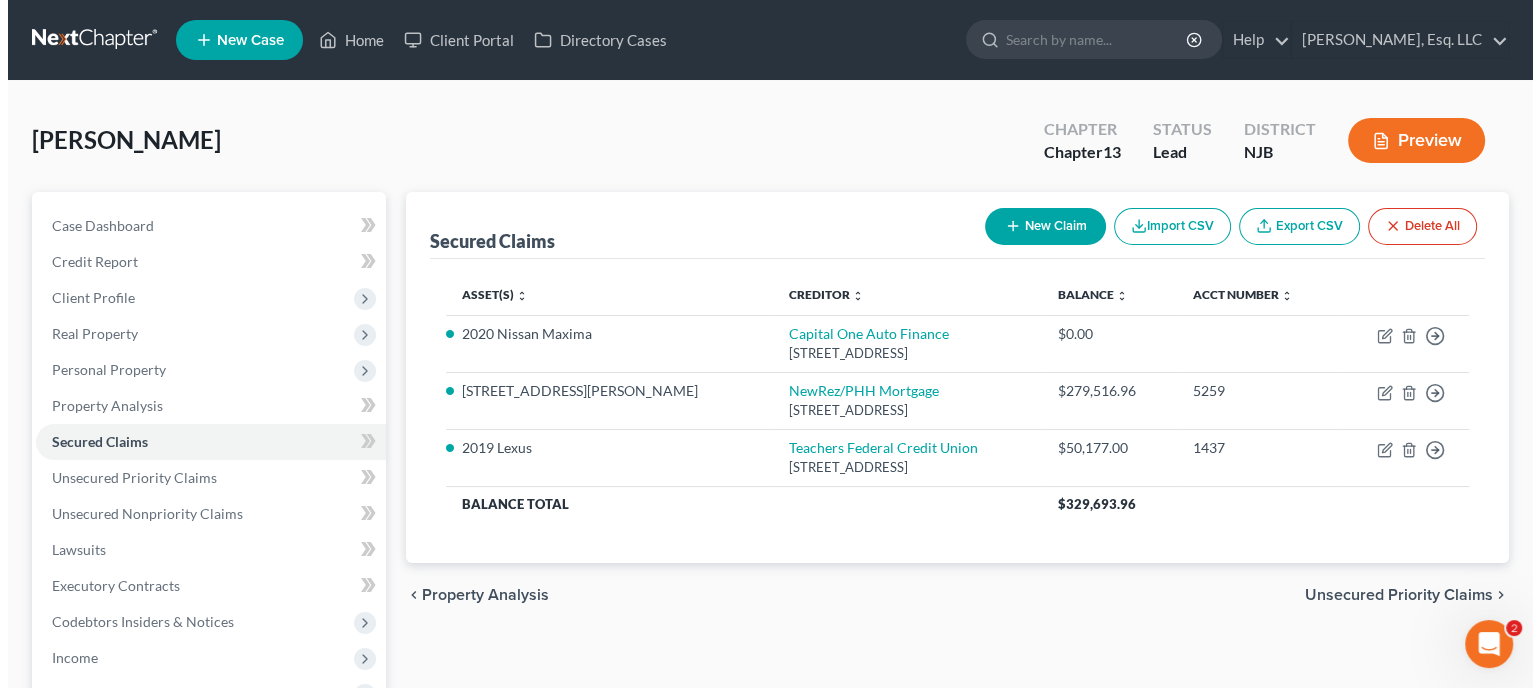 scroll, scrollTop: 100, scrollLeft: 0, axis: vertical 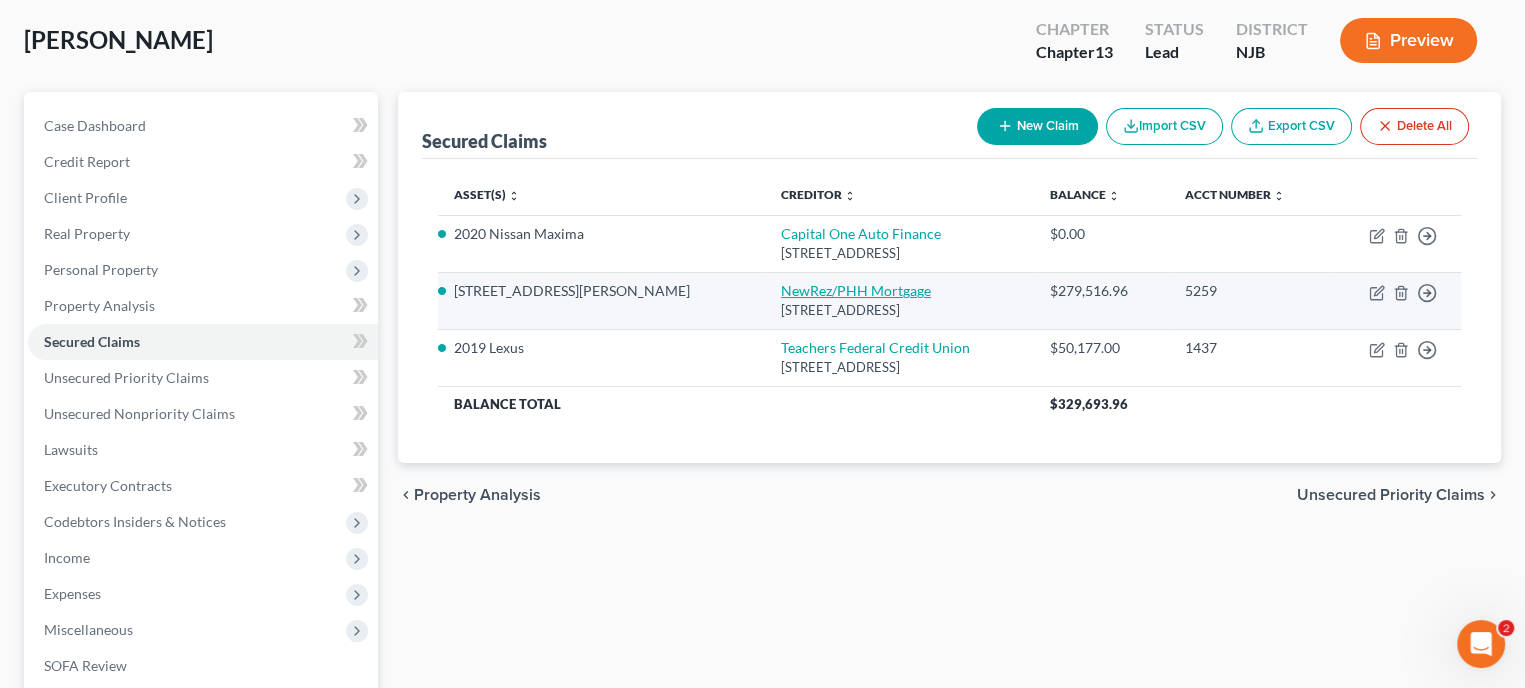 click on "NewRez/PHH Mortgage" at bounding box center [856, 290] 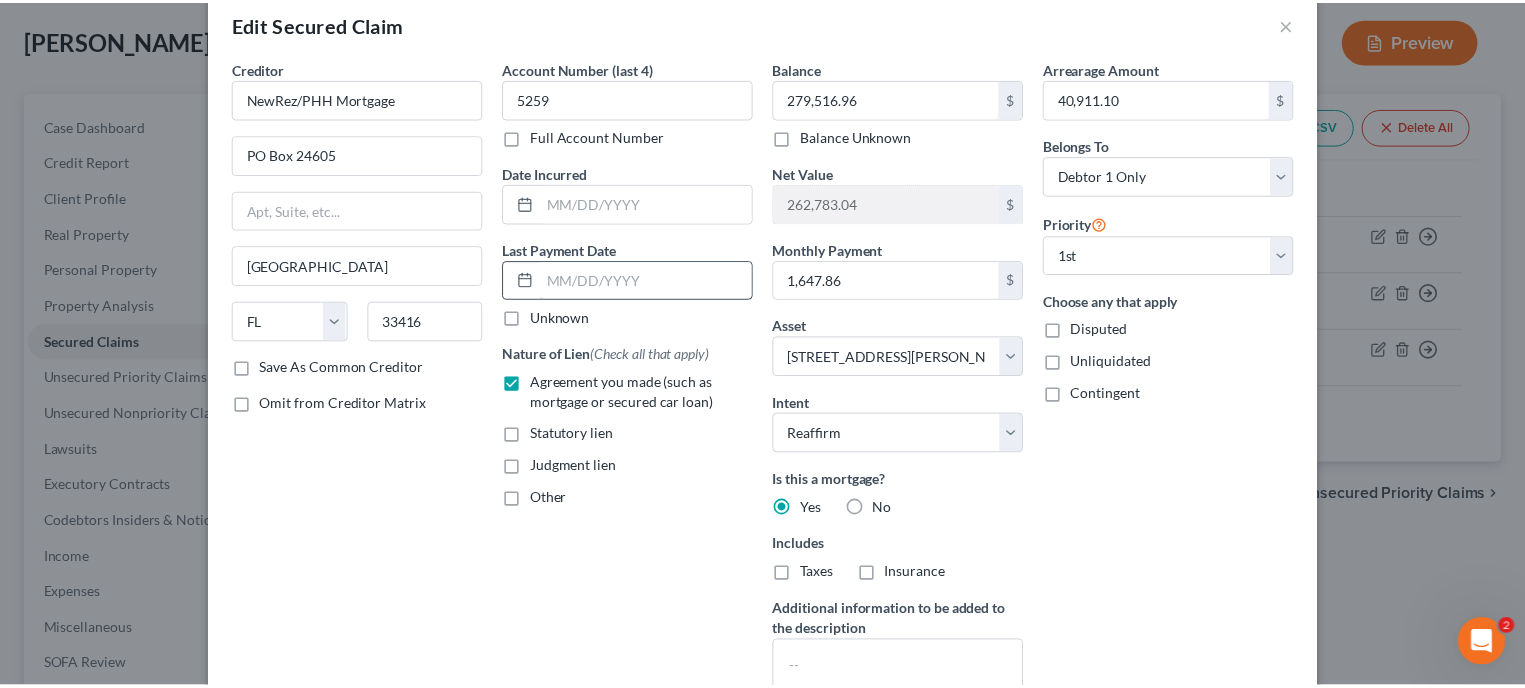 scroll, scrollTop: 0, scrollLeft: 0, axis: both 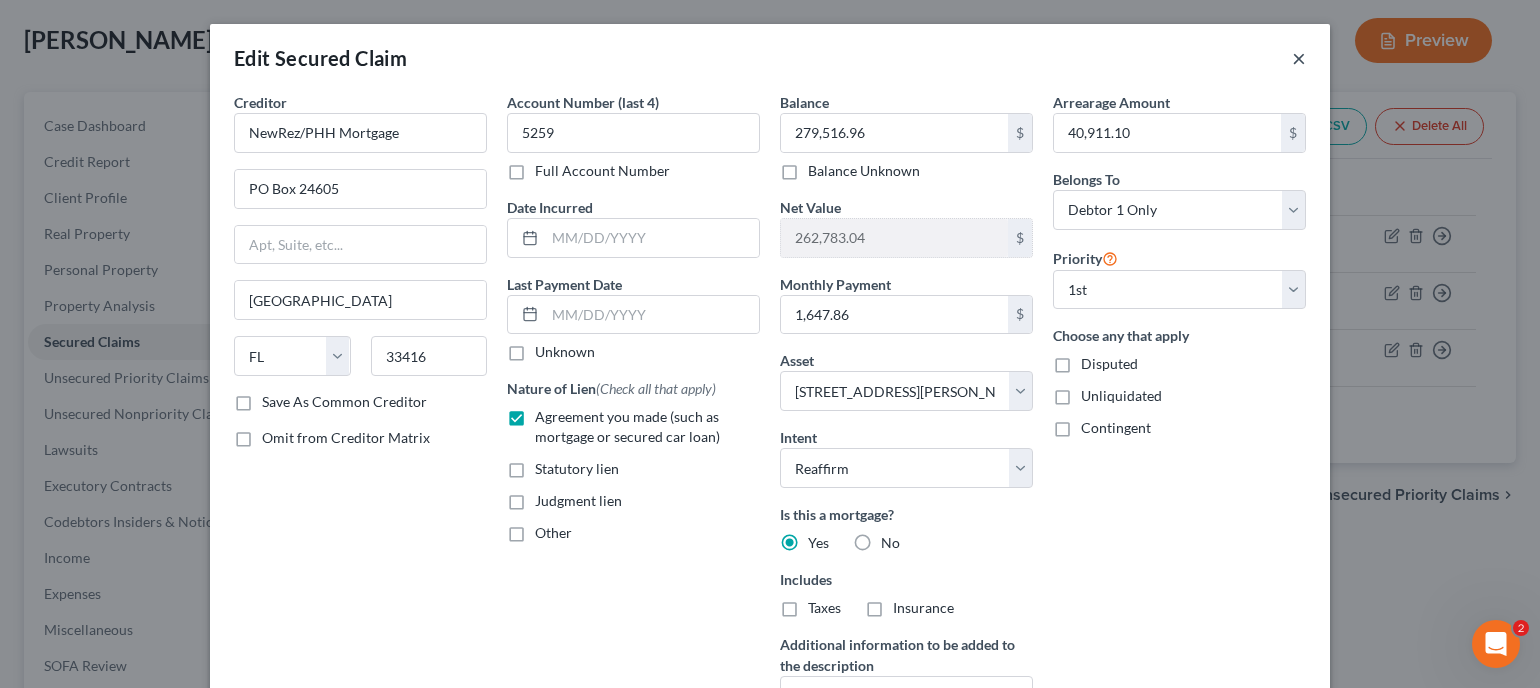 click on "×" at bounding box center [1299, 58] 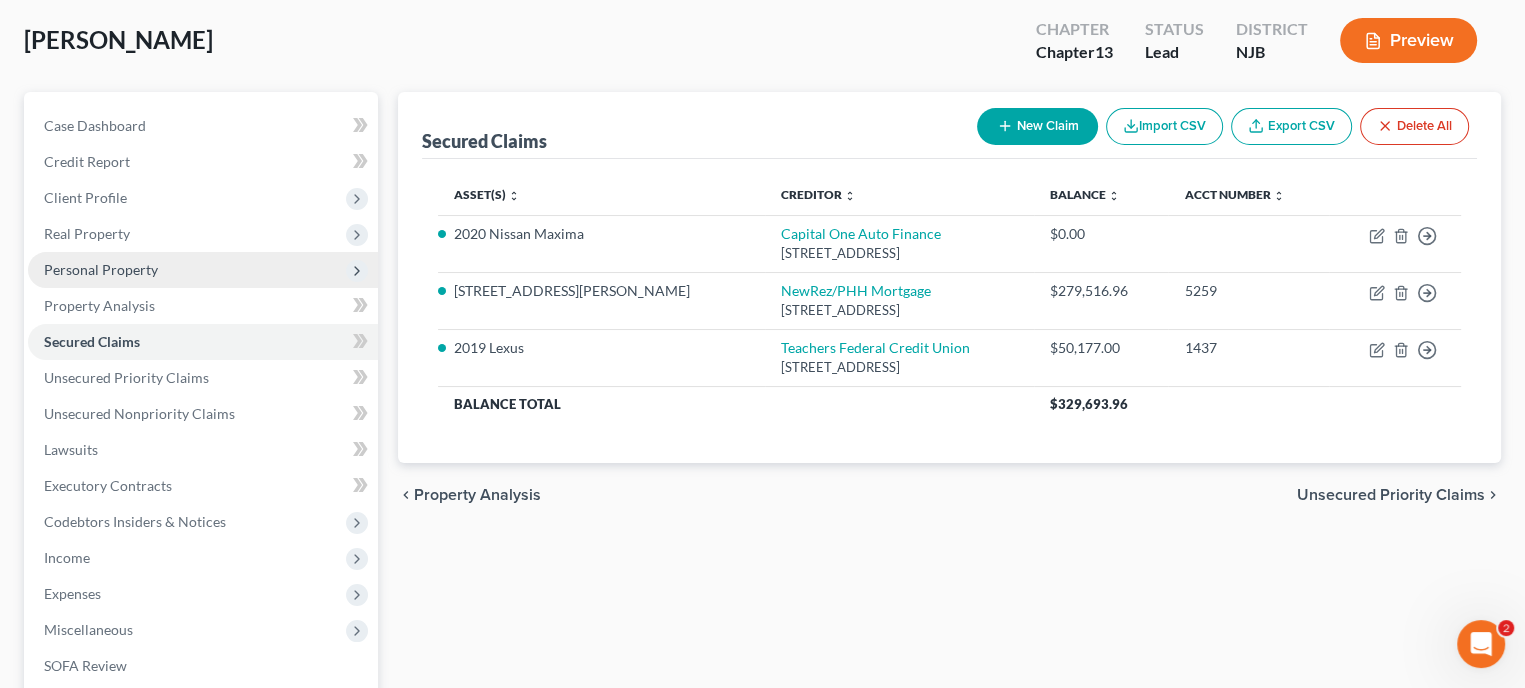 click on "Personal Property" at bounding box center [101, 269] 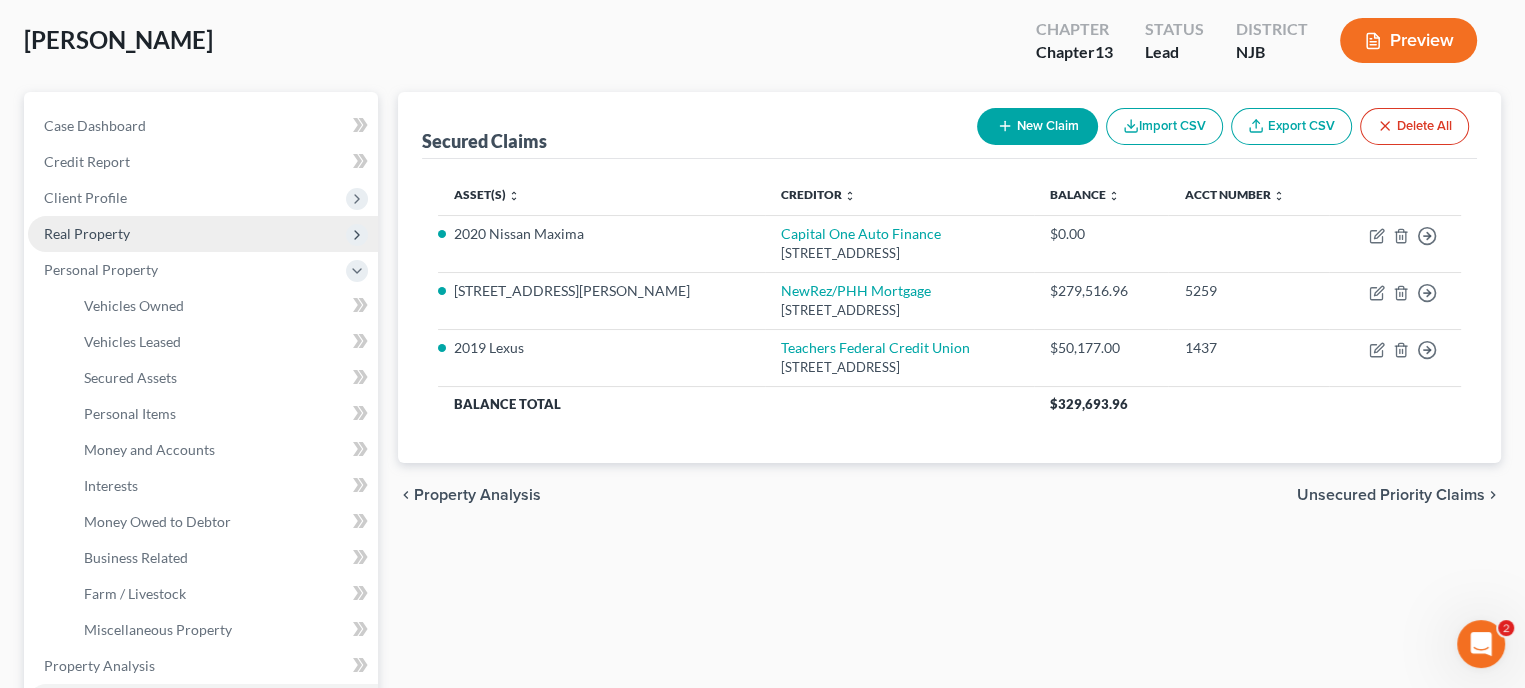 click on "Real Property" at bounding box center (203, 234) 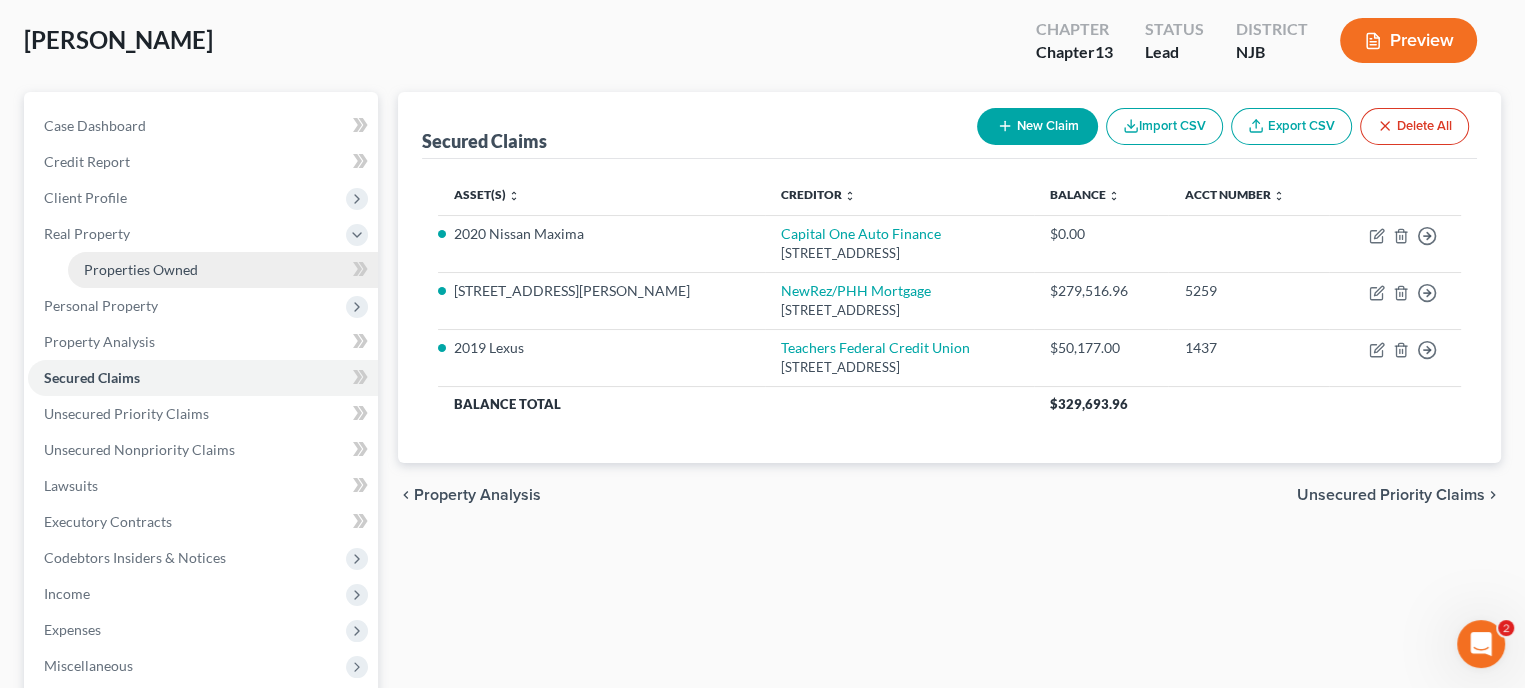 click on "Properties Owned" at bounding box center [141, 269] 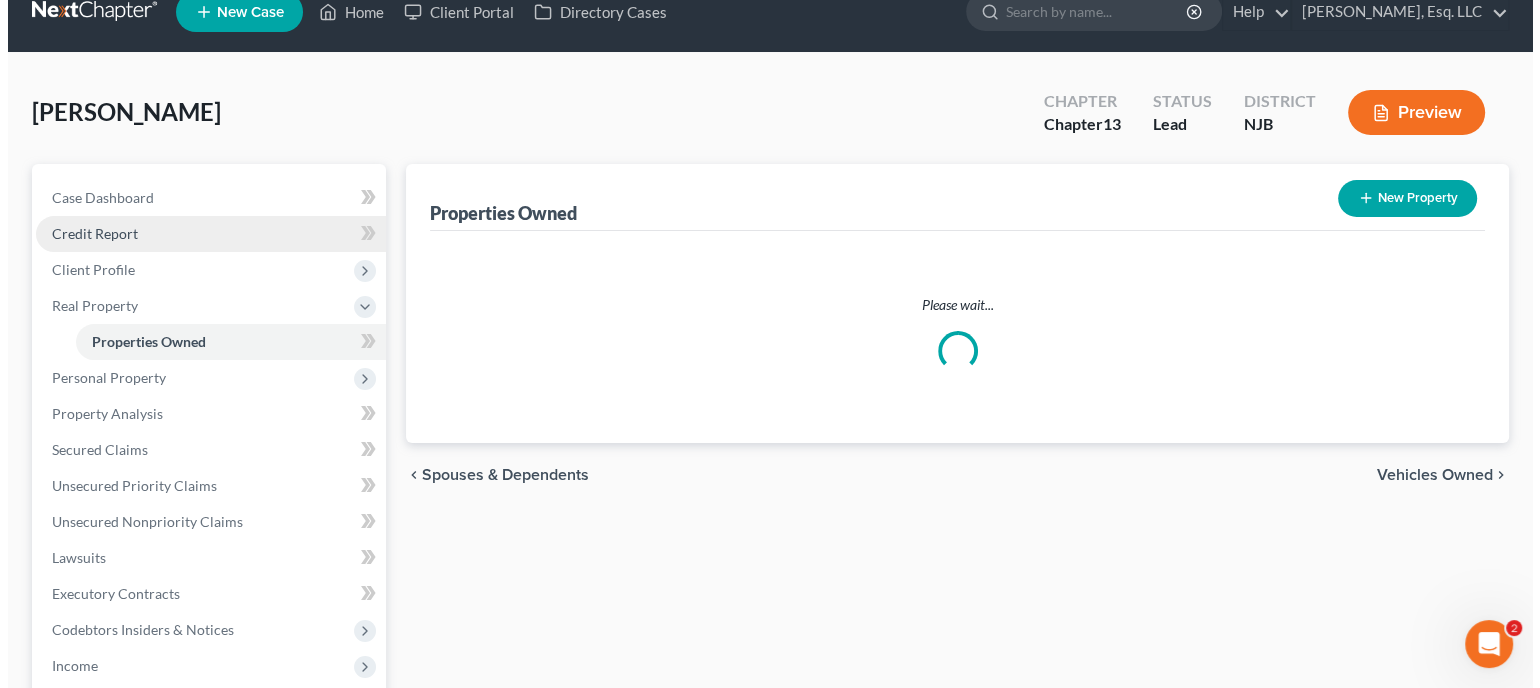 scroll, scrollTop: 0, scrollLeft: 0, axis: both 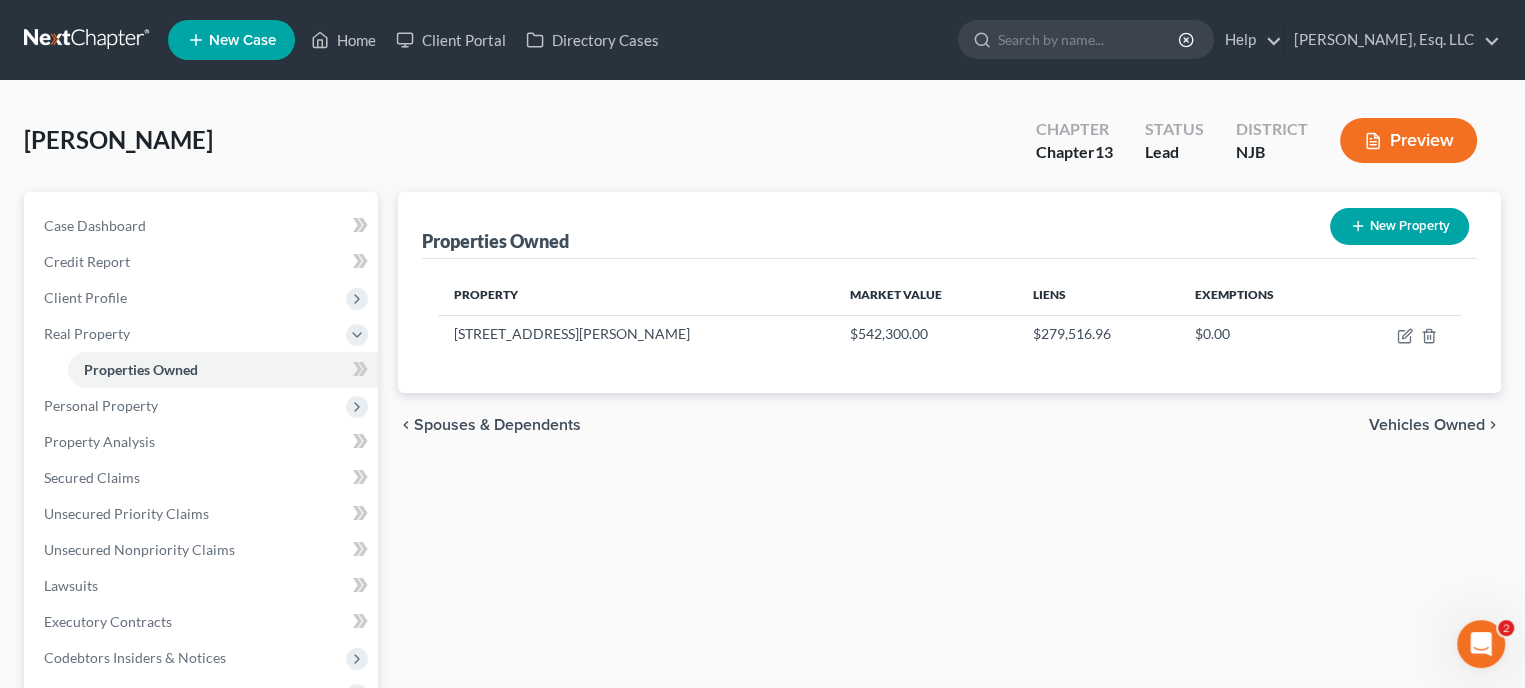 click on "Home New Case Client Portal Directory Cases [PERSON_NAME], Esq. LLC [PERSON_NAME][EMAIL_ADDRESS][DOMAIN_NAME] My Account Settings Plan + Billing Account Add-Ons Upgrade to Whoa Help Center Webinars Training Videos What's new Log out New Case Home Client Portal Directory Cases         - No Result - See all results Or Press Enter... Help Help Center Webinars Training Videos What's new [PERSON_NAME], Esq. LLC [PERSON_NAME], Esq. LLC [PERSON_NAME][EMAIL_ADDRESS][DOMAIN_NAME] My Account Settings Plan + Billing Account Add-Ons Upgrade to Whoa Log out 	 [PERSON_NAME] Upgraded Chapter Chapter  13 Status Lead District NJB Preview Petition Navigation
Case Dashboard
Payments
Invoices" at bounding box center [762, 567] 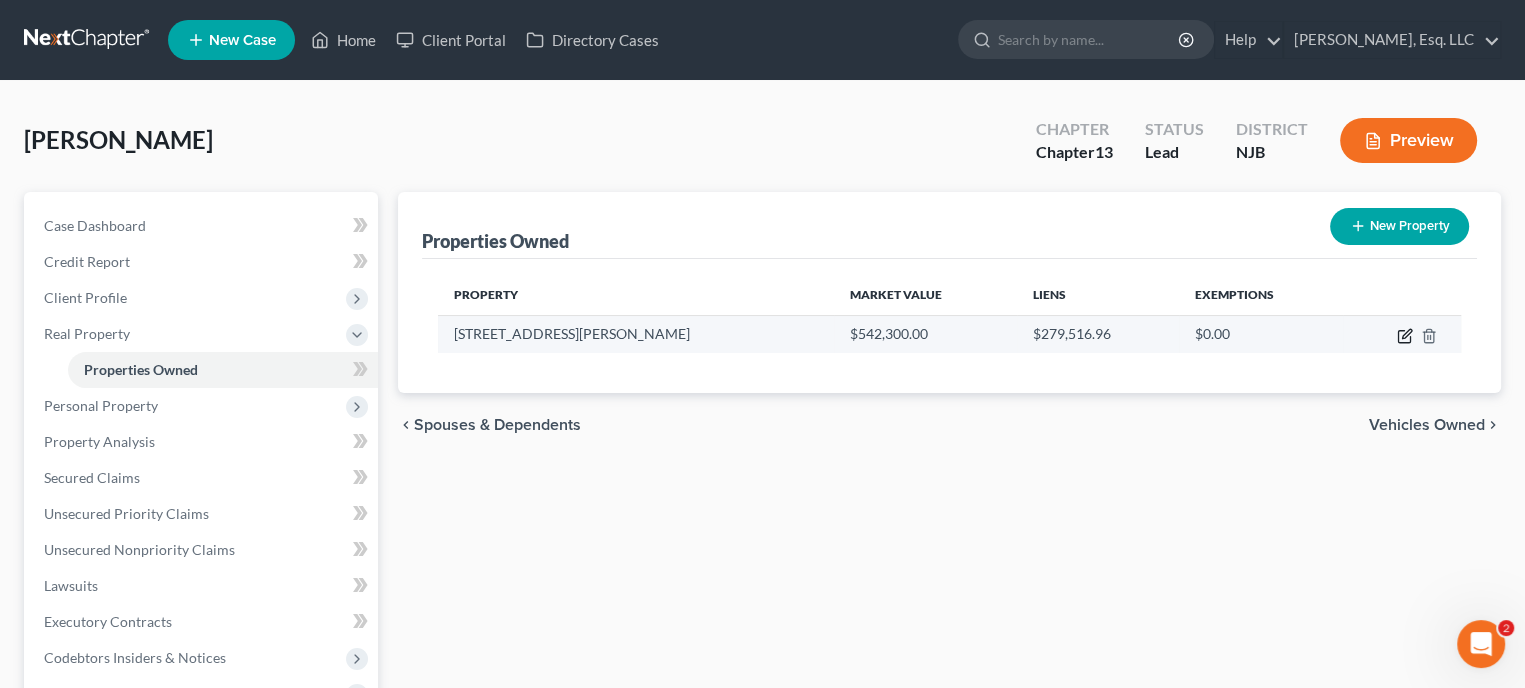 click 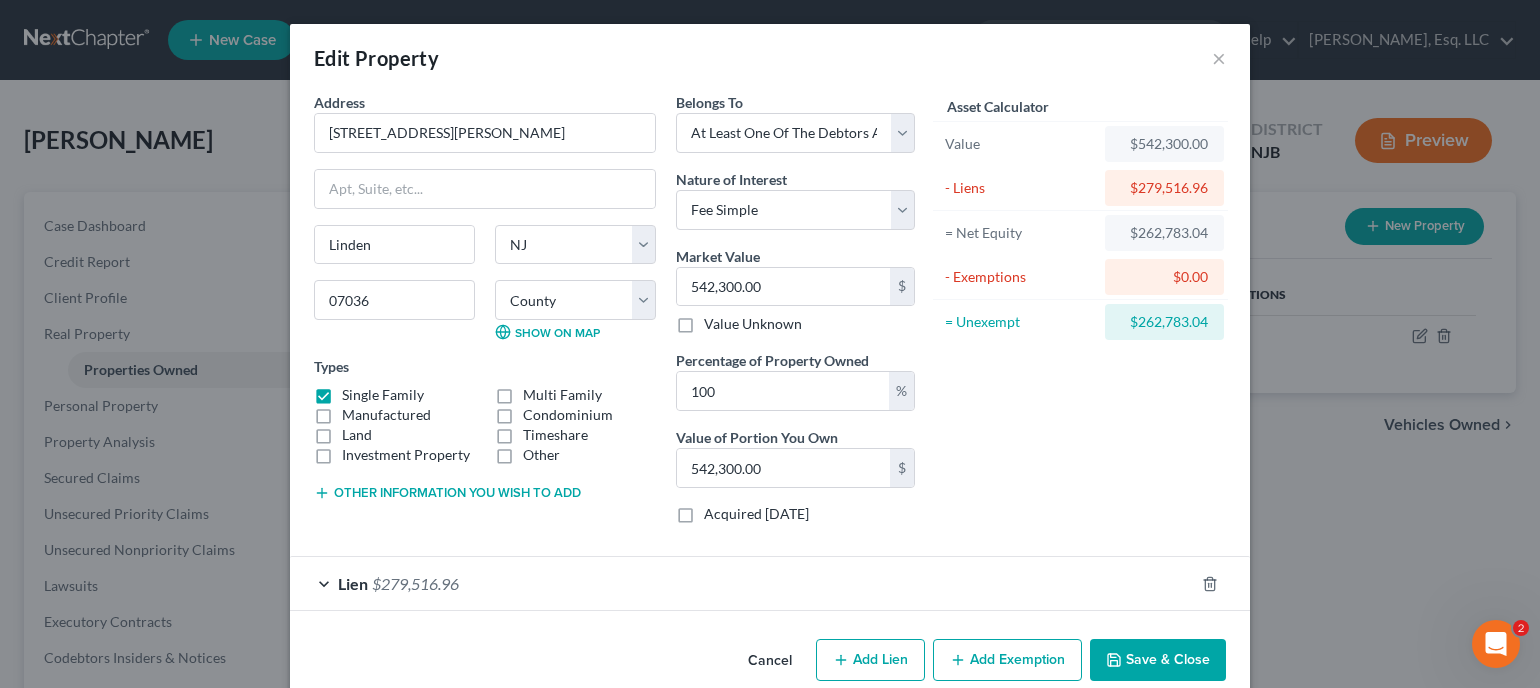 scroll, scrollTop: 30, scrollLeft: 0, axis: vertical 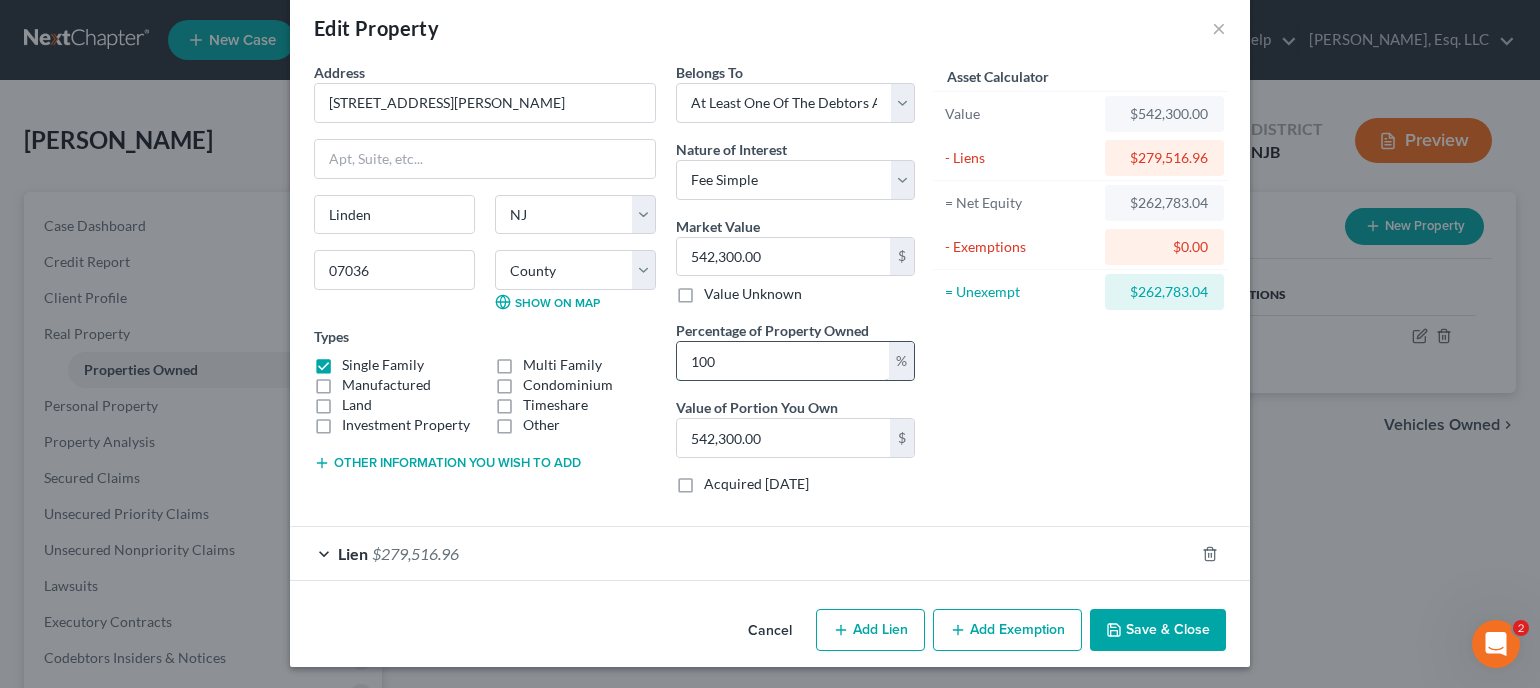 drag, startPoint x: 680, startPoint y: 358, endPoint x: 744, endPoint y: 351, distance: 64.381676 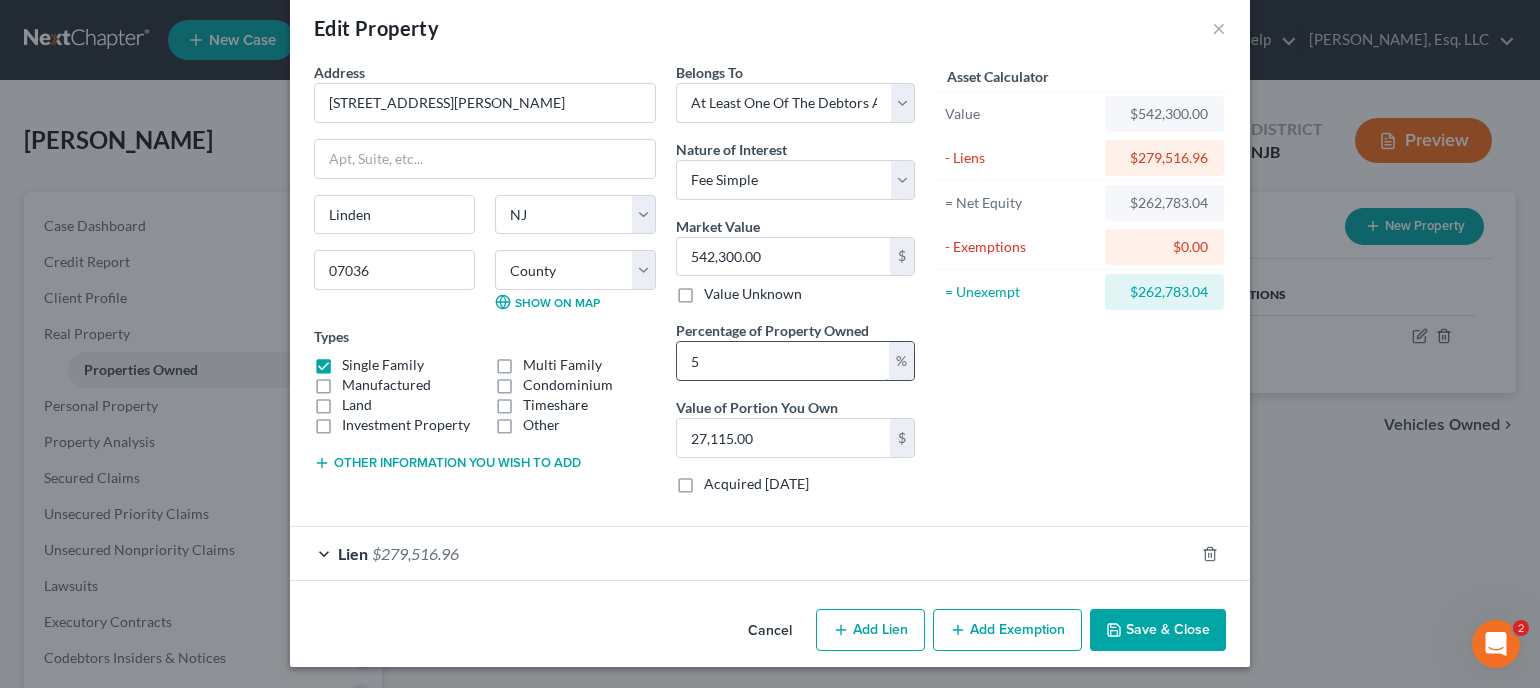 type on "50" 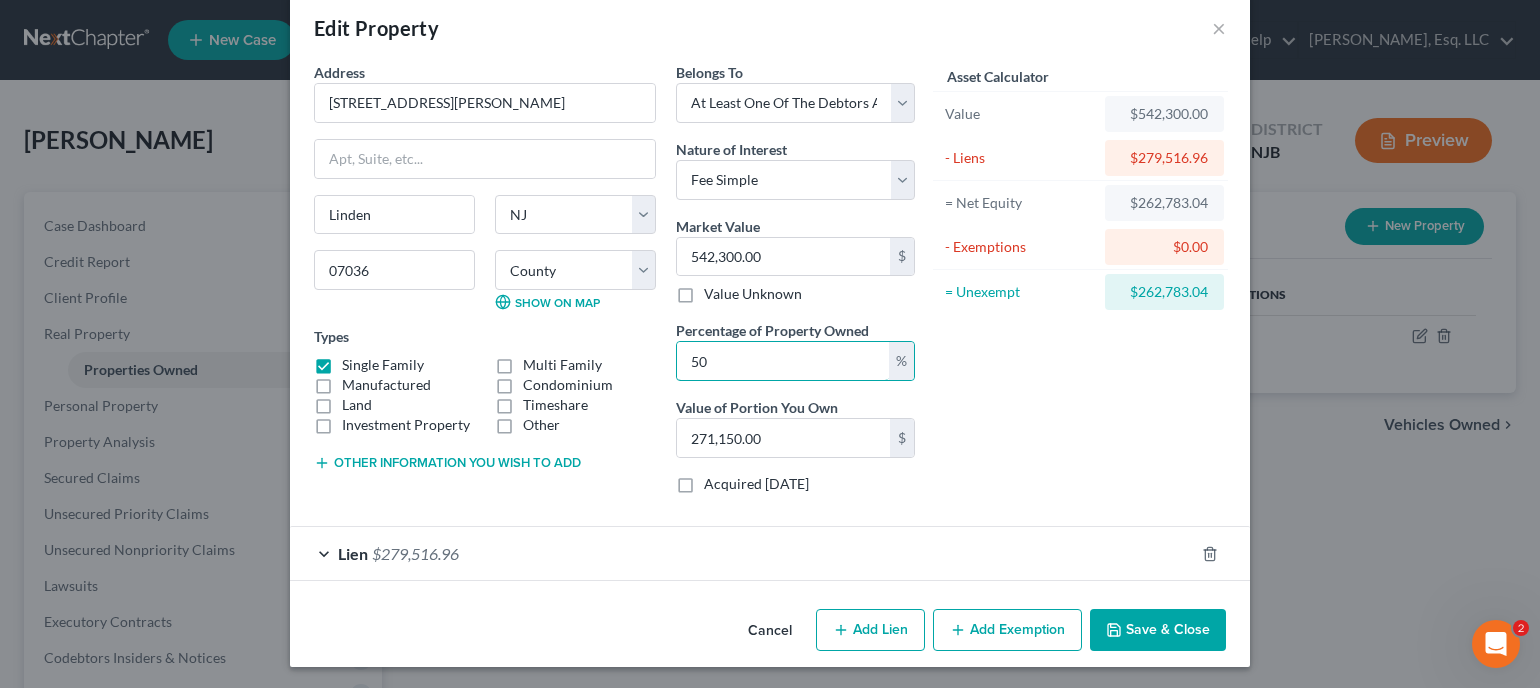 type on "50" 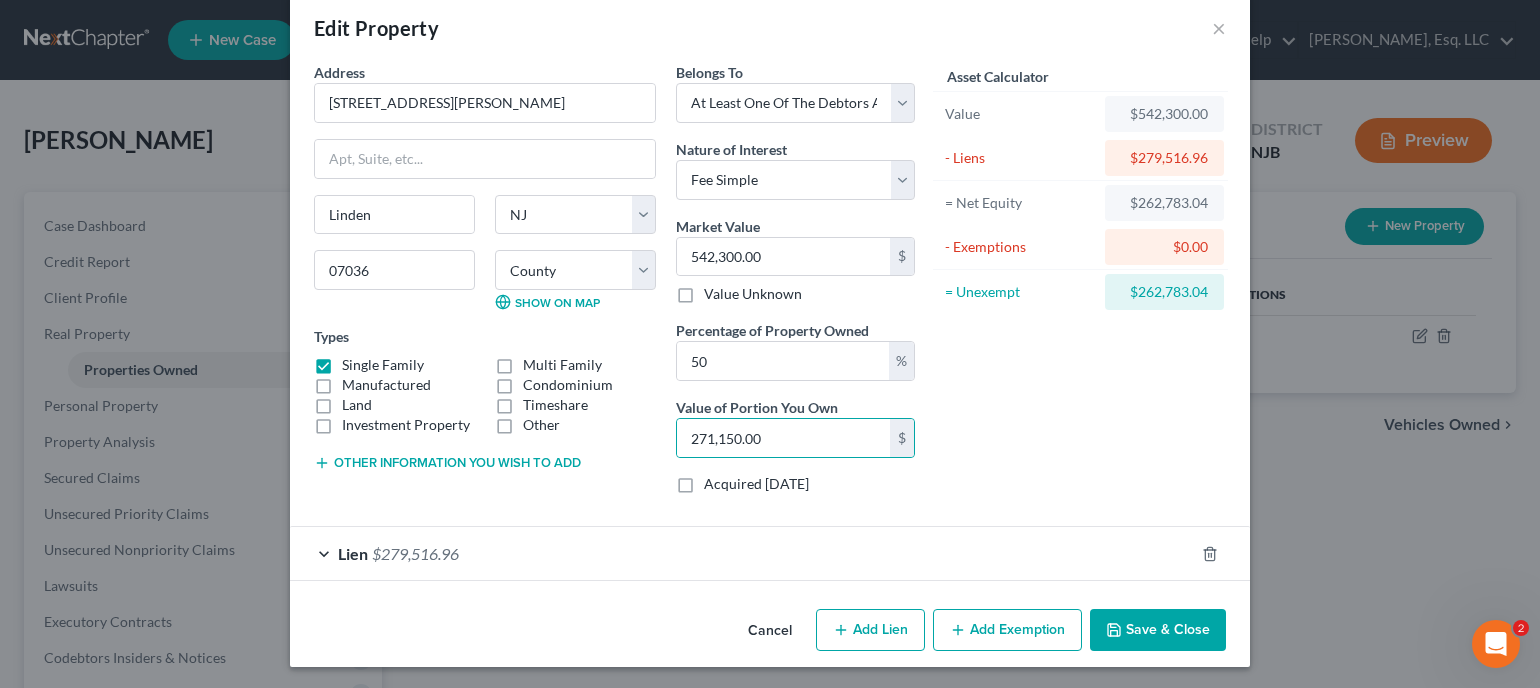 click on "Add Exemption" at bounding box center [1007, 630] 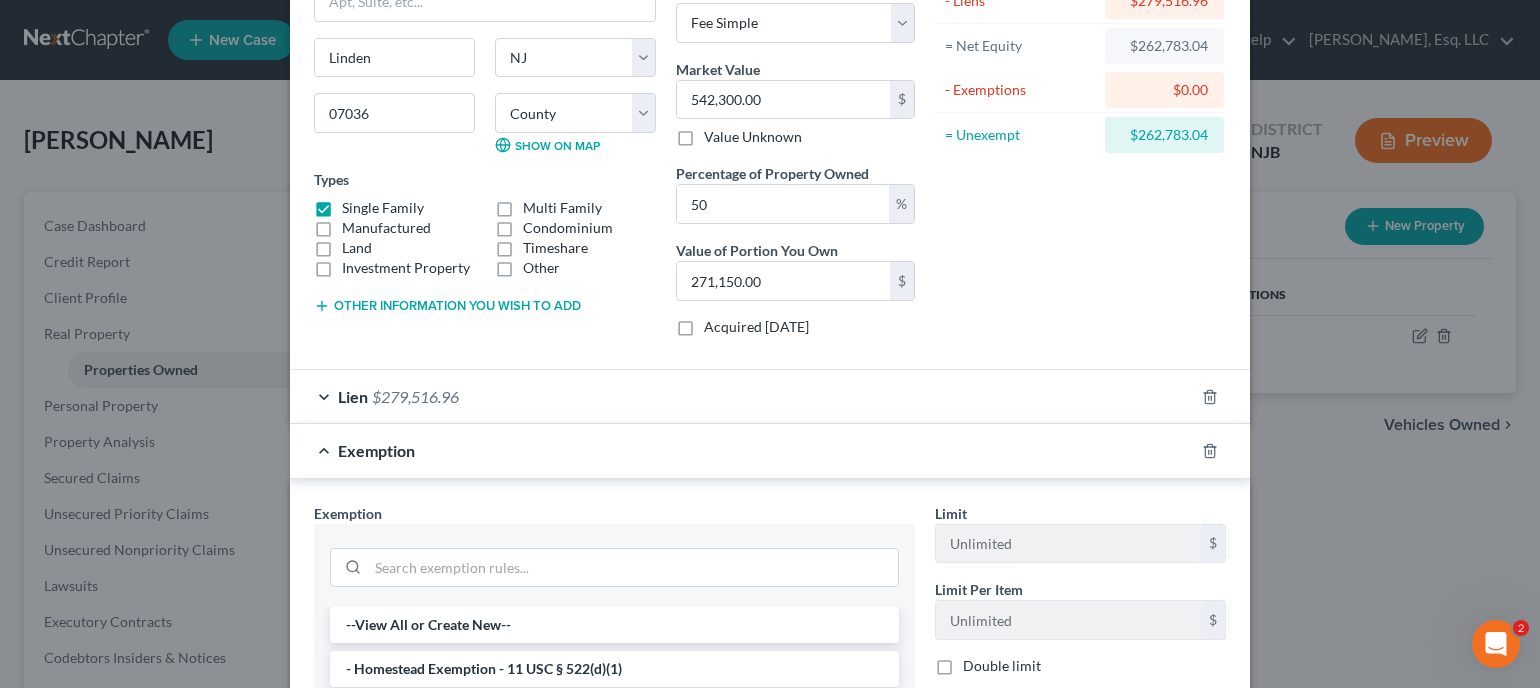 scroll, scrollTop: 430, scrollLeft: 0, axis: vertical 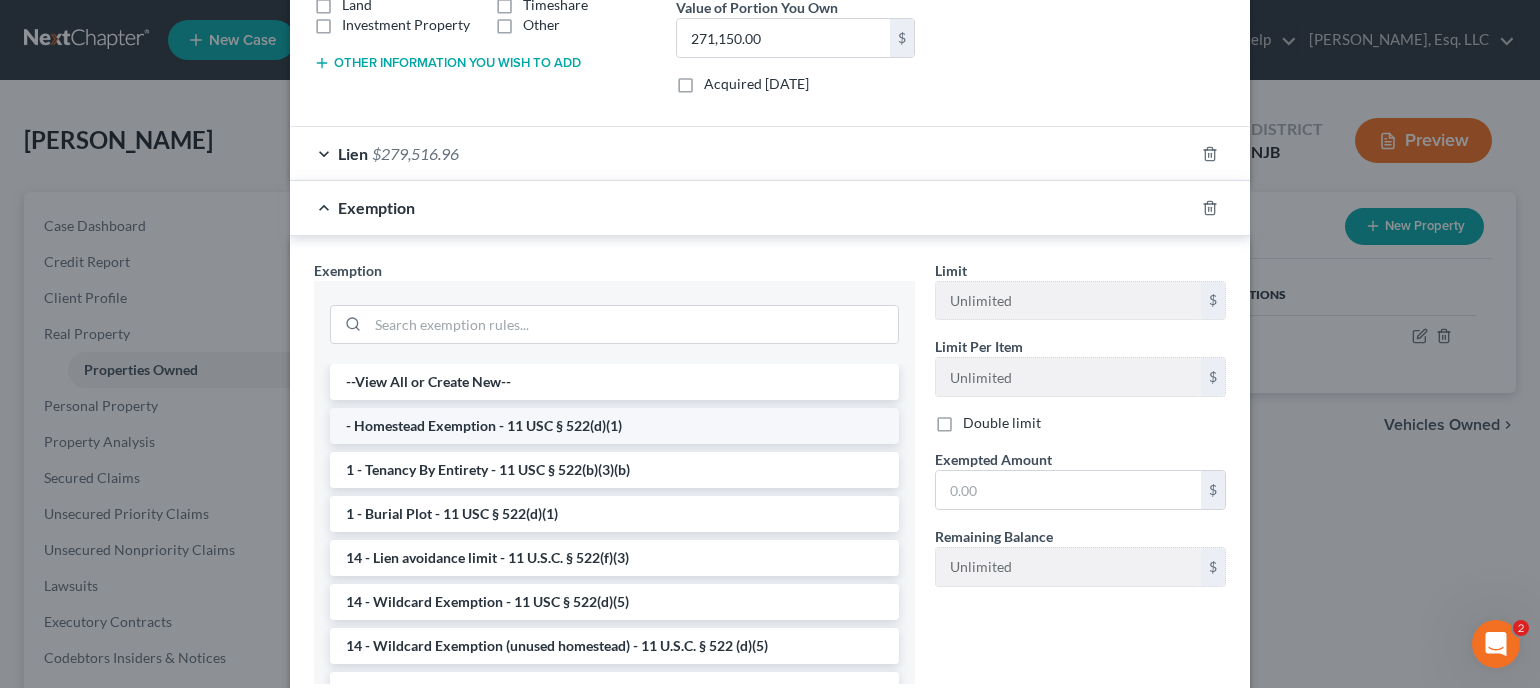 click on "- Homestead Exemption - 11 USC § 522(d)(1)" at bounding box center [614, 426] 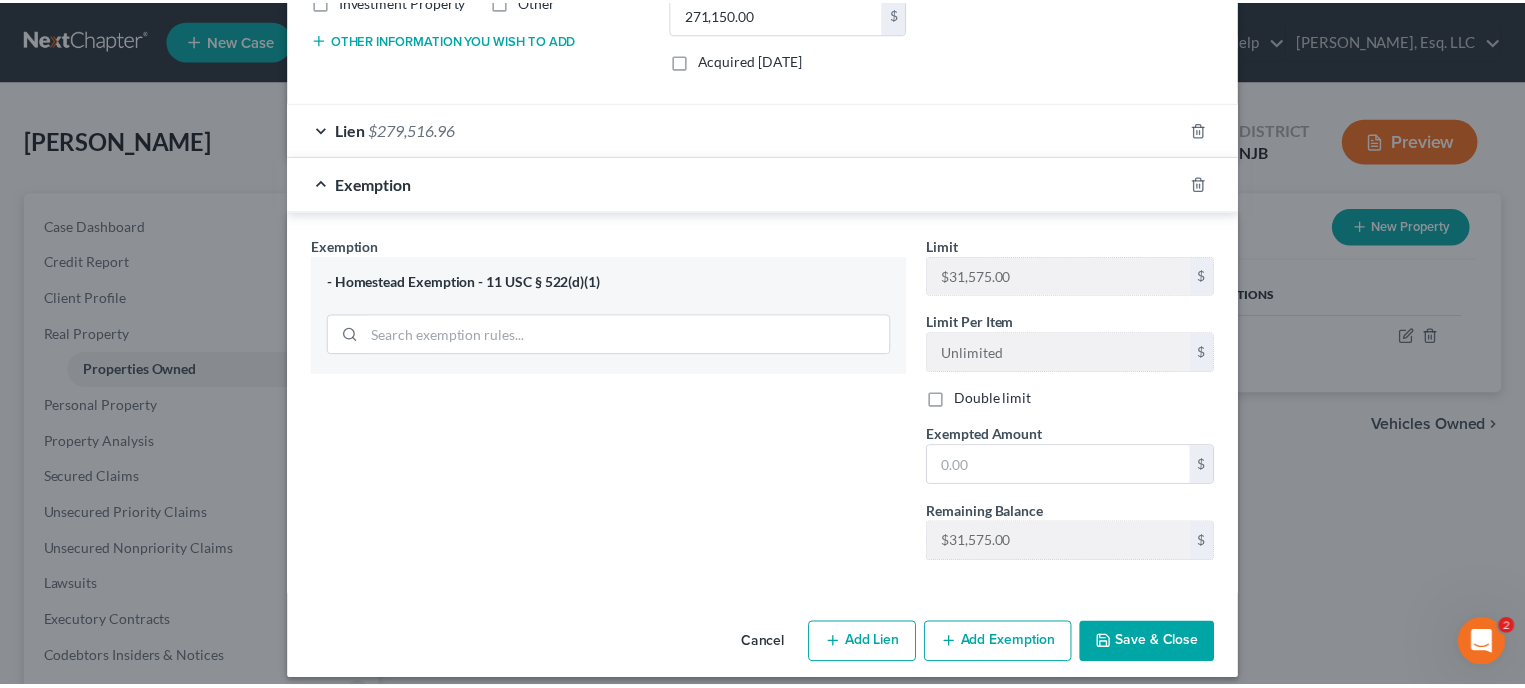 scroll, scrollTop: 467, scrollLeft: 0, axis: vertical 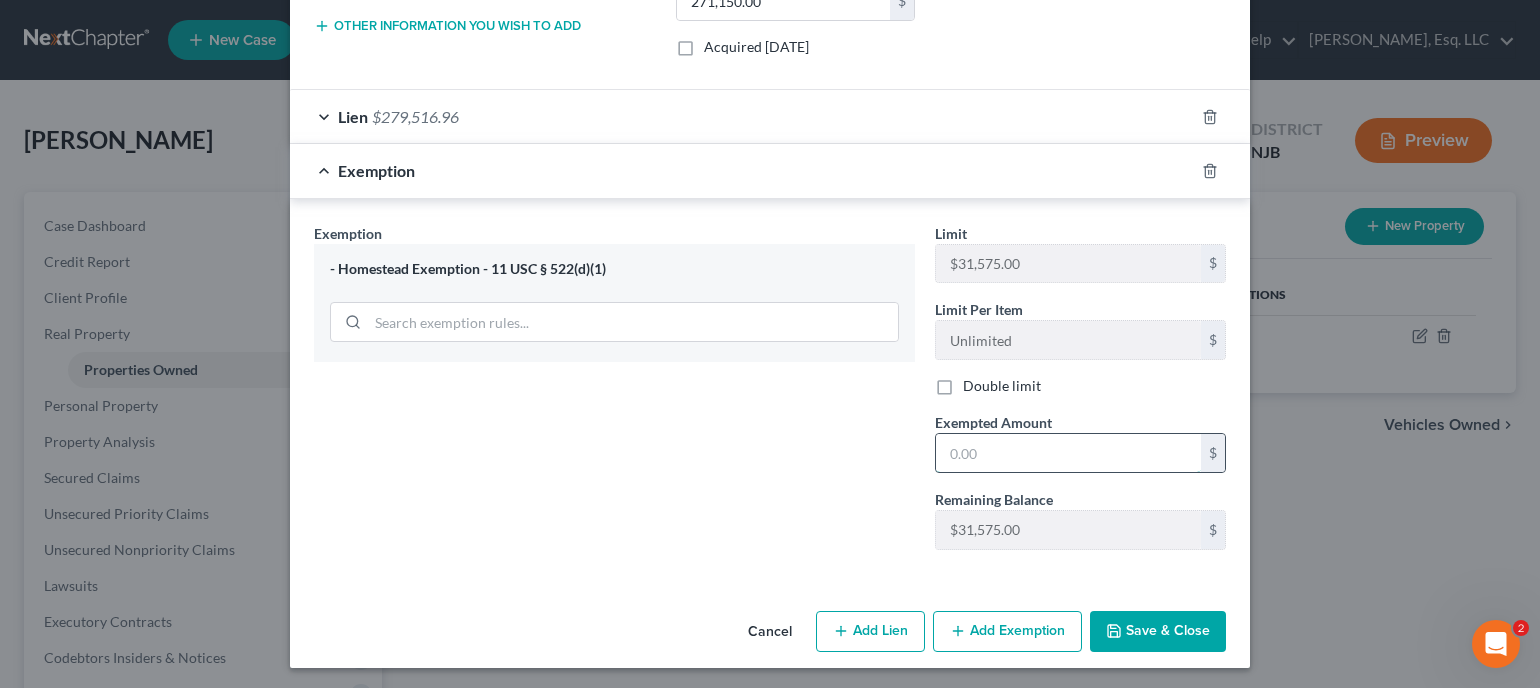 click at bounding box center (1068, 453) 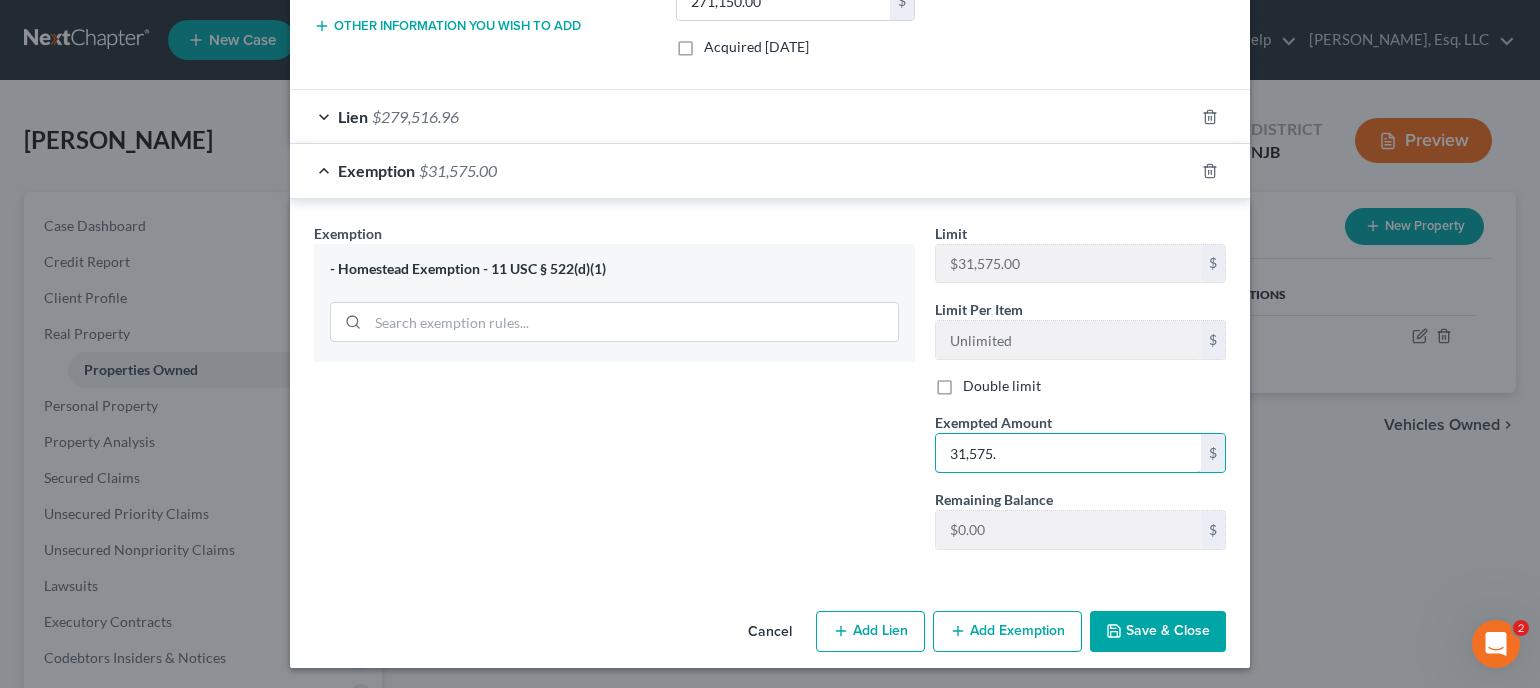 type on "31,575." 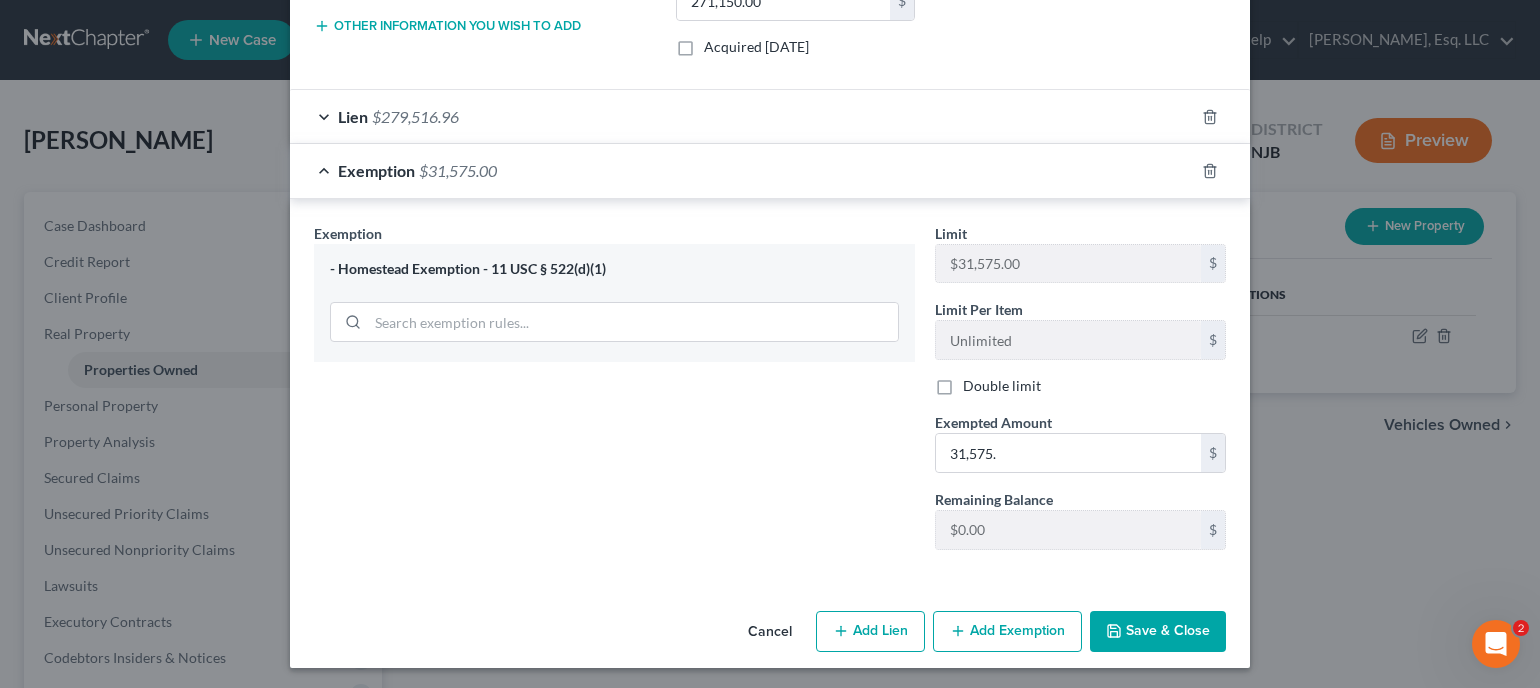 click on "Save & Close" at bounding box center [1158, 632] 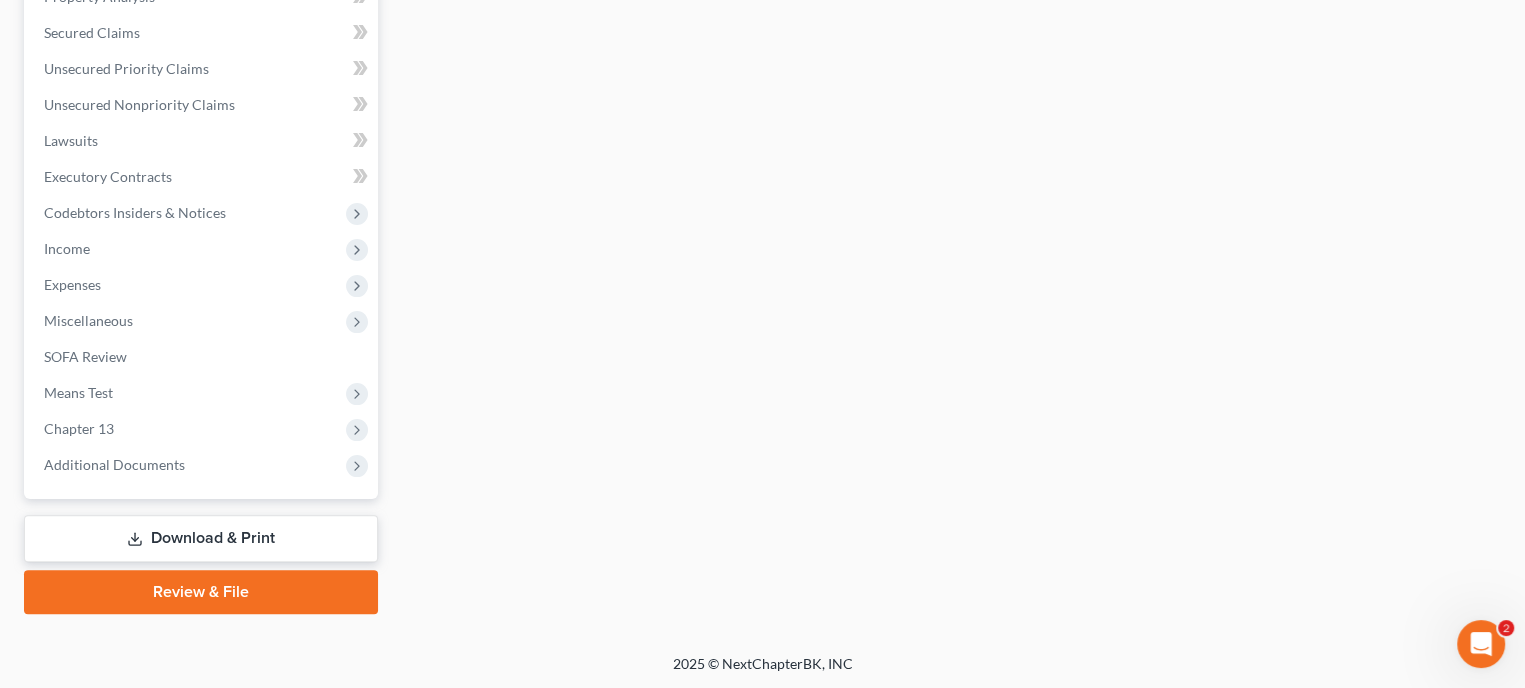 scroll, scrollTop: 145, scrollLeft: 0, axis: vertical 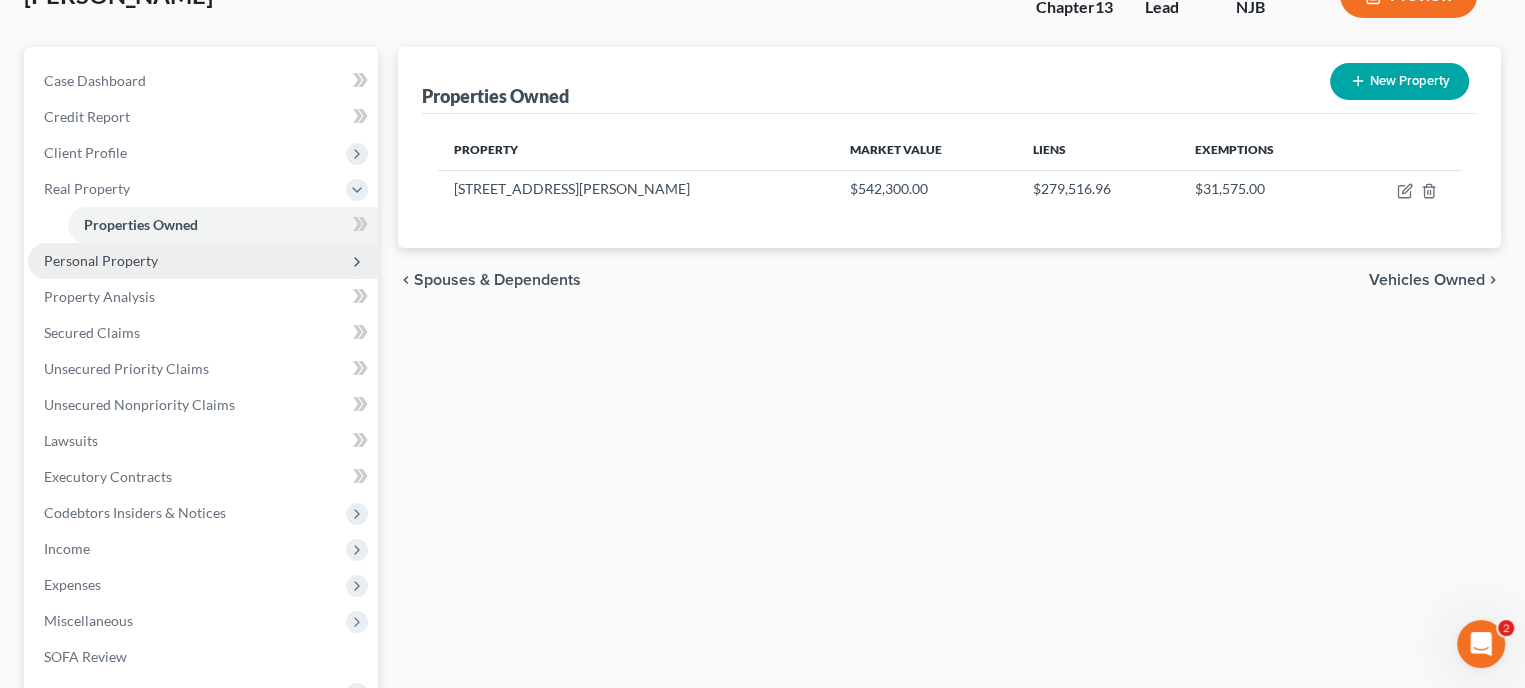 click on "Personal Property" at bounding box center (101, 260) 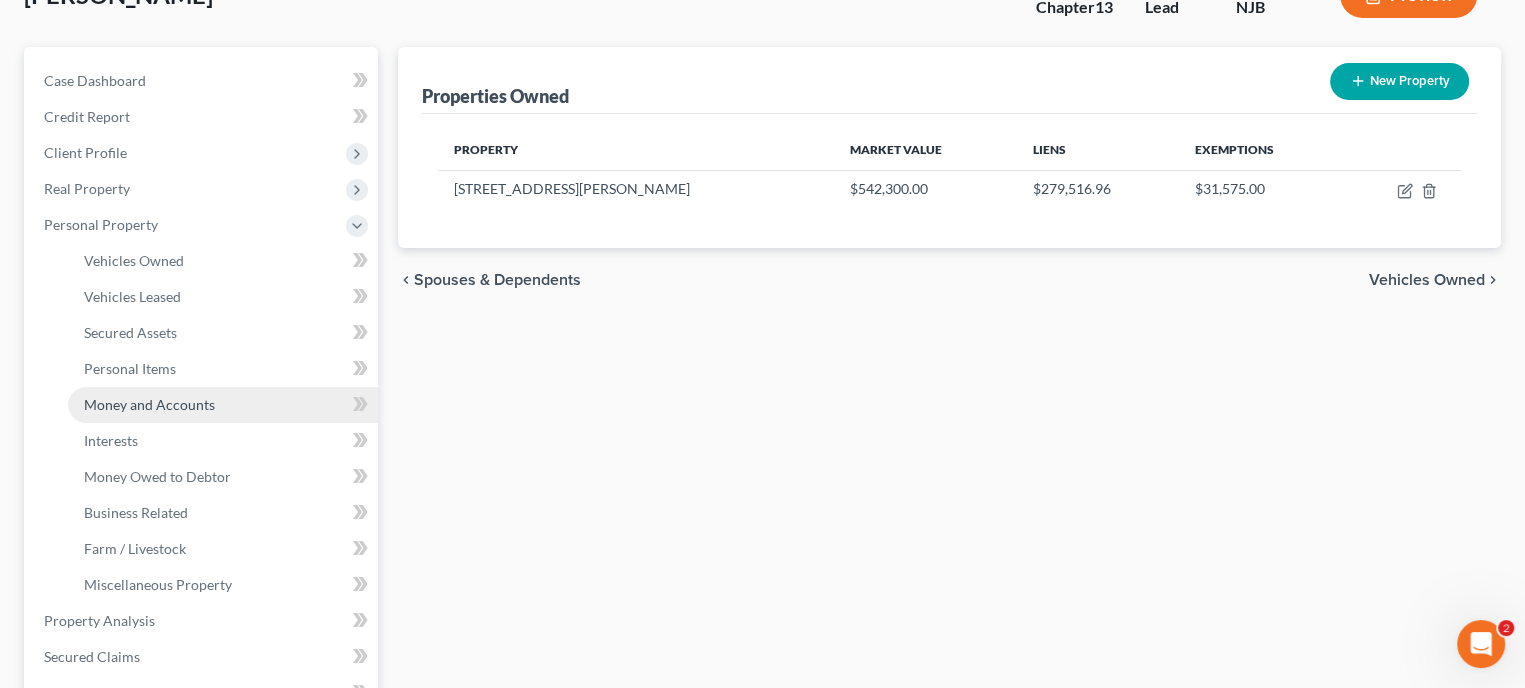 click on "Money and Accounts" at bounding box center [149, 404] 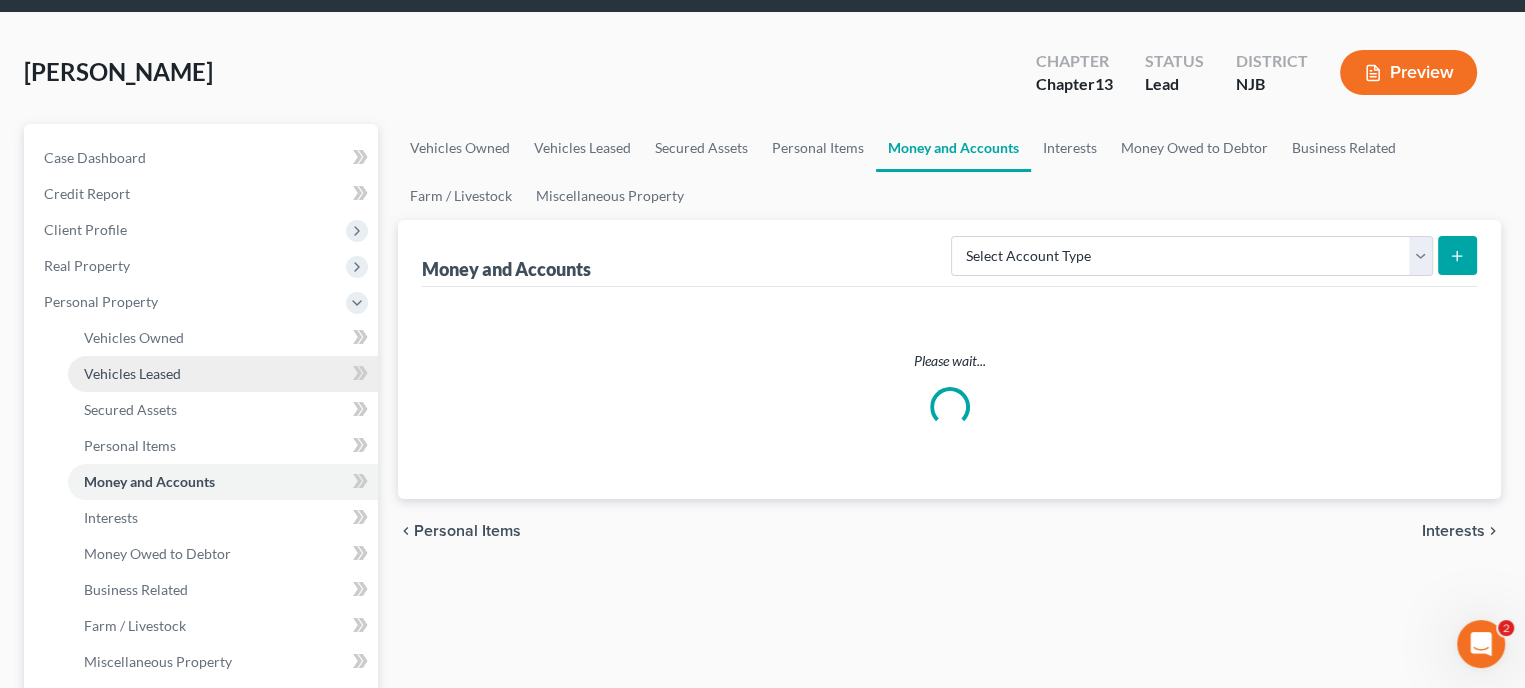 scroll, scrollTop: 0, scrollLeft: 0, axis: both 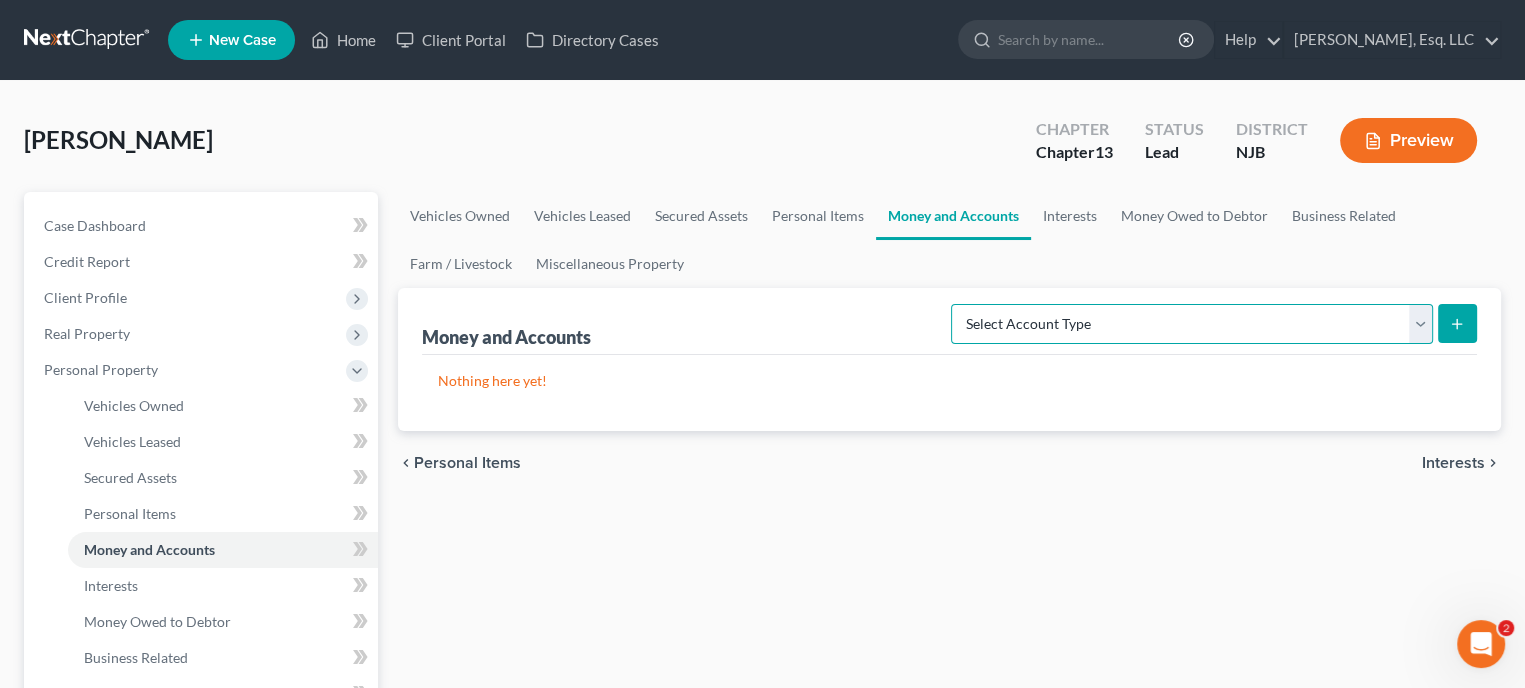 click on "Select Account Type Brokerage (A/B: 18, SOFA: 20) Cash on Hand (A/B: 16) Certificates of Deposit (A/B: 17, SOFA: 20) Checking Account (A/B: 17, SOFA: 20) Money Market (A/B: 18, SOFA: 20) Other (Credit Union, Health Savings Account, etc) (A/B: 17, SOFA: 20) Safe Deposit Box (A/B: 16) Savings Account (A/B: 17, SOFA: 20) Security Deposits or Prepayments (A/B: 22)" at bounding box center [1192, 324] 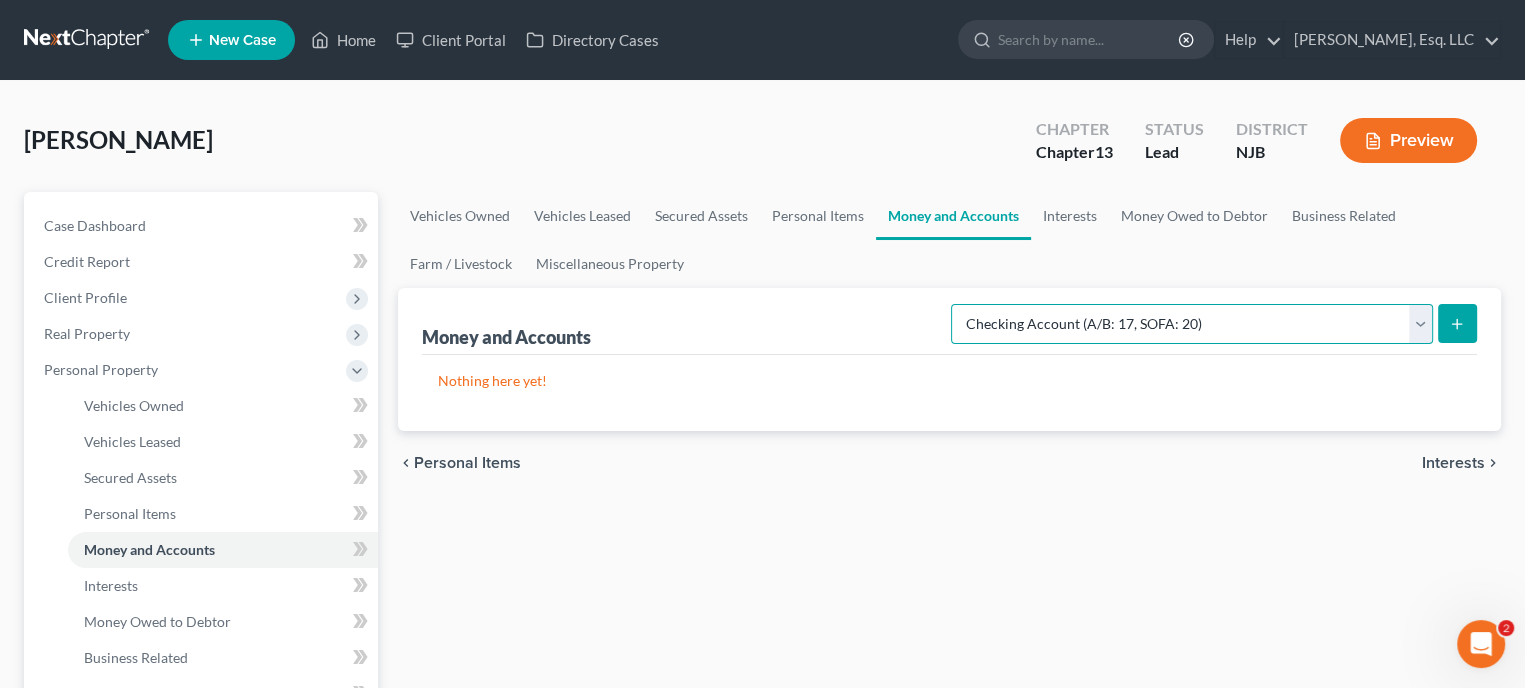 click on "Select Account Type Brokerage (A/B: 18, SOFA: 20) Cash on Hand (A/B: 16) Certificates of Deposit (A/B: 17, SOFA: 20) Checking Account (A/B: 17, SOFA: 20) Money Market (A/B: 18, SOFA: 20) Other (Credit Union, Health Savings Account, etc) (A/B: 17, SOFA: 20) Safe Deposit Box (A/B: 16) Savings Account (A/B: 17, SOFA: 20) Security Deposits or Prepayments (A/B: 22)" at bounding box center (1192, 324) 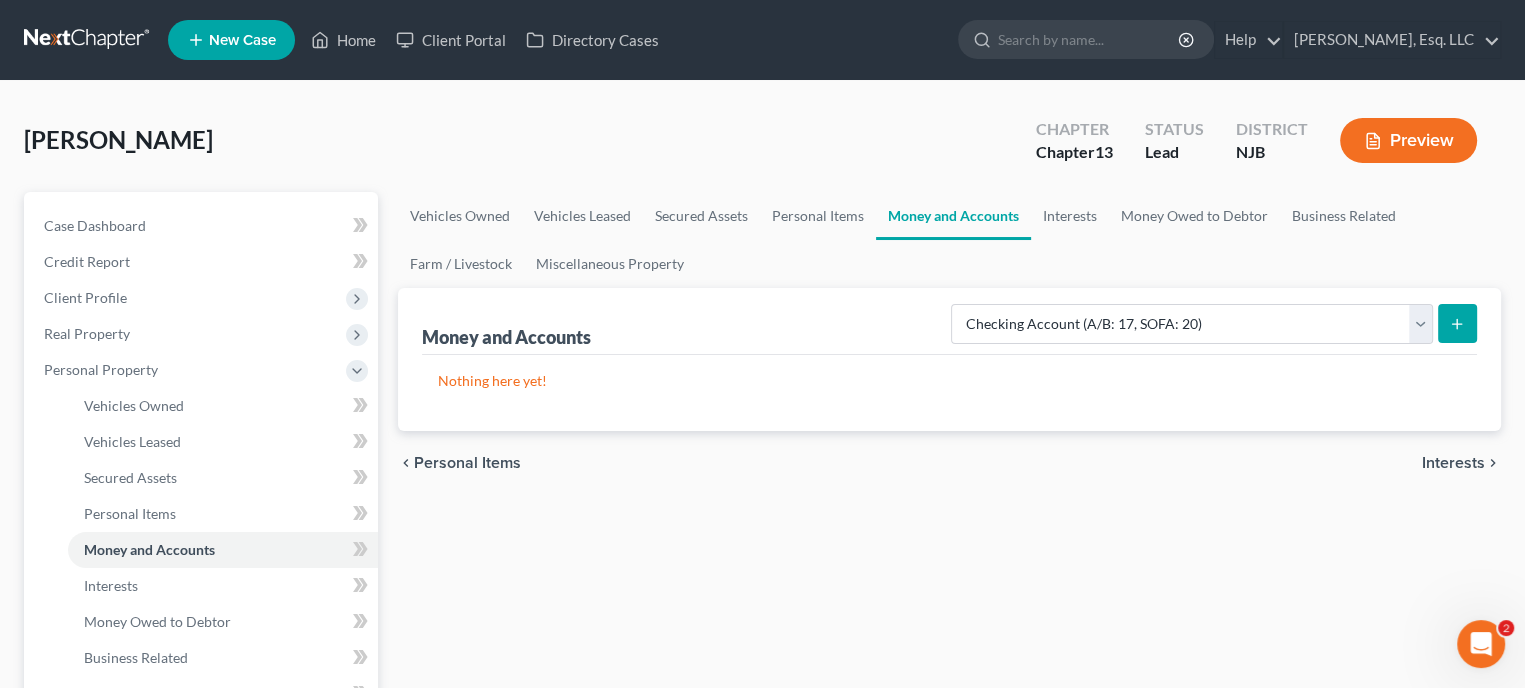 click 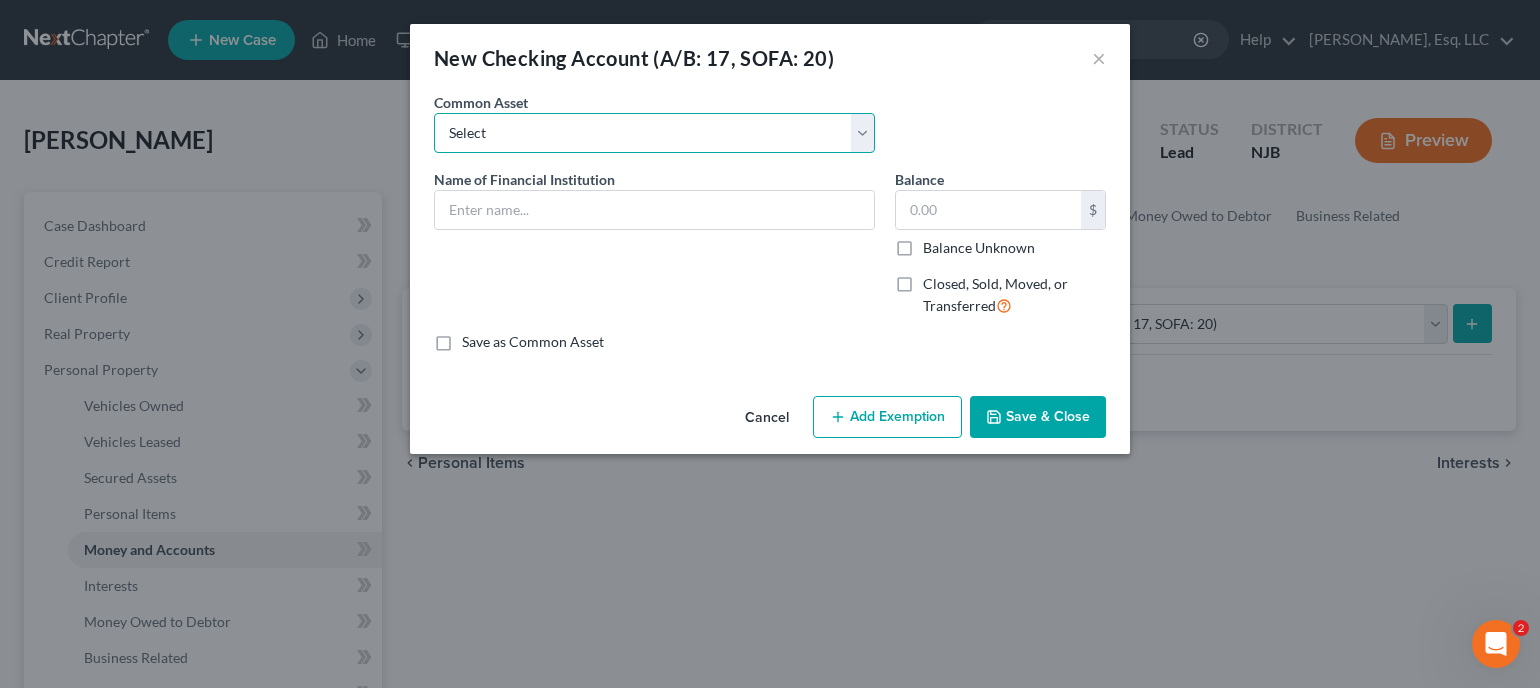 click on "Select Navy Federal Credit Union *4253 PNC Bank of America PNC FINANCIAL RESOURCES PNC CHASE SANTANDER Capital One Bank of America [GEOGRAPHIC_DATA] PNC CHASE Mail code OH1-1272 FINANCIAL RESOURCES Affinity Federal Credit Union" at bounding box center (654, 133) 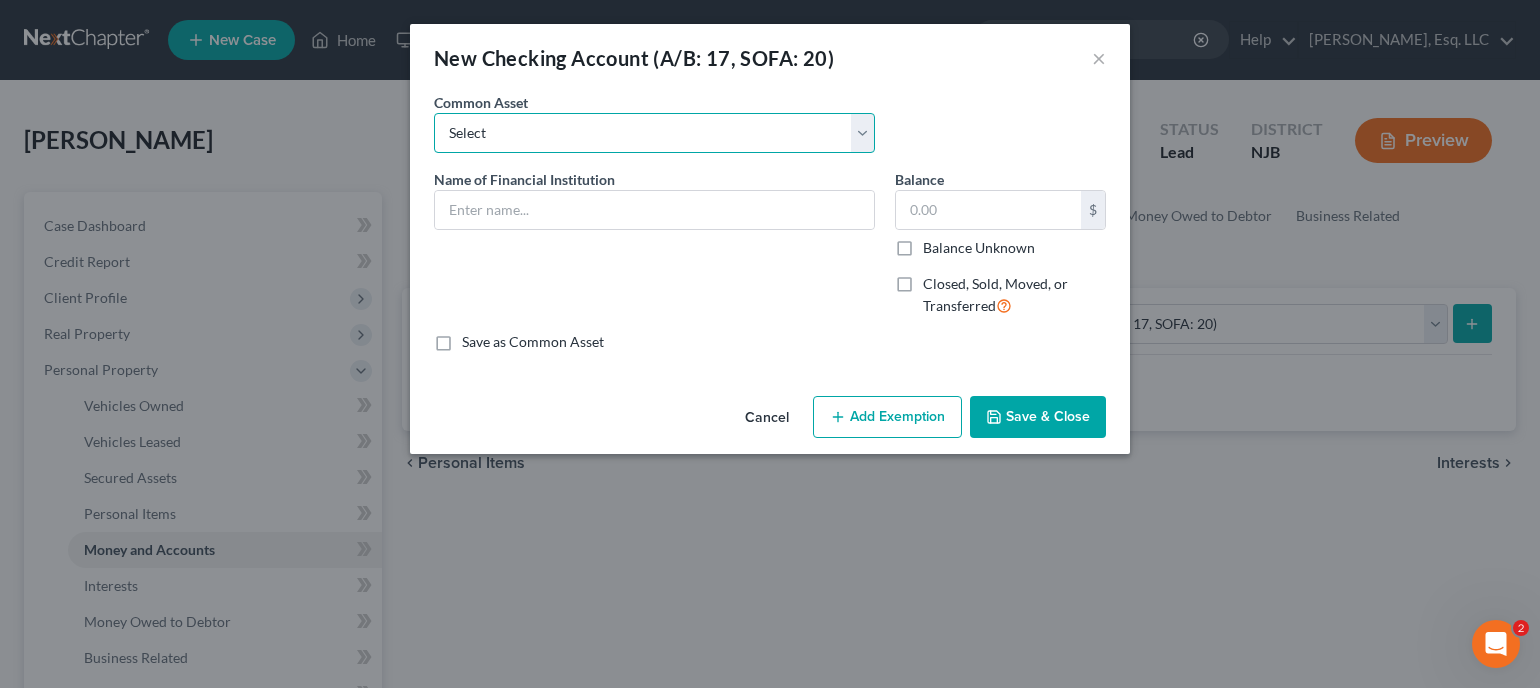 select on "8" 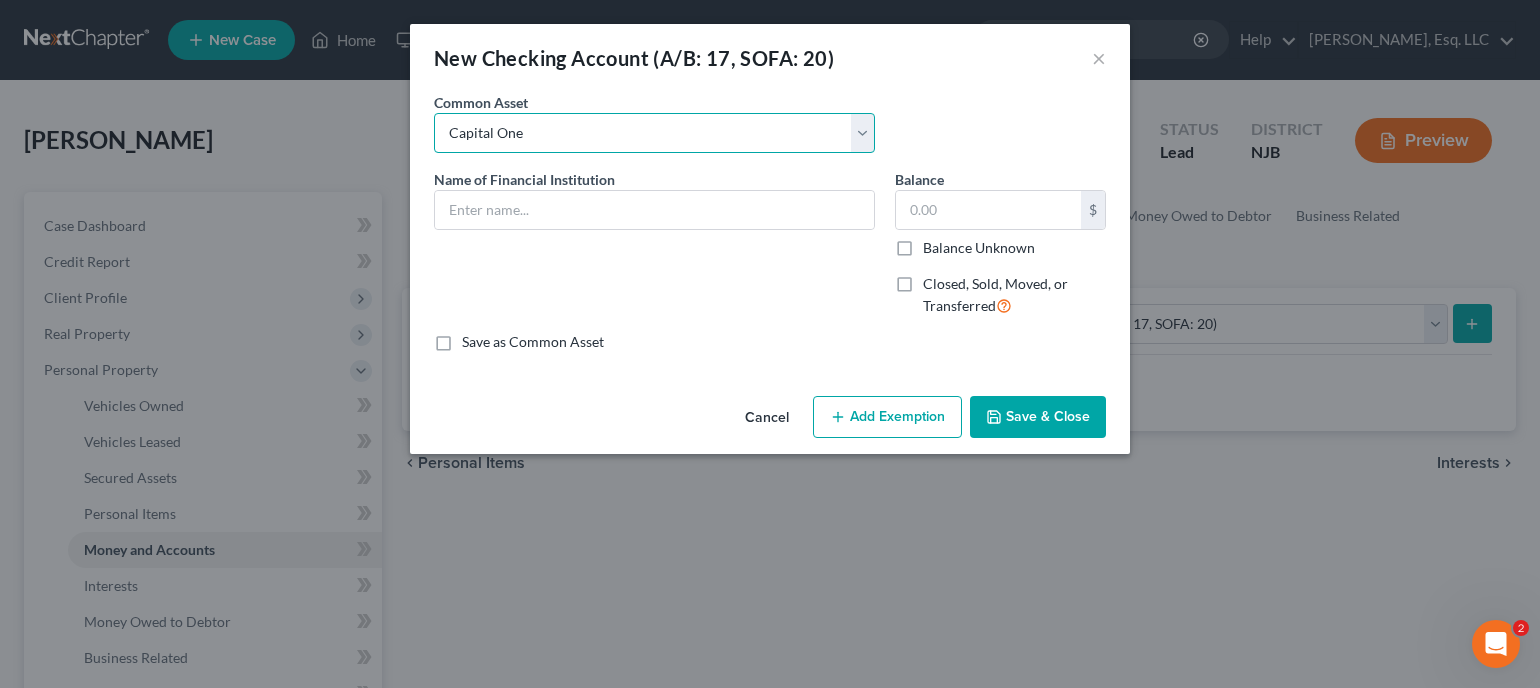 click on "Select Navy Federal Credit Union *4253 PNC Bank of America PNC FINANCIAL RESOURCES PNC CHASE SANTANDER Capital One Bank of America [GEOGRAPHIC_DATA] PNC CHASE Mail code OH1-1272 FINANCIAL RESOURCES Affinity Federal Credit Union" at bounding box center [654, 133] 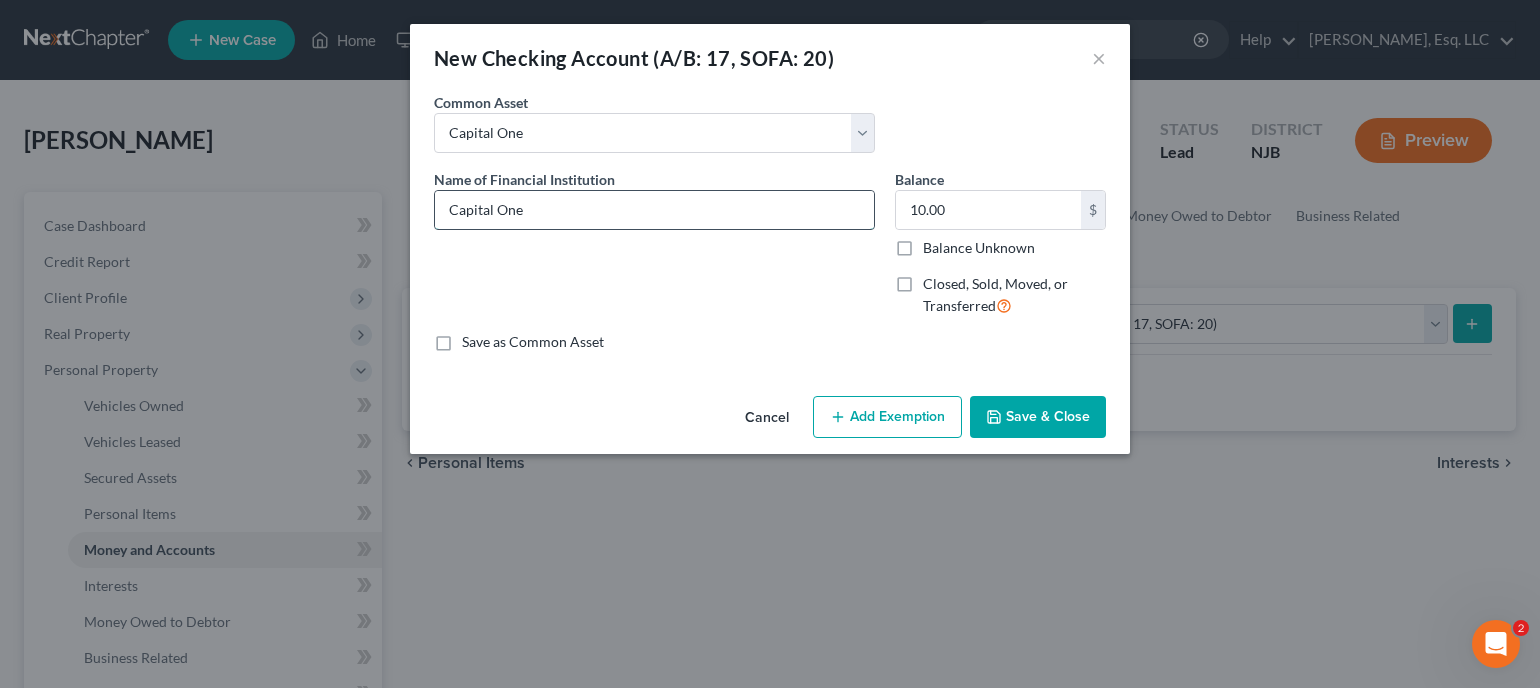 click on "Capital One" at bounding box center (654, 210) 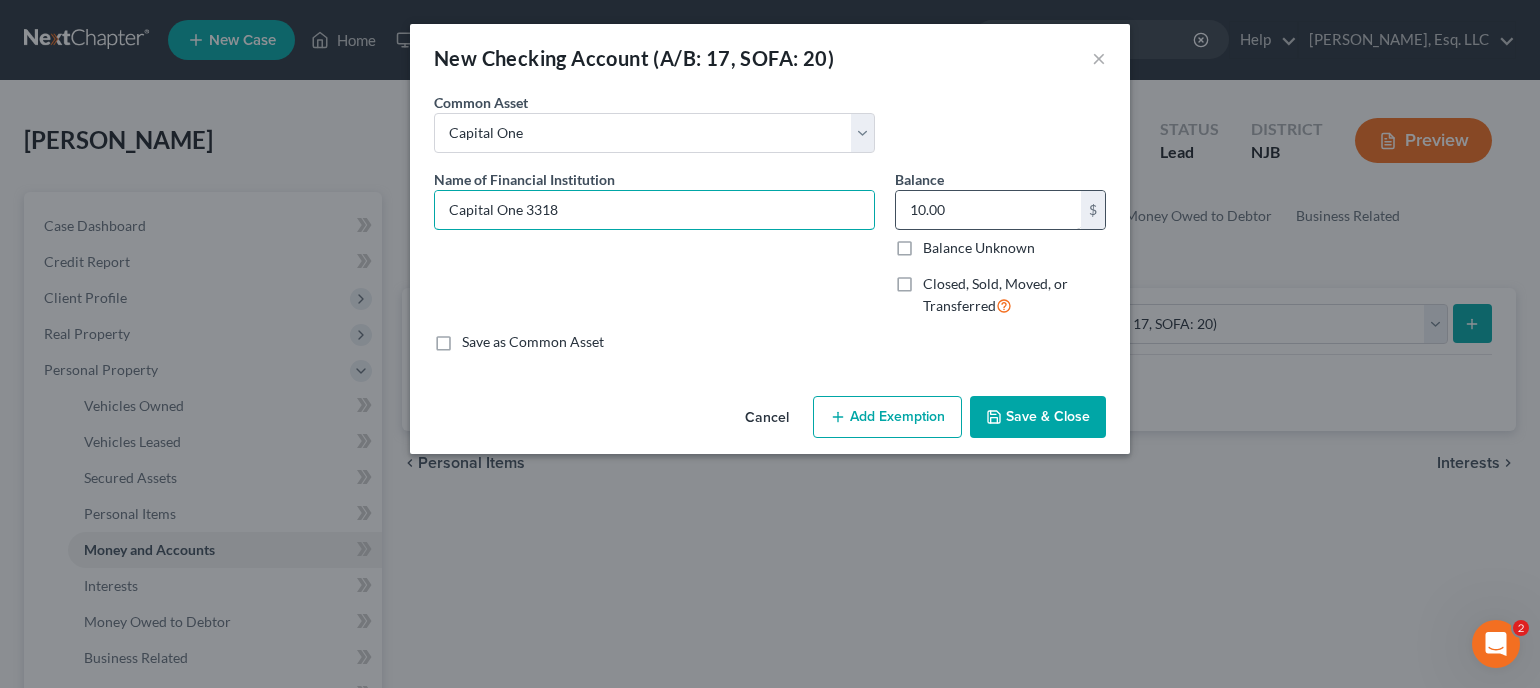 type on "Capital One 3318" 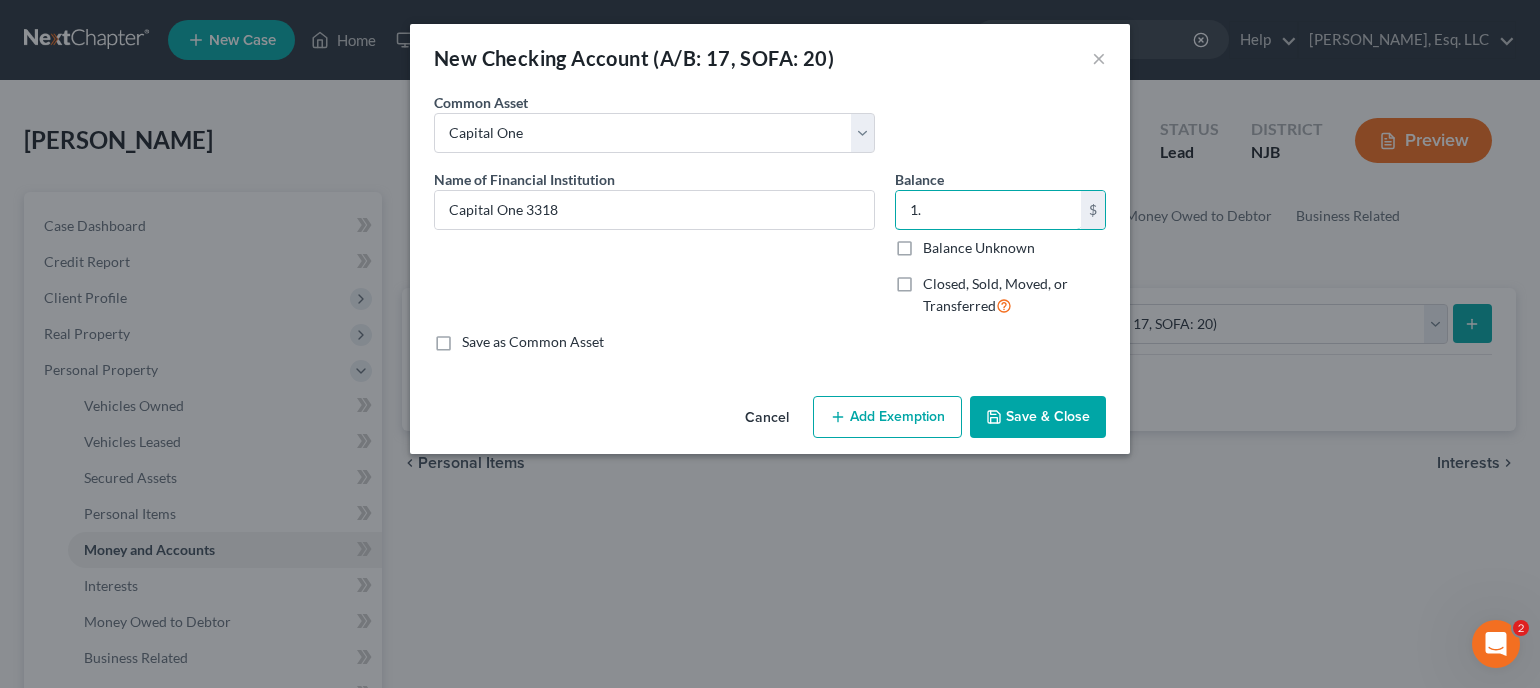 type on "1." 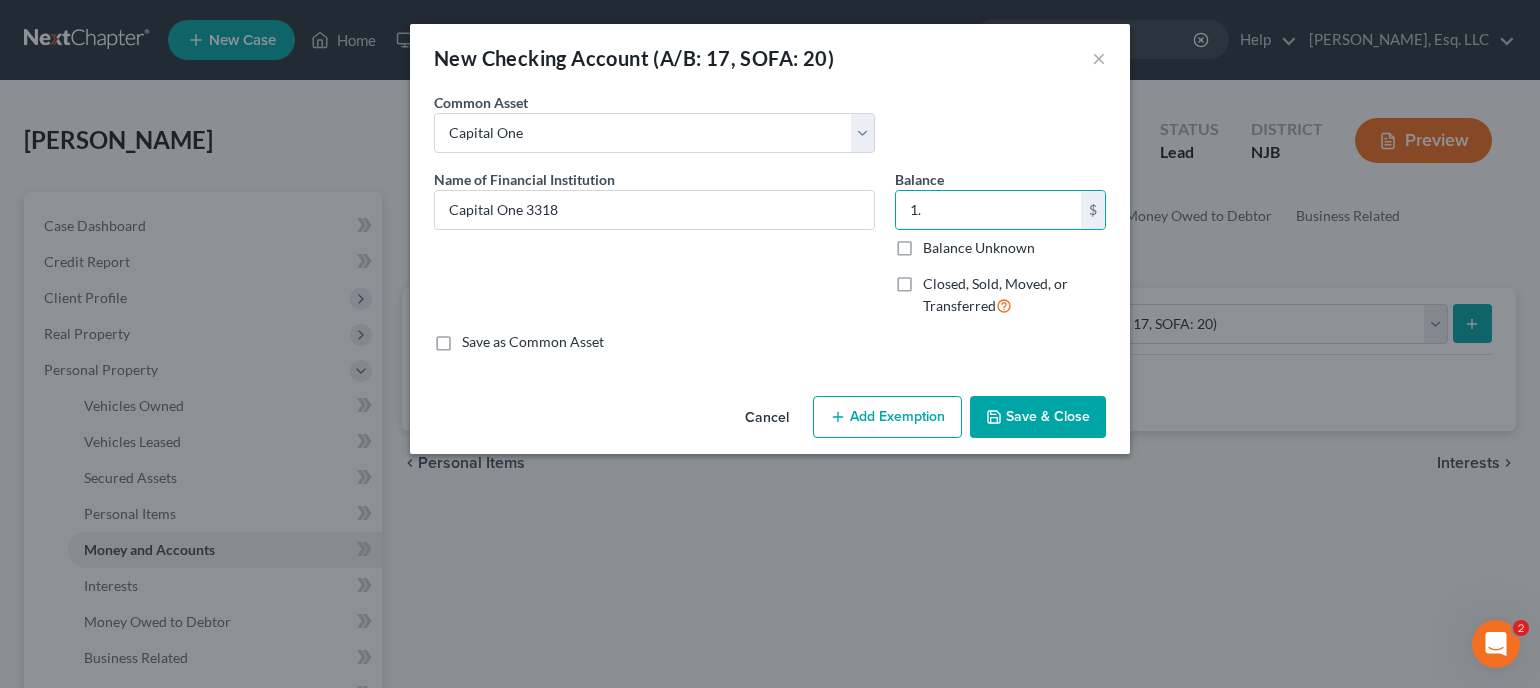 click on "Save & Close" at bounding box center [1038, 417] 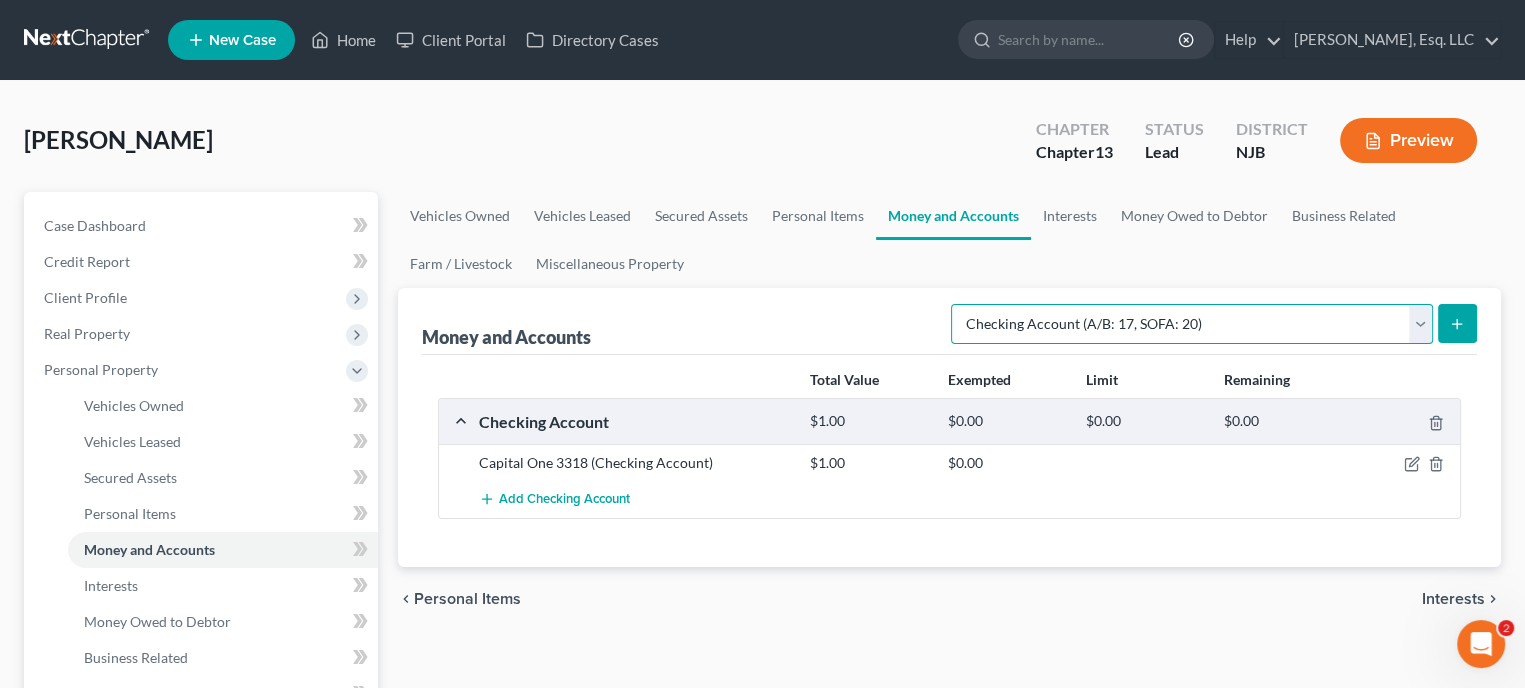 click on "Select Account Type Brokerage (A/B: 18, SOFA: 20) Cash on Hand (A/B: 16) Certificates of Deposit (A/B: 17, SOFA: 20) Checking Account (A/B: 17, SOFA: 20) Money Market (A/B: 18, SOFA: 20) Other (Credit Union, Health Savings Account, etc) (A/B: 17, SOFA: 20) Safe Deposit Box (A/B: 16) Savings Account (A/B: 17, SOFA: 20) Security Deposits or Prepayments (A/B: 22)" at bounding box center [1192, 324] 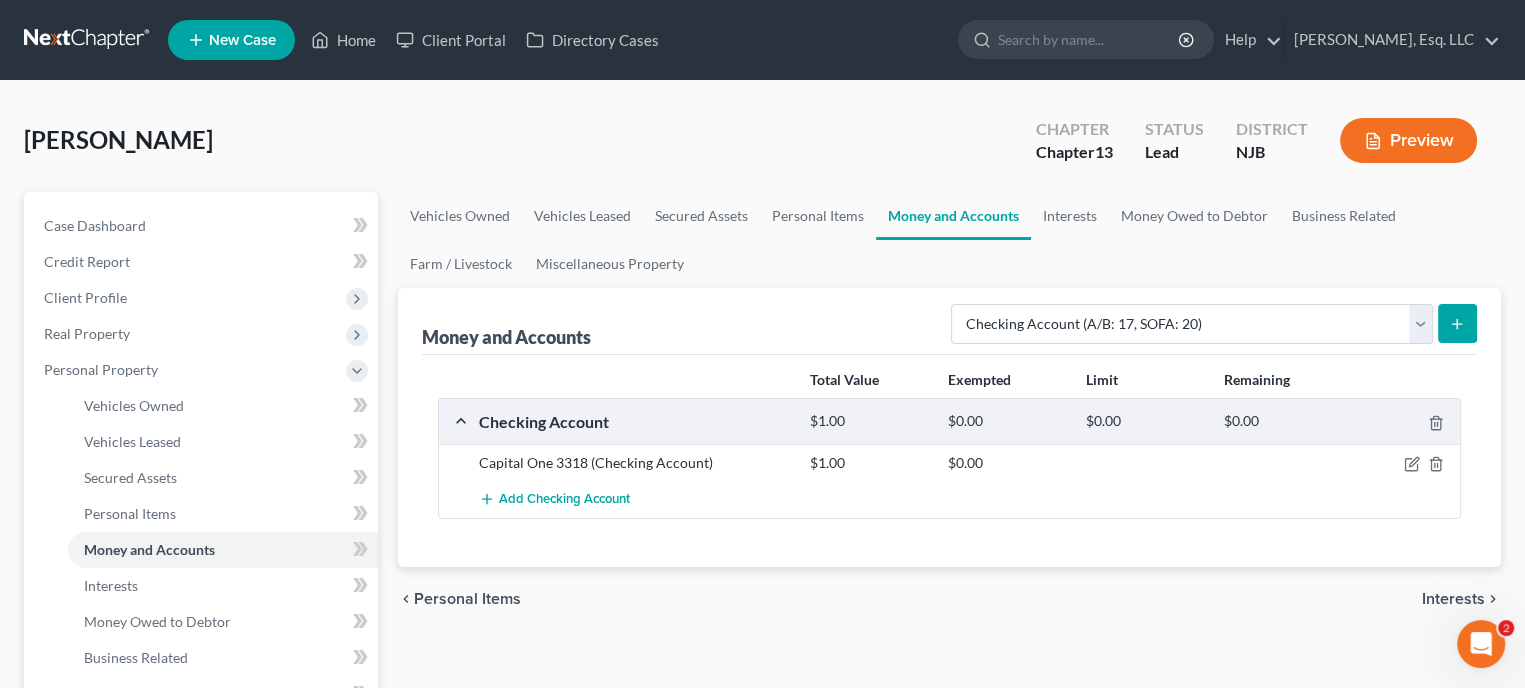 click at bounding box center [1457, 323] 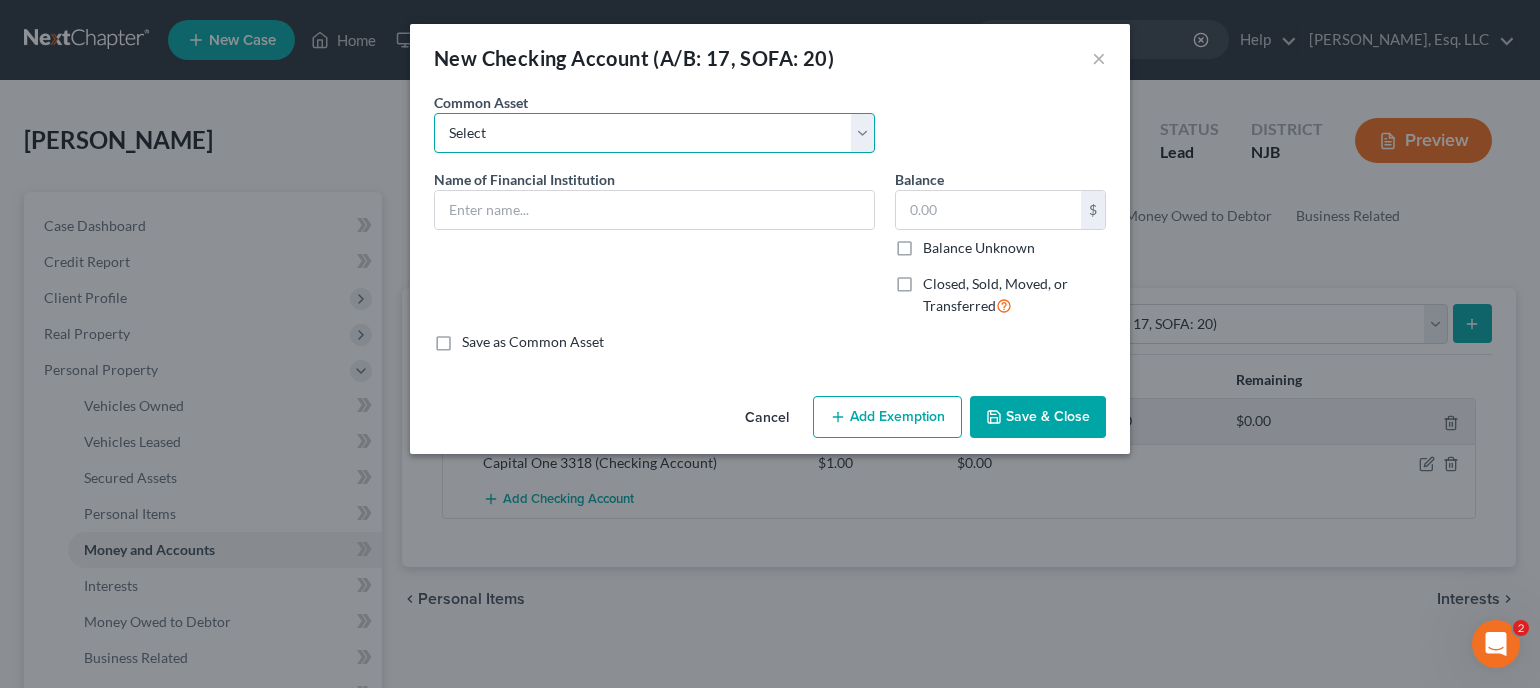 click on "Select Navy Federal Credit Union *4253 PNC Bank of America PNC FINANCIAL RESOURCES PNC CHASE SANTANDER Capital One Bank of America [GEOGRAPHIC_DATA] PNC CHASE Mail code OH1-1272 FINANCIAL RESOURCES Affinity Federal Credit Union" at bounding box center [654, 133] 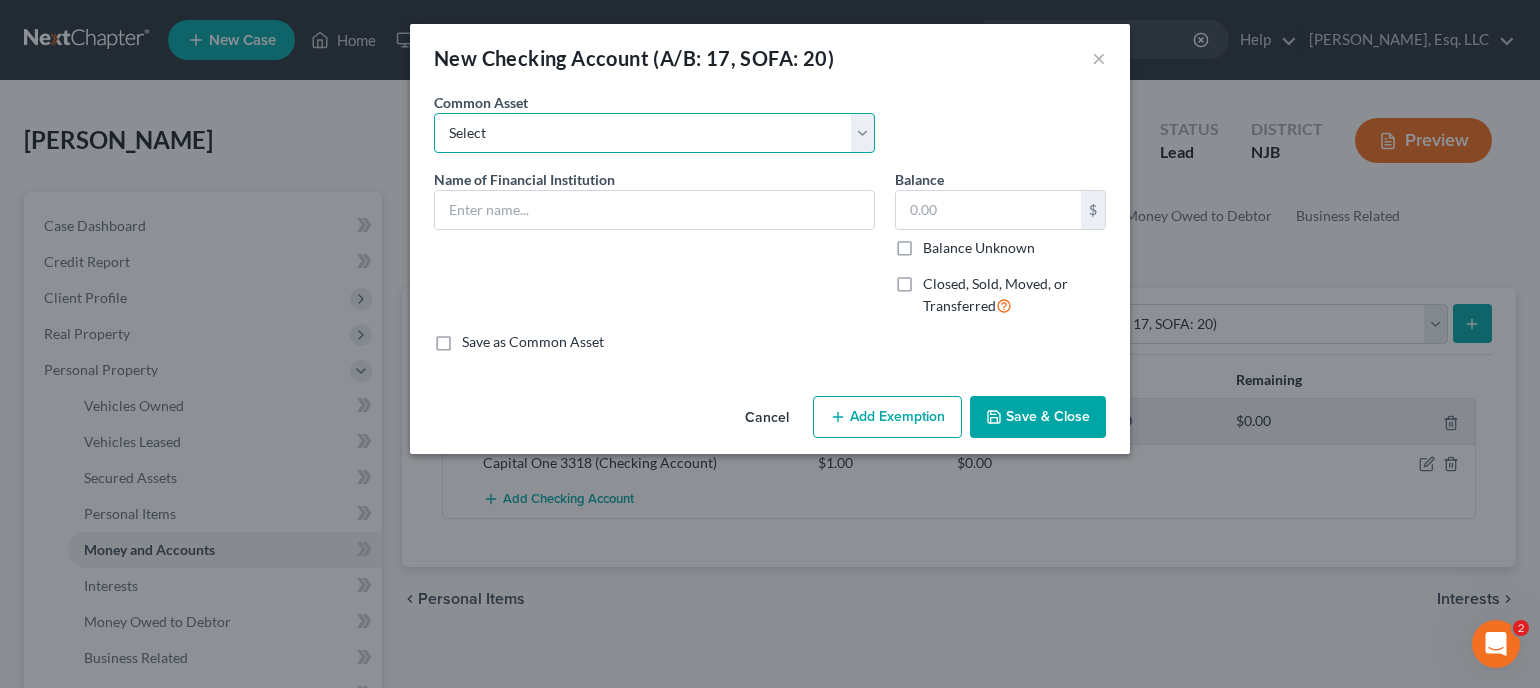 select on "8" 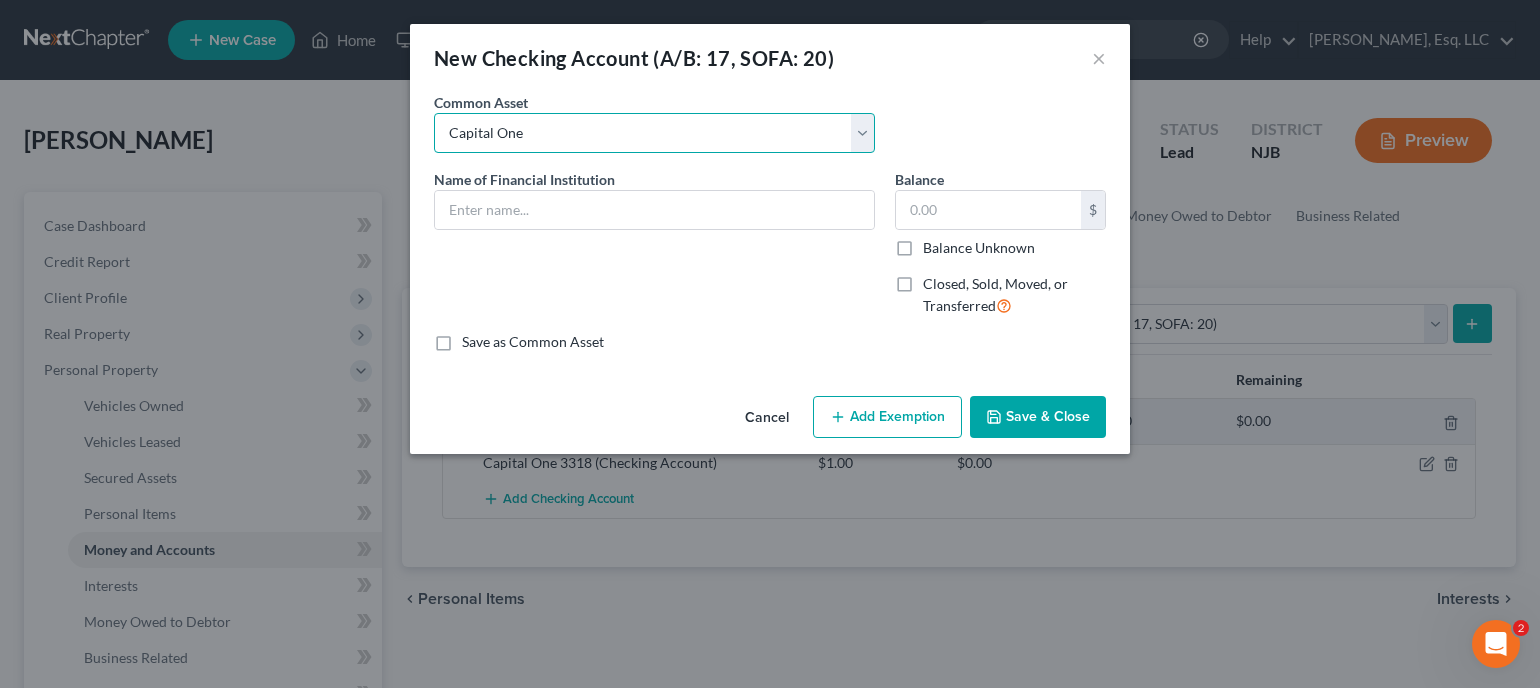 click on "Select Navy Federal Credit Union *4253 PNC Bank of America PNC FINANCIAL RESOURCES PNC CHASE SANTANDER Capital One Bank of America [GEOGRAPHIC_DATA] PNC CHASE Mail code OH1-1272 FINANCIAL RESOURCES Affinity Federal Credit Union" at bounding box center [654, 133] 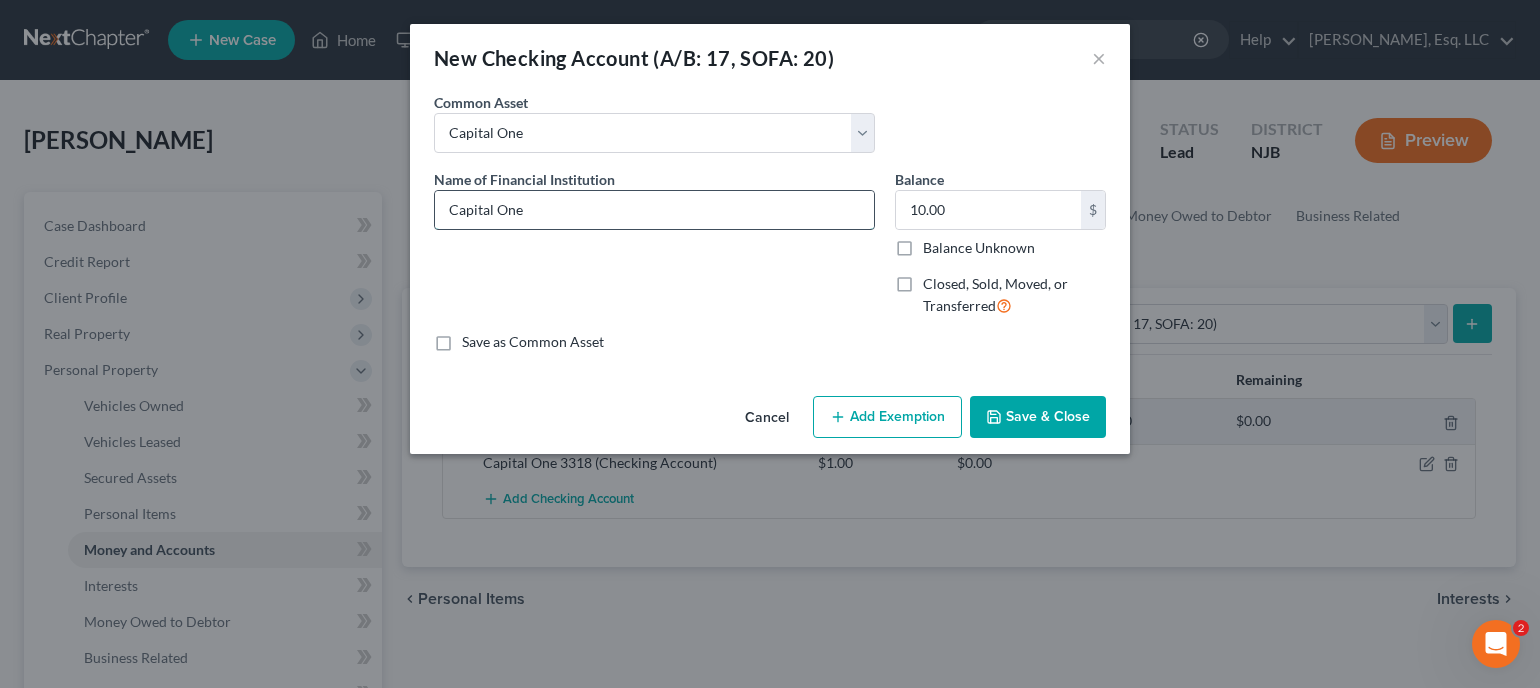 drag, startPoint x: 538, startPoint y: 211, endPoint x: 580, endPoint y: 222, distance: 43.416588 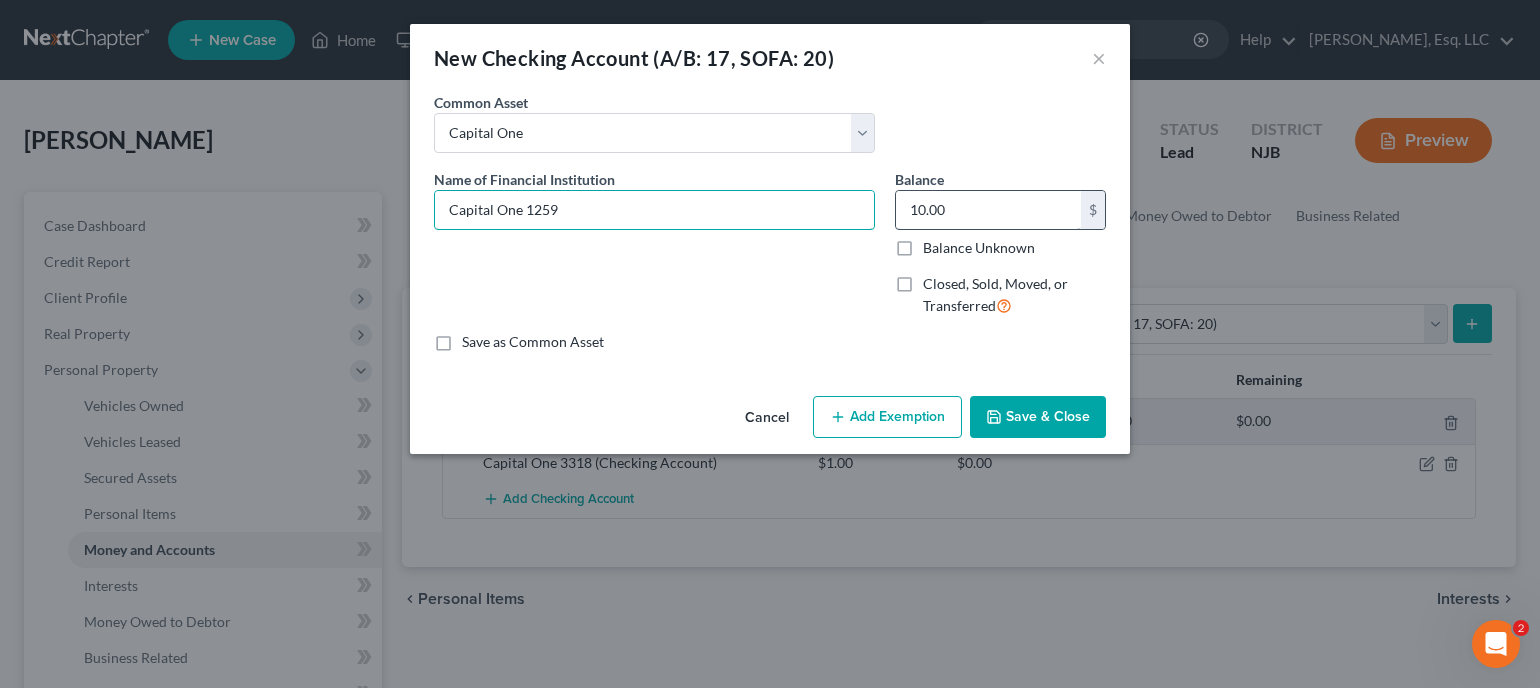 type on "Capital One 1259" 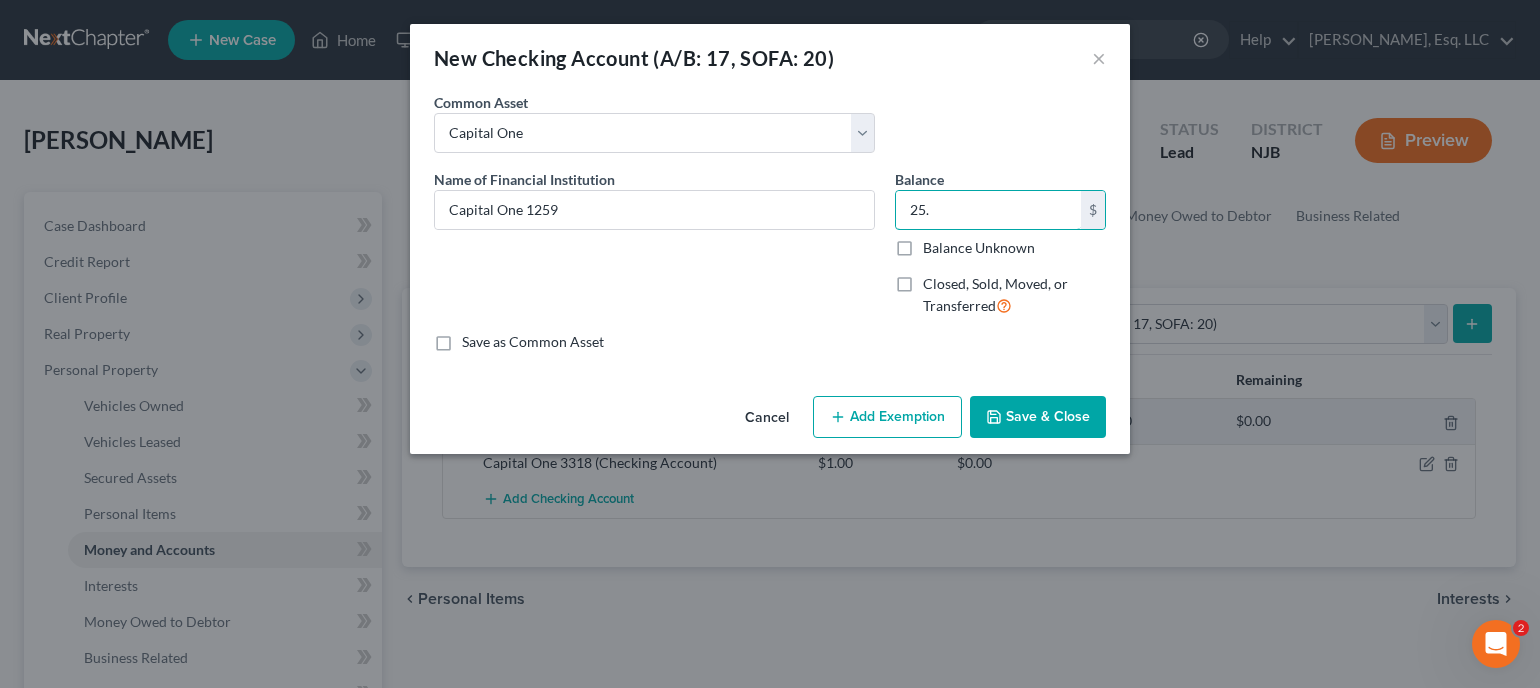 type on "25." 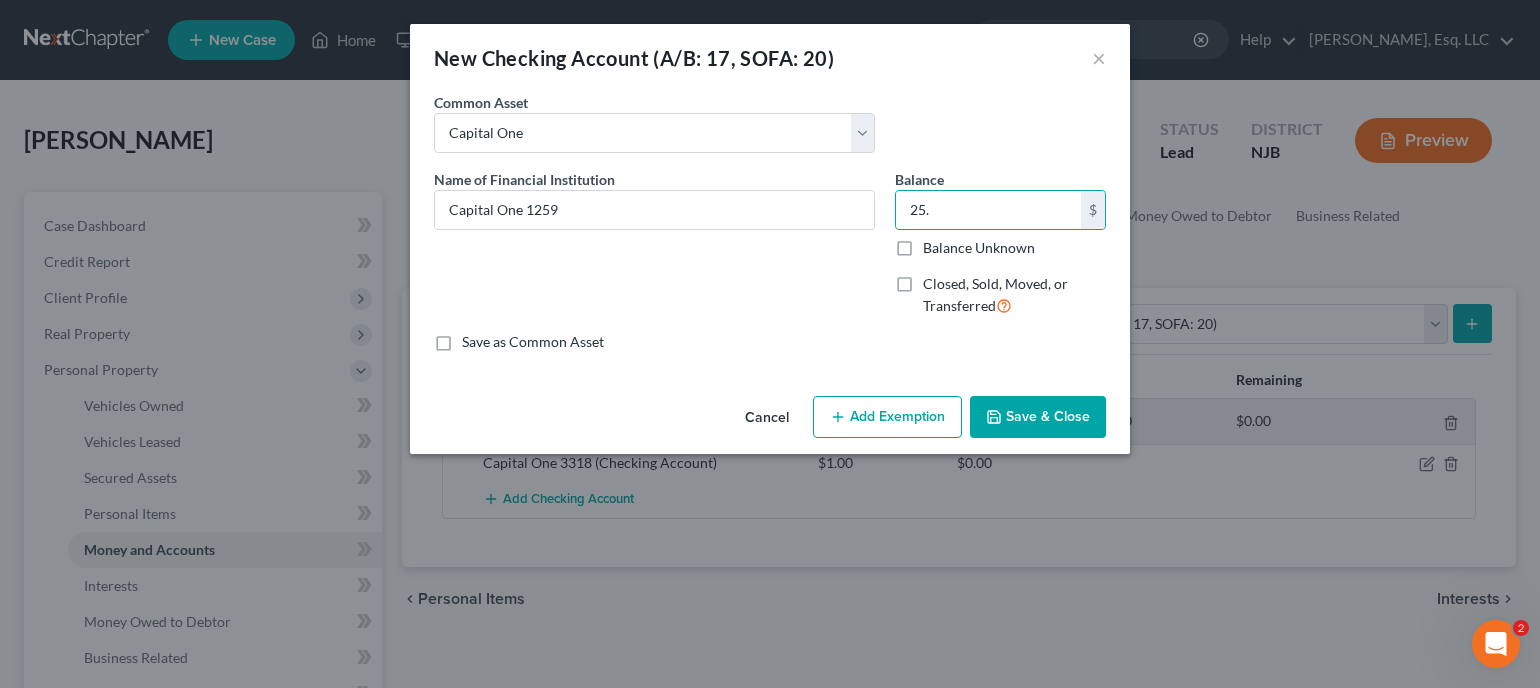click on "Save & Close" at bounding box center (1038, 417) 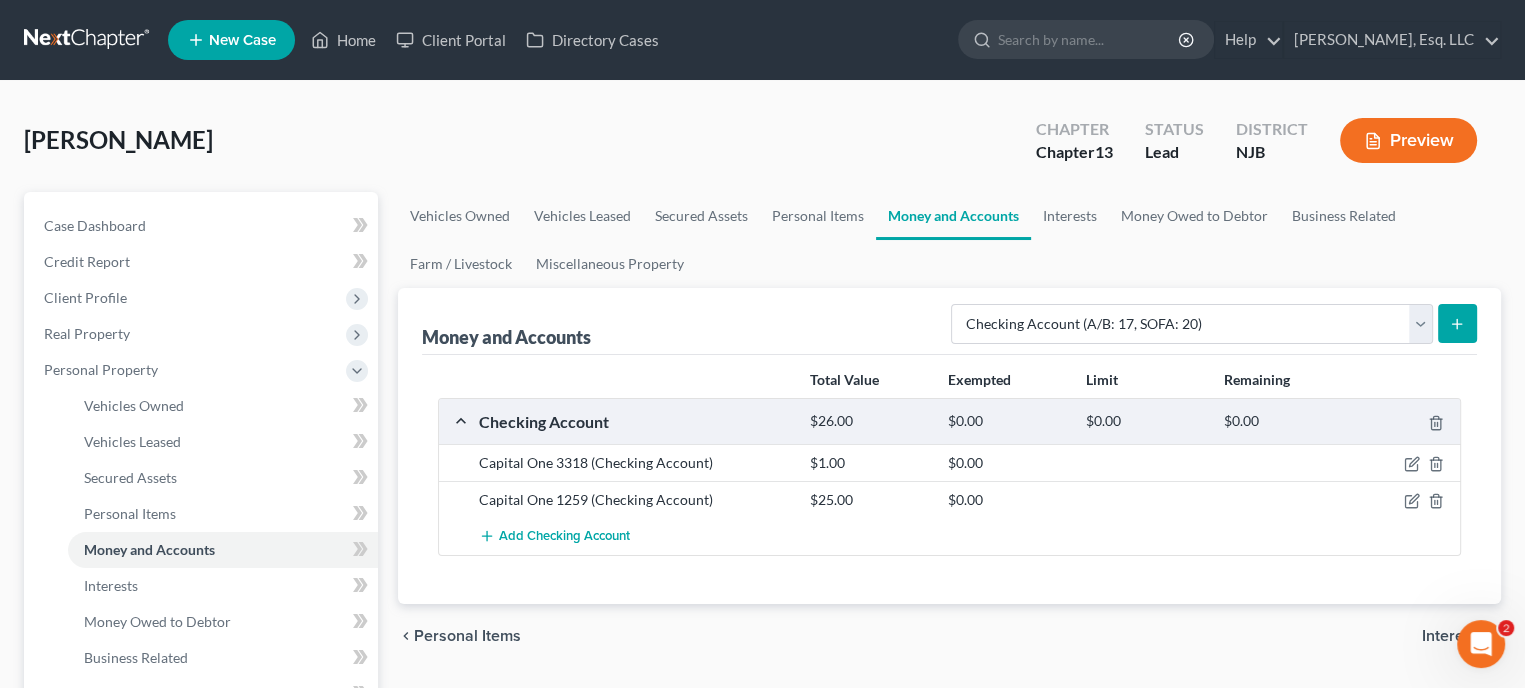 click 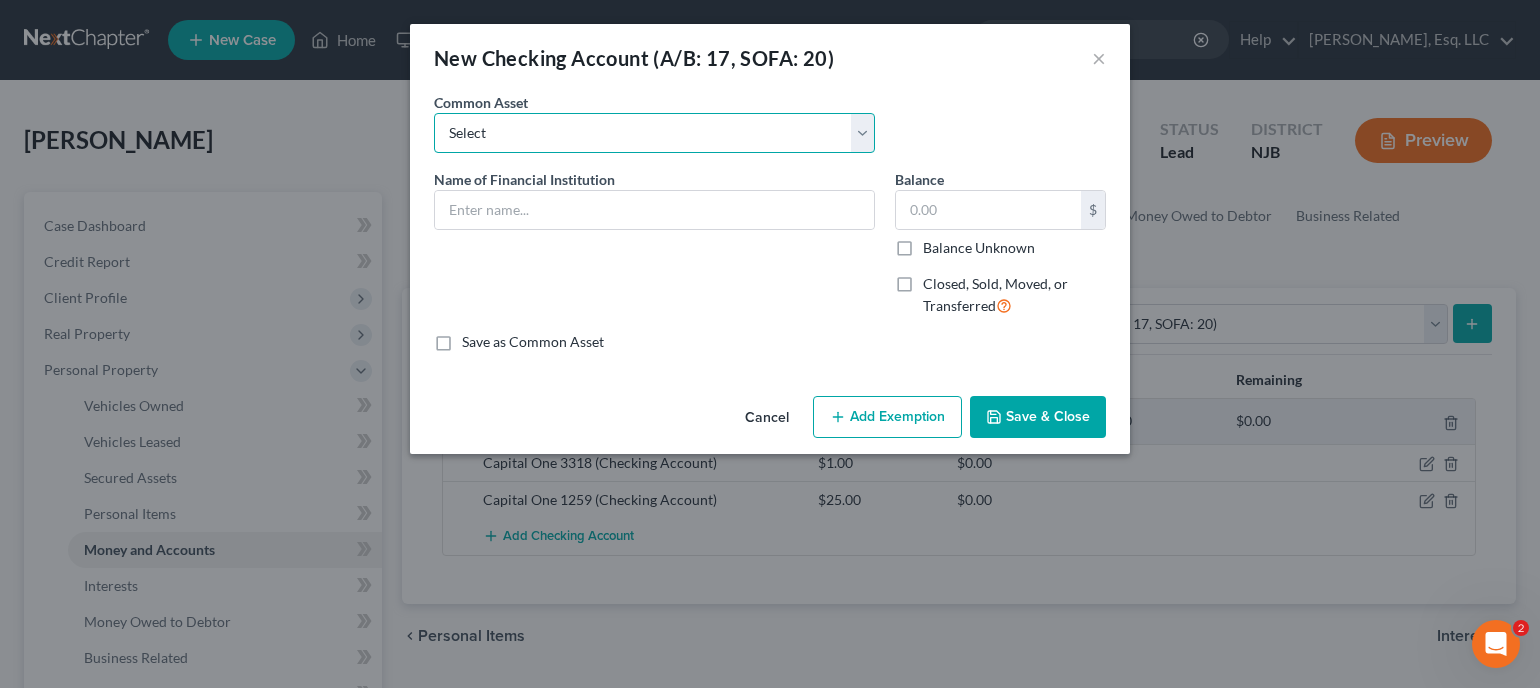 click on "Select Navy Federal Credit Union *4253 PNC Bank of America PNC FINANCIAL RESOURCES PNC CHASE SANTANDER Capital One Bank of America [GEOGRAPHIC_DATA] PNC CHASE Mail code OH1-1272 FINANCIAL RESOURCES Affinity Federal Credit Union" at bounding box center (654, 133) 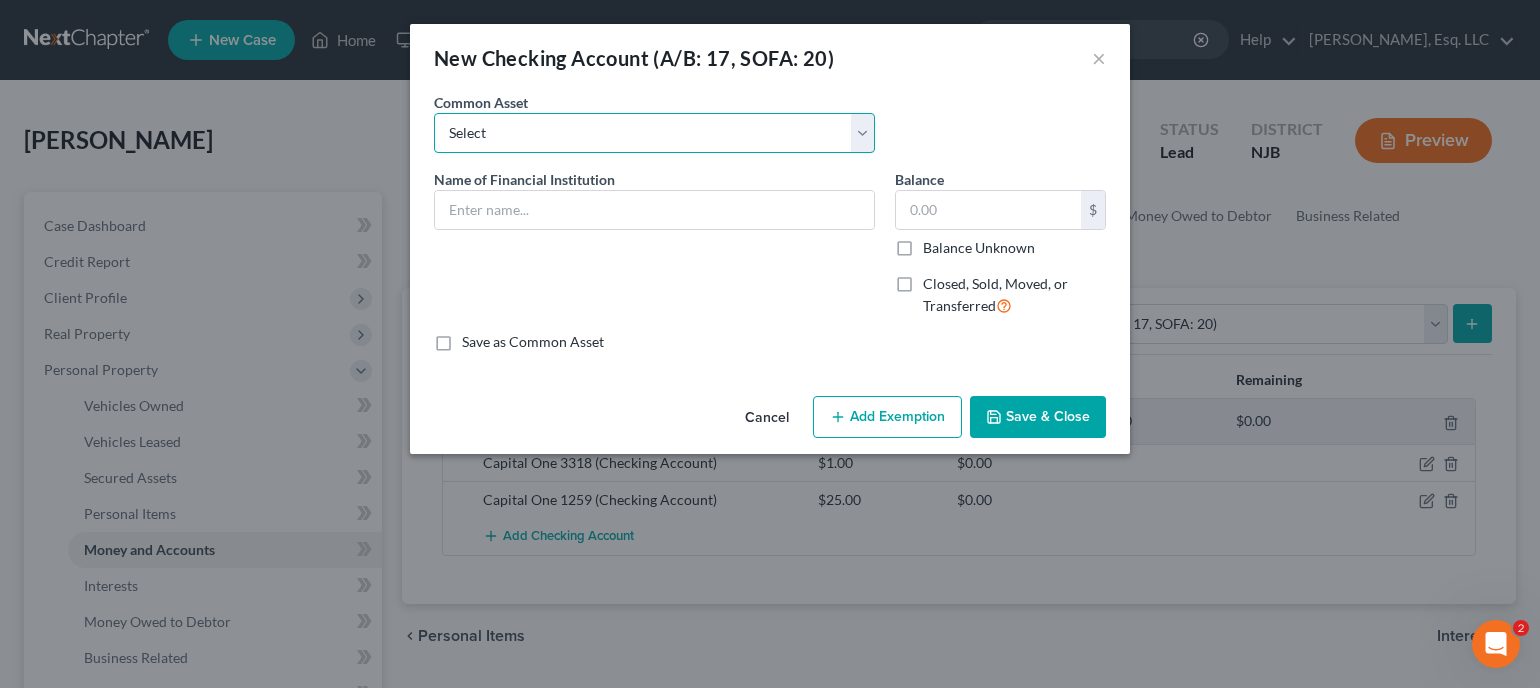 select on "8" 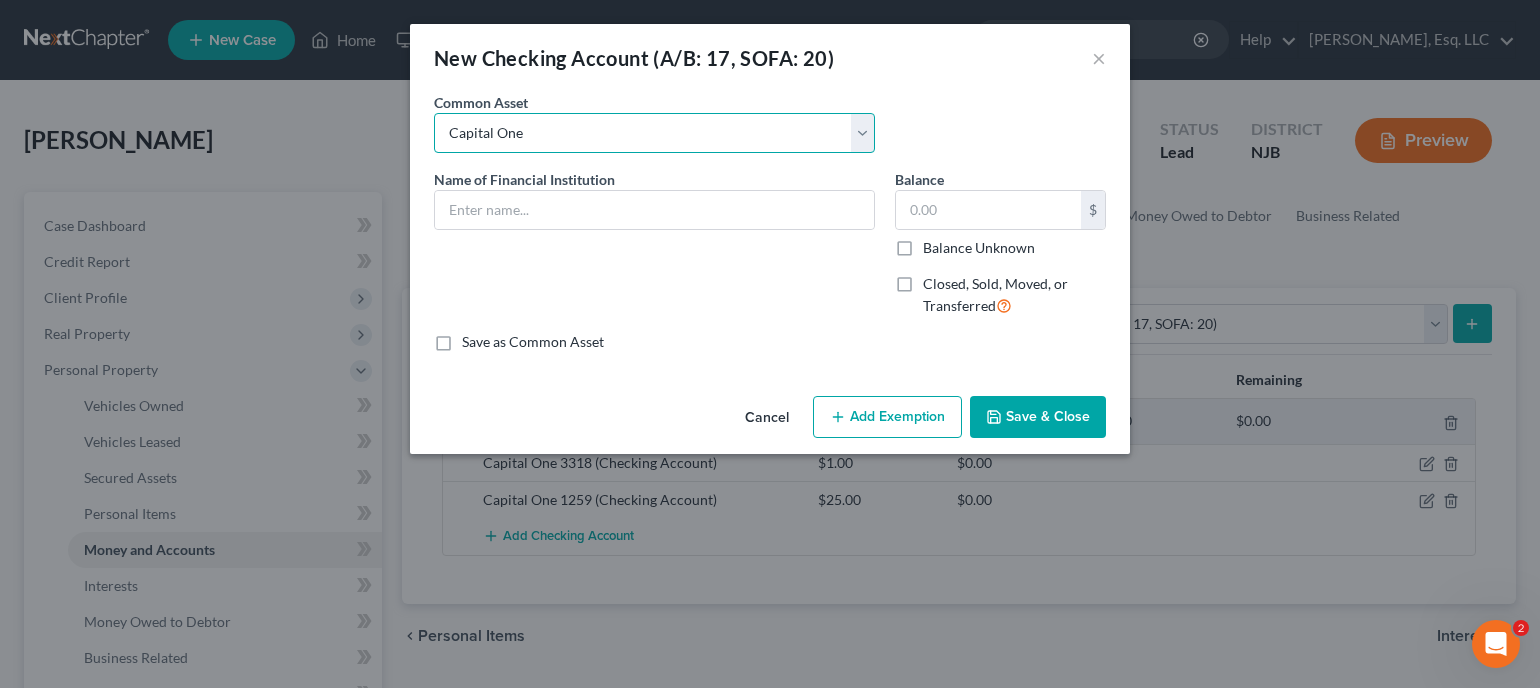 click on "Select Navy Federal Credit Union *4253 PNC Bank of America PNC FINANCIAL RESOURCES PNC CHASE SANTANDER Capital One Bank of America [GEOGRAPHIC_DATA] PNC CHASE Mail code OH1-1272 FINANCIAL RESOURCES Affinity Federal Credit Union" at bounding box center (654, 133) 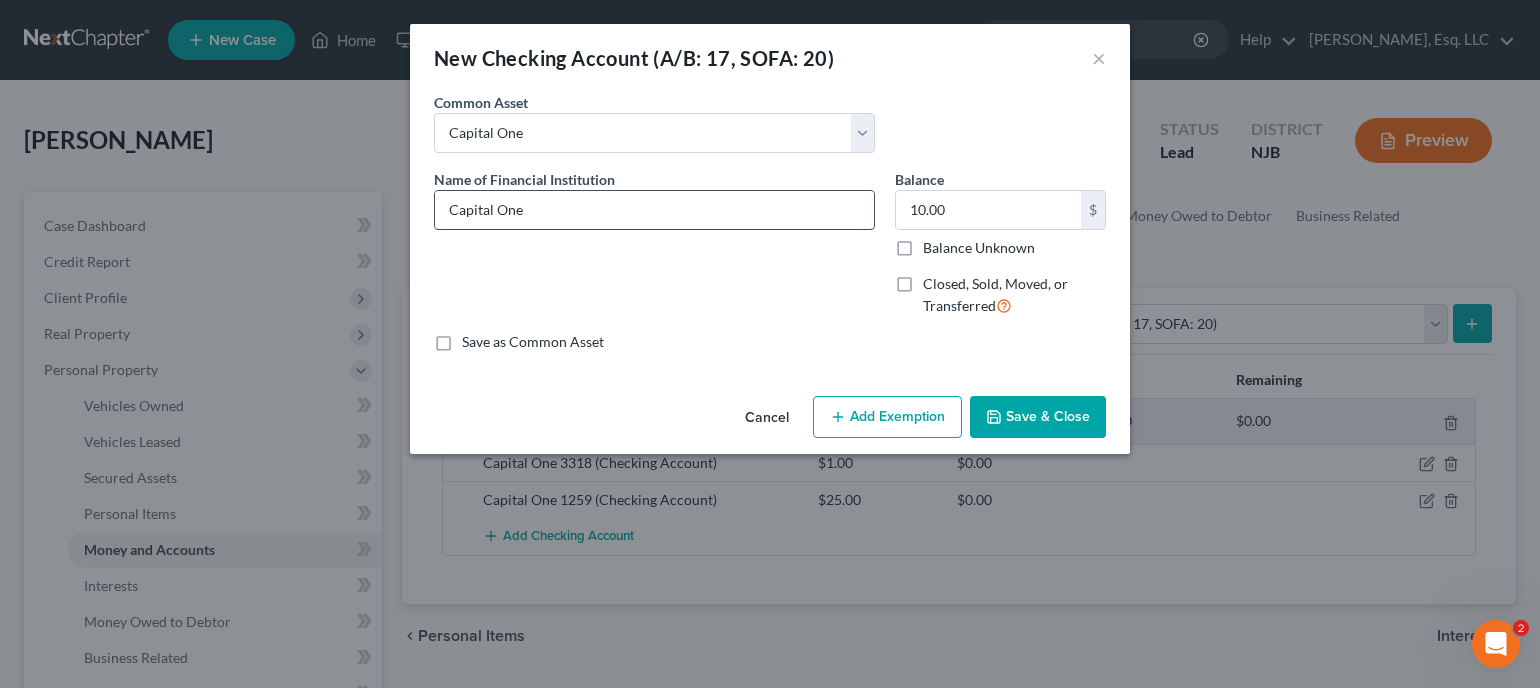 click on "Capital One" at bounding box center [654, 210] 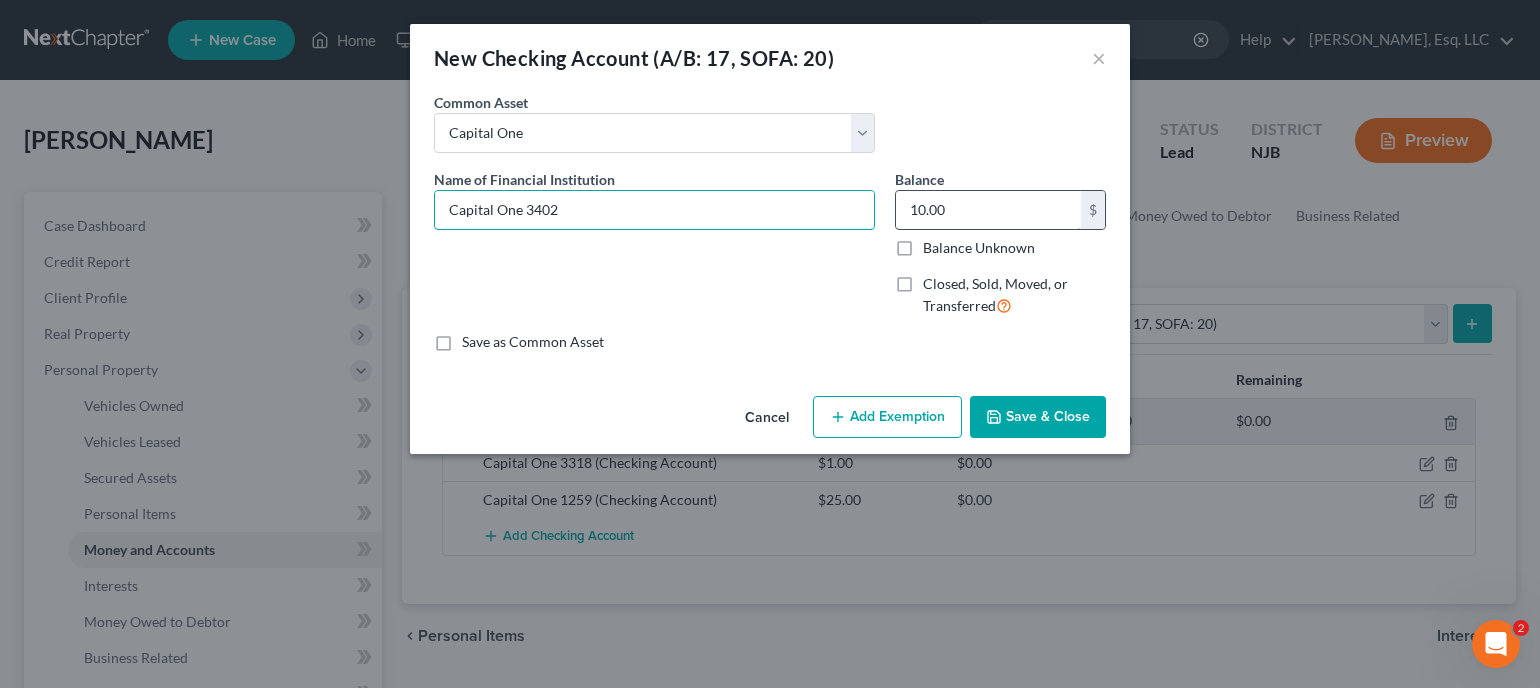 type on "Capital One 3402" 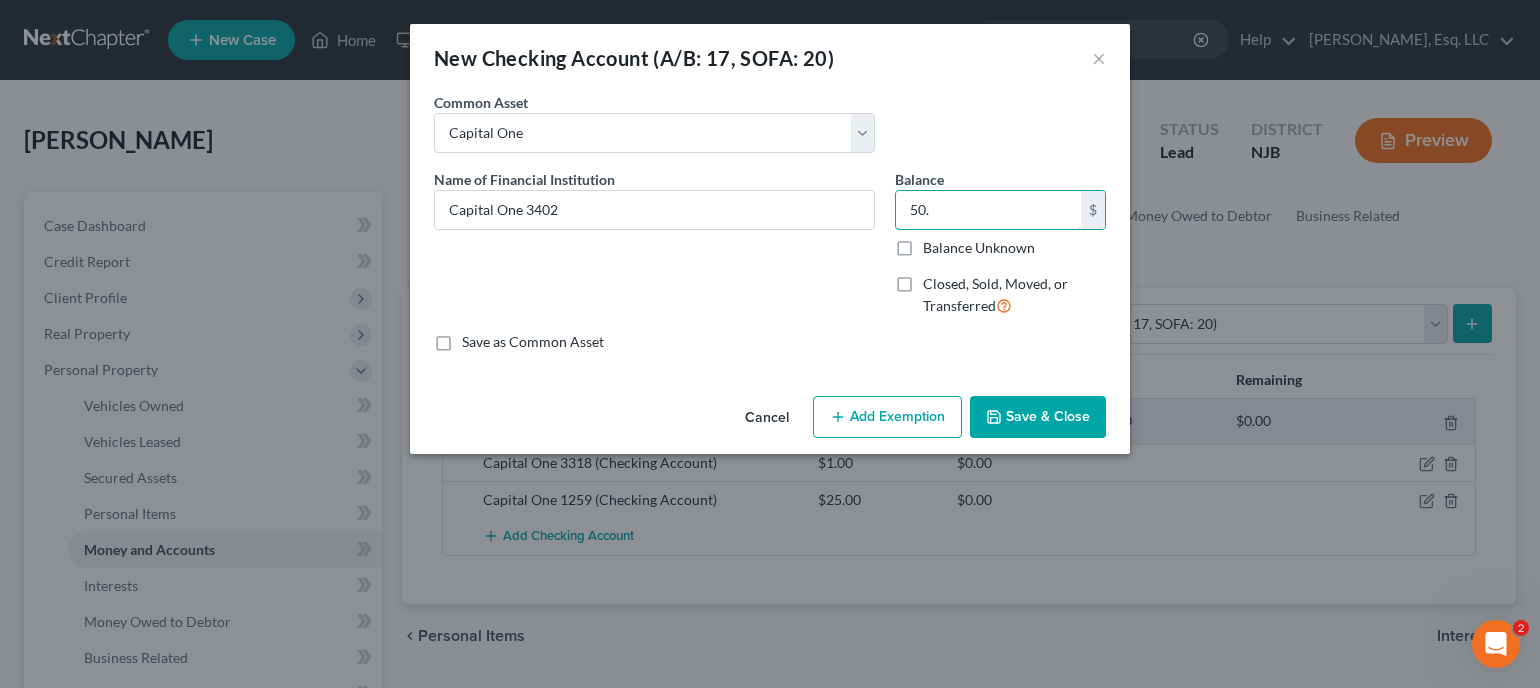 type on "50." 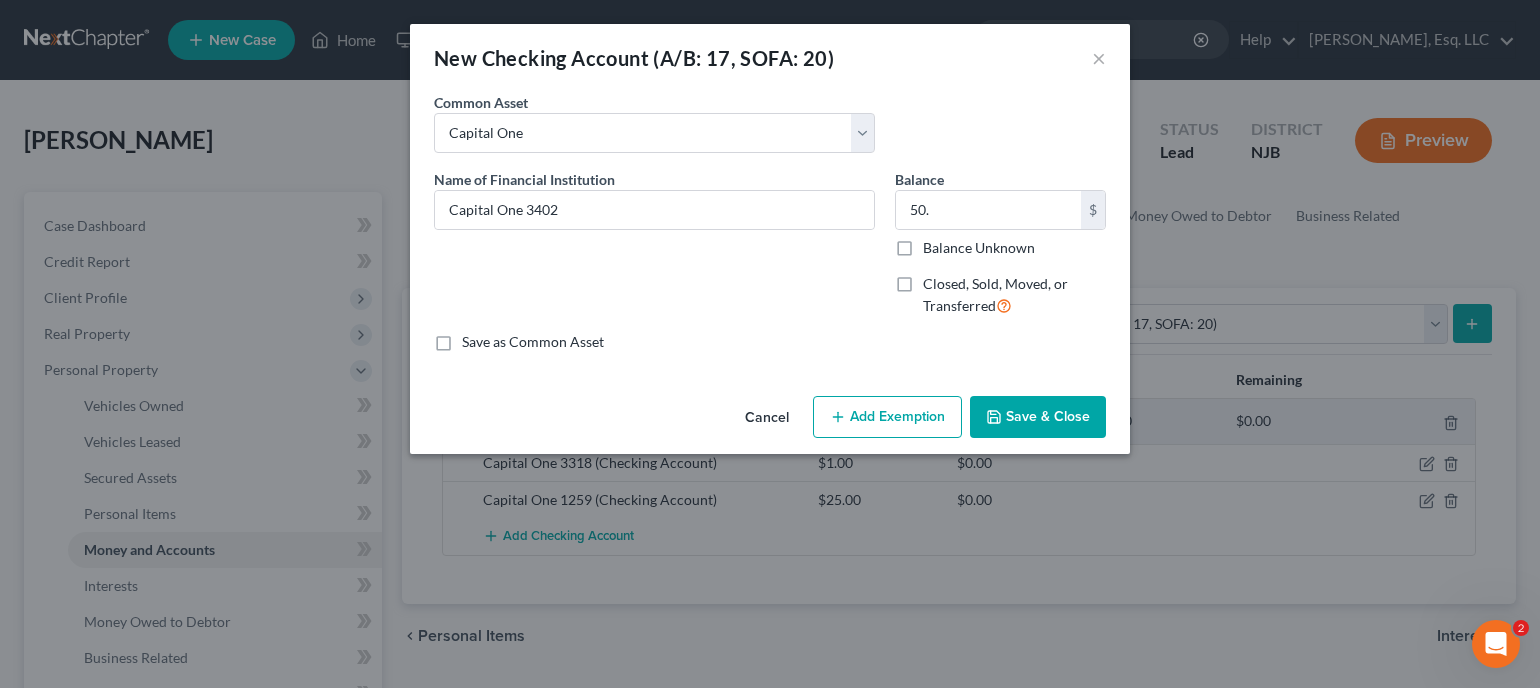 click on "Save & Close" at bounding box center (1038, 417) 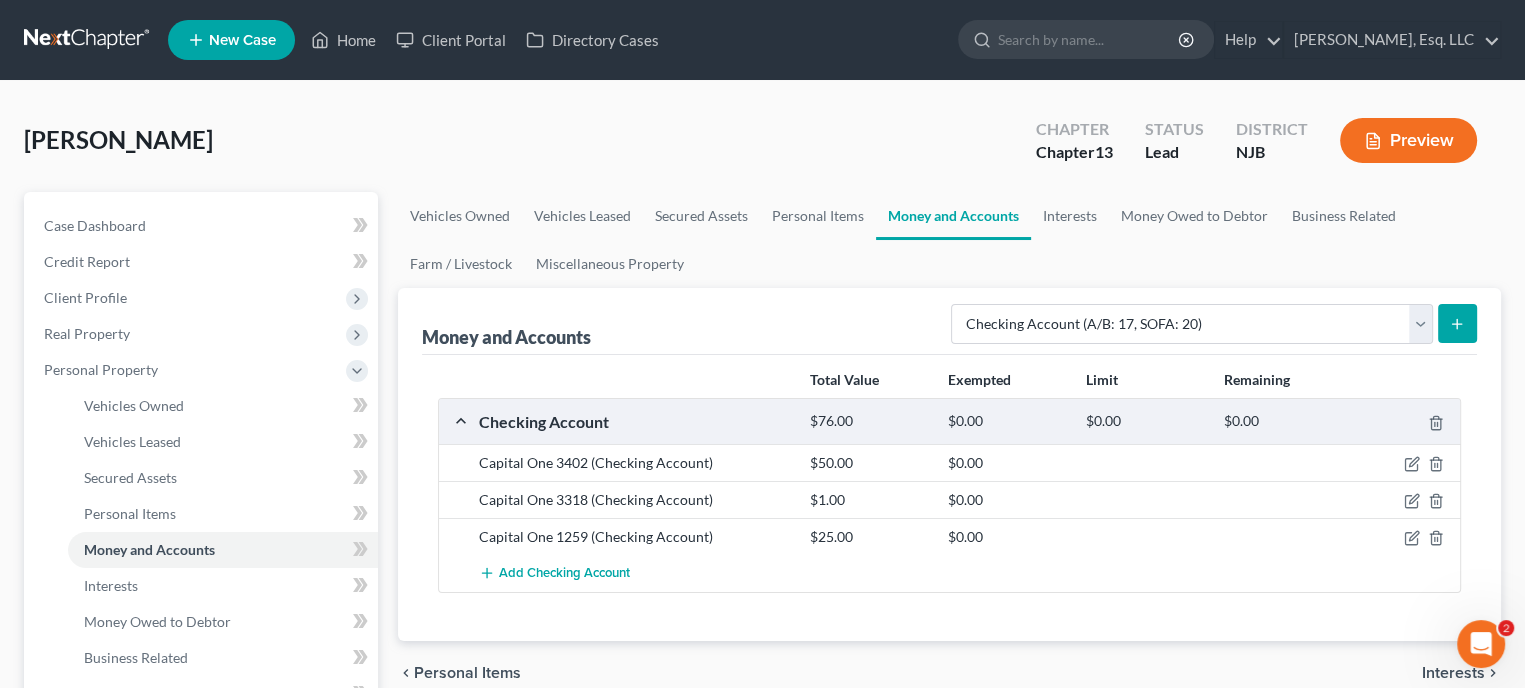 click 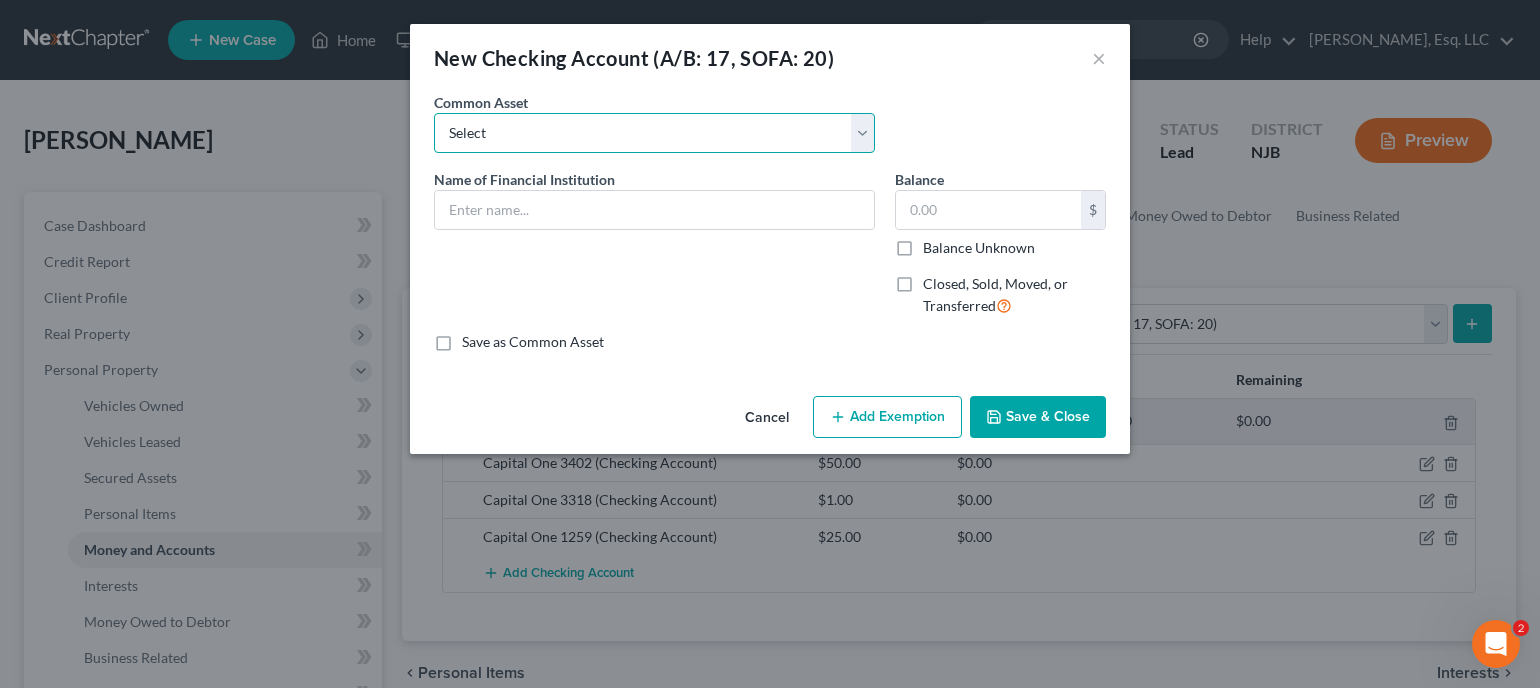 click on "Select Navy Federal Credit Union *4253 PNC Bank of America PNC FINANCIAL RESOURCES PNC CHASE SANTANDER Capital One Bank of America [GEOGRAPHIC_DATA] PNC CHASE Mail code OH1-1272 FINANCIAL RESOURCES Affinity Federal Credit Union" at bounding box center [654, 133] 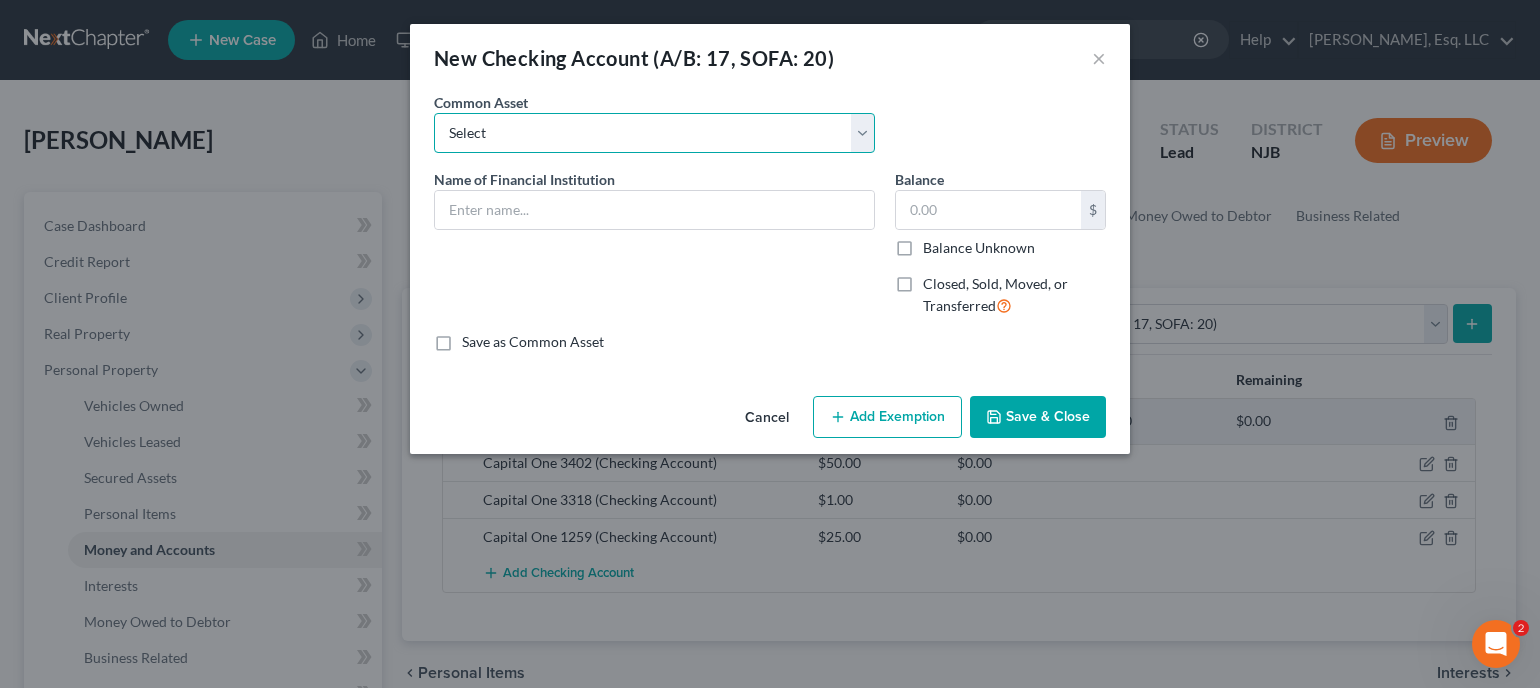 select on "8" 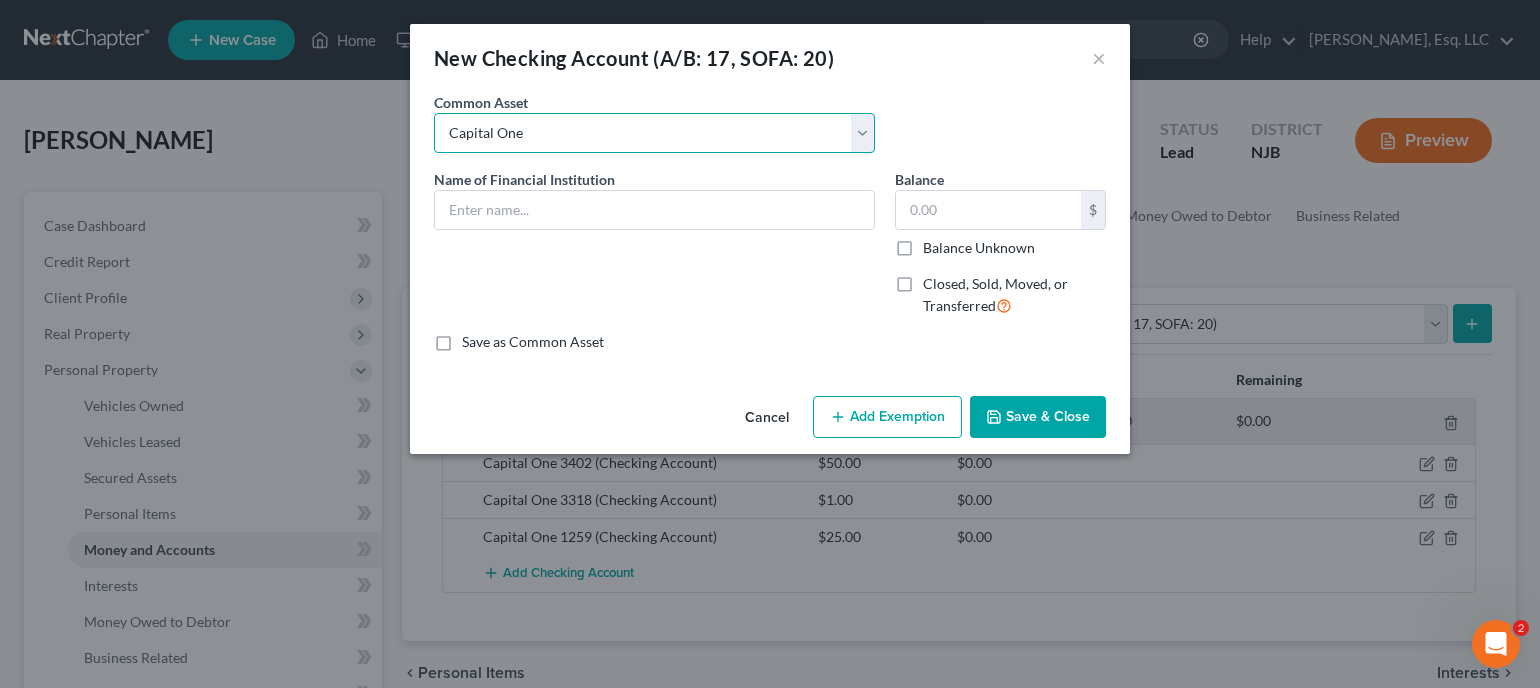 click on "Select Navy Federal Credit Union *4253 PNC Bank of America PNC FINANCIAL RESOURCES PNC CHASE SANTANDER Capital One Bank of America [GEOGRAPHIC_DATA] PNC CHASE Mail code OH1-1272 FINANCIAL RESOURCES Affinity Federal Credit Union" at bounding box center (654, 133) 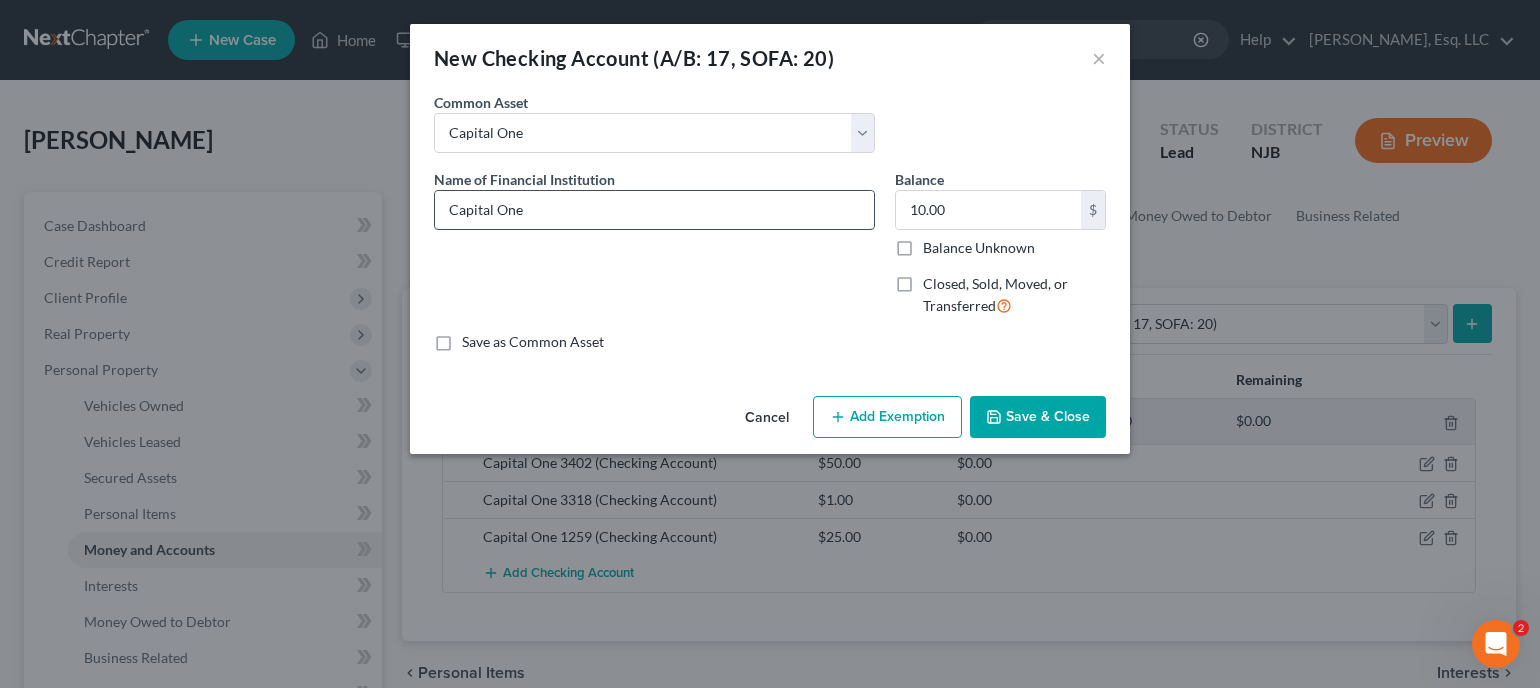 click on "Capital One" at bounding box center (654, 210) 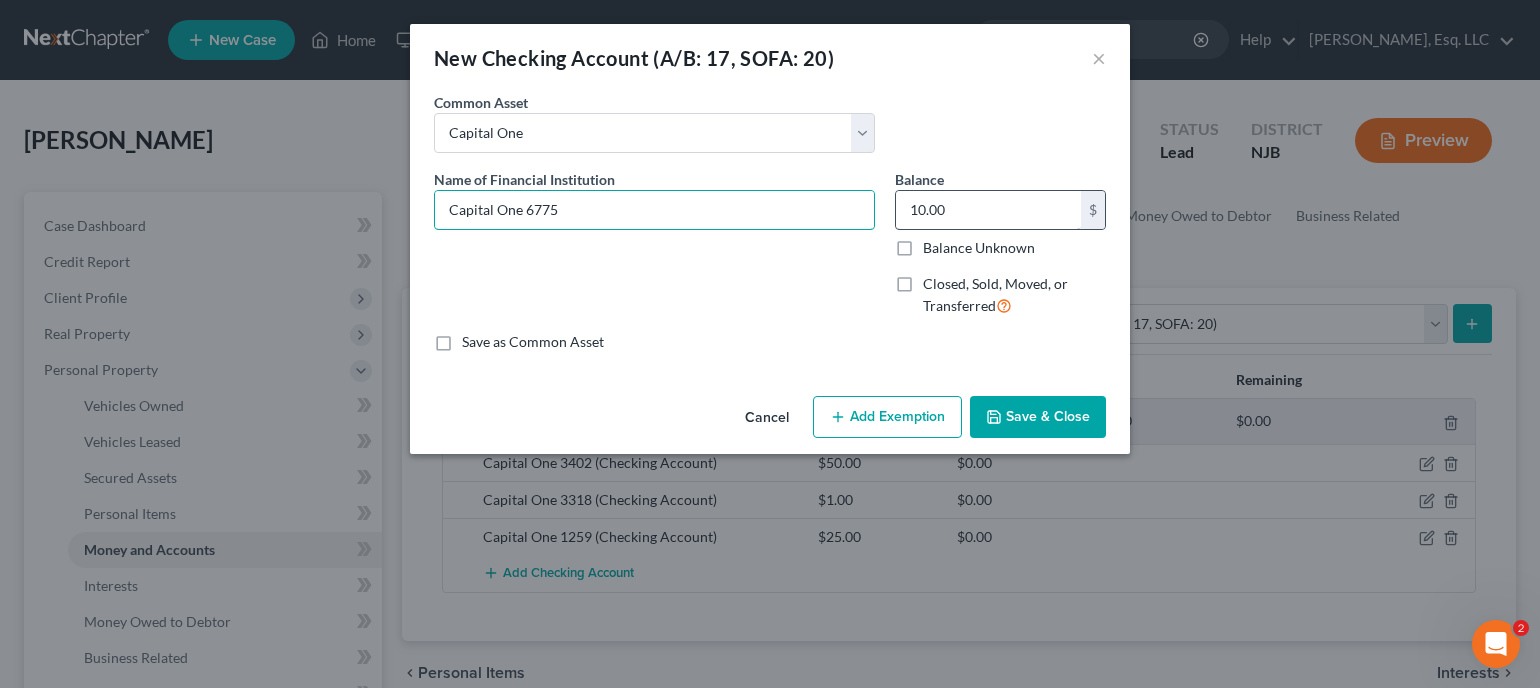 type on "Capital One 6775" 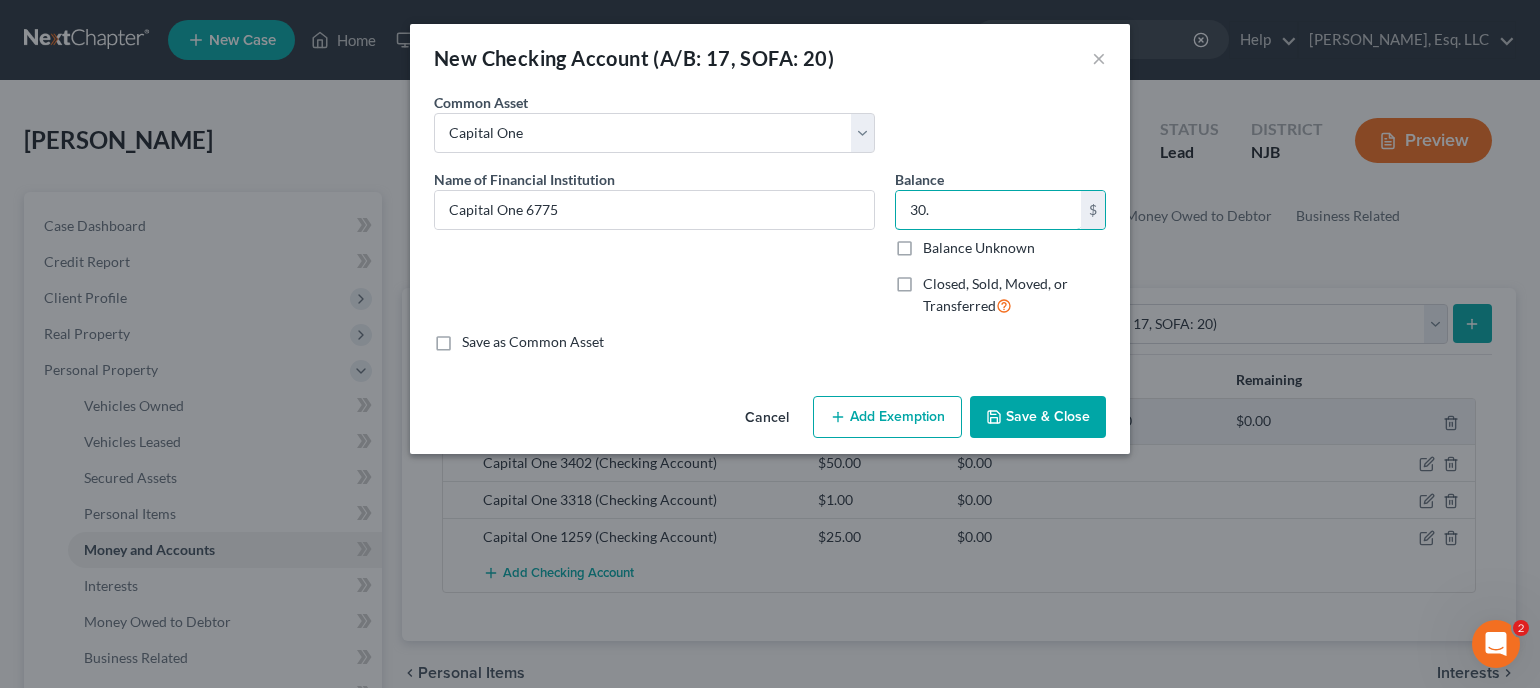 type on "30." 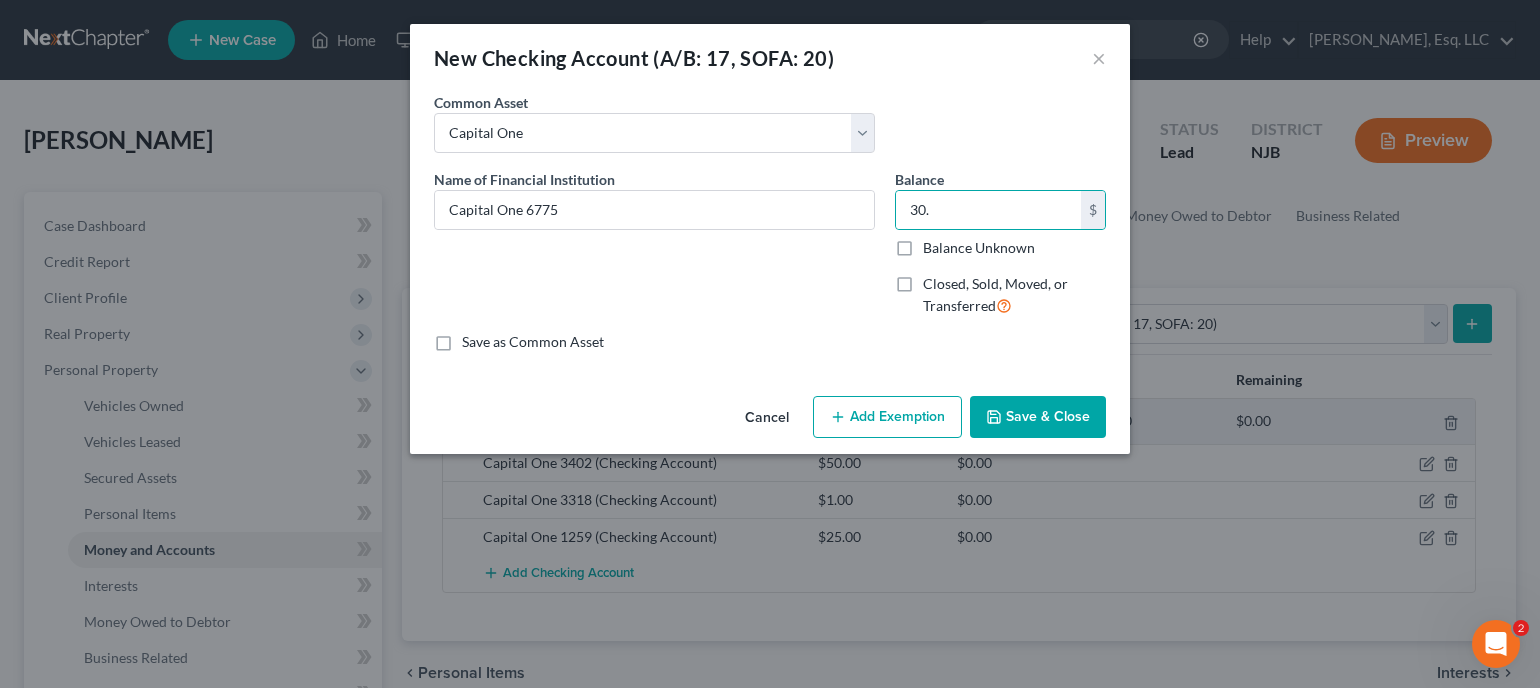 click on "Save & Close" at bounding box center [1038, 417] 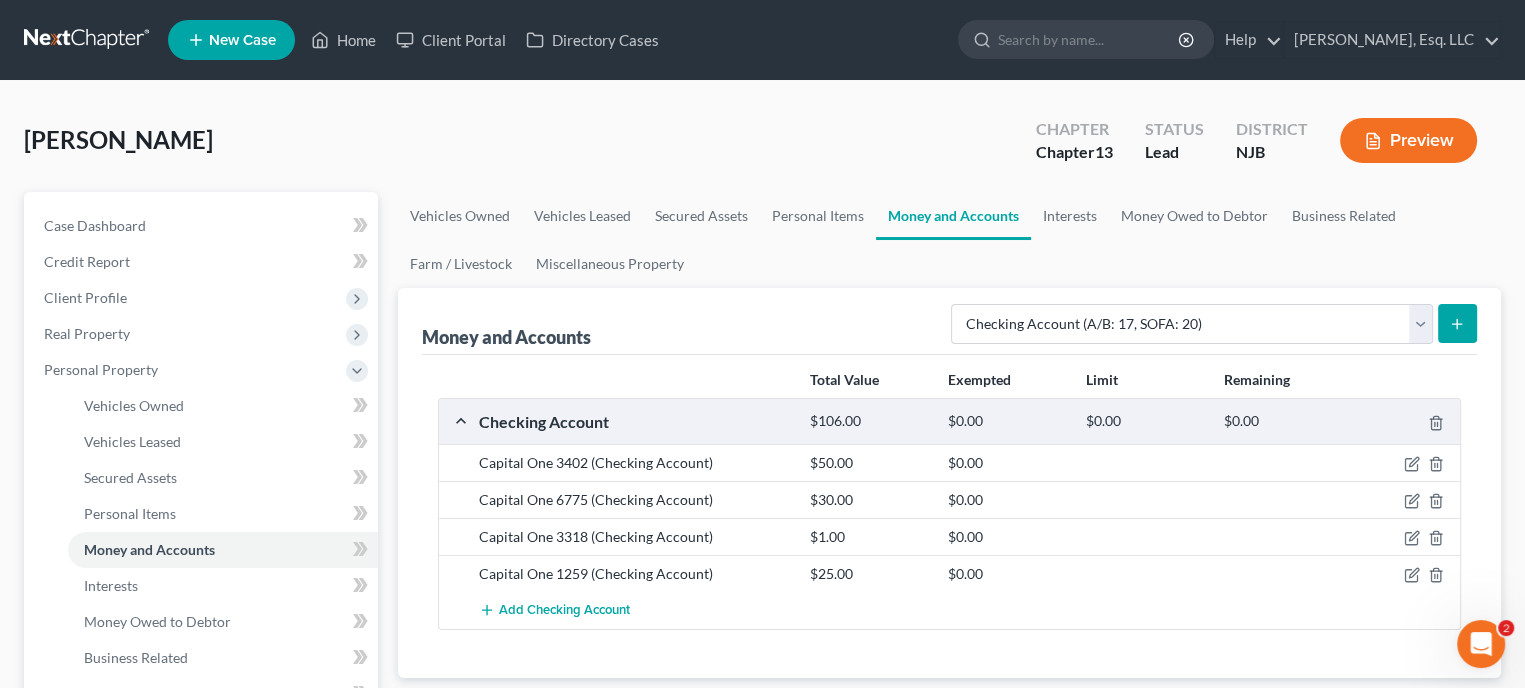 click 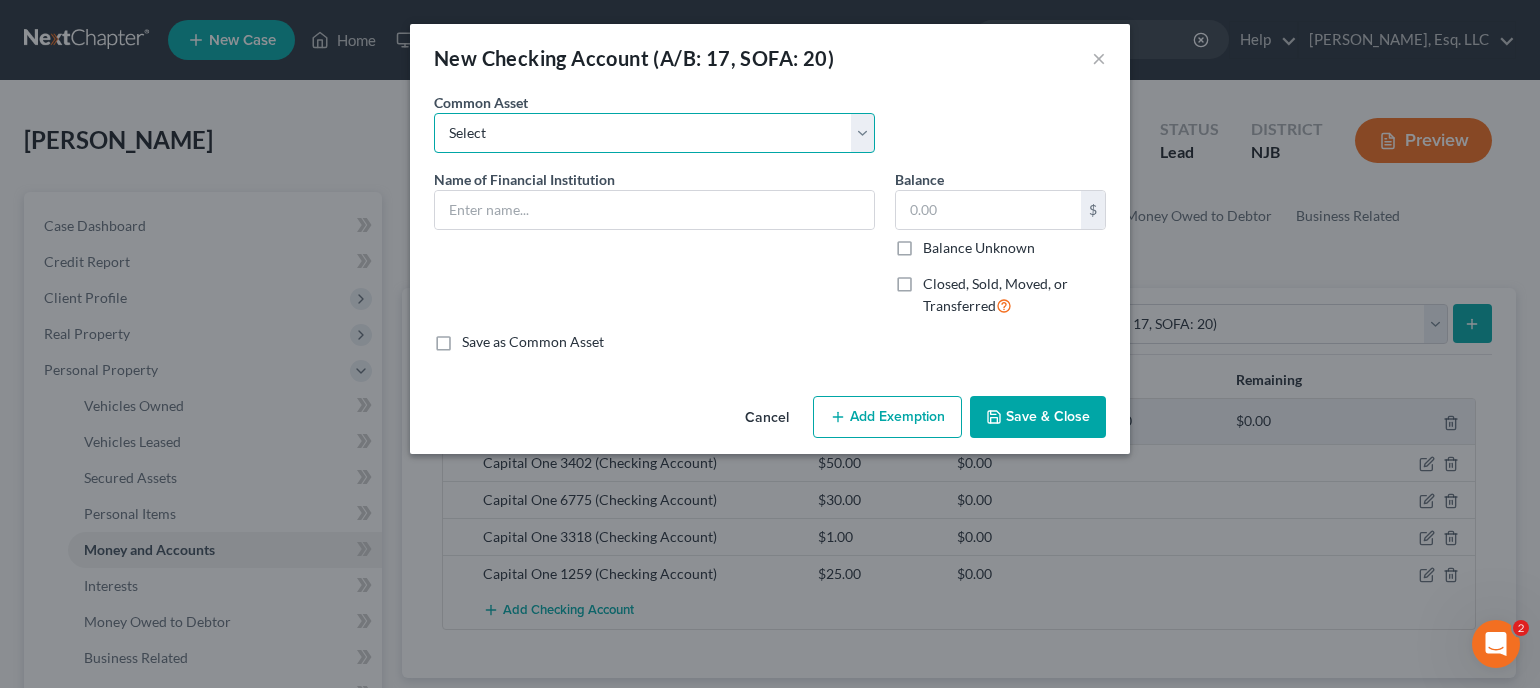 click on "Select Navy Federal Credit Union *4253 PNC Bank of America PNC FINANCIAL RESOURCES PNC CHASE SANTANDER Capital One Bank of America [GEOGRAPHIC_DATA] PNC CHASE Mail code OH1-1272 FINANCIAL RESOURCES Affinity Federal Credit Union" at bounding box center [654, 133] 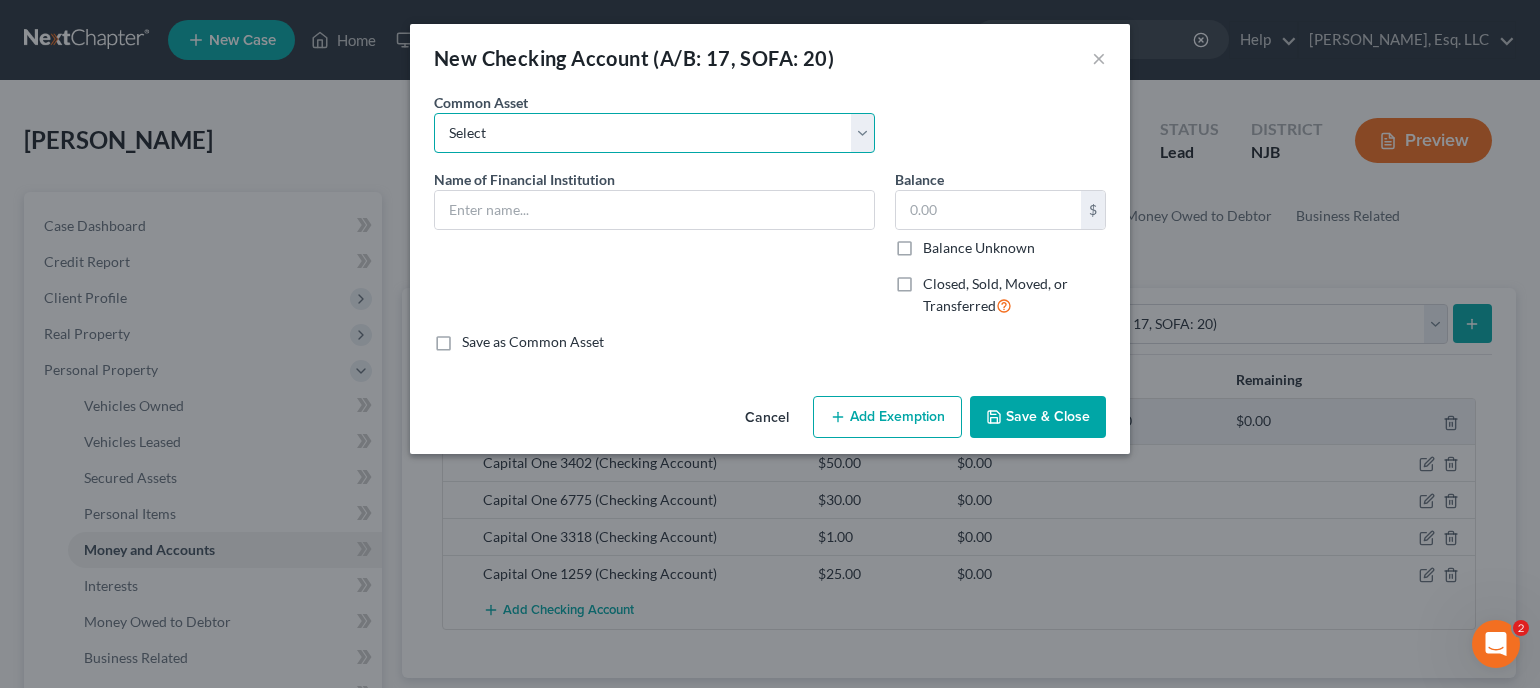 select on "8" 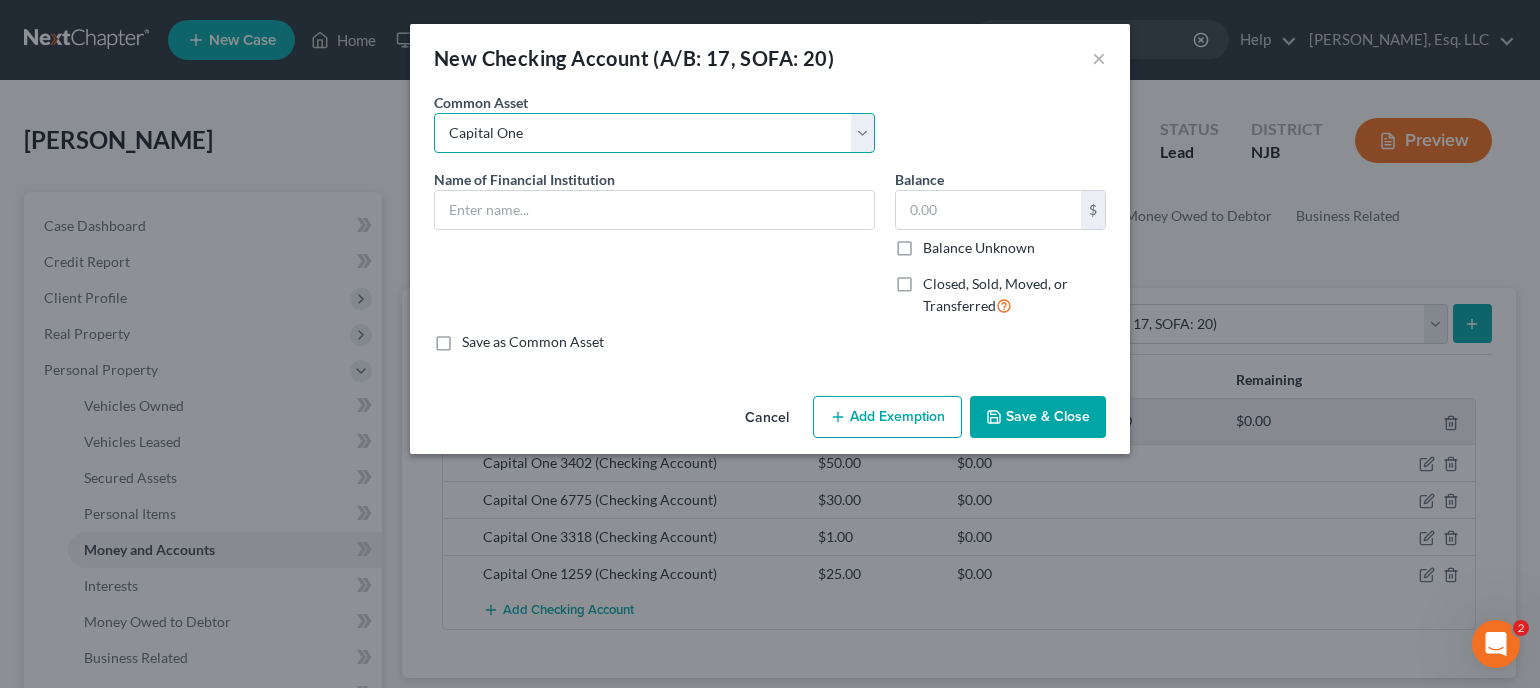 click on "Select Navy Federal Credit Union *4253 PNC Bank of America PNC FINANCIAL RESOURCES PNC CHASE SANTANDER Capital One Bank of America [GEOGRAPHIC_DATA] PNC CHASE Mail code OH1-1272 FINANCIAL RESOURCES Affinity Federal Credit Union" at bounding box center [654, 133] 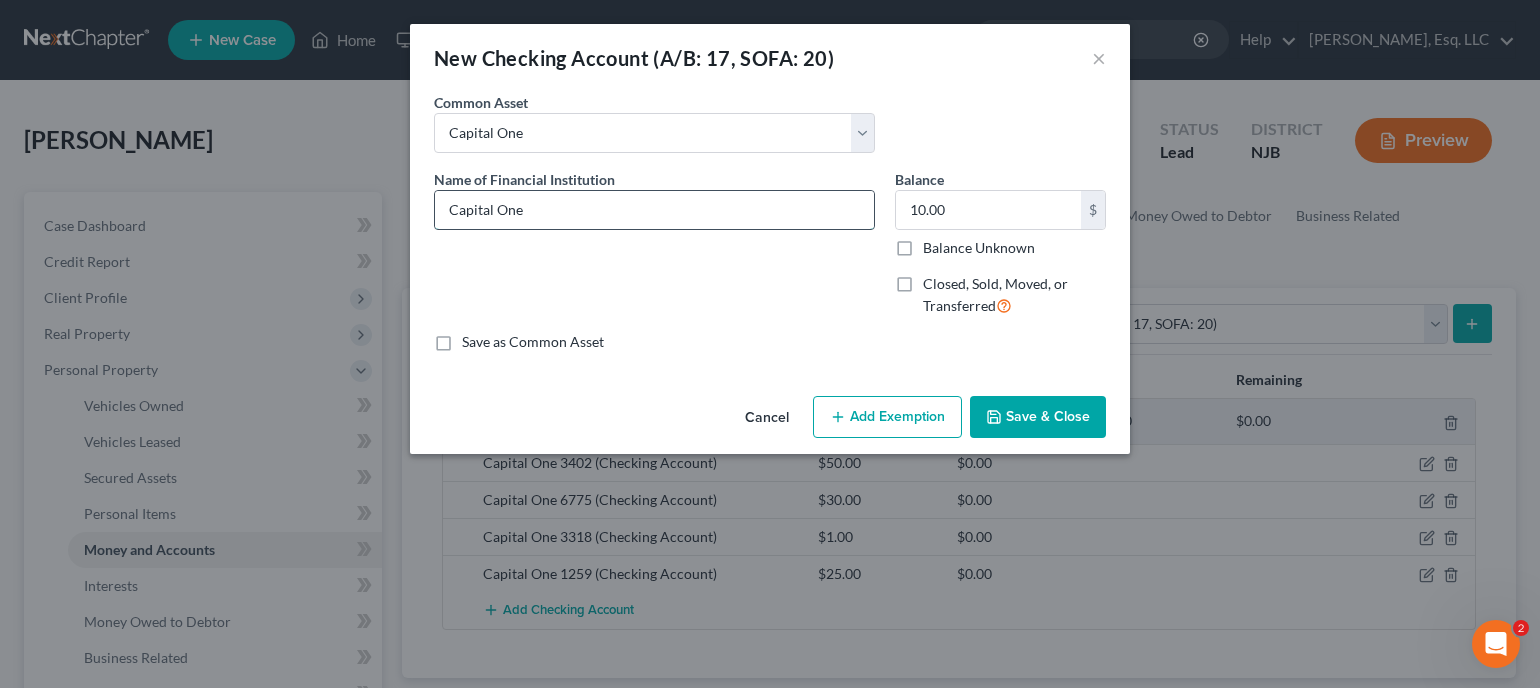 drag, startPoint x: 532, startPoint y: 210, endPoint x: 588, endPoint y: 227, distance: 58.5235 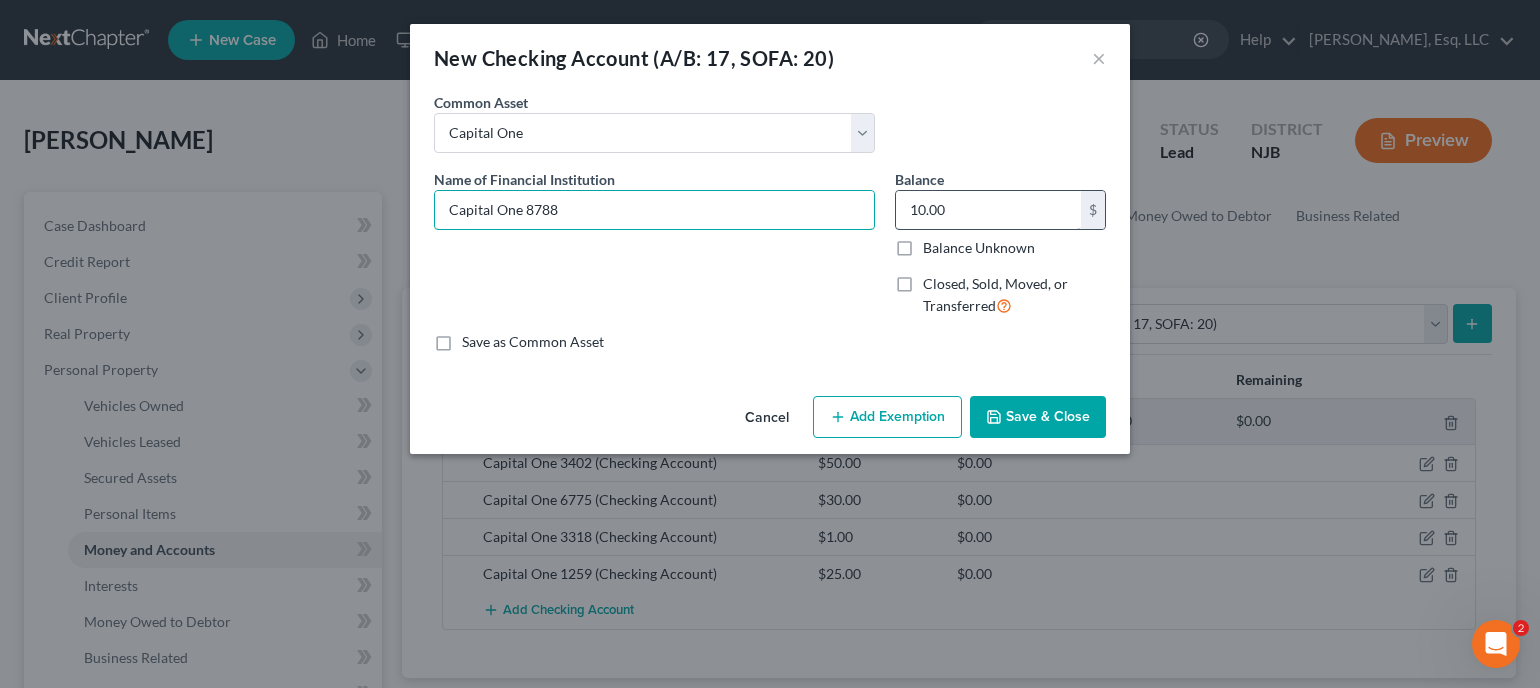 type on "Capital One 8788" 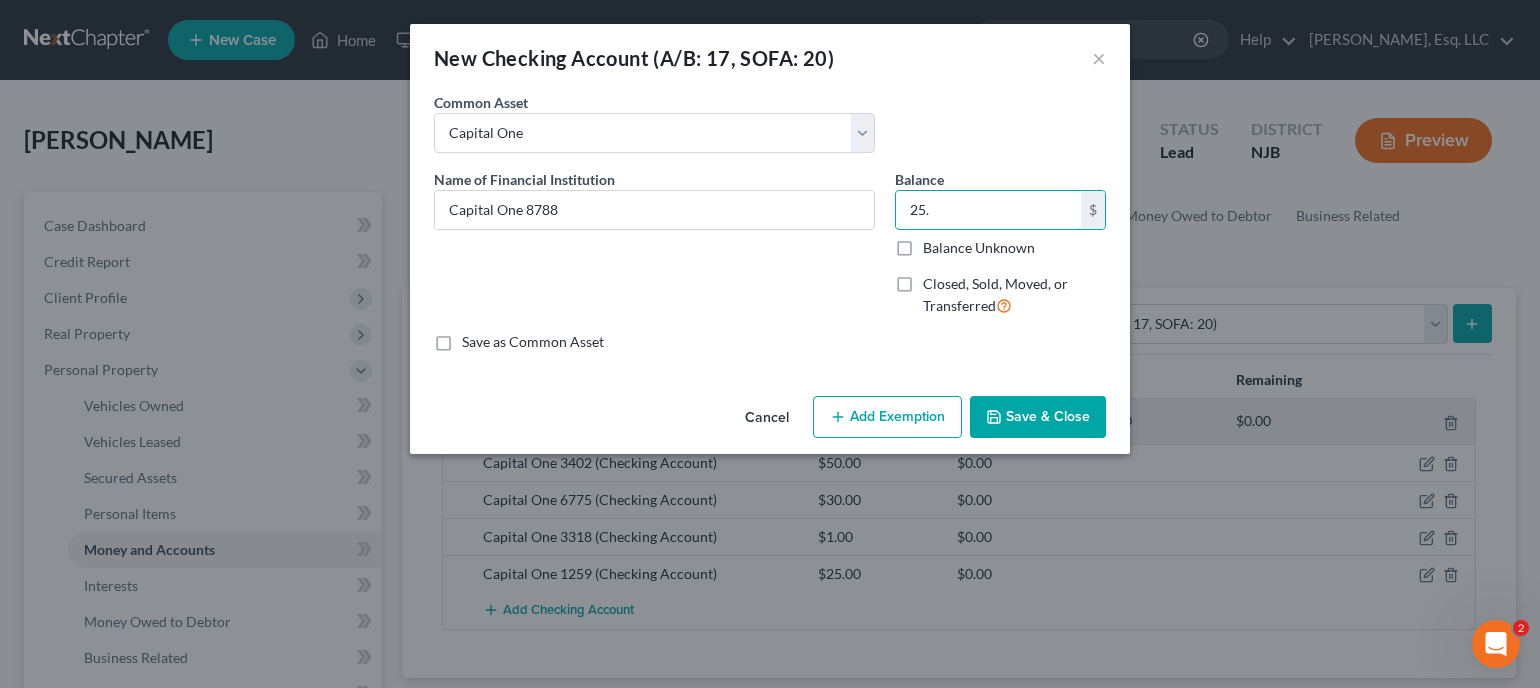 type on "25." 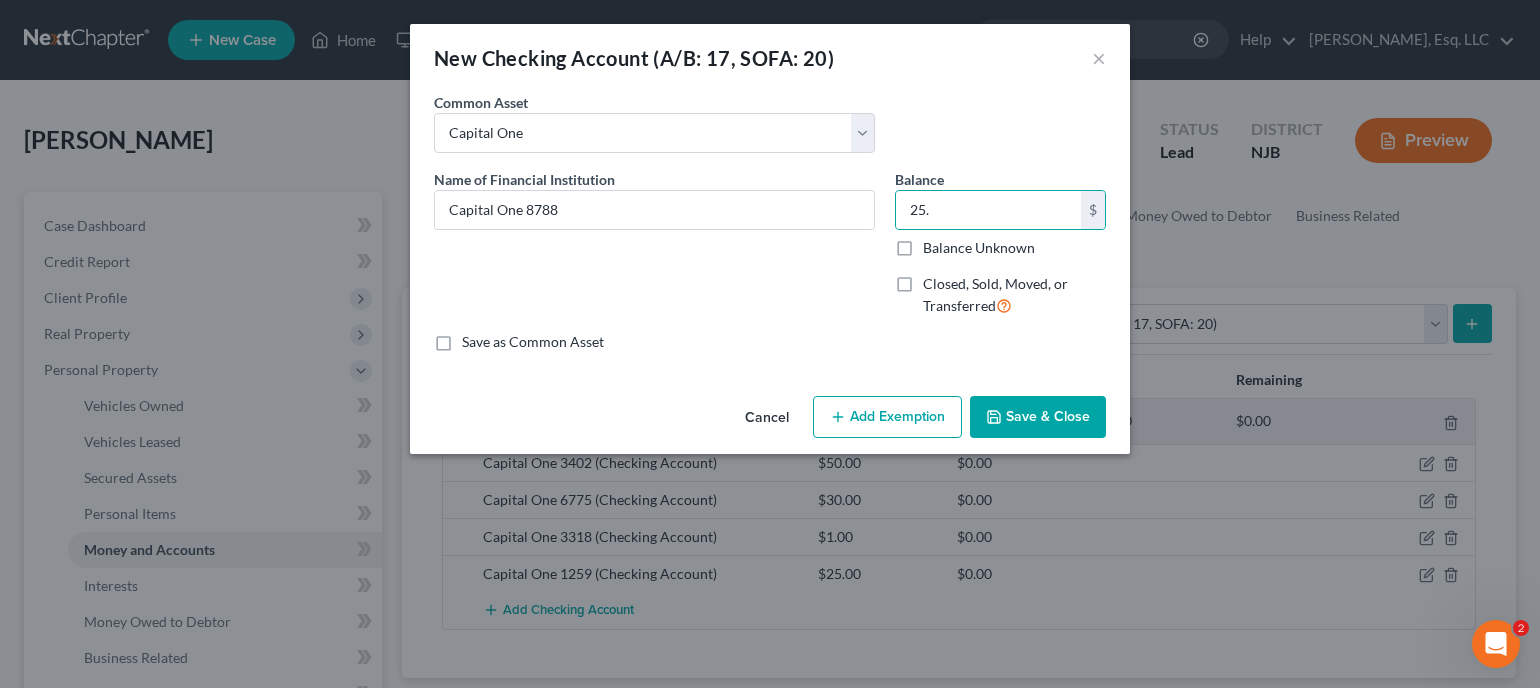 click on "Save & Close" at bounding box center [1038, 417] 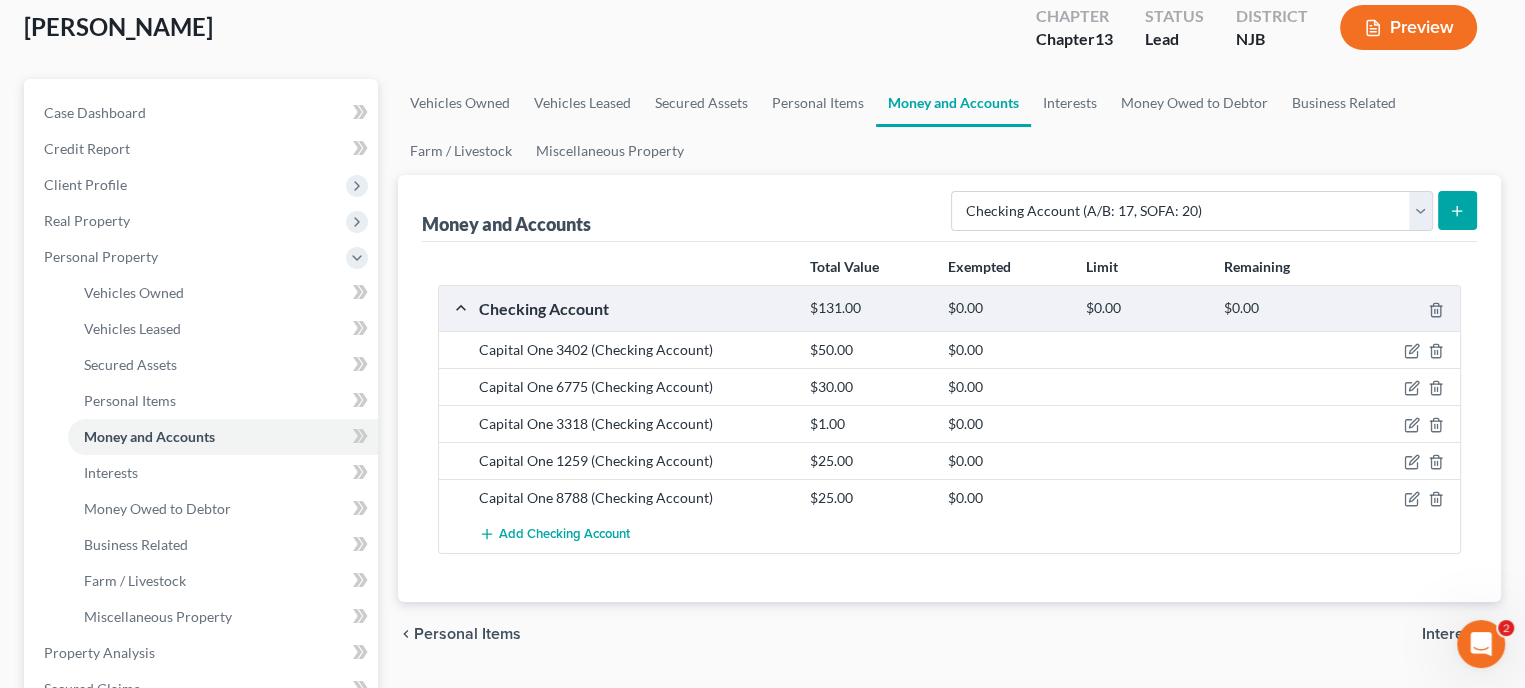 scroll, scrollTop: 300, scrollLeft: 0, axis: vertical 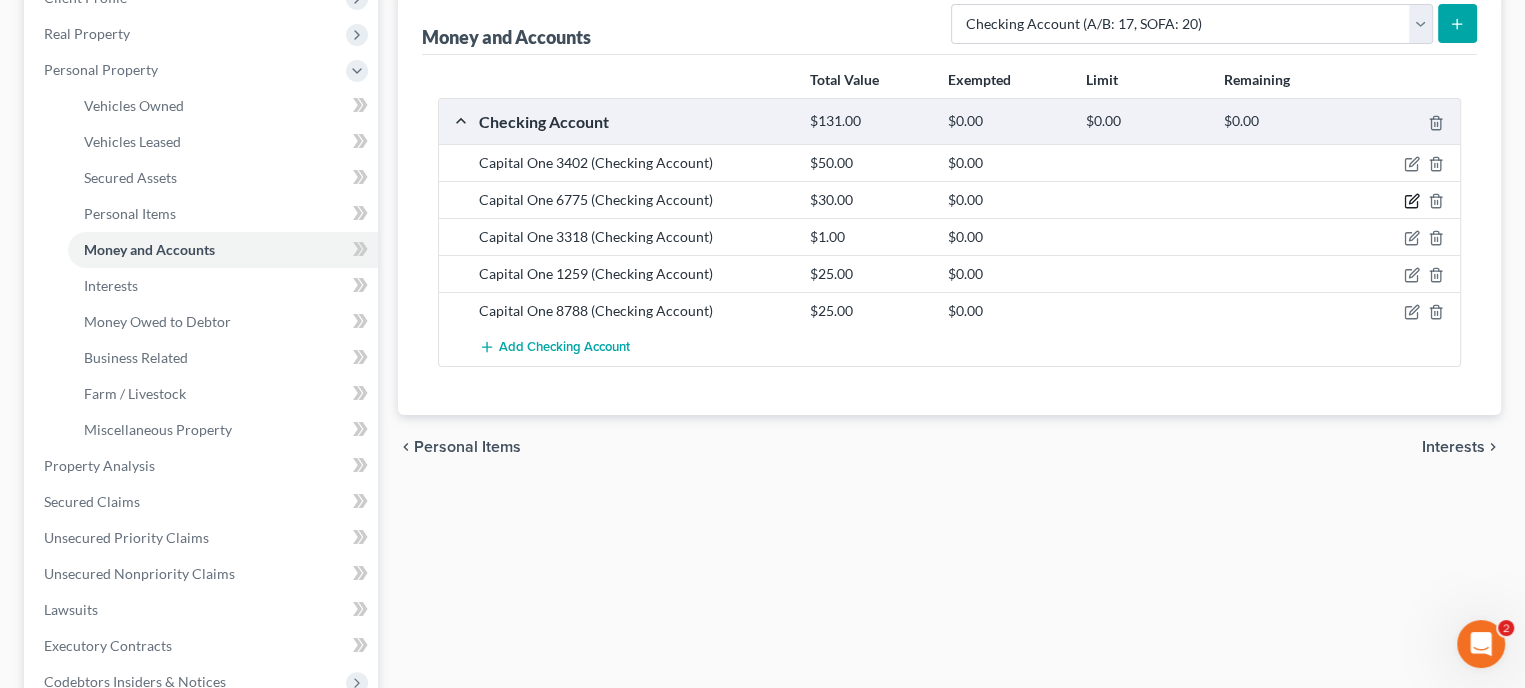 click 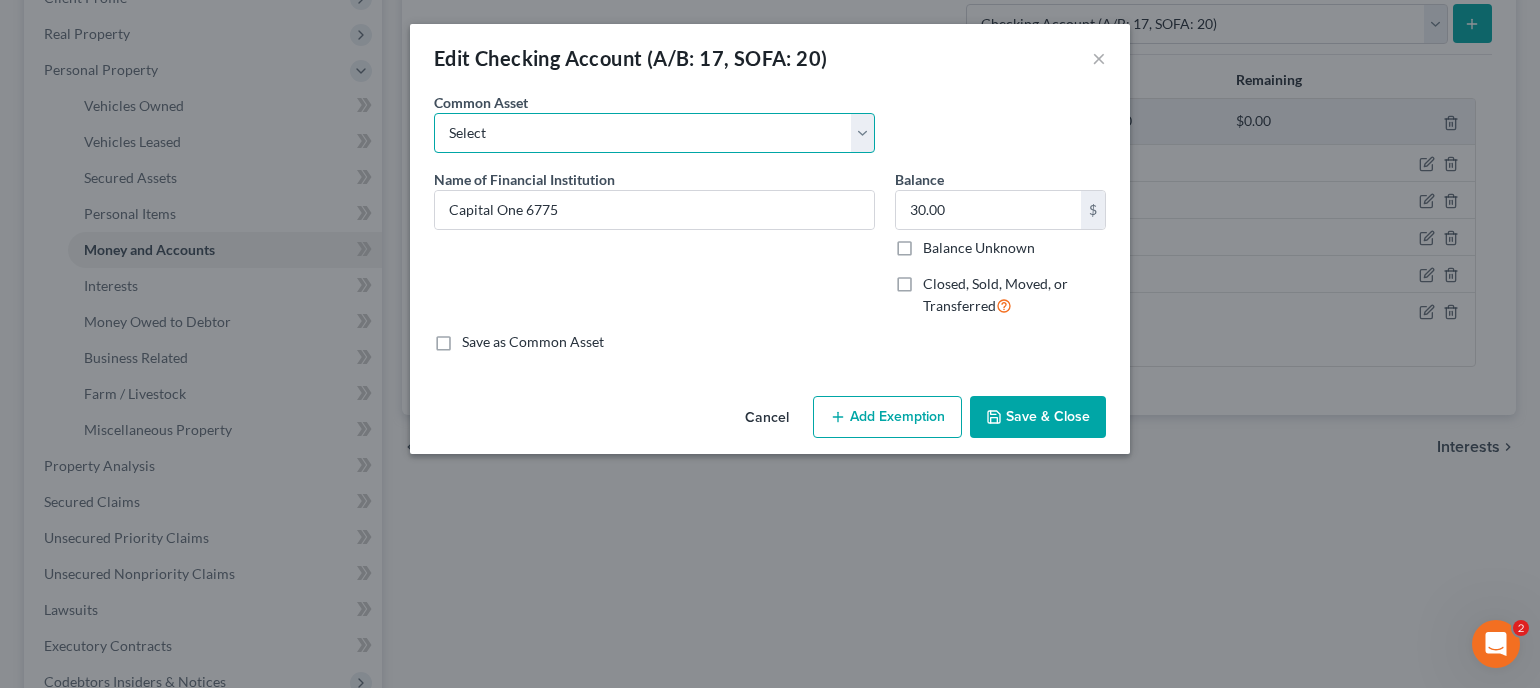 click on "Select Navy Federal Credit Union *4253 PNC Bank of America PNC FINANCIAL RESOURCES PNC CHASE SANTANDER Capital One Bank of America [GEOGRAPHIC_DATA] PNC CHASE Mail code OH1-1272 FINANCIAL RESOURCES Affinity Federal Credit Union" at bounding box center (654, 133) 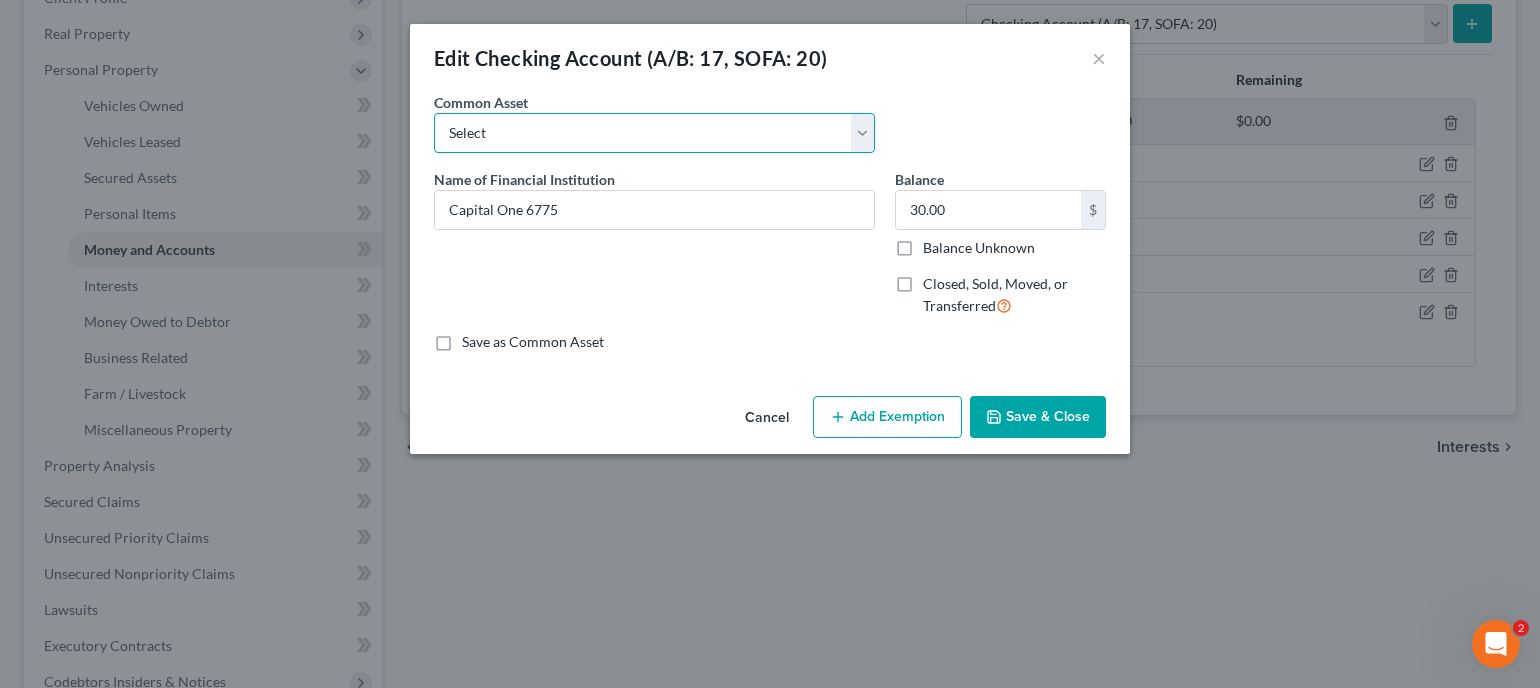 click on "Select Navy Federal Credit Union *4253 PNC Bank of America PNC FINANCIAL RESOURCES PNC CHASE SANTANDER Capital One Bank of America [GEOGRAPHIC_DATA] PNC CHASE Mail code OH1-1272 FINANCIAL RESOURCES Affinity Federal Credit Union" at bounding box center [654, 133] 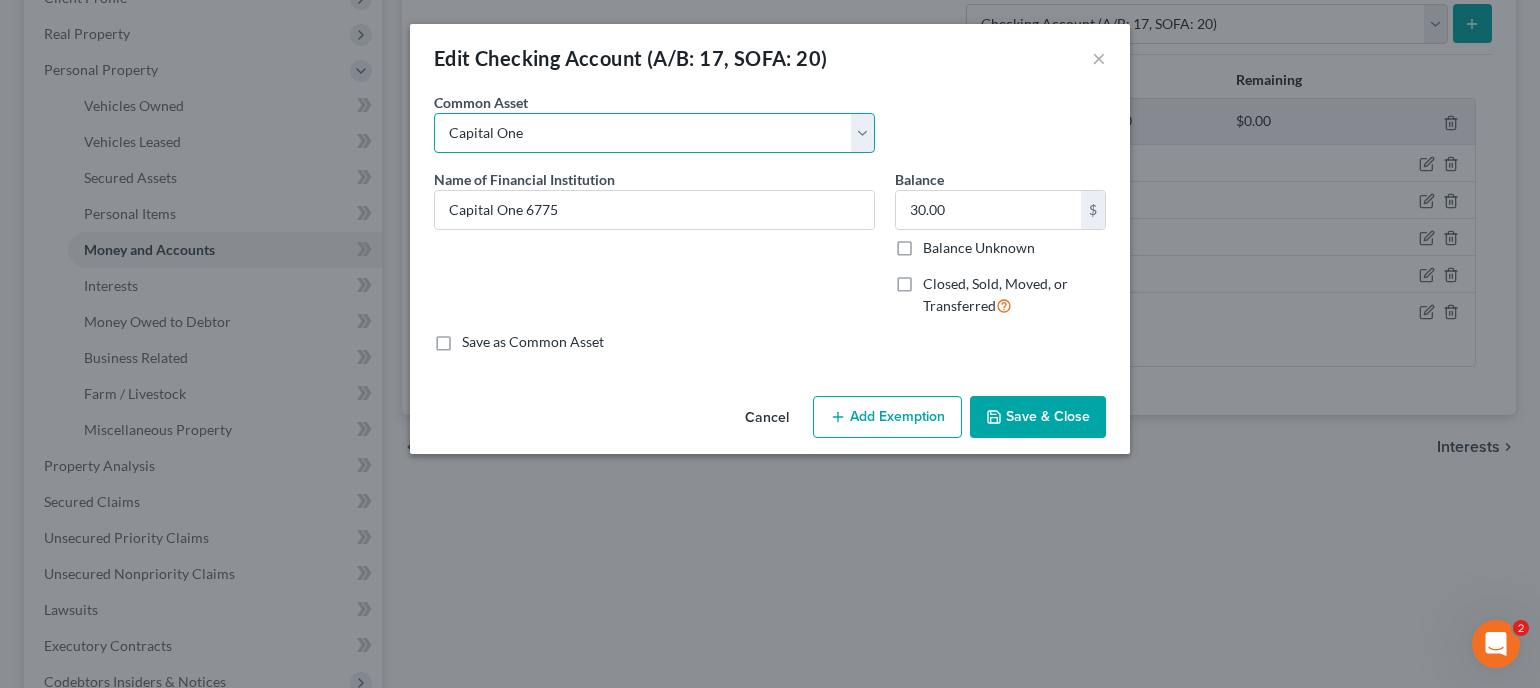 click on "Select Navy Federal Credit Union *4253 PNC Bank of America PNC FINANCIAL RESOURCES PNC CHASE SANTANDER Capital One Bank of America [GEOGRAPHIC_DATA] PNC CHASE Mail code OH1-1272 FINANCIAL RESOURCES Affinity Federal Credit Union" at bounding box center [654, 133] 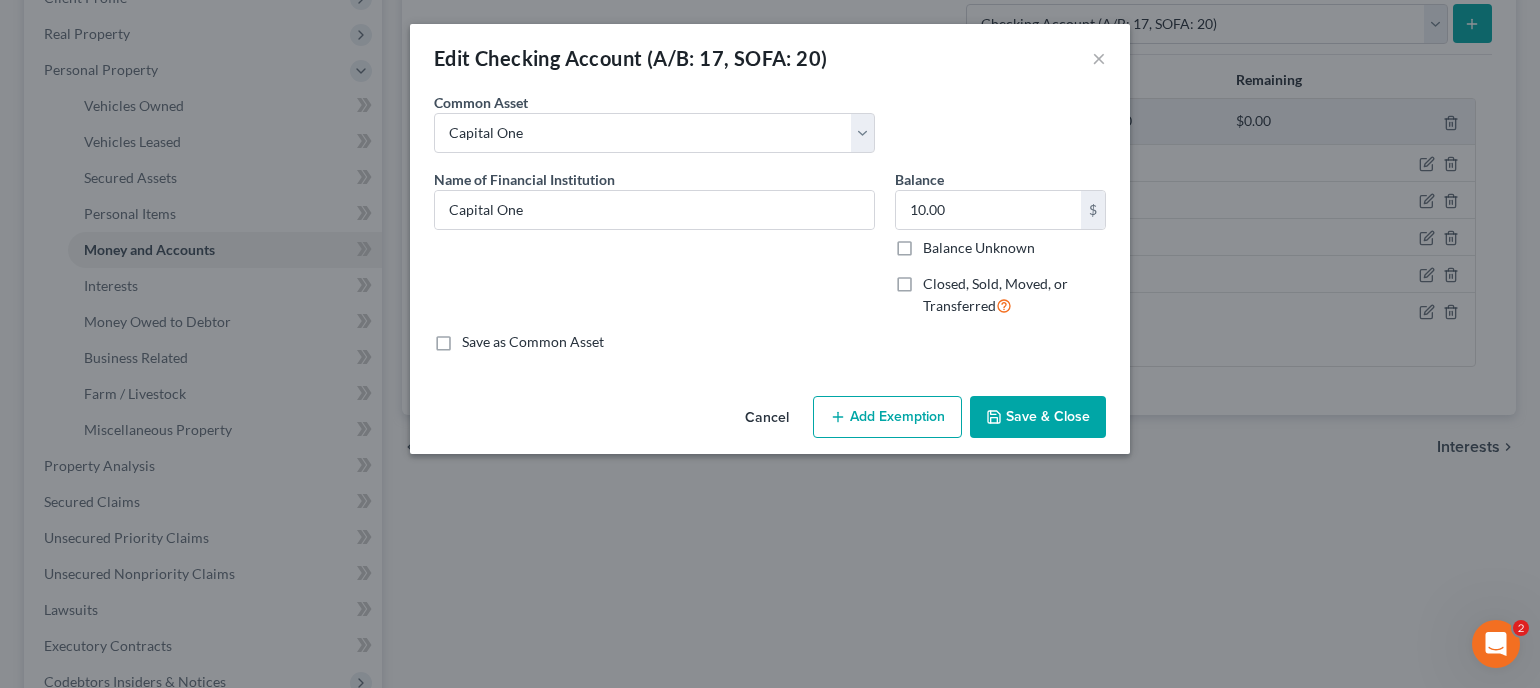 click on "Edit Checking Account (A/B: 17, SOFA: 20)  ×" at bounding box center [770, 58] 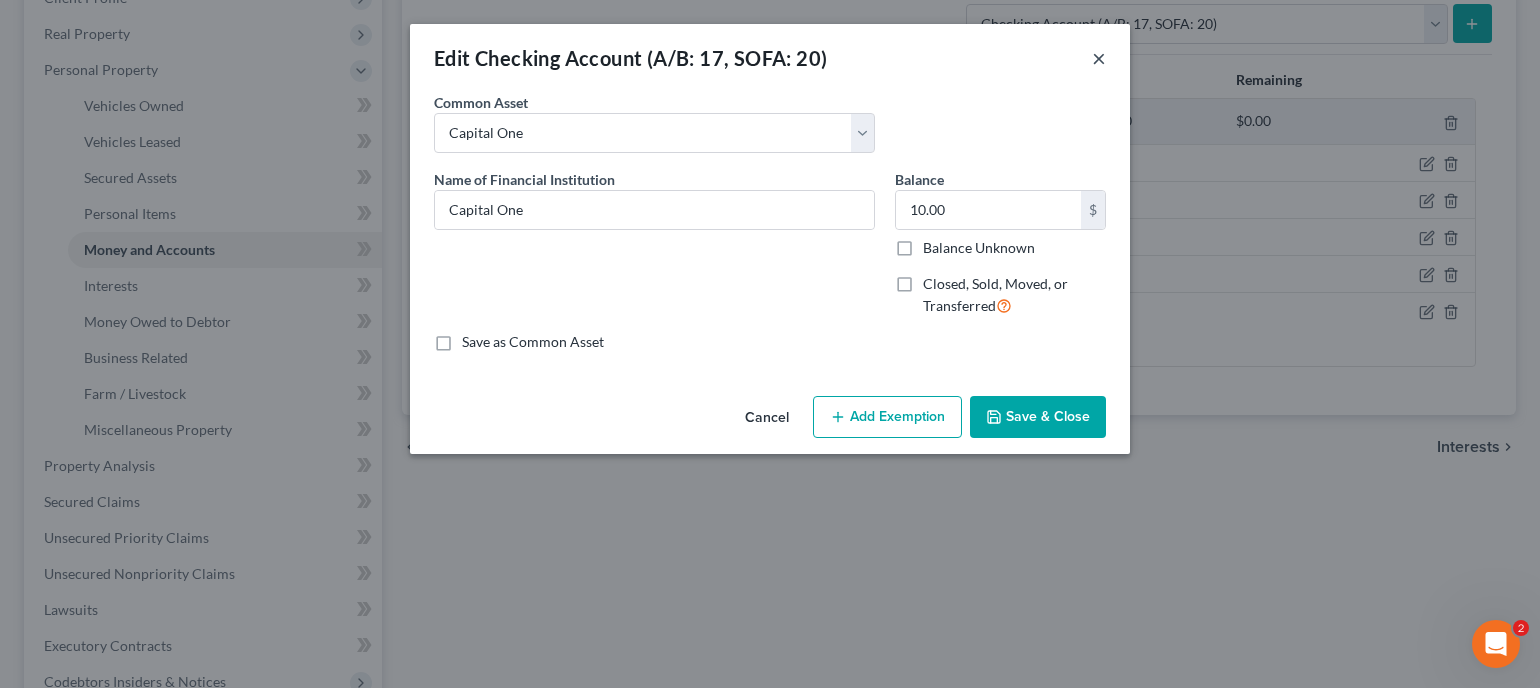 click on "×" at bounding box center (1099, 58) 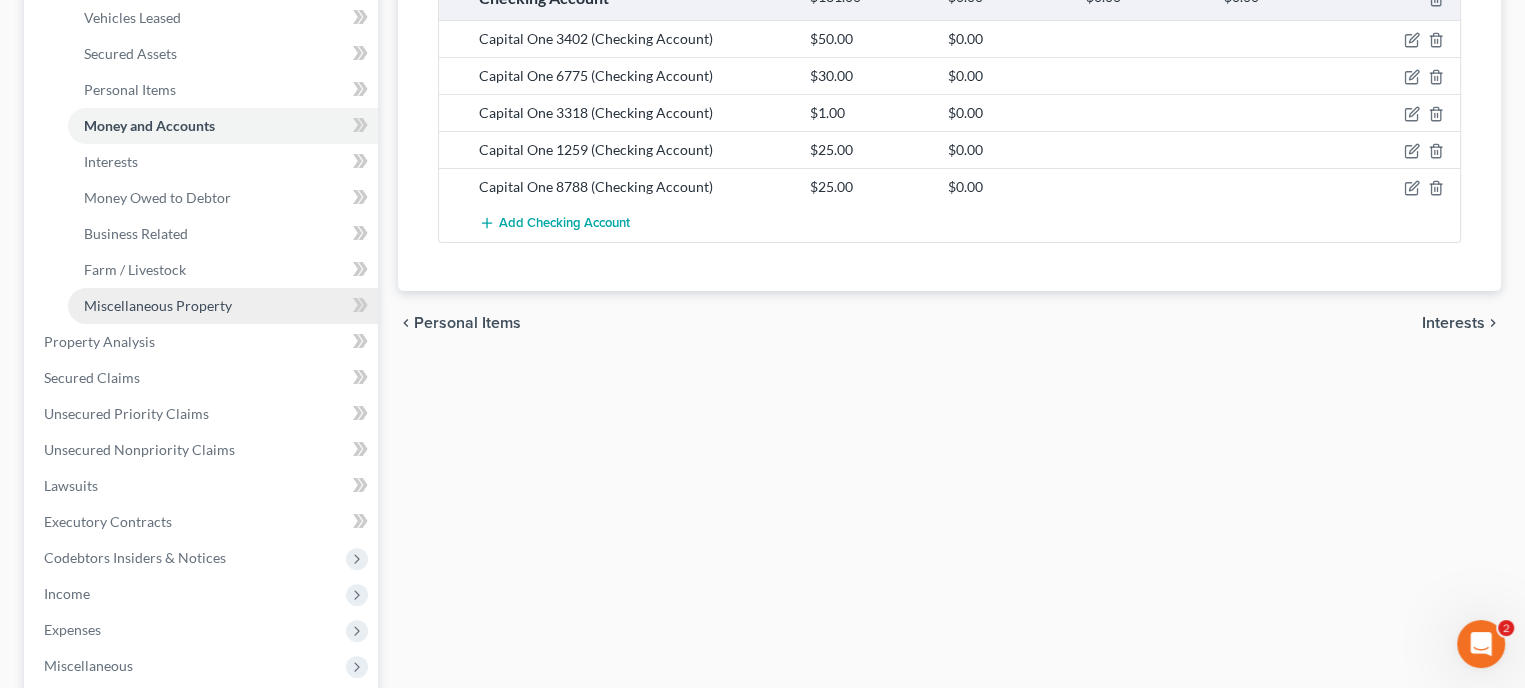 scroll, scrollTop: 600, scrollLeft: 0, axis: vertical 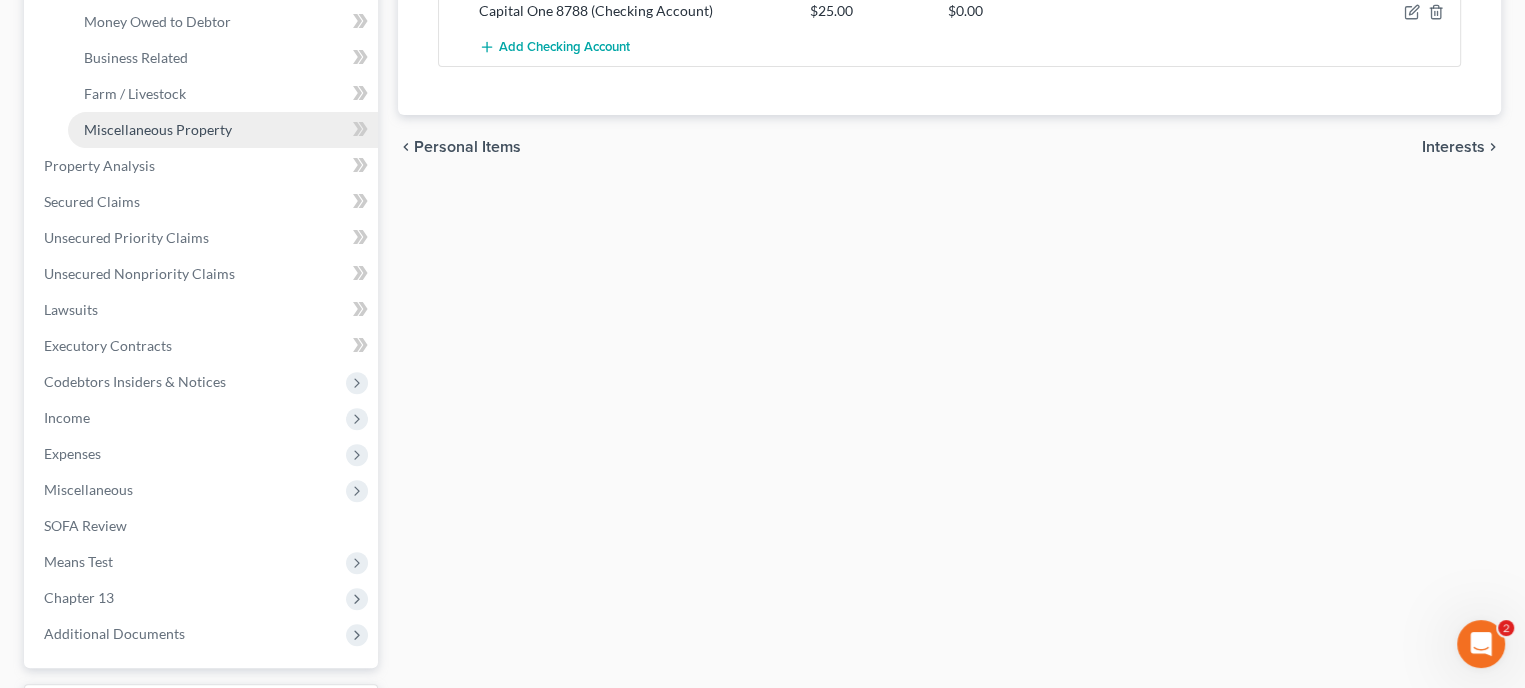 click on "Miscellaneous Property" at bounding box center (158, 129) 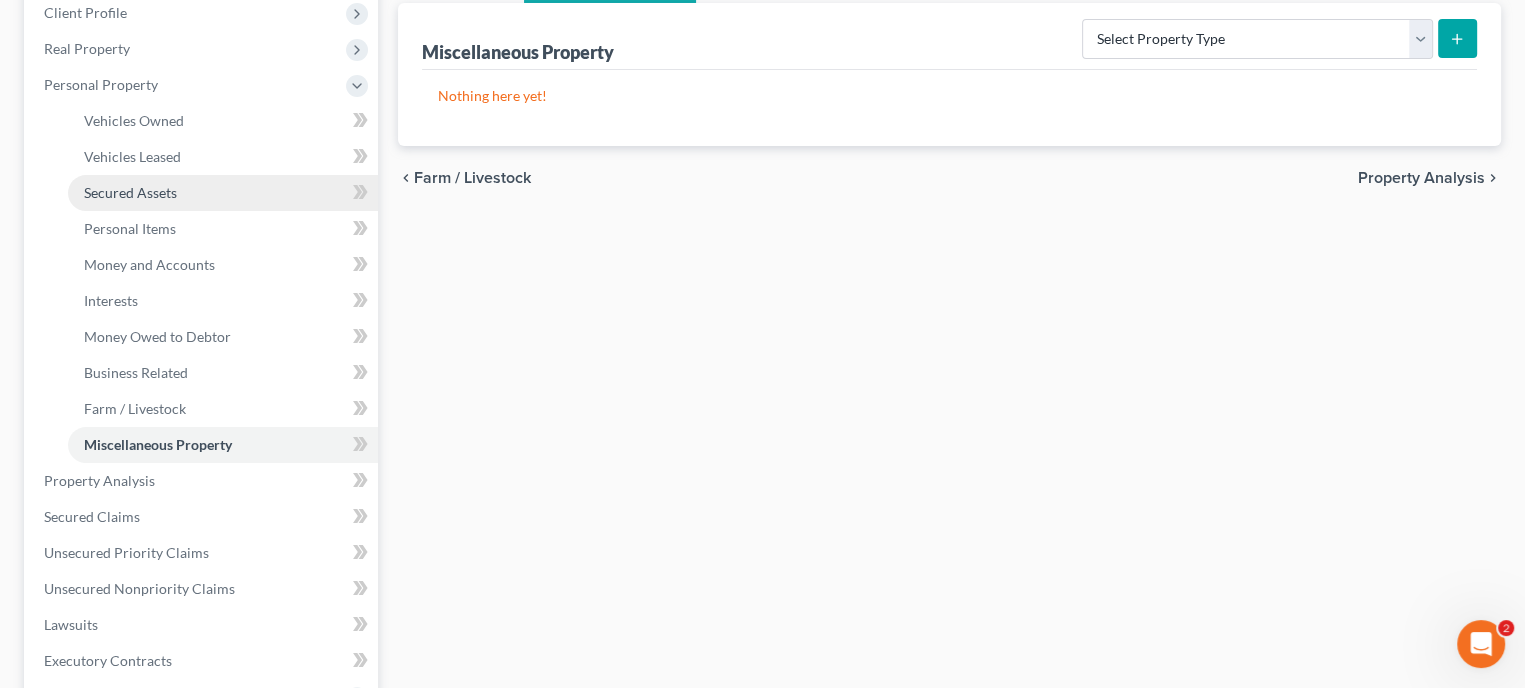 scroll, scrollTop: 500, scrollLeft: 0, axis: vertical 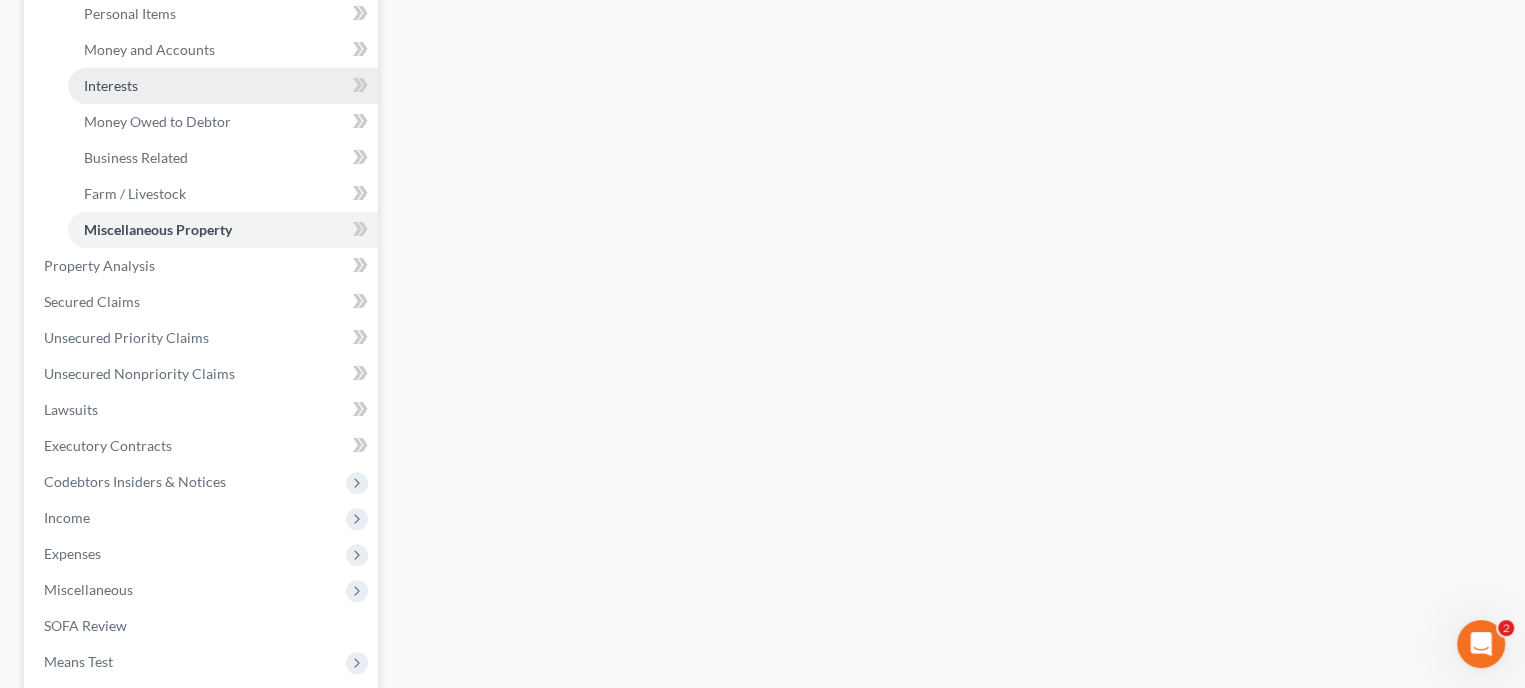 click on "Interests" at bounding box center [223, 86] 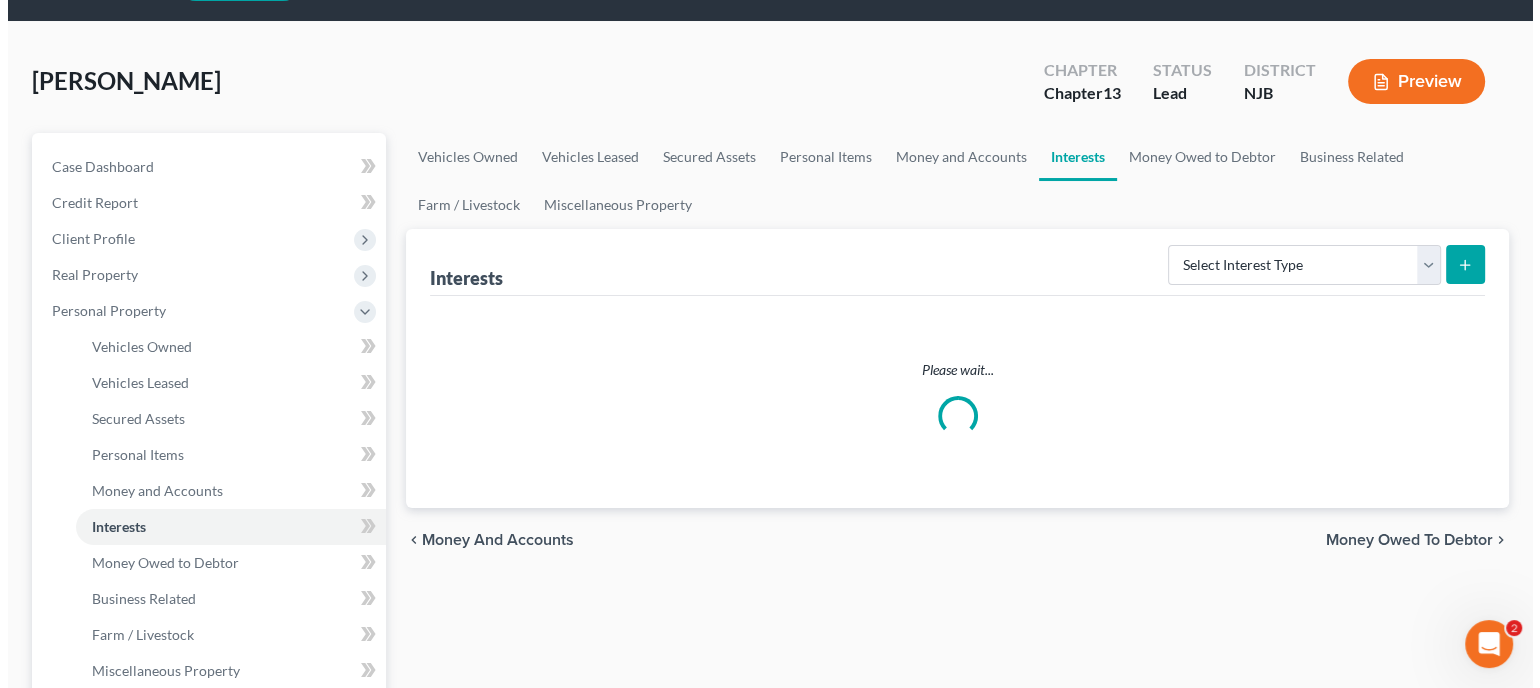 scroll, scrollTop: 0, scrollLeft: 0, axis: both 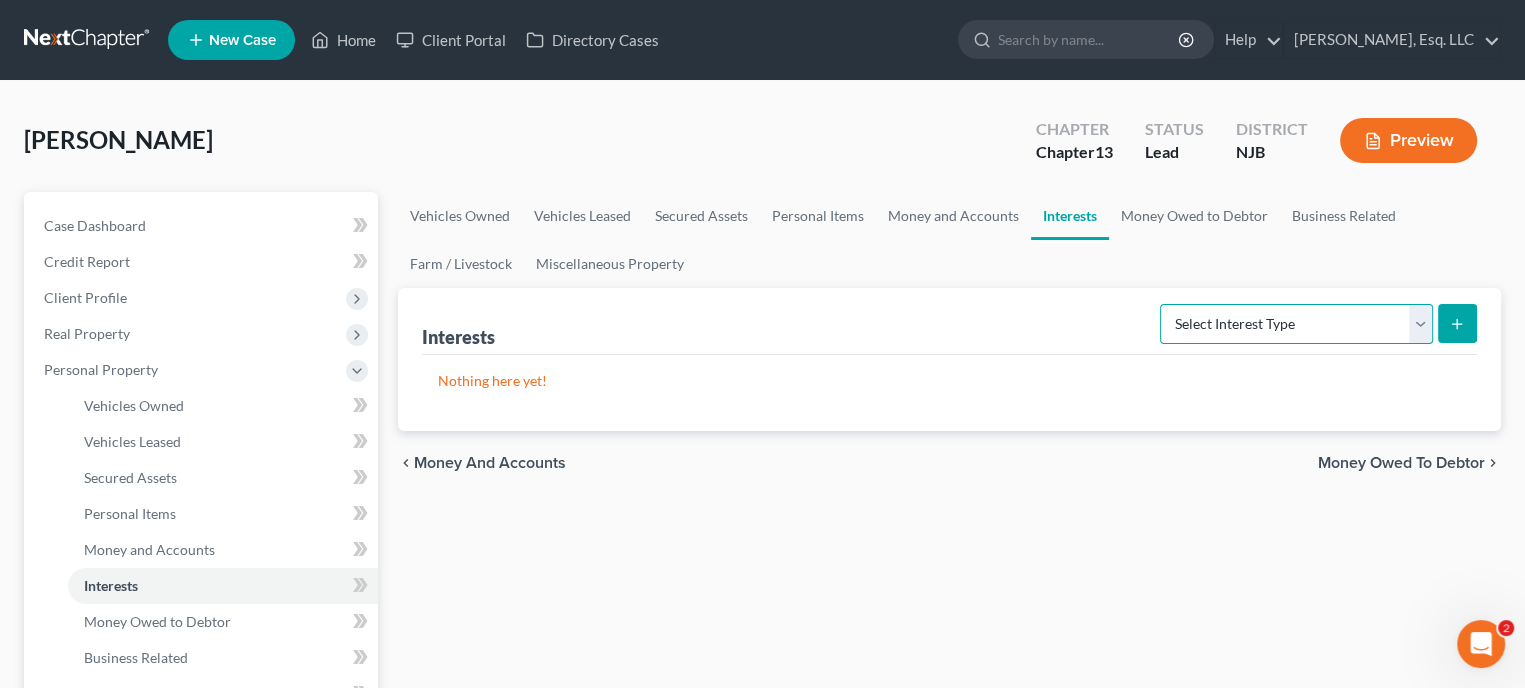 click on "Select Interest Type 401K (A/B: 21) Annuity (A/B: 23) Bond (A/B: 18) Education IRA (A/B: 24) Government Bond (A/B: 20) Government Pension Plan (A/B: 21) Incorporated Business (A/B: 19) IRA (A/B: 21) Joint Venture (Active) (A/B: 42) Joint Venture (Inactive) (A/B: 19) [PERSON_NAME] (A/B: 21) Mutual Fund (A/B: 18) Other Retirement Plan (A/B: 21) Partnership (Active) (A/B: 42) Partnership (Inactive) (A/B: 19) Pension Plan (A/B: 21) Stock (A/B: 18) Term Life Insurance (A/B: 31) Unincorporated Business (A/B: 19) Whole Life Insurance (A/B: 31)" at bounding box center [1296, 324] 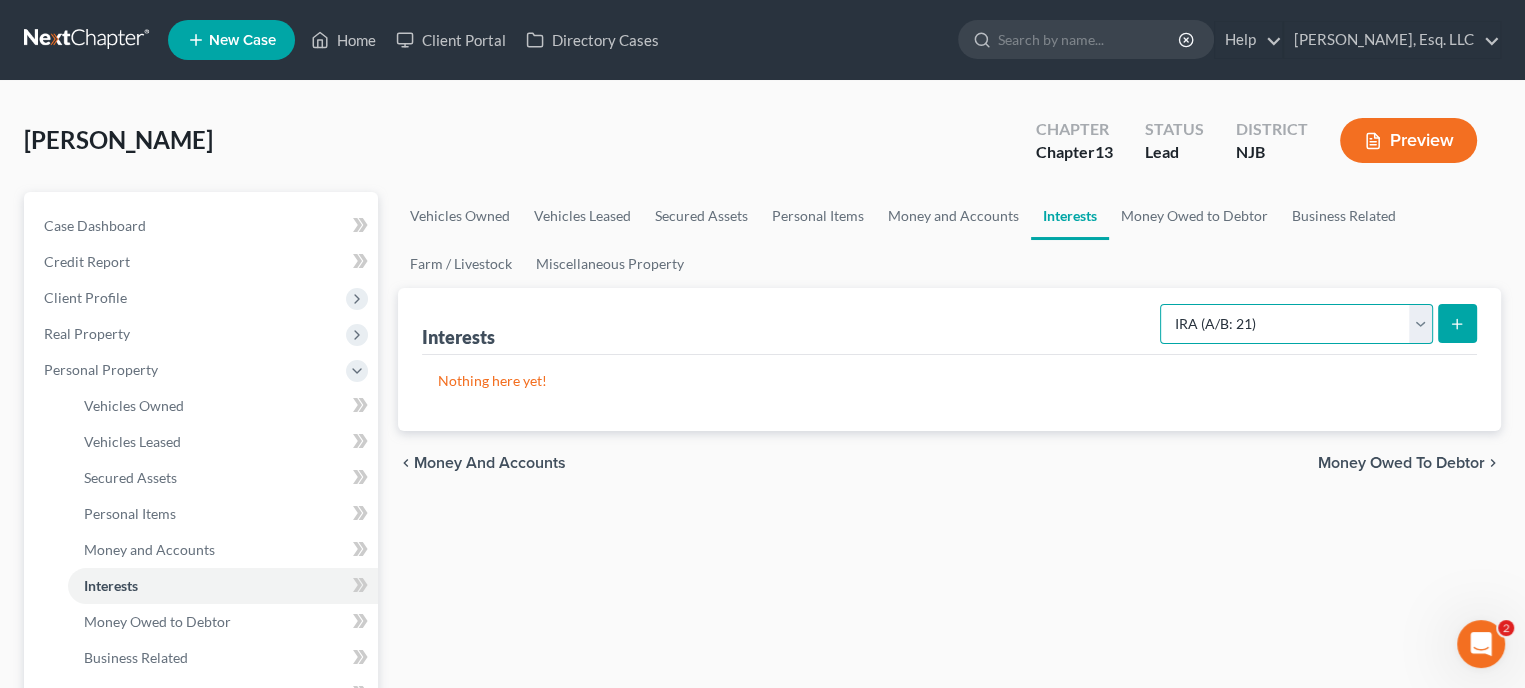 click on "Select Interest Type 401K (A/B: 21) Annuity (A/B: 23) Bond (A/B: 18) Education IRA (A/B: 24) Government Bond (A/B: 20) Government Pension Plan (A/B: 21) Incorporated Business (A/B: 19) IRA (A/B: 21) Joint Venture (Active) (A/B: 42) Joint Venture (Inactive) (A/B: 19) [PERSON_NAME] (A/B: 21) Mutual Fund (A/B: 18) Other Retirement Plan (A/B: 21) Partnership (Active) (A/B: 42) Partnership (Inactive) (A/B: 19) Pension Plan (A/B: 21) Stock (A/B: 18) Term Life Insurance (A/B: 31) Unincorporated Business (A/B: 19) Whole Life Insurance (A/B: 31)" at bounding box center (1296, 324) 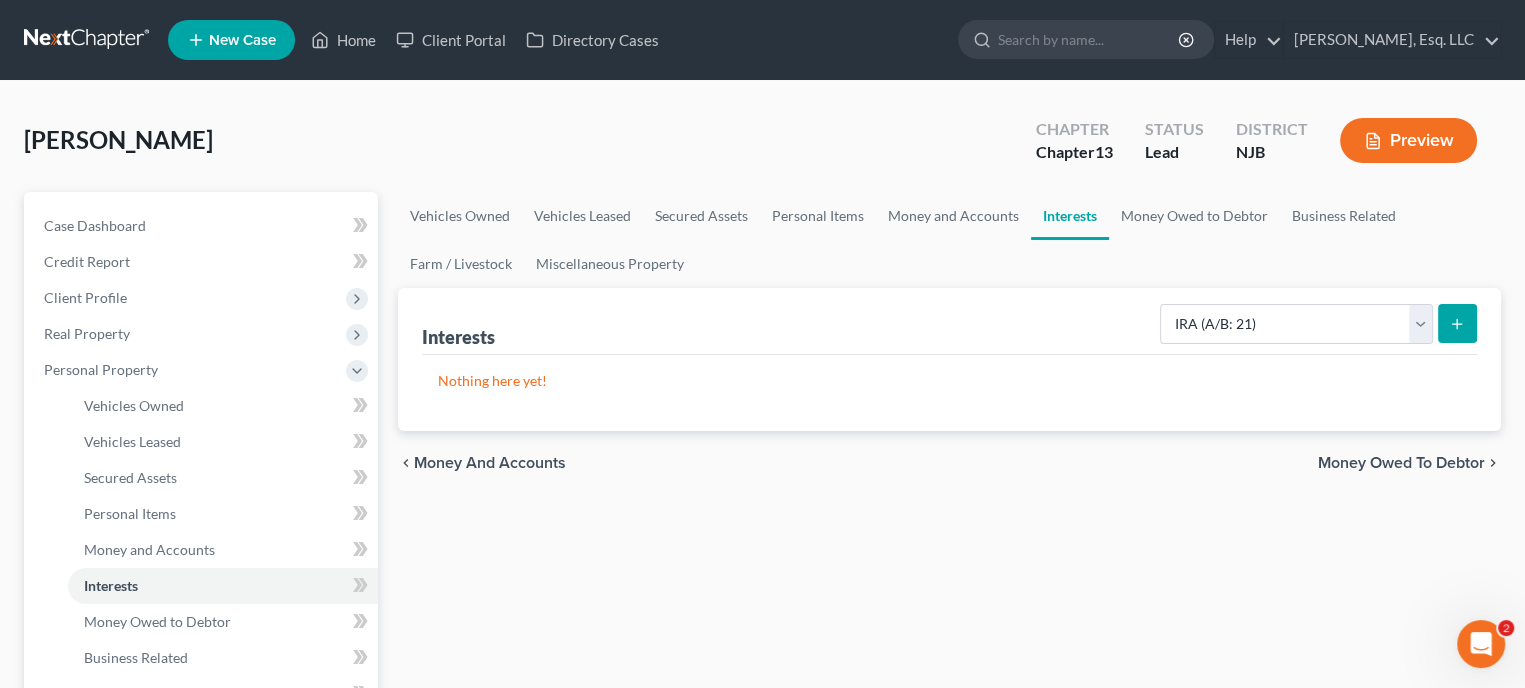 click 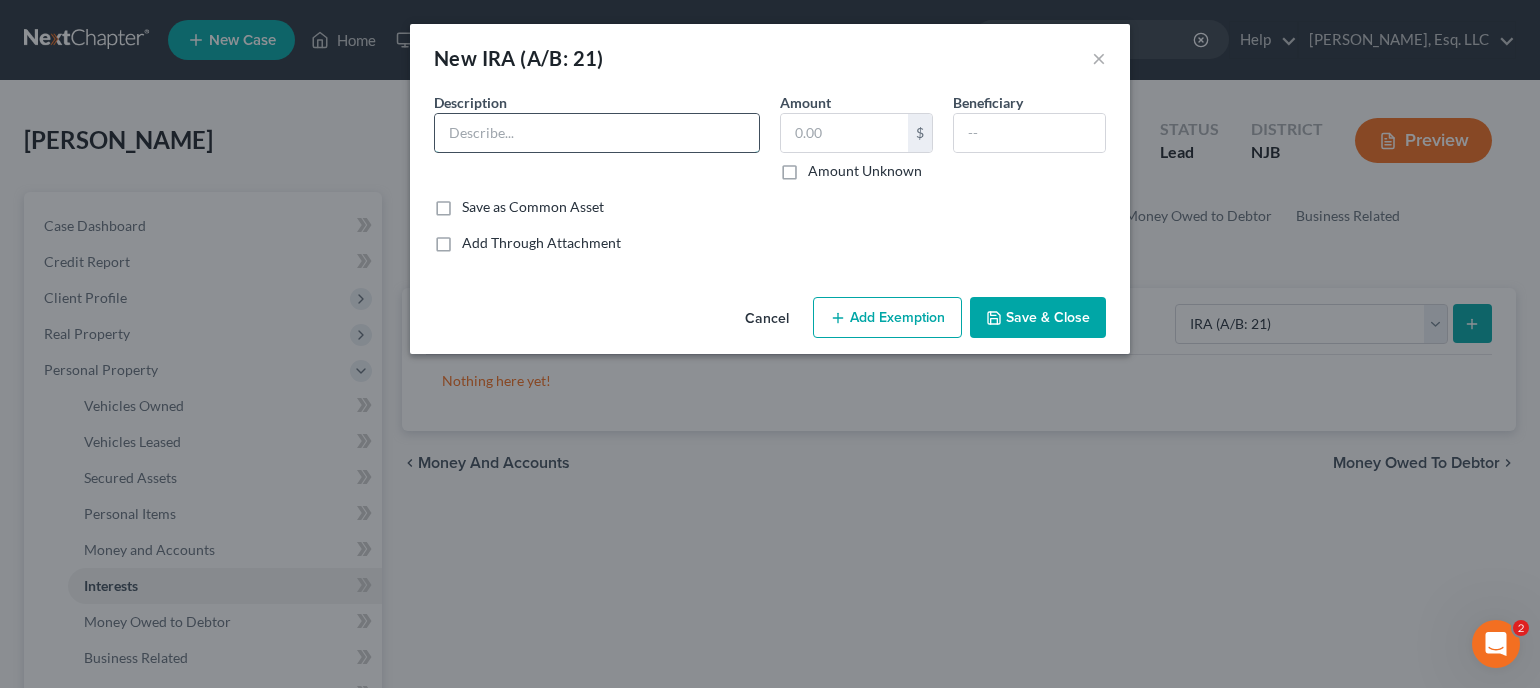 drag, startPoint x: 468, startPoint y: 131, endPoint x: 538, endPoint y: 140, distance: 70.5762 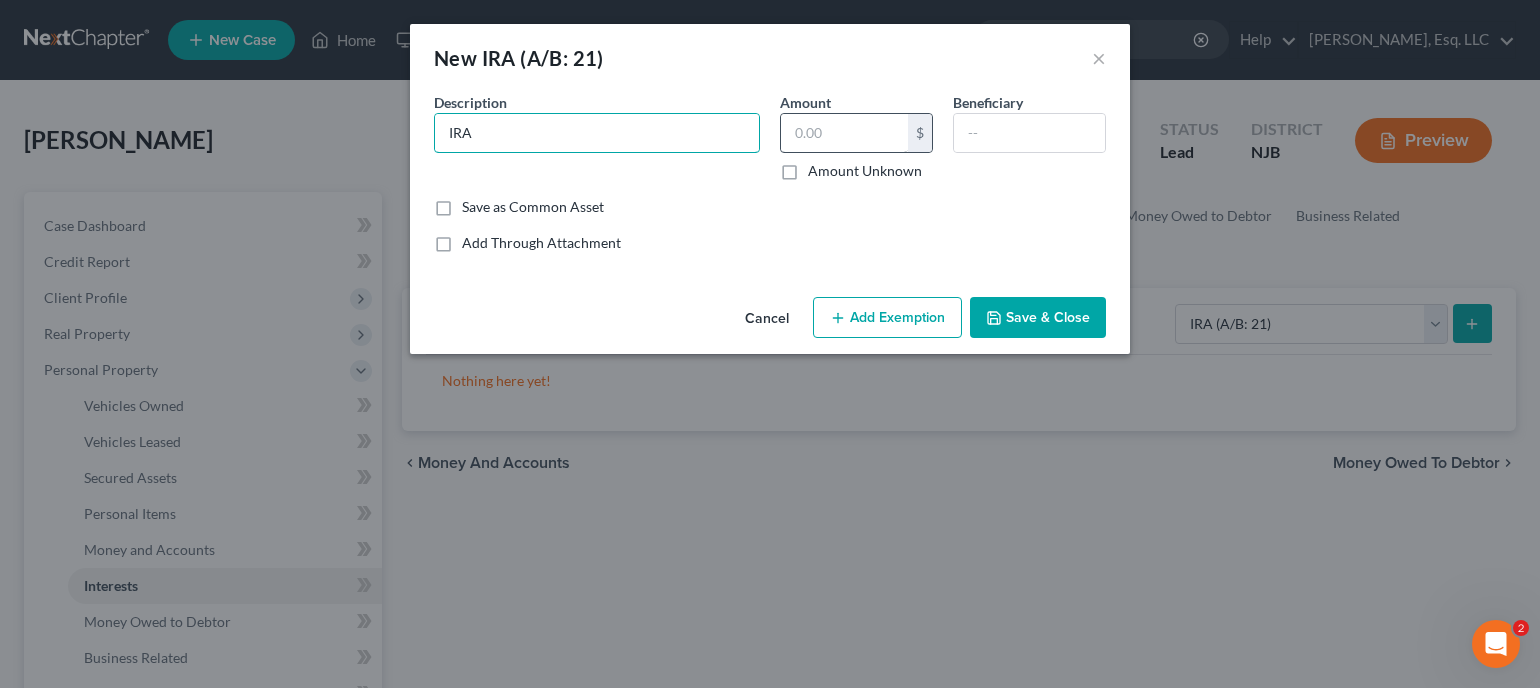 type on "IRA" 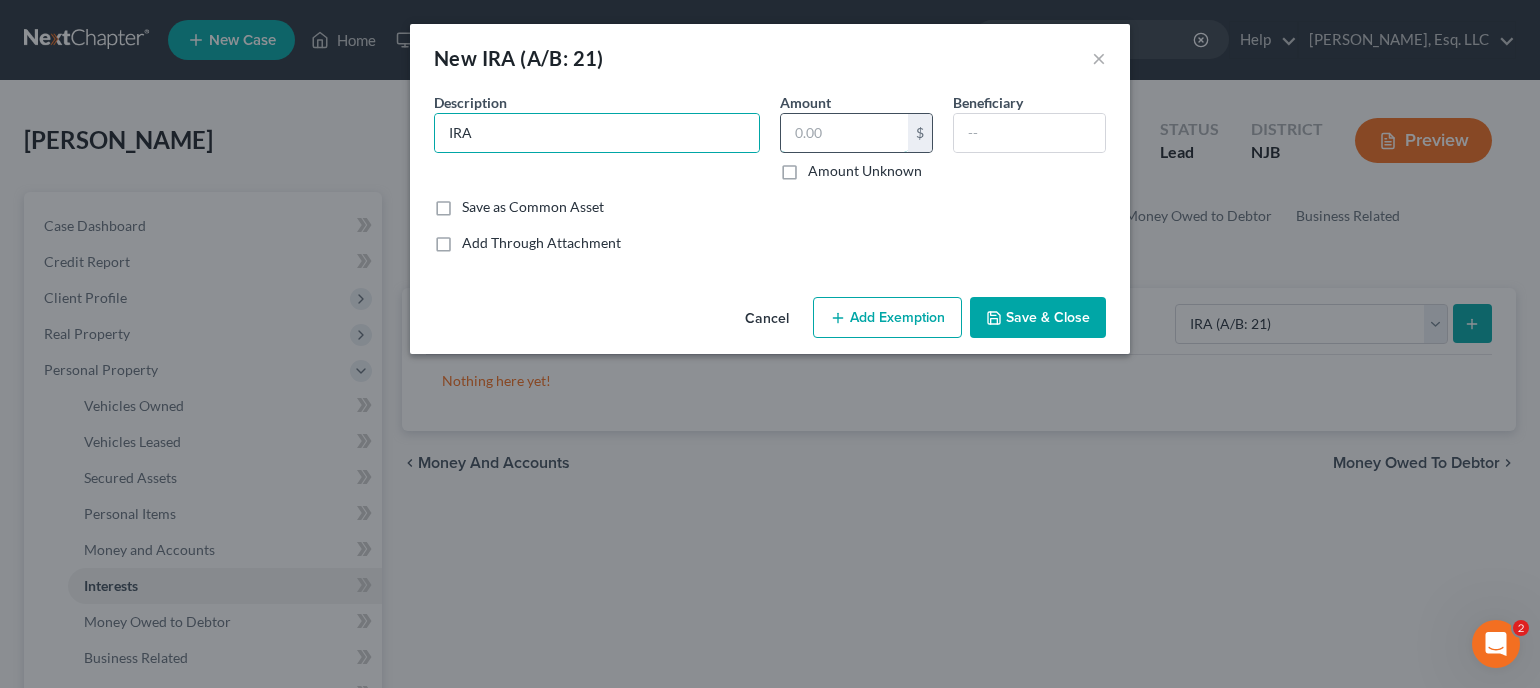 click at bounding box center [844, 133] 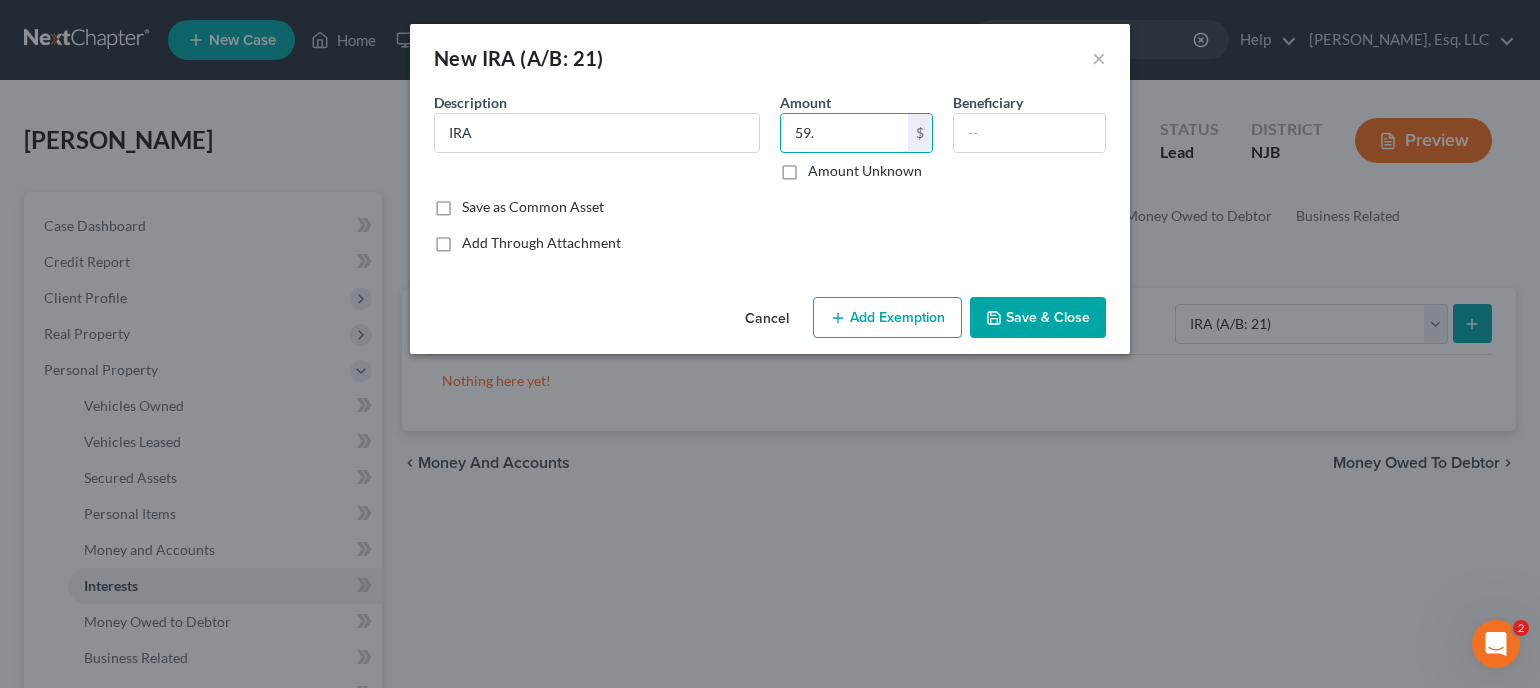 type on "59." 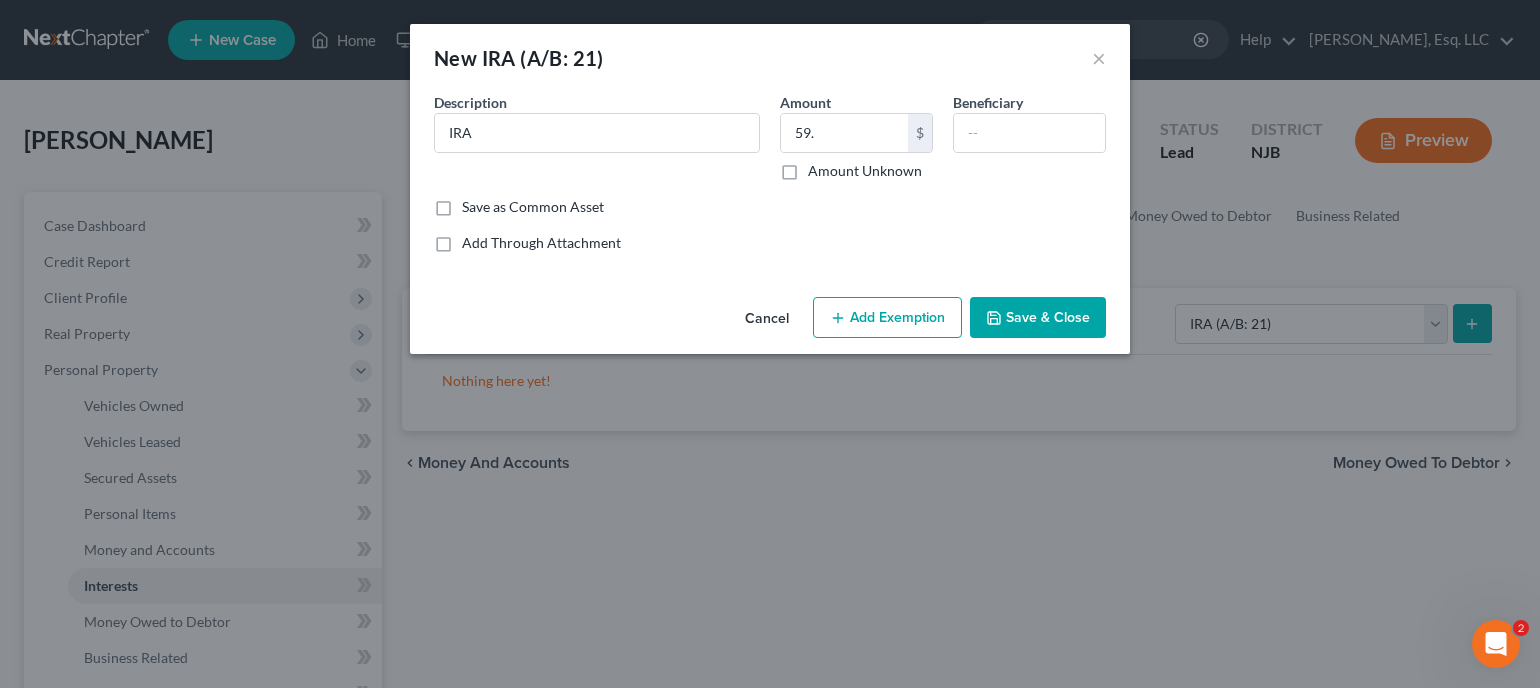click on "Add Exemption" at bounding box center (887, 318) 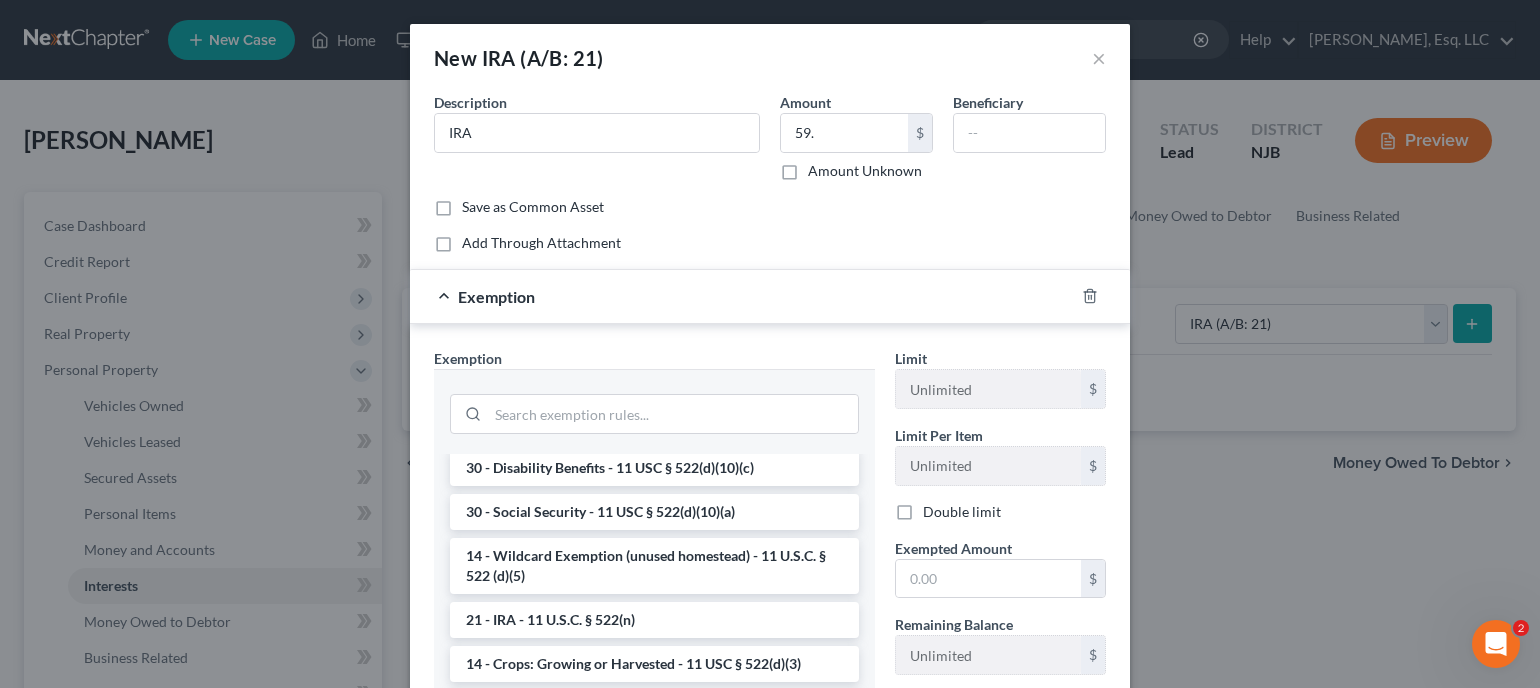 scroll, scrollTop: 1300, scrollLeft: 0, axis: vertical 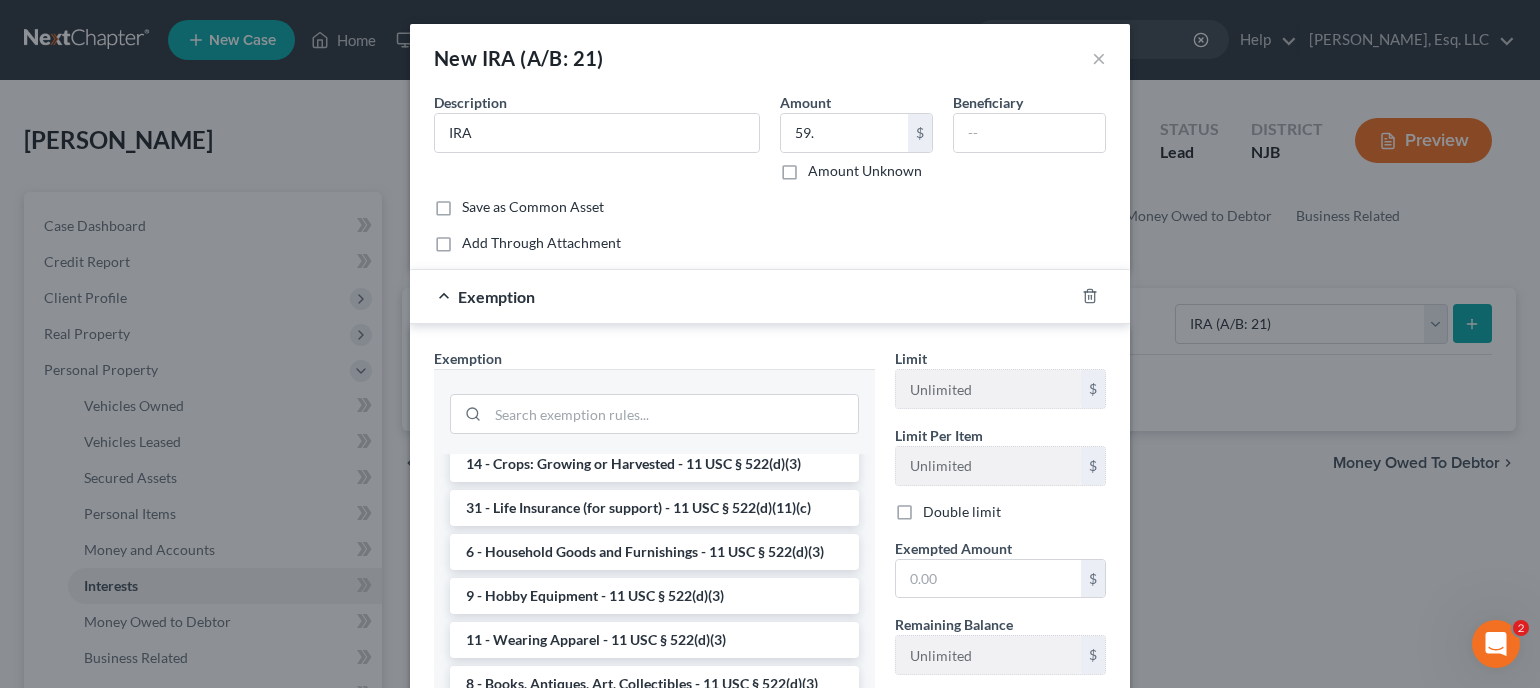 click on "21 - IRA - 11 U.S.C. § 522(n)" at bounding box center [654, 420] 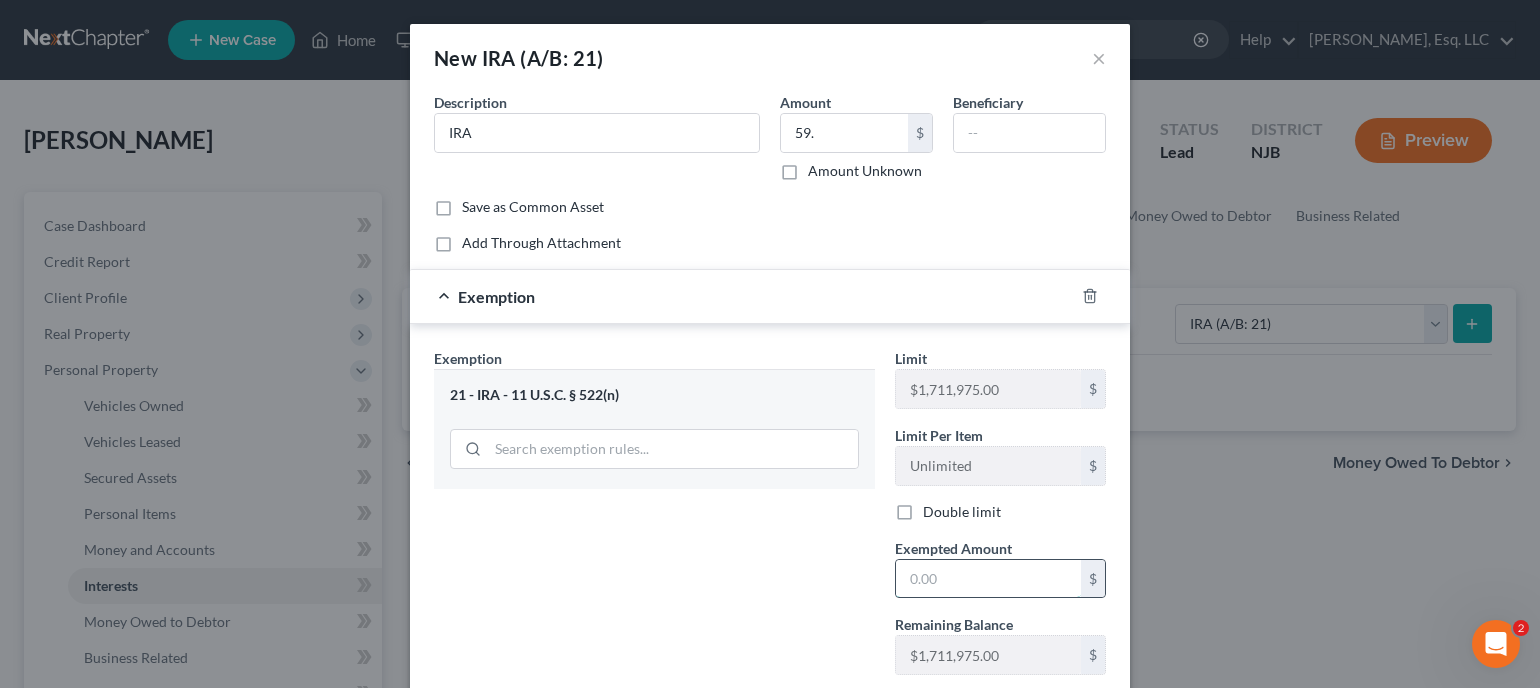 click at bounding box center (988, 579) 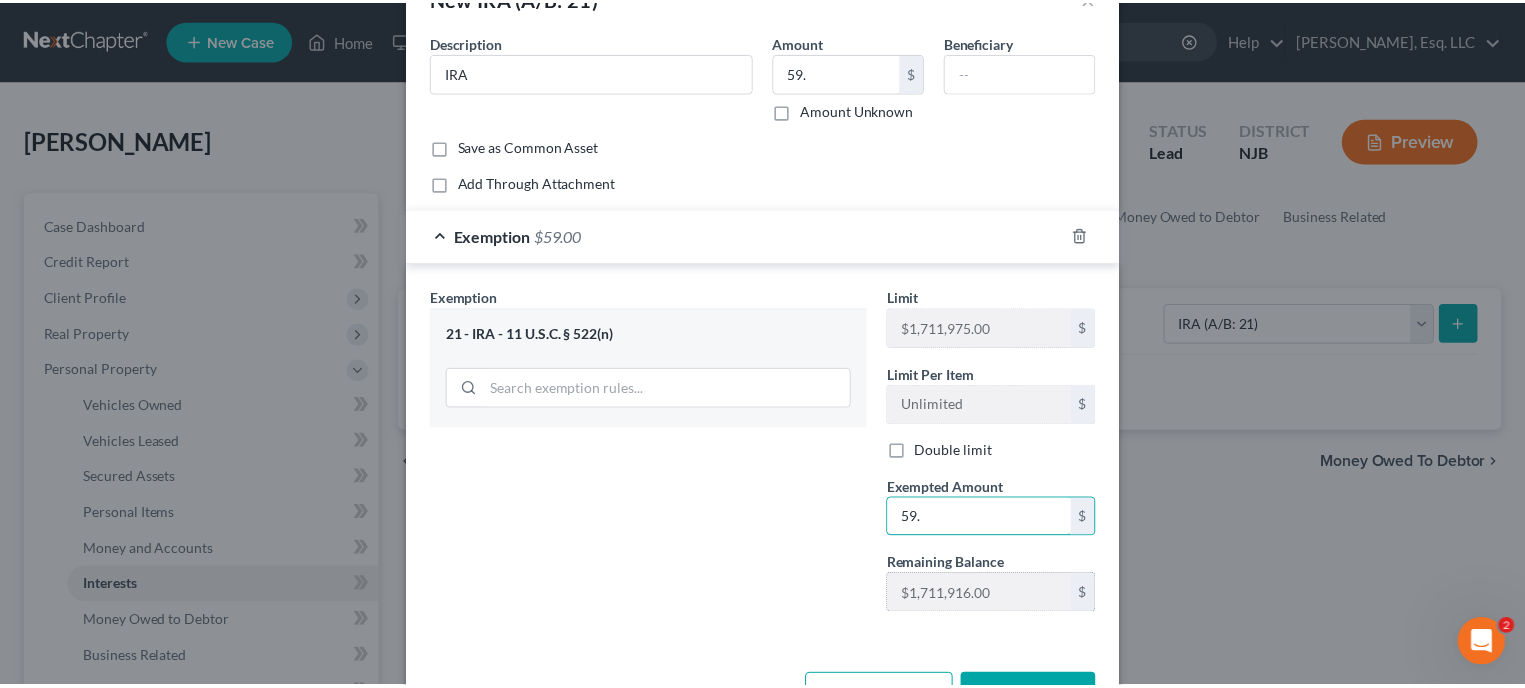 scroll, scrollTop: 127, scrollLeft: 0, axis: vertical 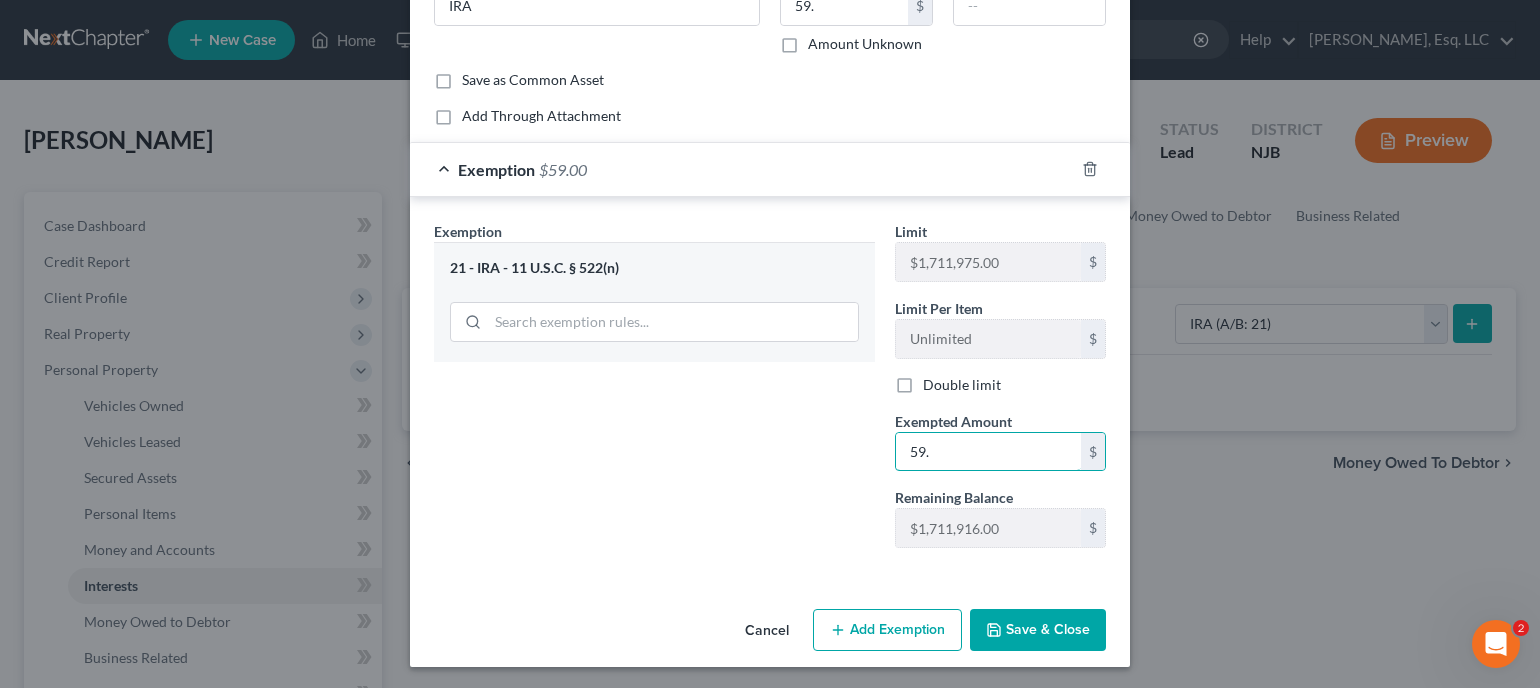 type on "59." 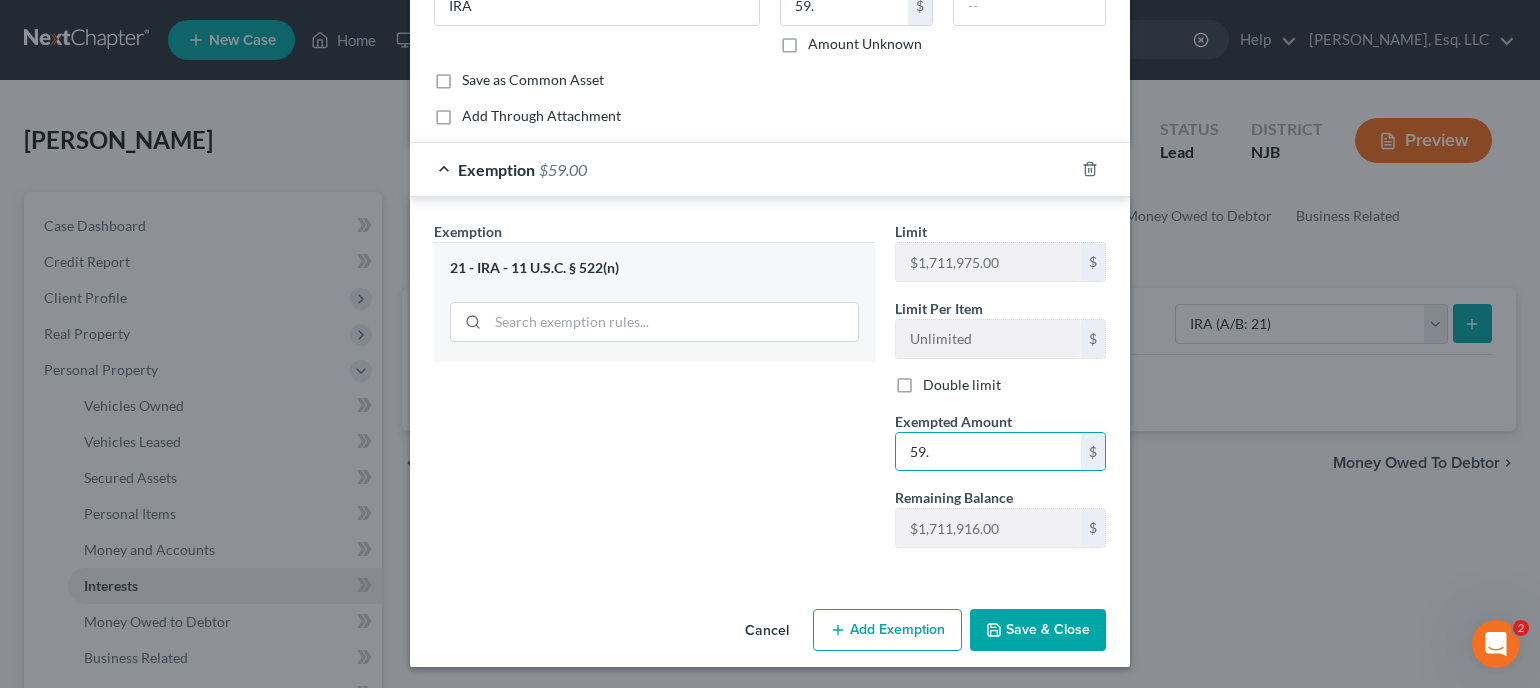 click on "Save & Close" at bounding box center [1038, 630] 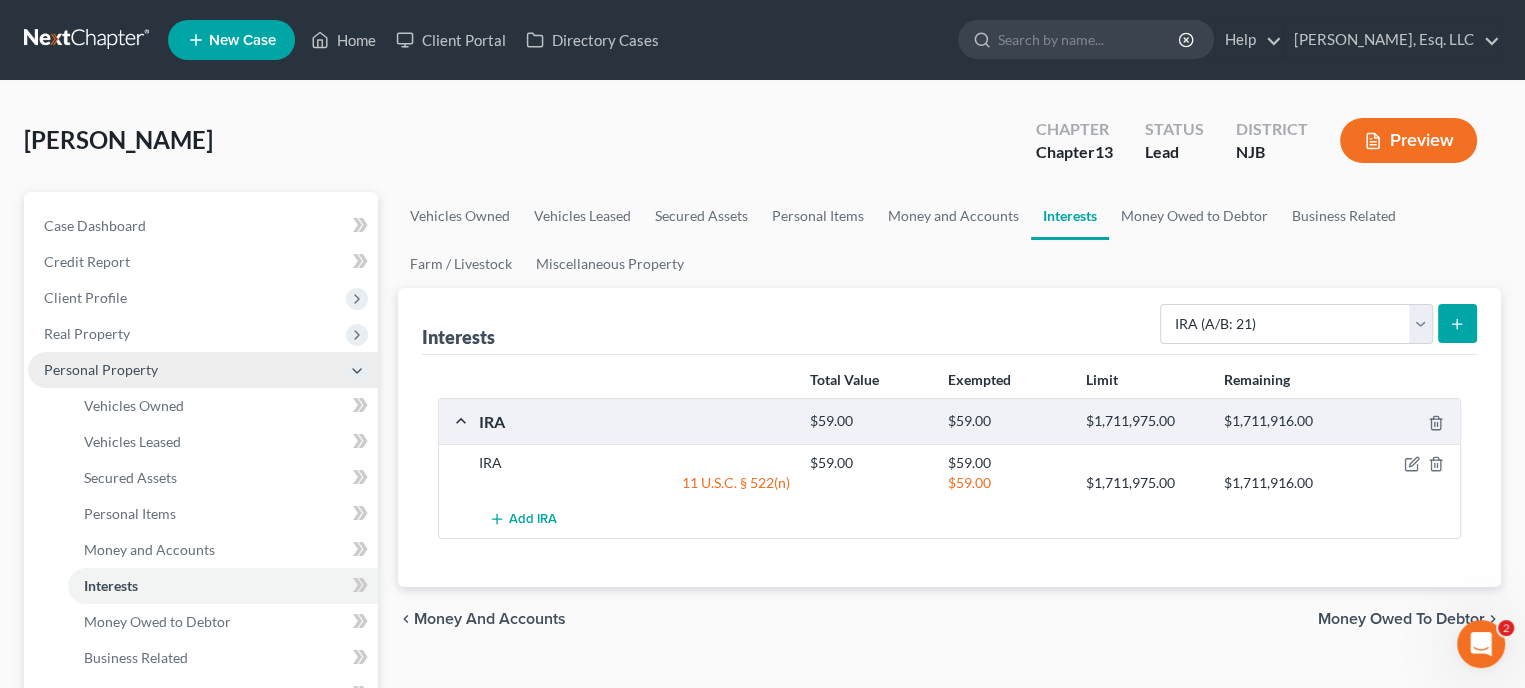 click on "Personal Property" at bounding box center (101, 369) 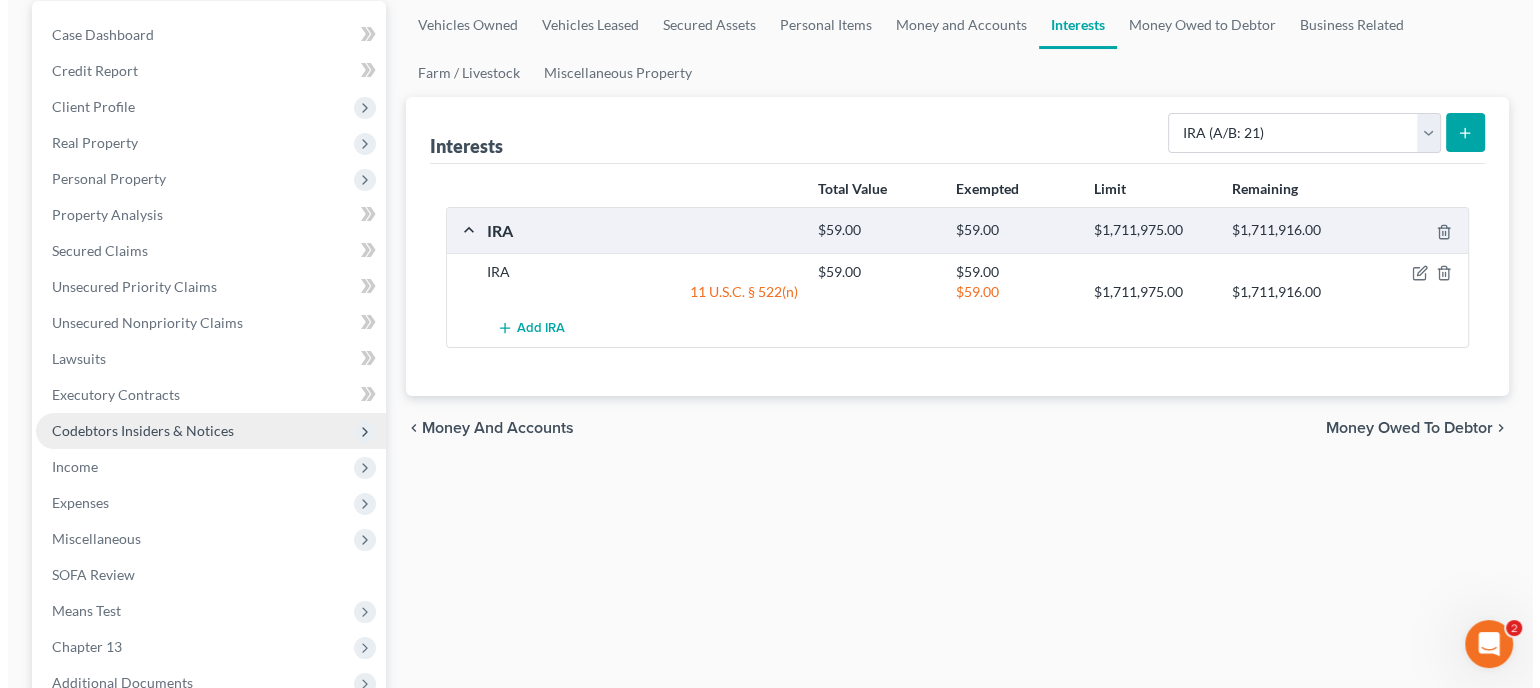 scroll, scrollTop: 0, scrollLeft: 0, axis: both 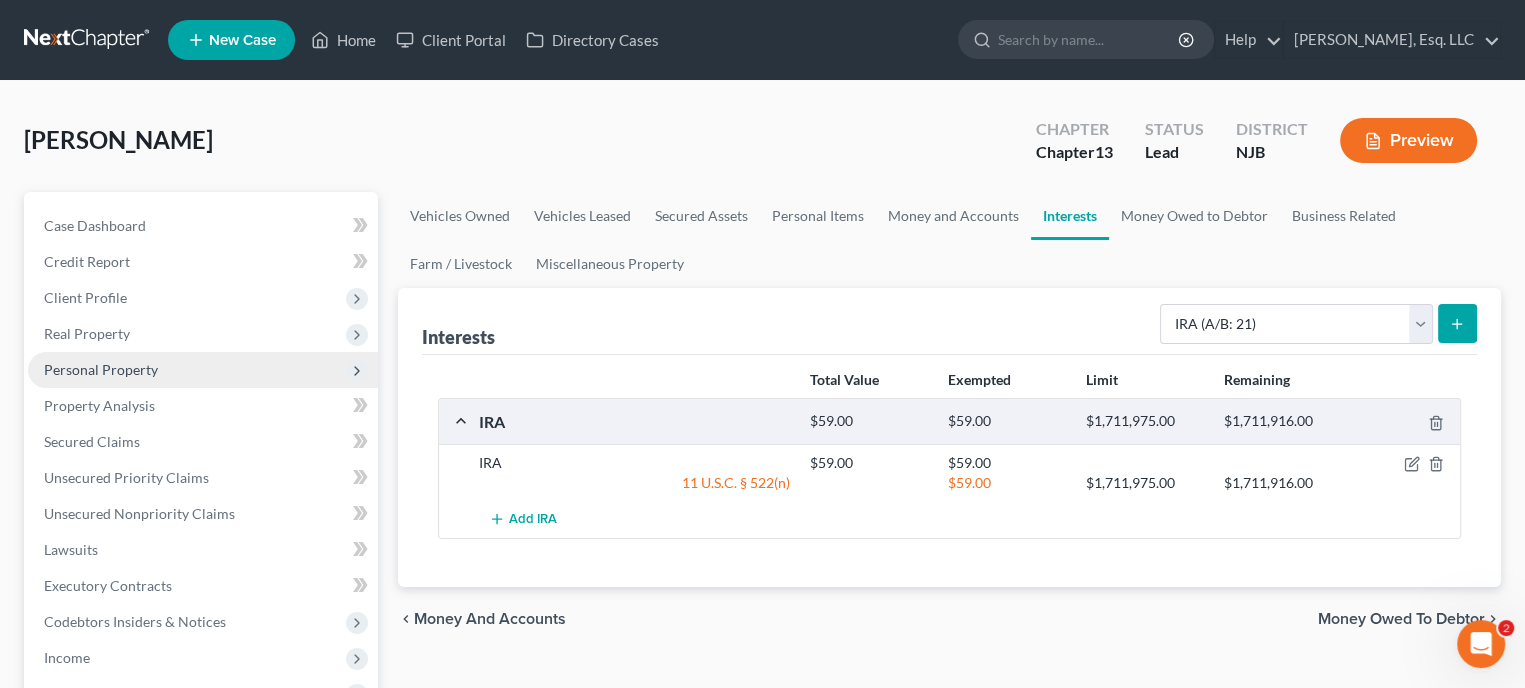 click on "Personal Property" at bounding box center (101, 369) 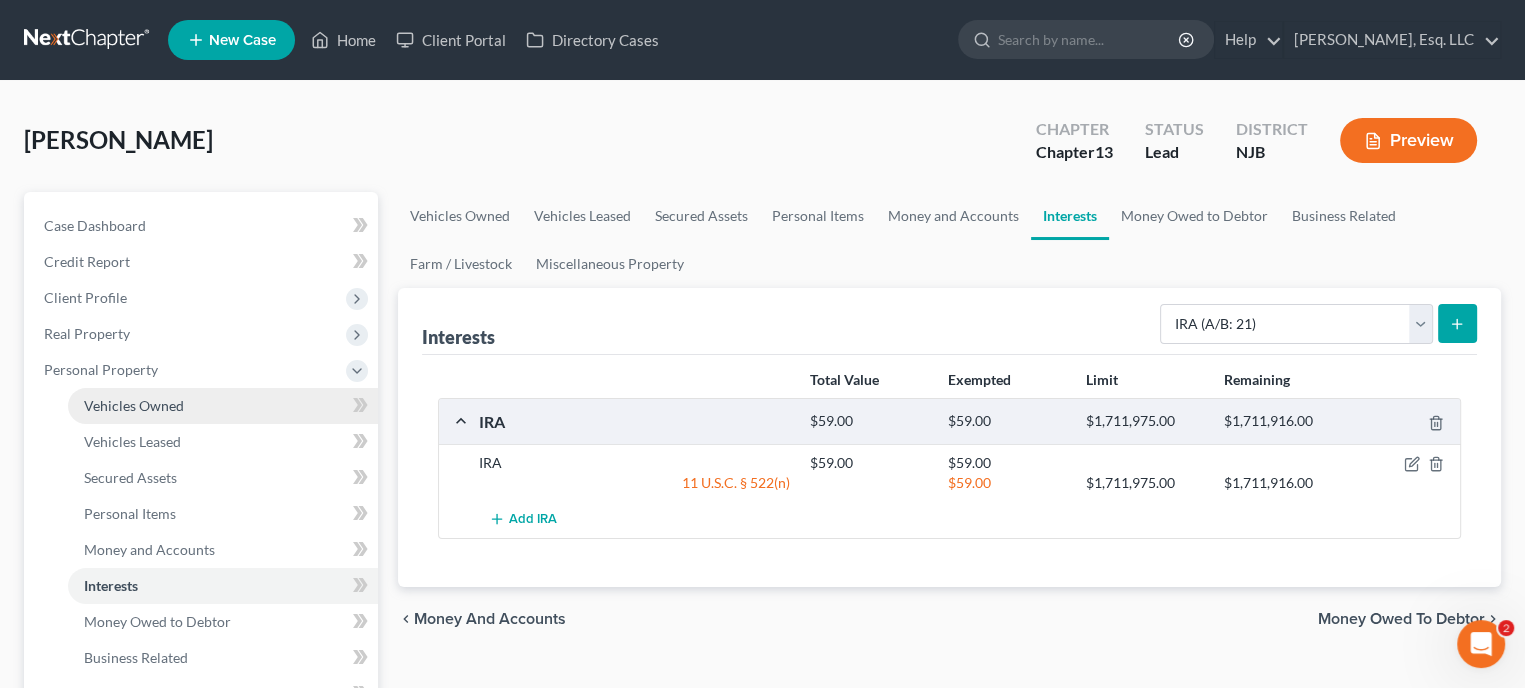 click on "Vehicles Owned" at bounding box center (134, 405) 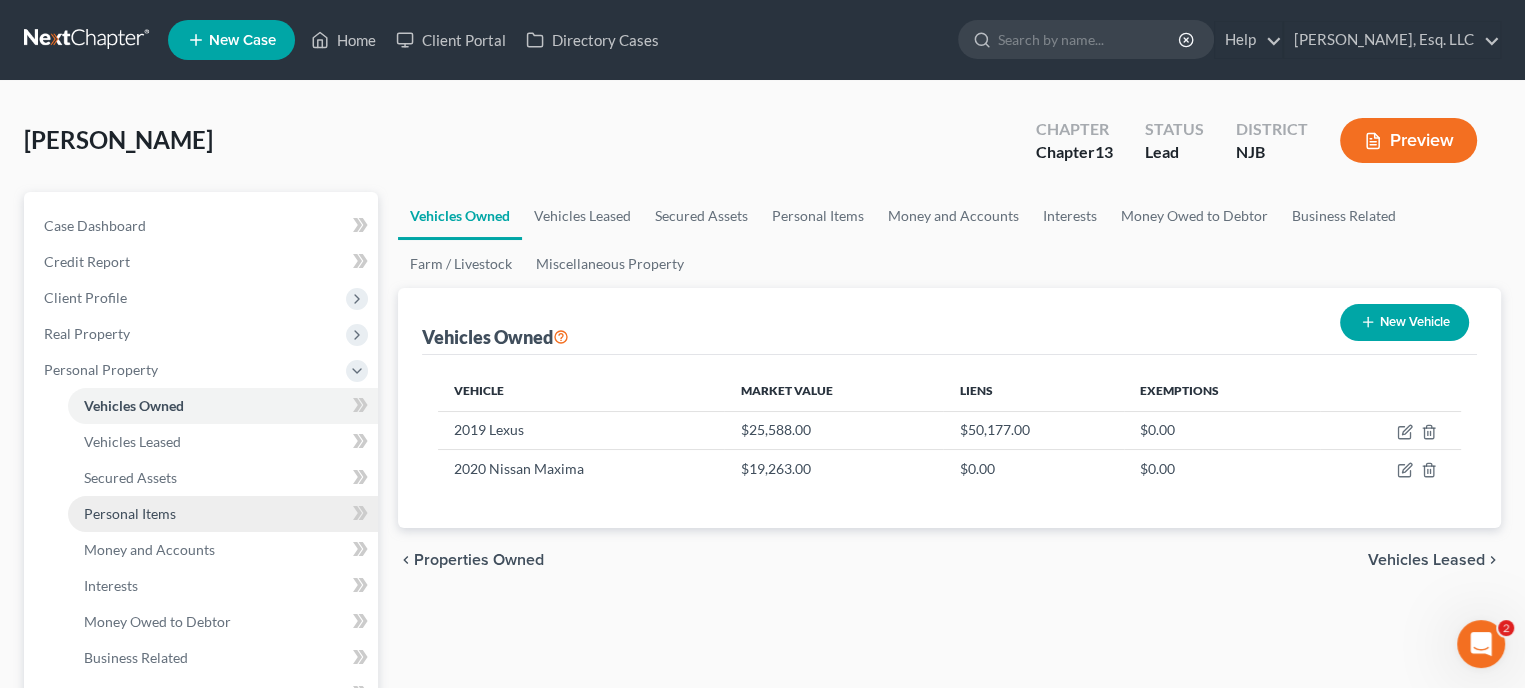 click on "Personal Items" at bounding box center [130, 513] 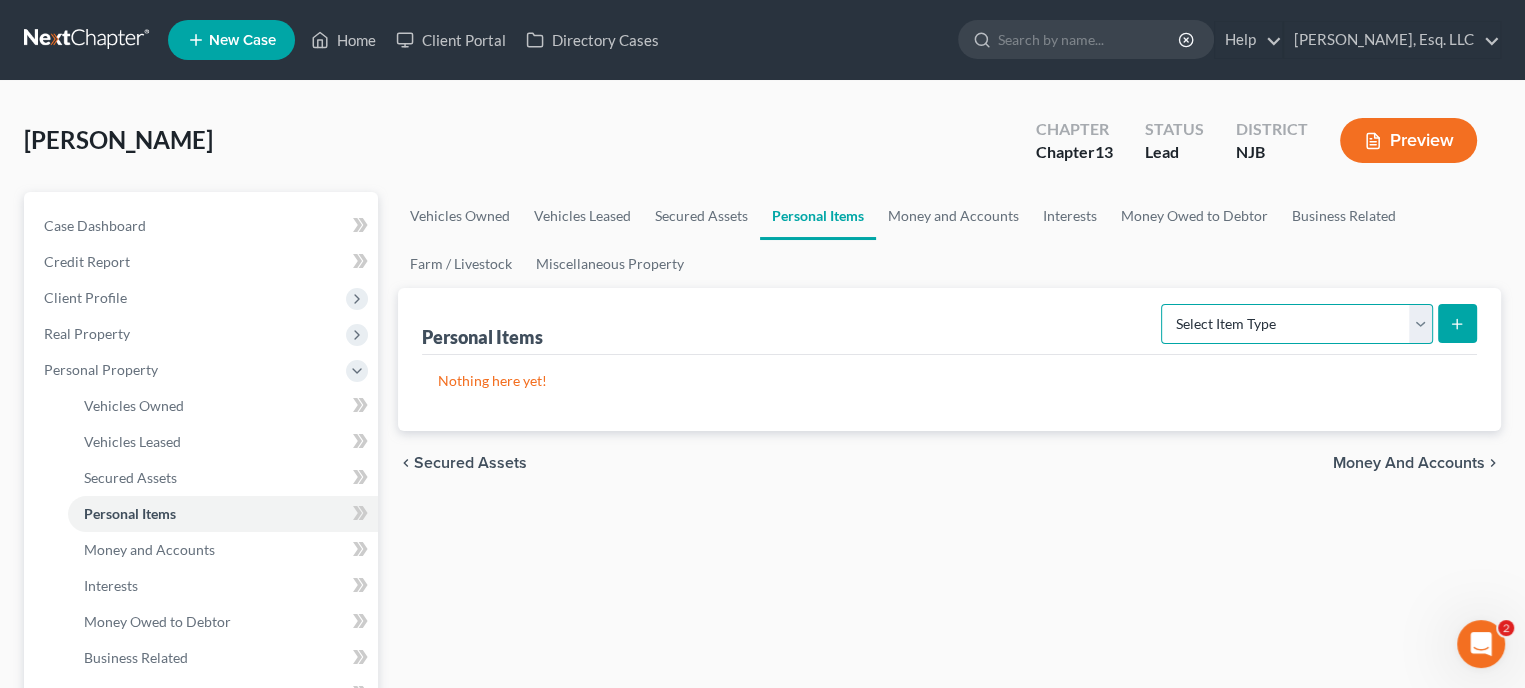 click on "Select Item Type Clothing (A/B: 11) Collectibles Of Value (A/B: 8) Electronics (A/B: 7) Firearms (A/B: 10) Household Goods (A/B: 6) Jewelry (A/B: 12) Other (A/B: 14) Pet(s) (A/B: 13) Sports & Hobby Equipment (A/B: 9)" at bounding box center (1297, 324) 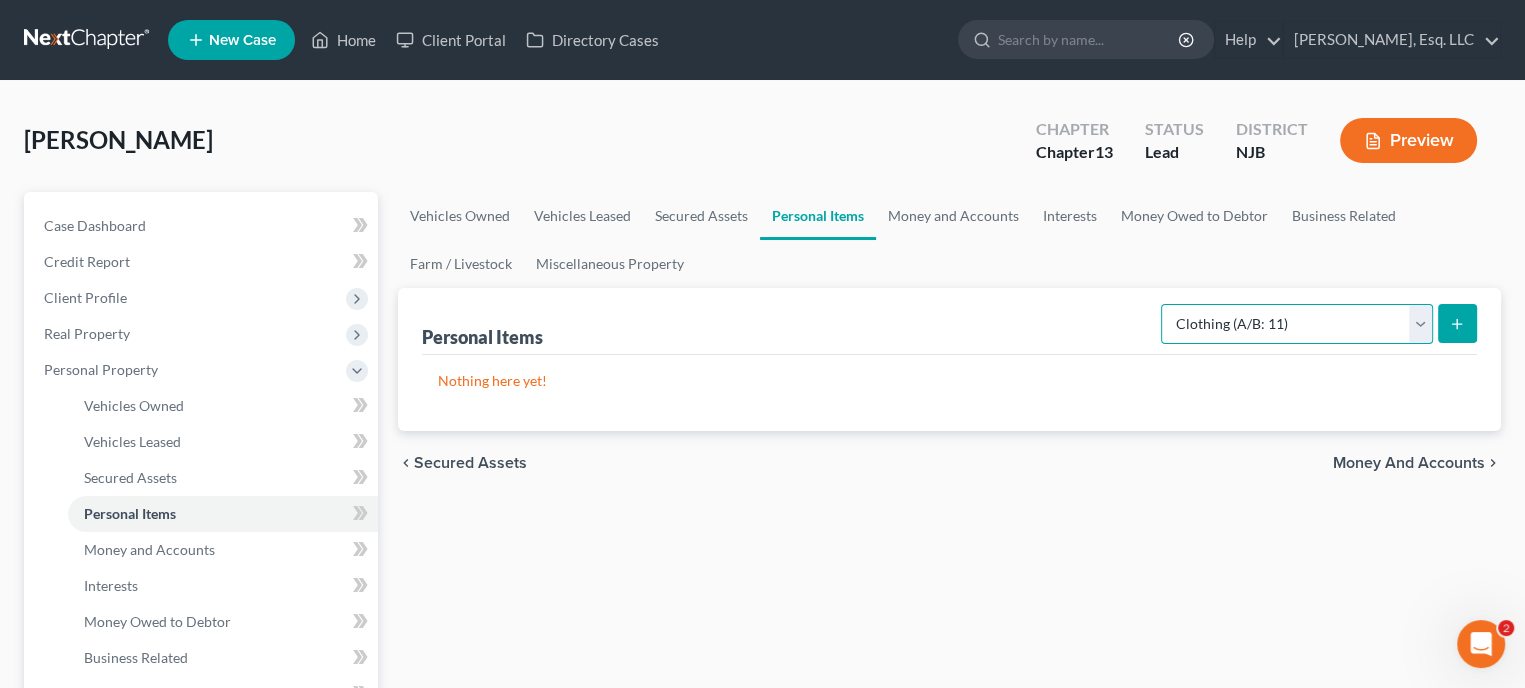 click on "Select Item Type Clothing (A/B: 11) Collectibles Of Value (A/B: 8) Electronics (A/B: 7) Firearms (A/B: 10) Household Goods (A/B: 6) Jewelry (A/B: 12) Other (A/B: 14) Pet(s) (A/B: 13) Sports & Hobby Equipment (A/B: 9)" at bounding box center (1297, 324) 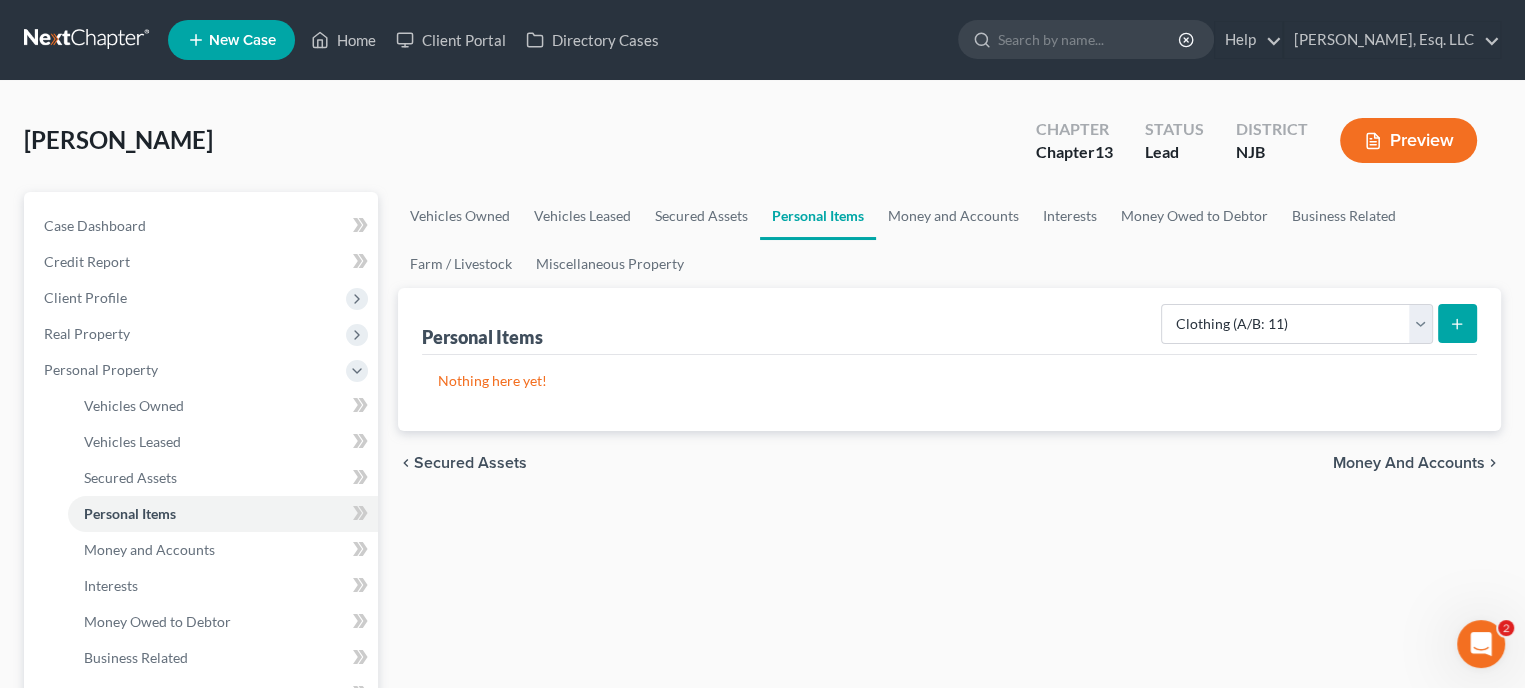 click 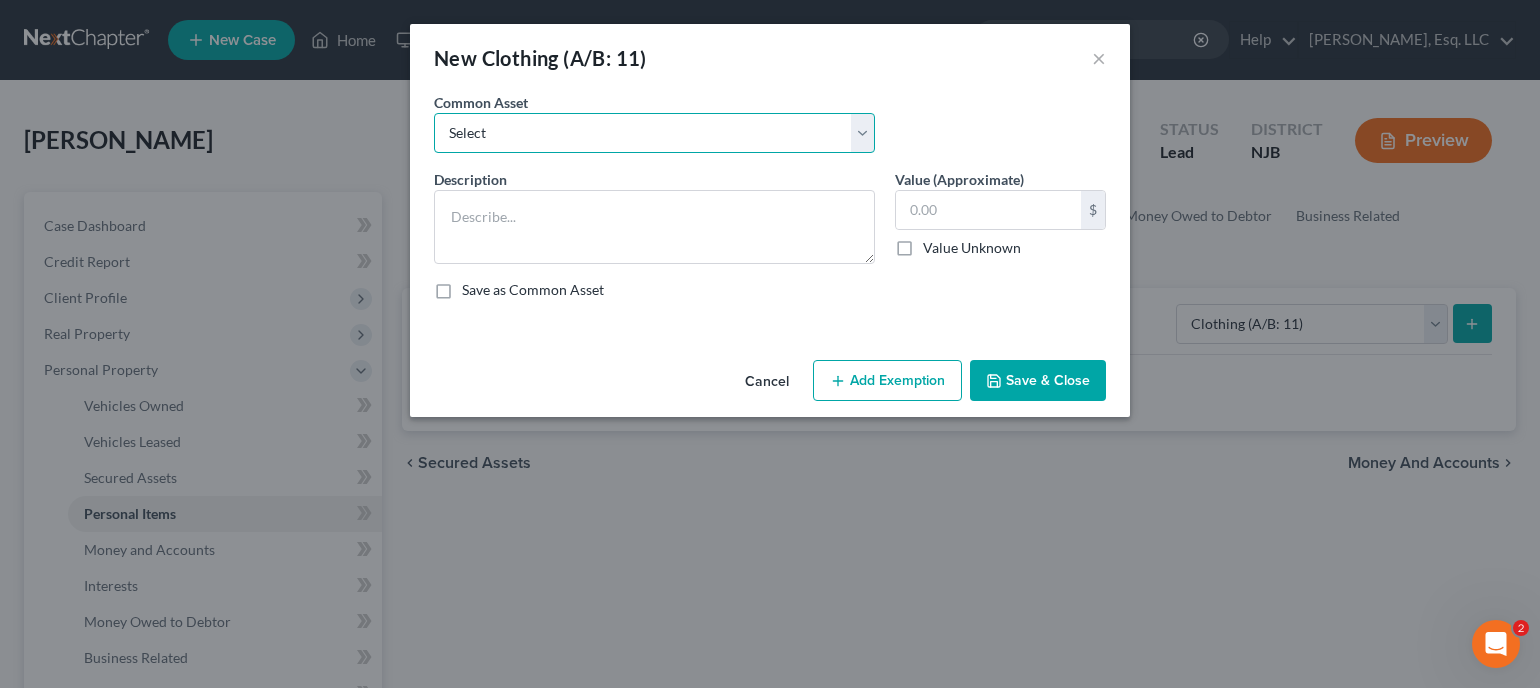 drag, startPoint x: 482, startPoint y: 128, endPoint x: 506, endPoint y: 146, distance: 30 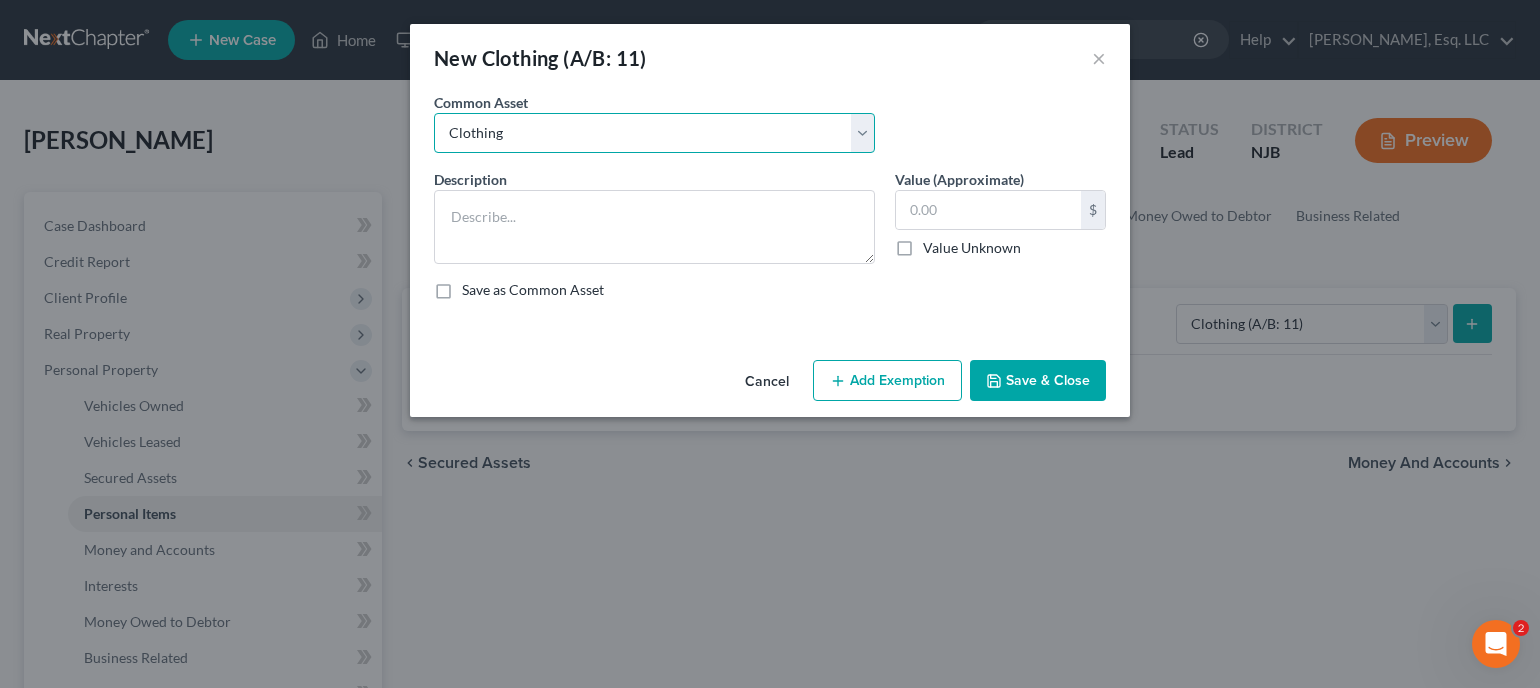 click on "Select Clothing Clothing" at bounding box center [654, 133] 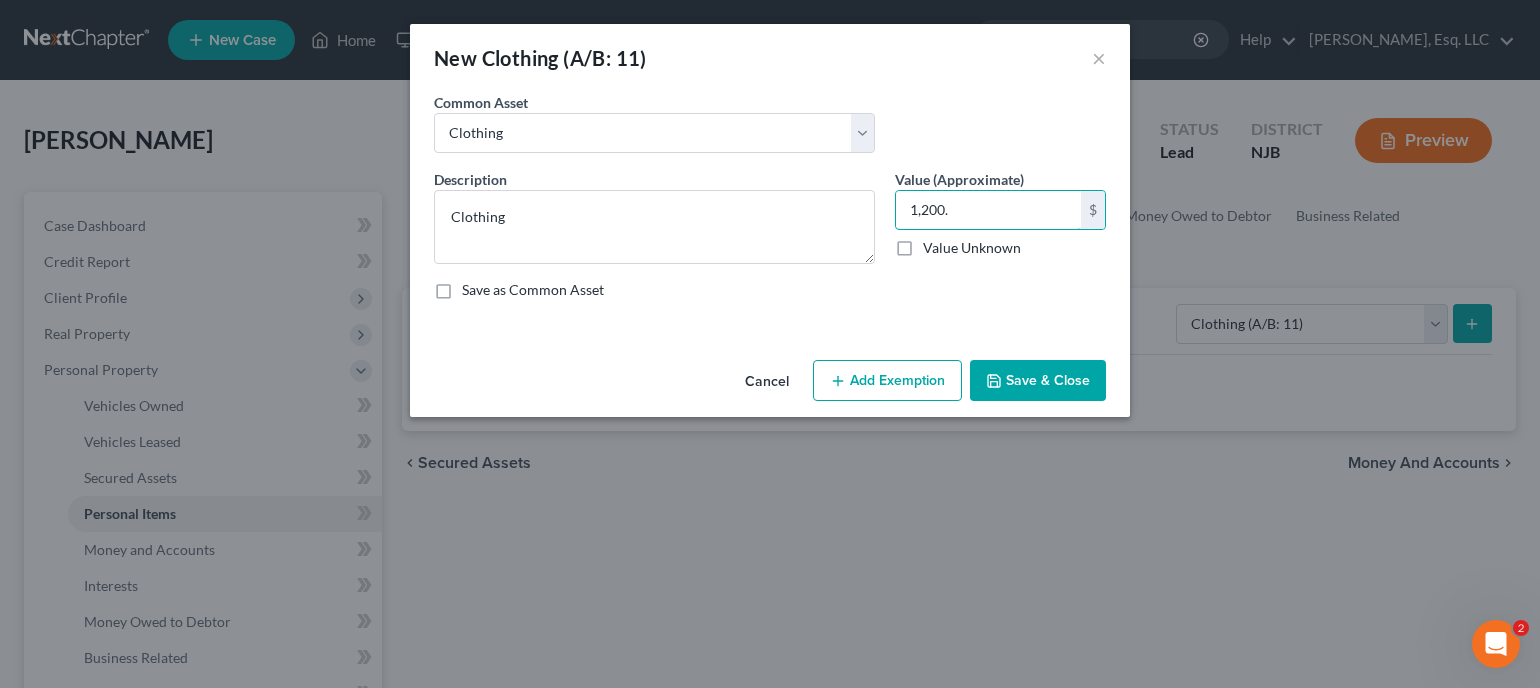 type on "1,200." 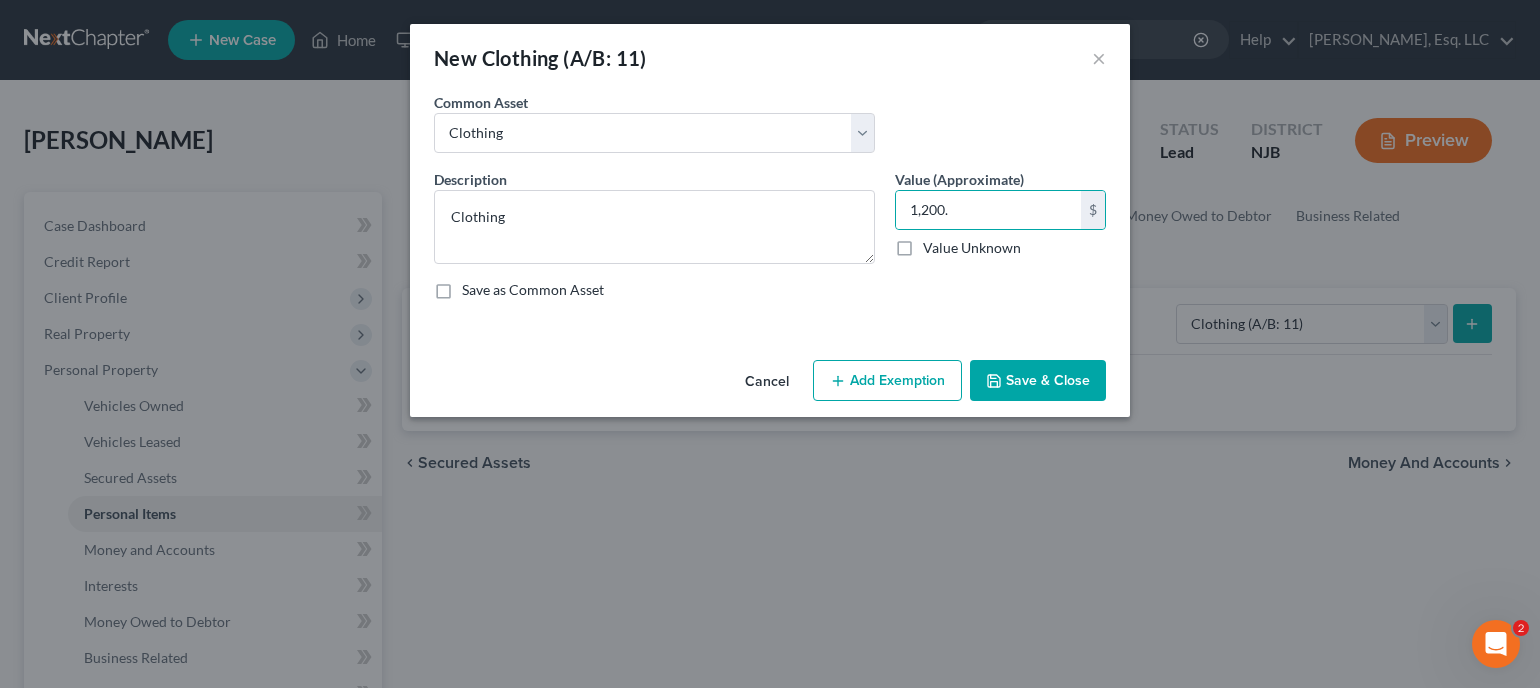 click on "Add Exemption" at bounding box center (887, 381) 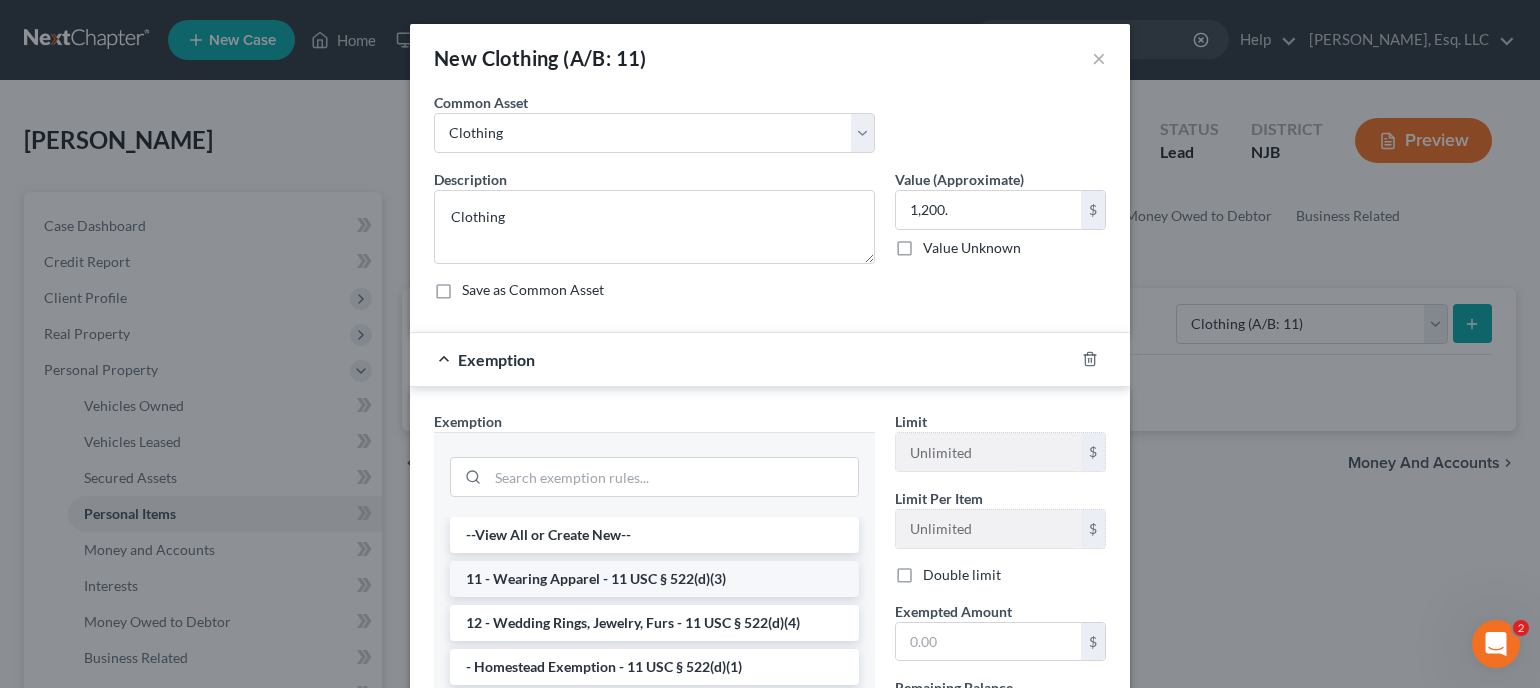 click on "11 - Wearing Apparel - 11 USC § 522(d)(3)" at bounding box center [654, 579] 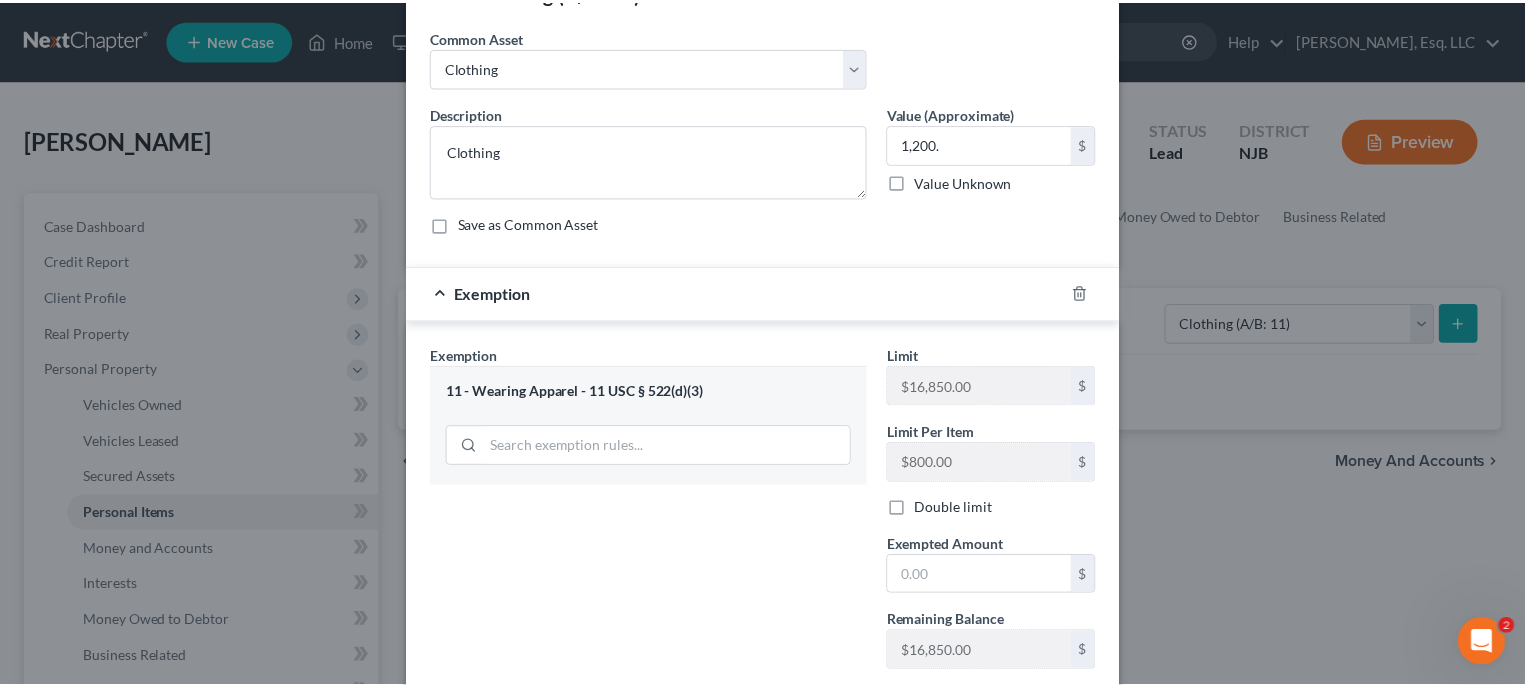 scroll, scrollTop: 190, scrollLeft: 0, axis: vertical 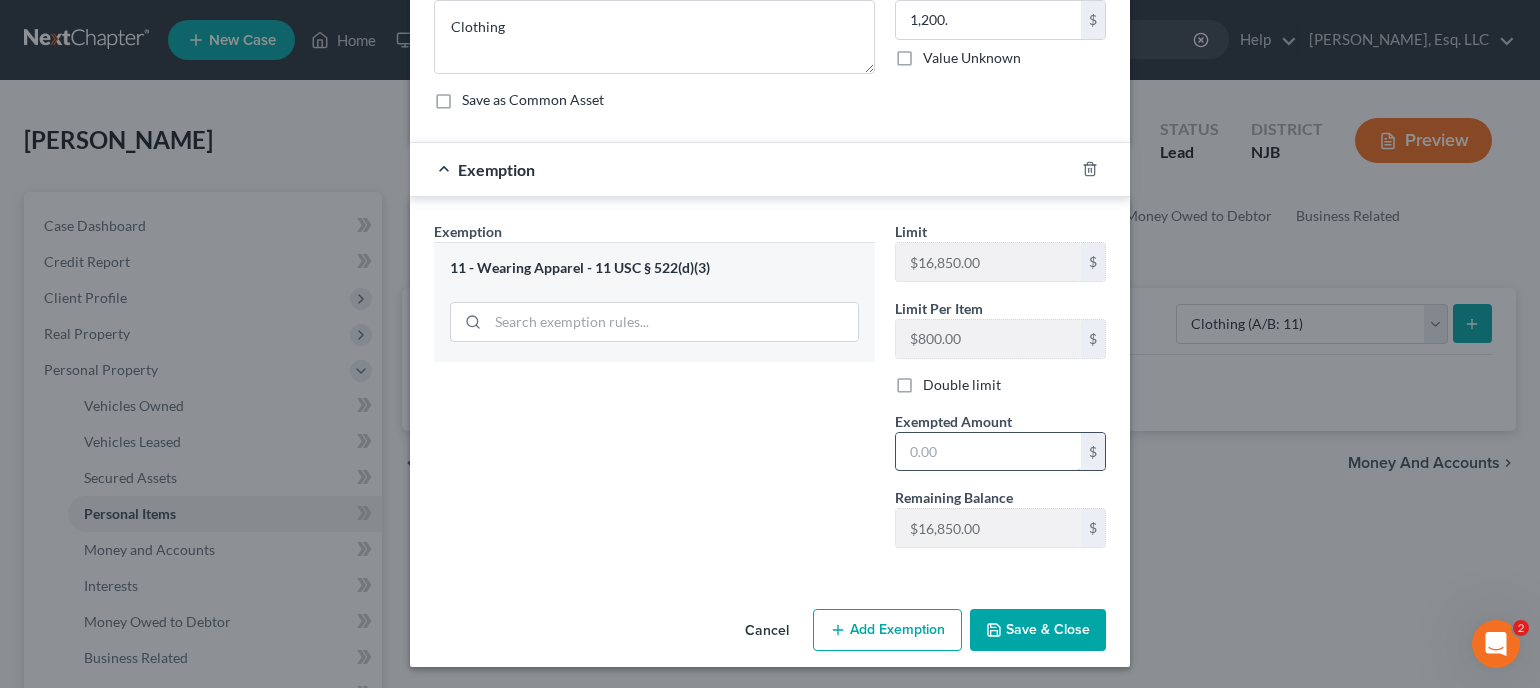 click at bounding box center [988, 452] 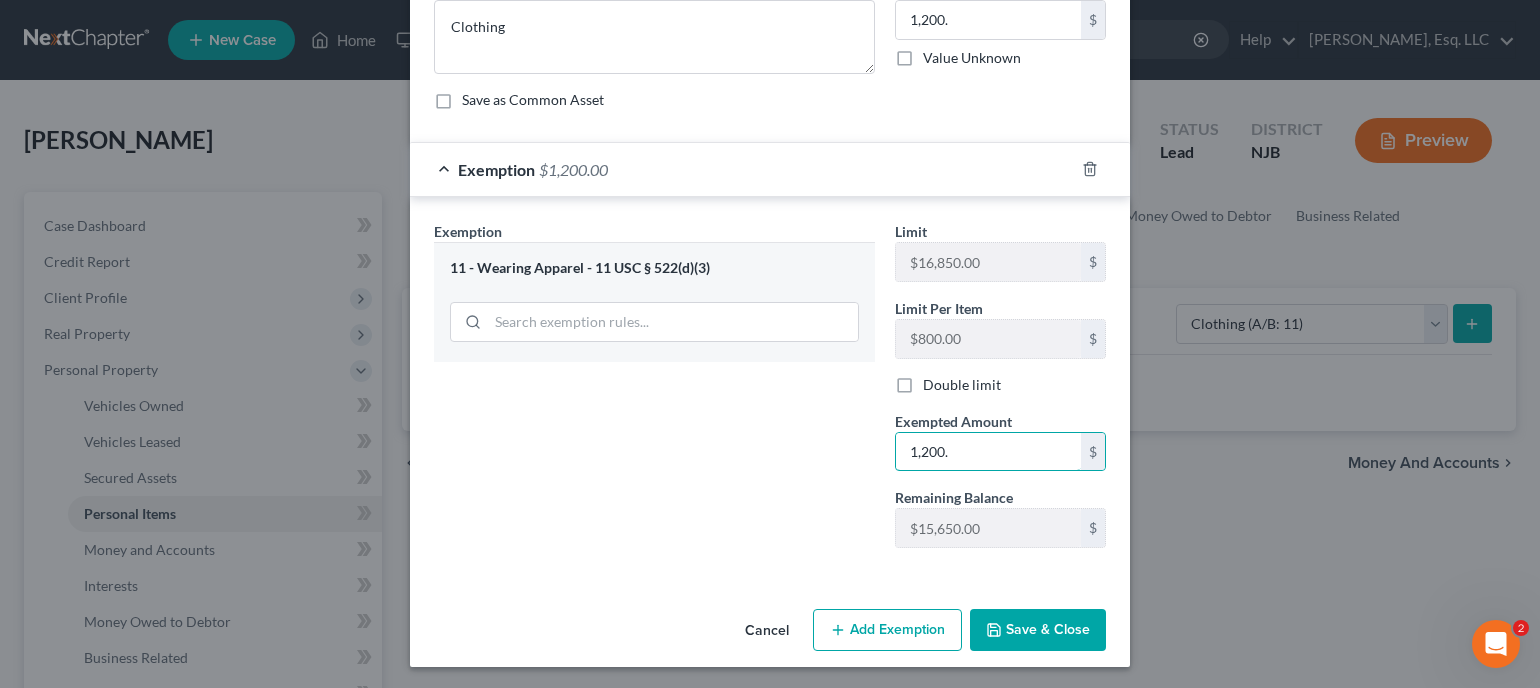 type on "1,200." 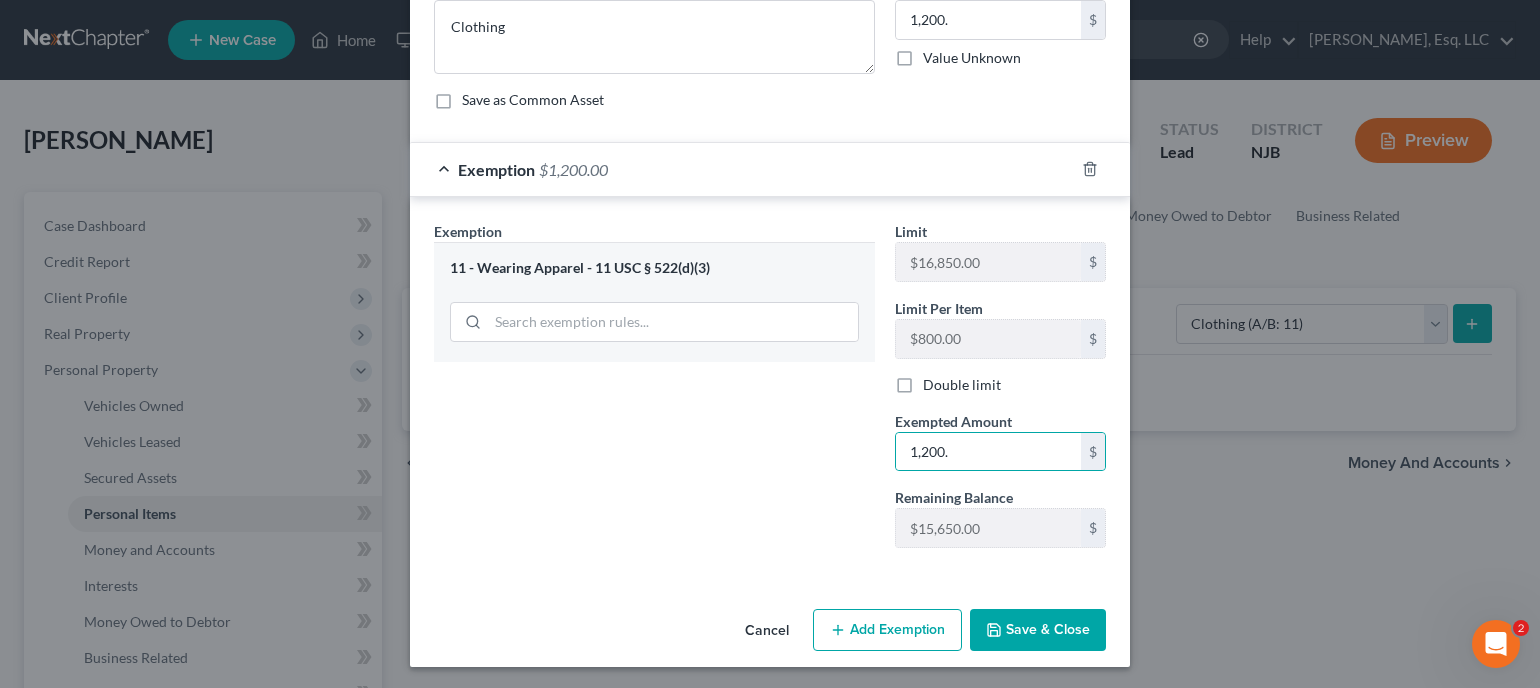click on "Save & Close" at bounding box center (1038, 630) 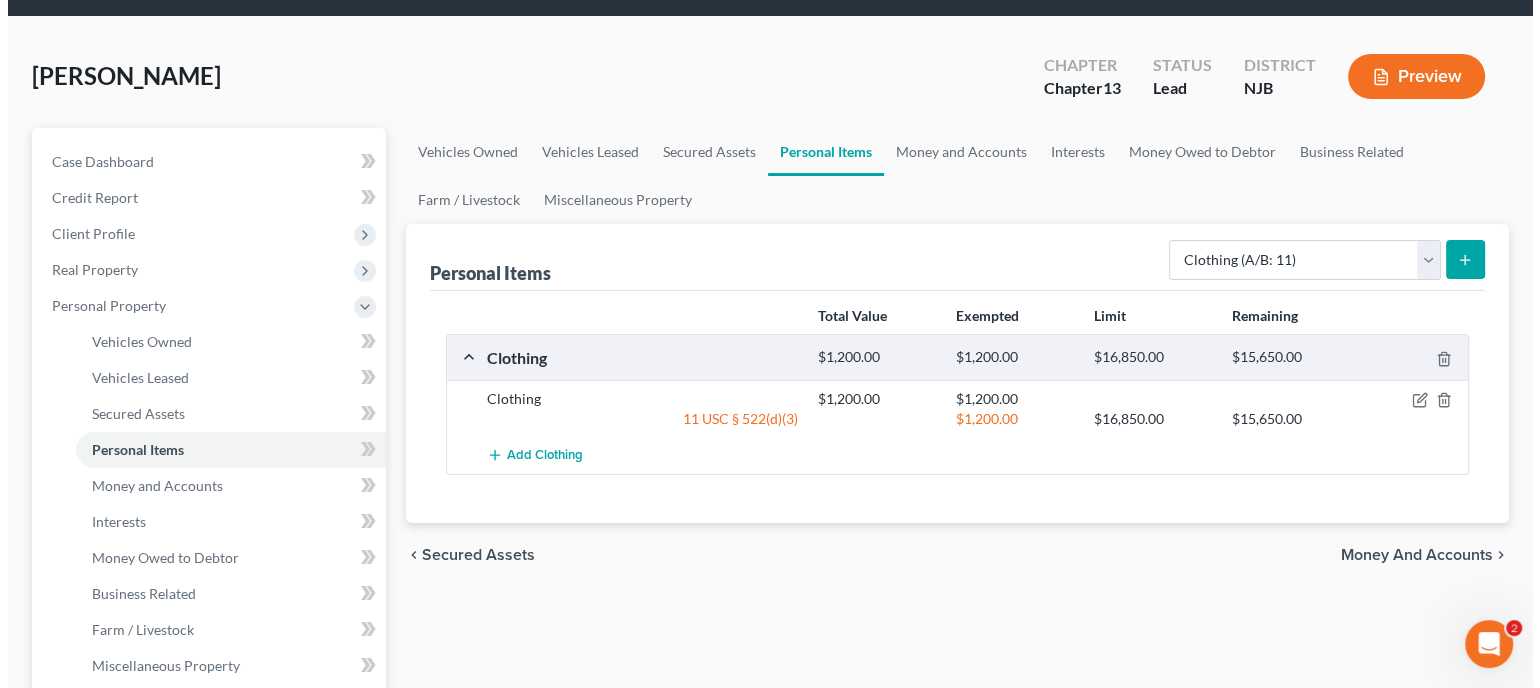 scroll, scrollTop: 100, scrollLeft: 0, axis: vertical 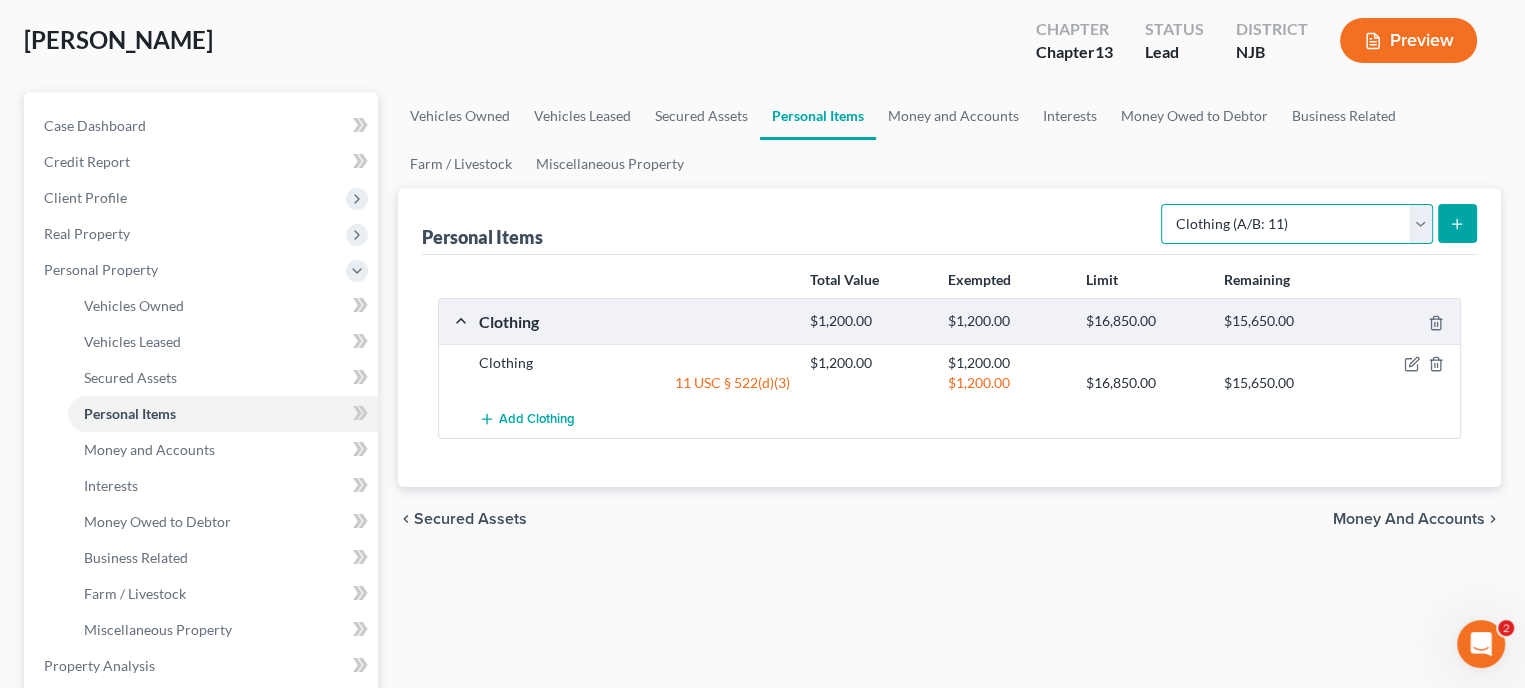 click on "Select Item Type Clothing (A/B: 11) Collectibles Of Value (A/B: 8) Electronics (A/B: 7) Firearms (A/B: 10) Household Goods (A/B: 6) Jewelry (A/B: 12) Other (A/B: 14) Pet(s) (A/B: 13) Sports & Hobby Equipment (A/B: 9)" at bounding box center [1297, 224] 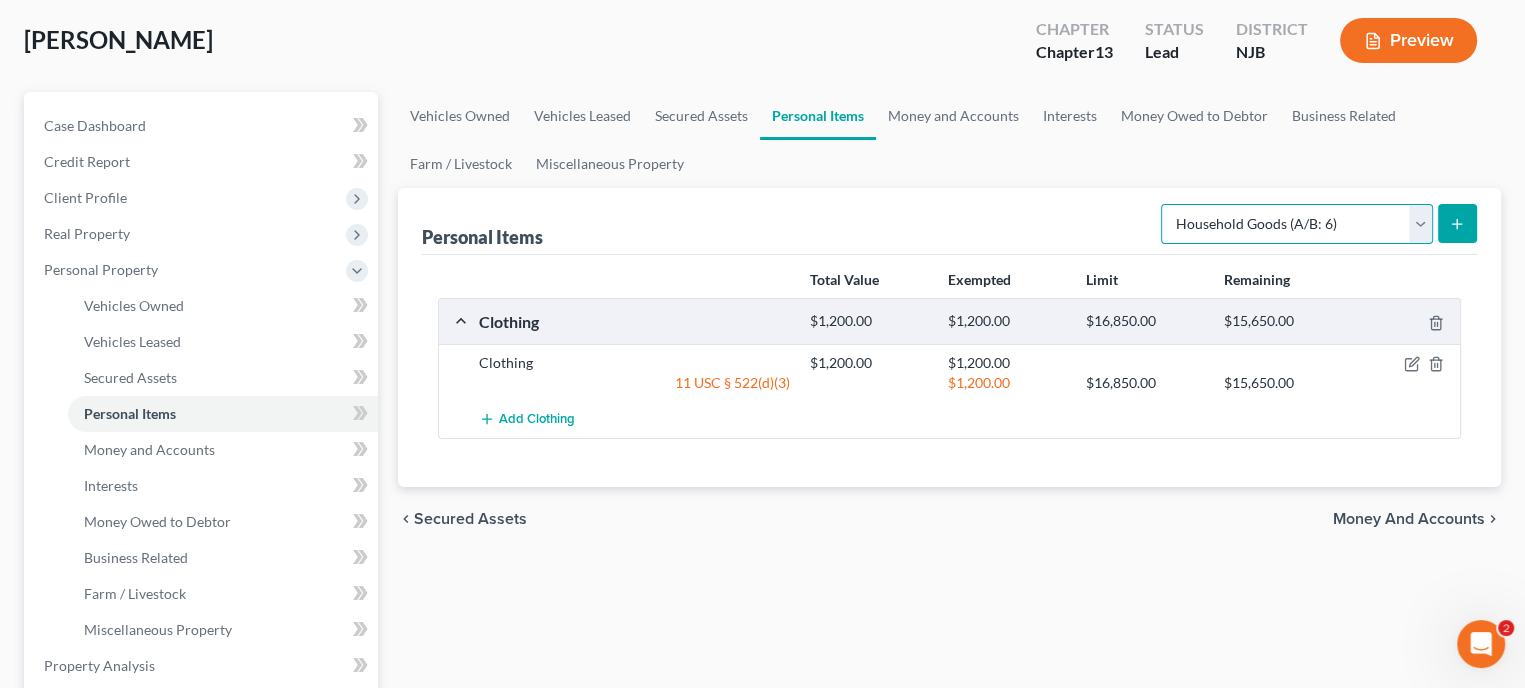 click on "Select Item Type Clothing (A/B: 11) Collectibles Of Value (A/B: 8) Electronics (A/B: 7) Firearms (A/B: 10) Household Goods (A/B: 6) Jewelry (A/B: 12) Other (A/B: 14) Pet(s) (A/B: 13) Sports & Hobby Equipment (A/B: 9)" at bounding box center [1297, 224] 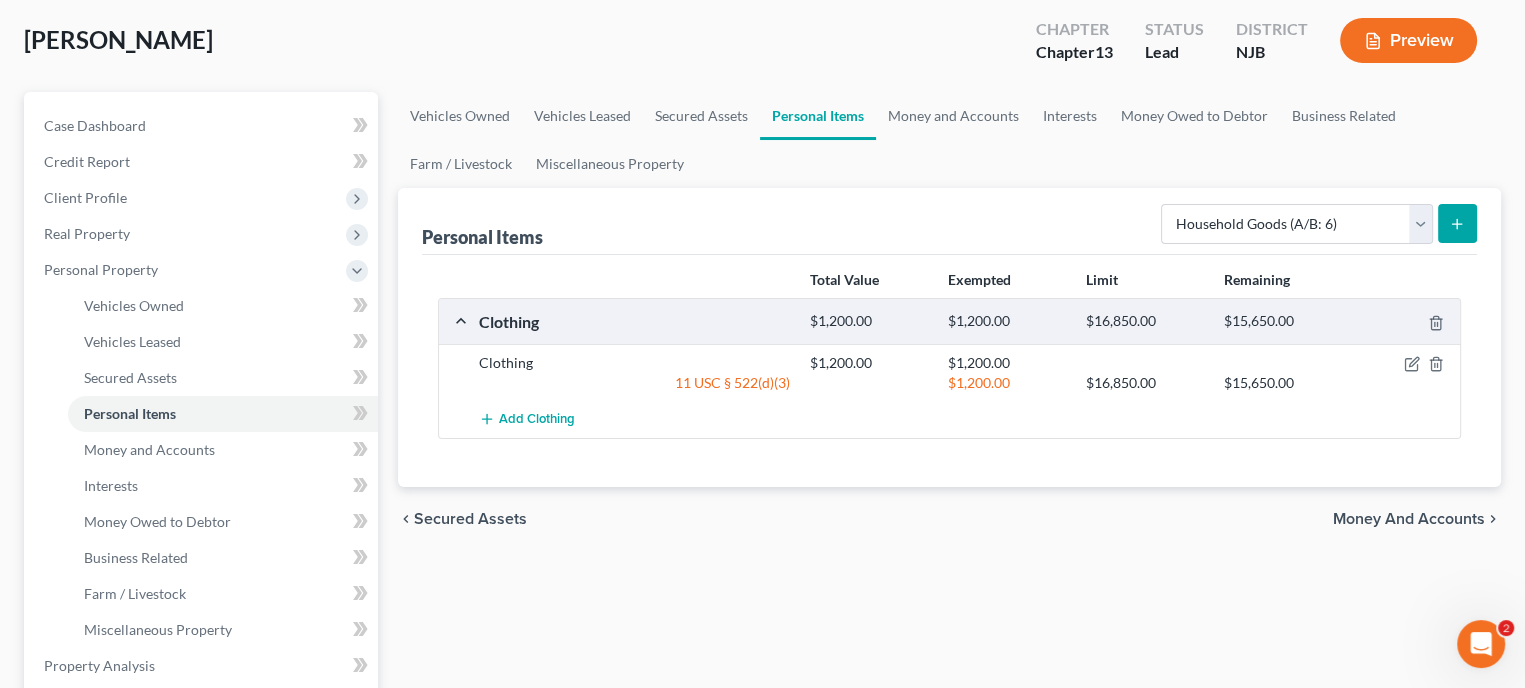 click at bounding box center (1457, 223) 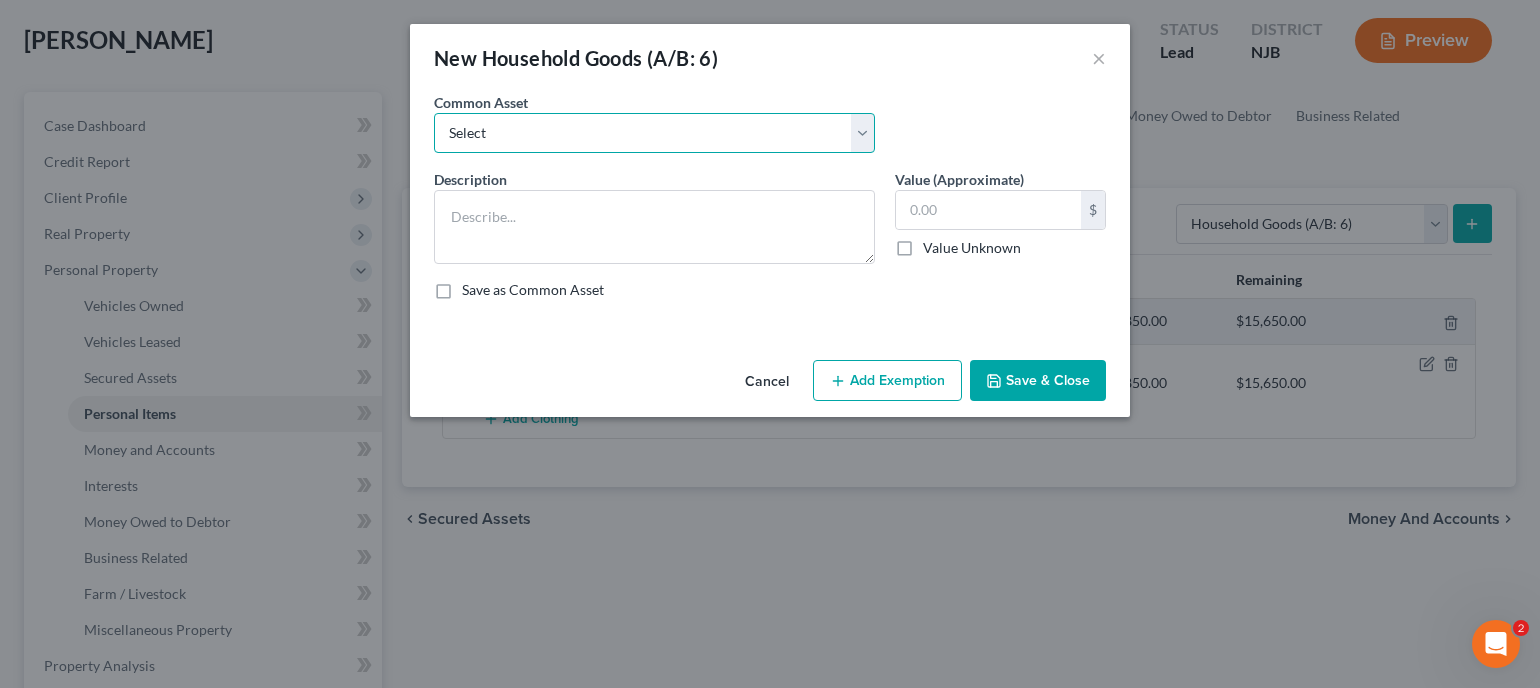 click on "Select stove frig microwave computers cookware/flatware TV Jewelry clothing living room, dressers and nightstands Bedroom furniture carpenters tools
lawn eq Jewelry 3 TV's Couches, Dining Room Table, Bedroom ENGAGEMENT RING Dining room furniture Living Room Furniture Bedroom furniture Furniture for 3 bedrooms, dining room & living room, small kitchen appliances, dishes, pots, pans, cutlery and drinking vessels living room couches and table, 2 bedrooms with beds, dressers and nightstands, small kitchen appliances, cutlery, pots & pans, drinking vessels Personal furniture and miscellaneous personalty cooking utensils, silverware, cookware, lamps, bedroom furniture, tables and chairs, living room furniture, dresser" at bounding box center (654, 133) 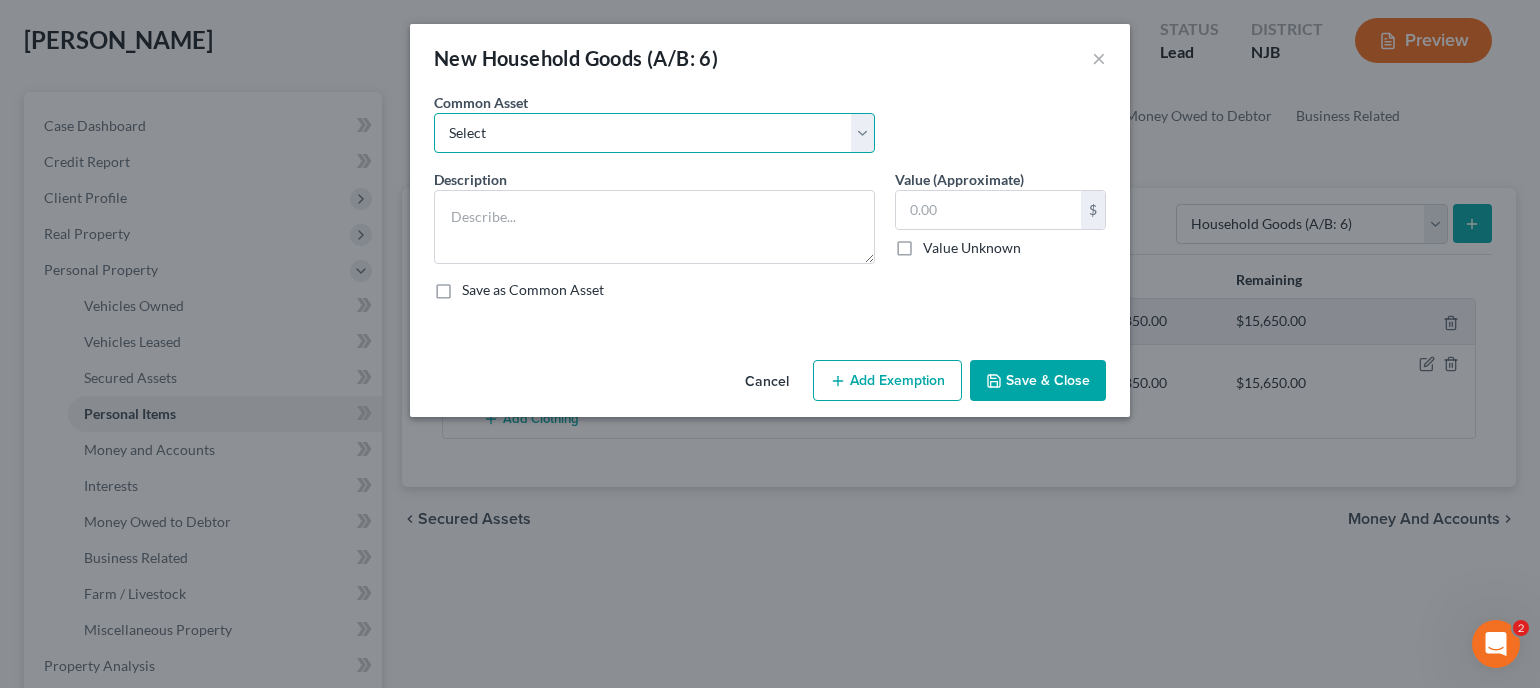 select on "20" 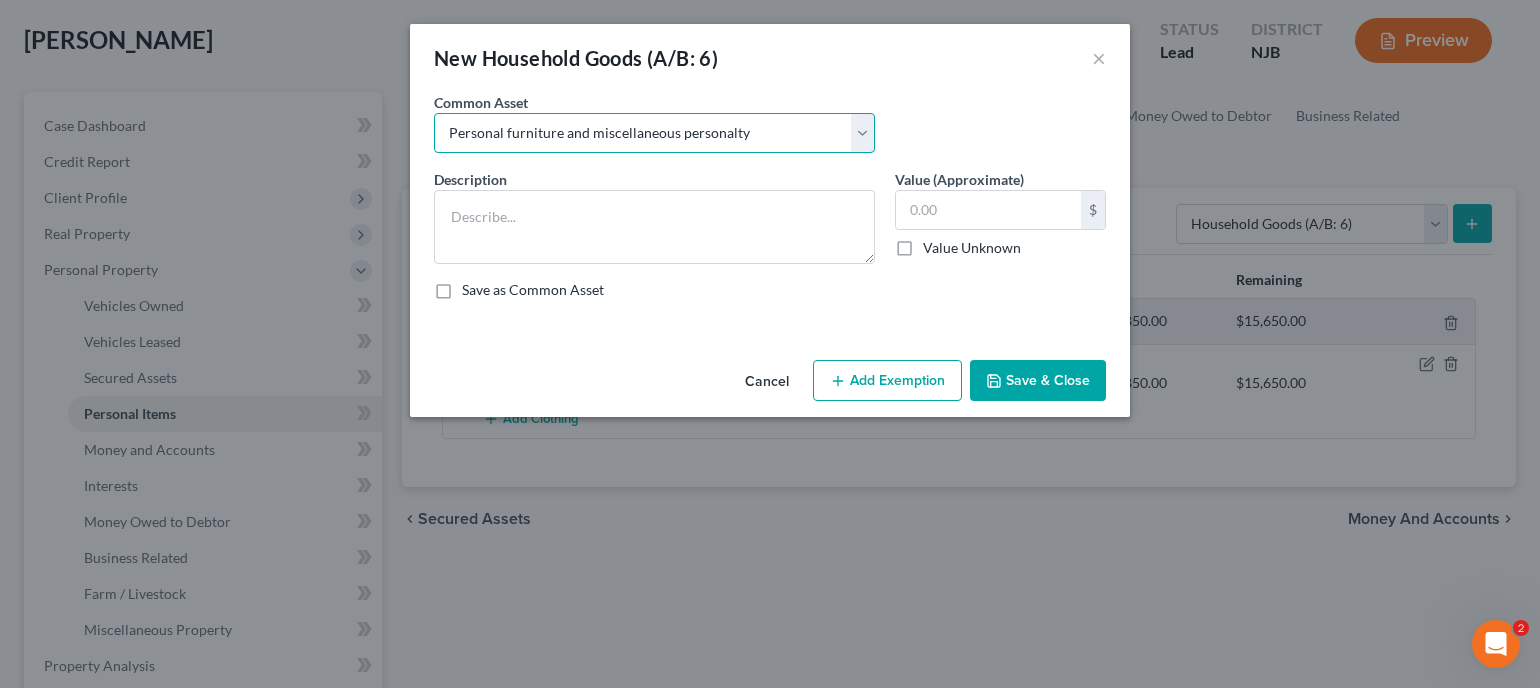 click on "Select stove frig microwave computers cookware/flatware TV Jewelry clothing living room, dressers and nightstands Bedroom furniture carpenters tools
lawn eq Jewelry 3 TV's Couches, Dining Room Table, Bedroom ENGAGEMENT RING Dining room furniture Living Room Furniture Bedroom furniture Furniture for 3 bedrooms, dining room & living room, small kitchen appliances, dishes, pots, pans, cutlery and drinking vessels living room couches and table, 2 bedrooms with beds, dressers and nightstands, small kitchen appliances, cutlery, pots & pans, drinking vessels Personal furniture and miscellaneous personalty cooking utensils, silverware, cookware, lamps, bedroom furniture, tables and chairs, living room furniture, dresser" at bounding box center [654, 133] 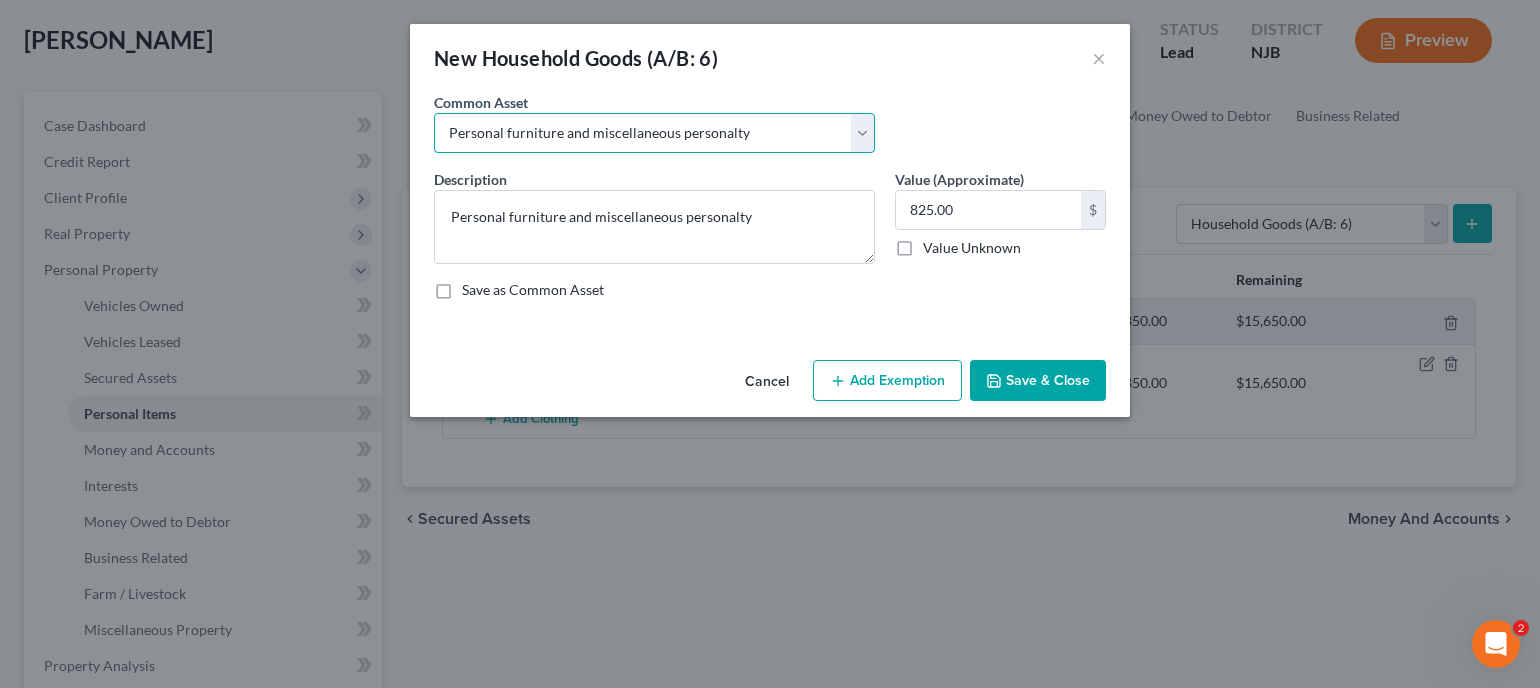 click on "Select stove frig microwave computers cookware/flatware TV Jewelry clothing living room, dressers and nightstands Bedroom furniture carpenters tools
lawn eq Jewelry 3 TV's Couches, Dining Room Table, Bedroom ENGAGEMENT RING Dining room furniture Living Room Furniture Bedroom furniture Furniture for 3 bedrooms, dining room & living room, small kitchen appliances, dishes, pots, pans, cutlery and drinking vessels living room couches and table, 2 bedrooms with beds, dressers and nightstands, small kitchen appliances, cutlery, pots & pans, drinking vessels Personal furniture and miscellaneous personalty cooking utensils, silverware, cookware, lamps, bedroom furniture, tables and chairs, living room furniture, dresser" at bounding box center [654, 133] 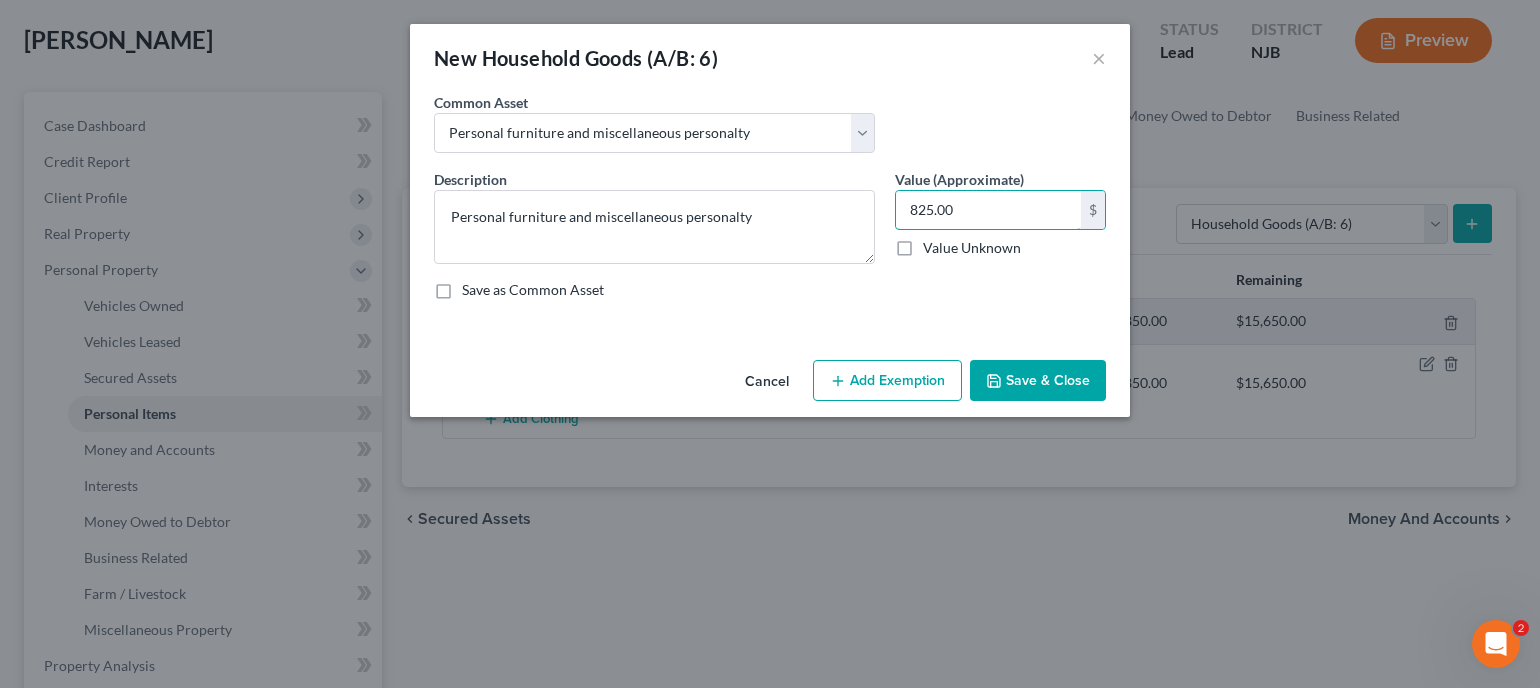 type on "0" 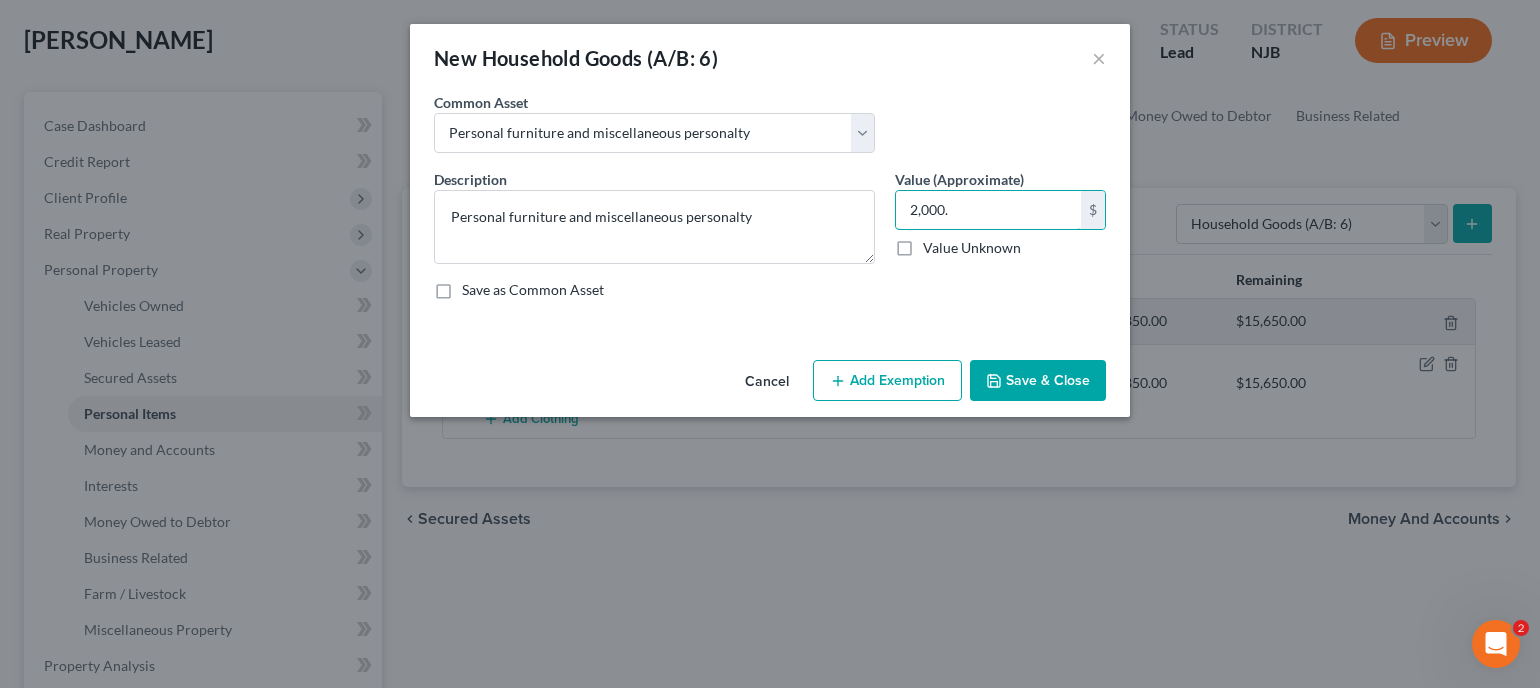 type on "2,000." 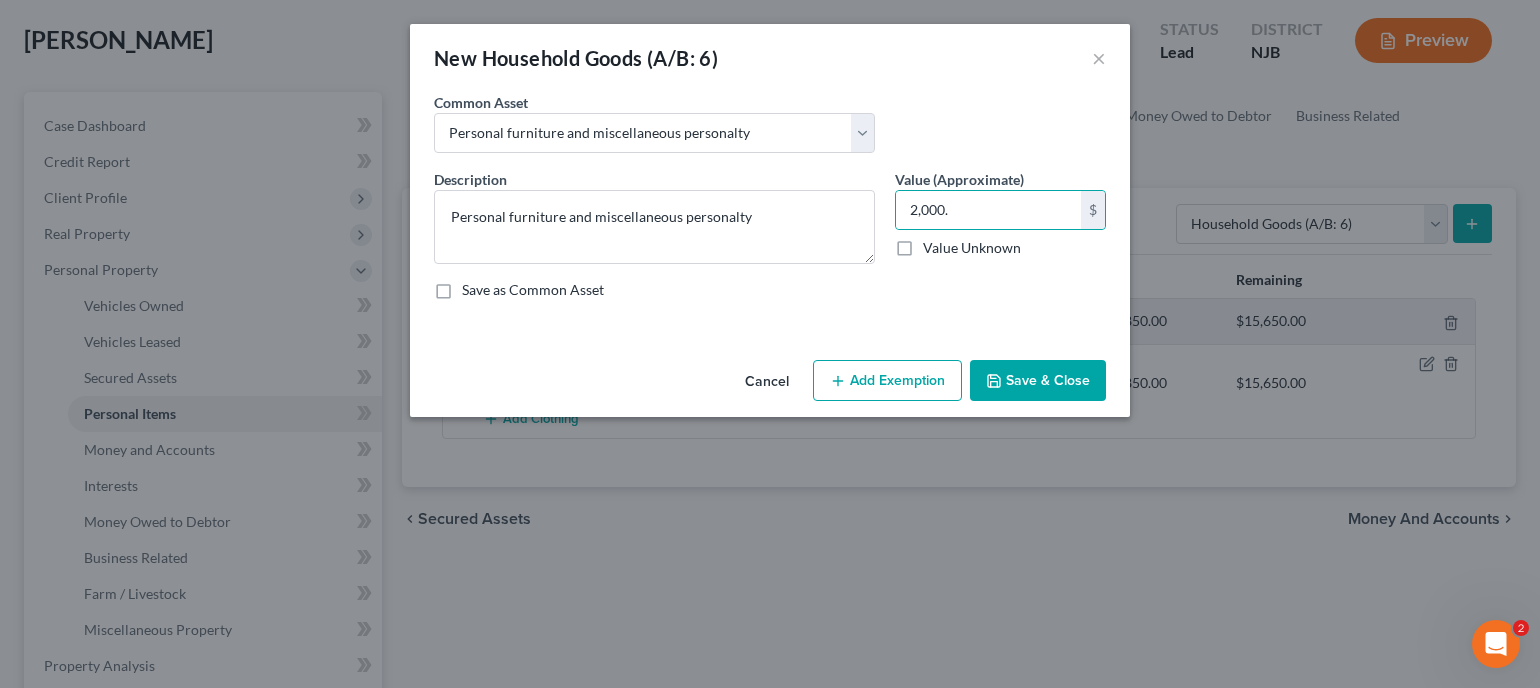 click on "Add Exemption" at bounding box center (887, 381) 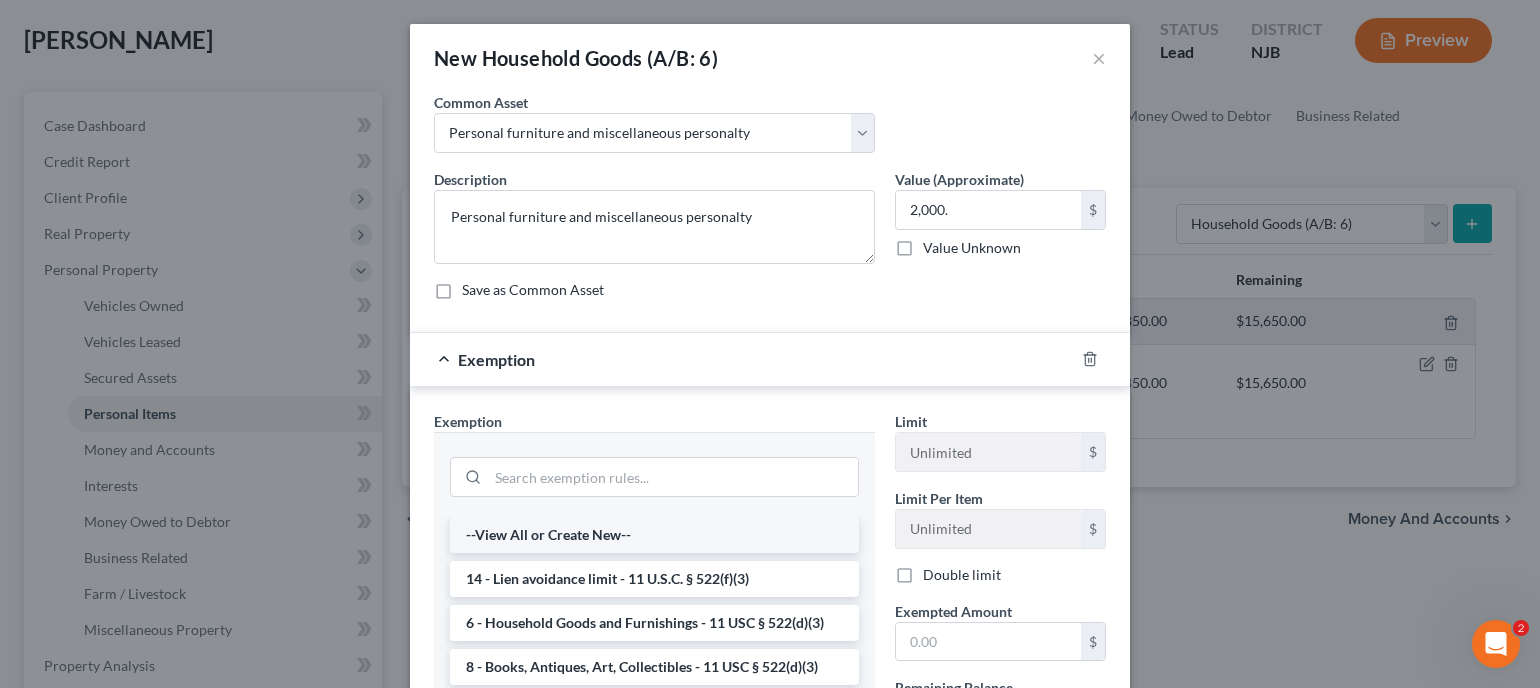 scroll, scrollTop: 100, scrollLeft: 0, axis: vertical 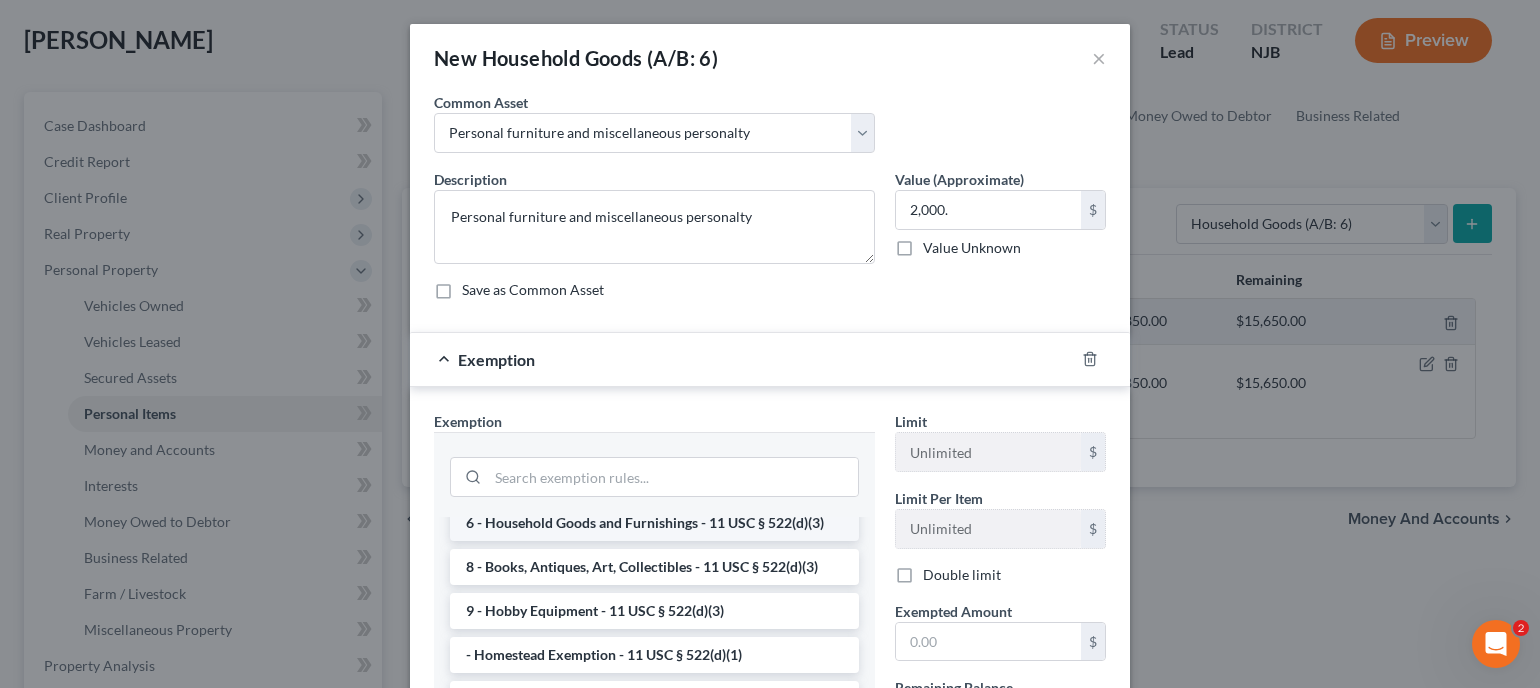click on "6 - Household Goods and Furnishings - 11 USC § 522(d)(3)" at bounding box center [654, 523] 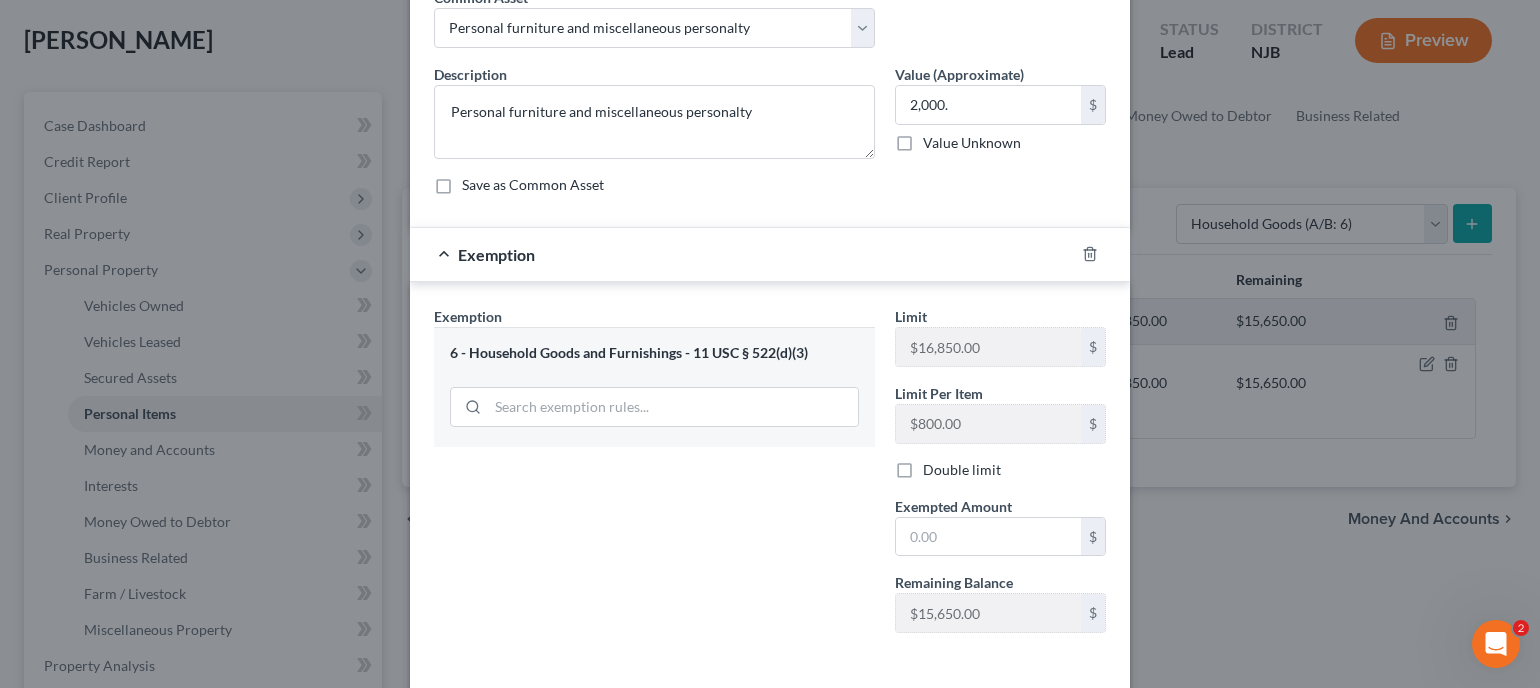 scroll, scrollTop: 190, scrollLeft: 0, axis: vertical 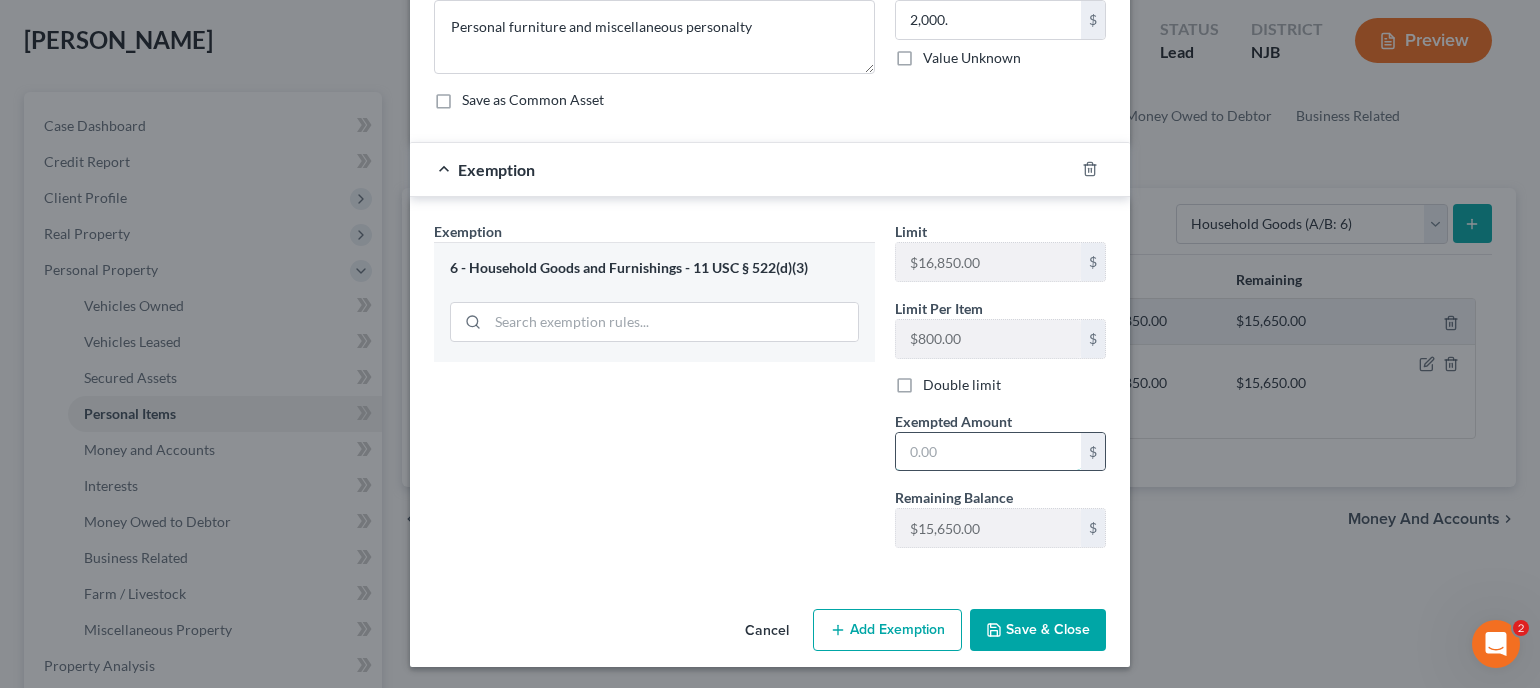 click at bounding box center [988, 452] 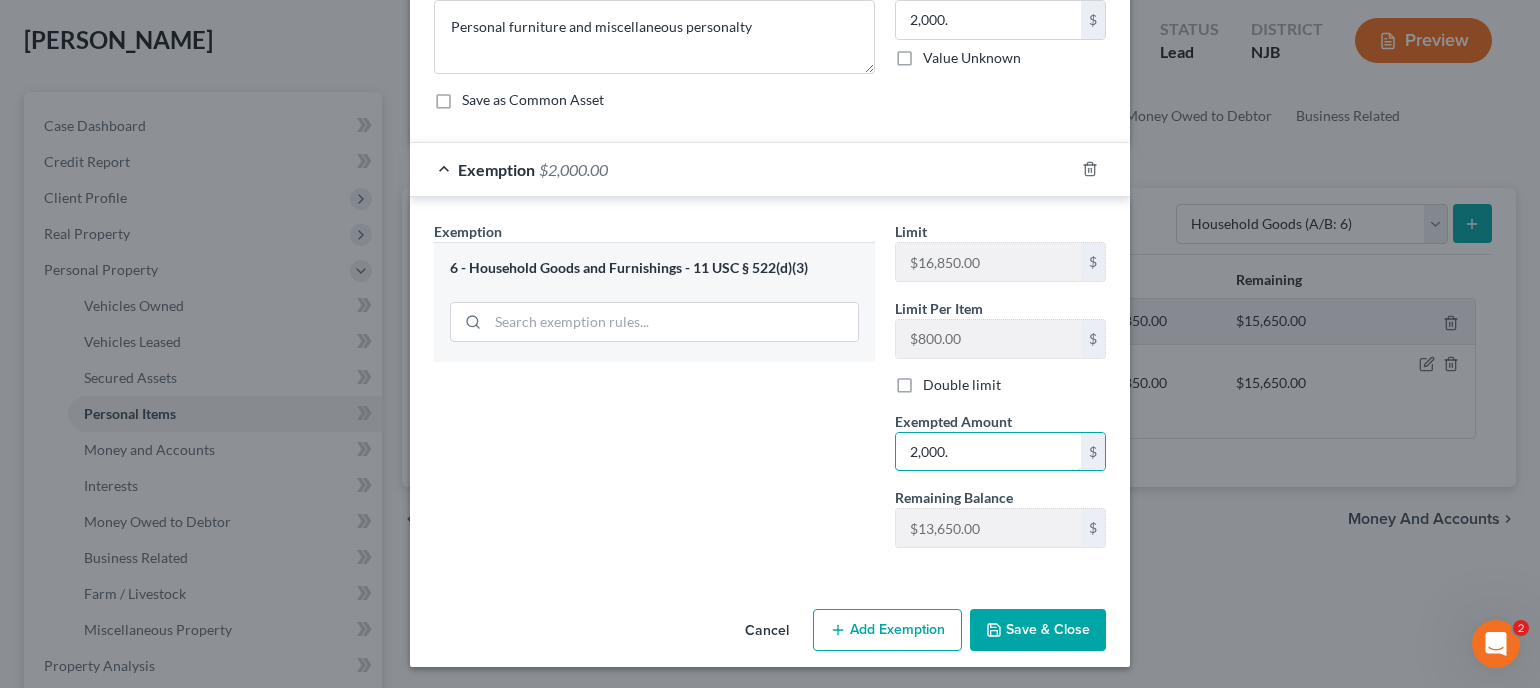 type on "2,000." 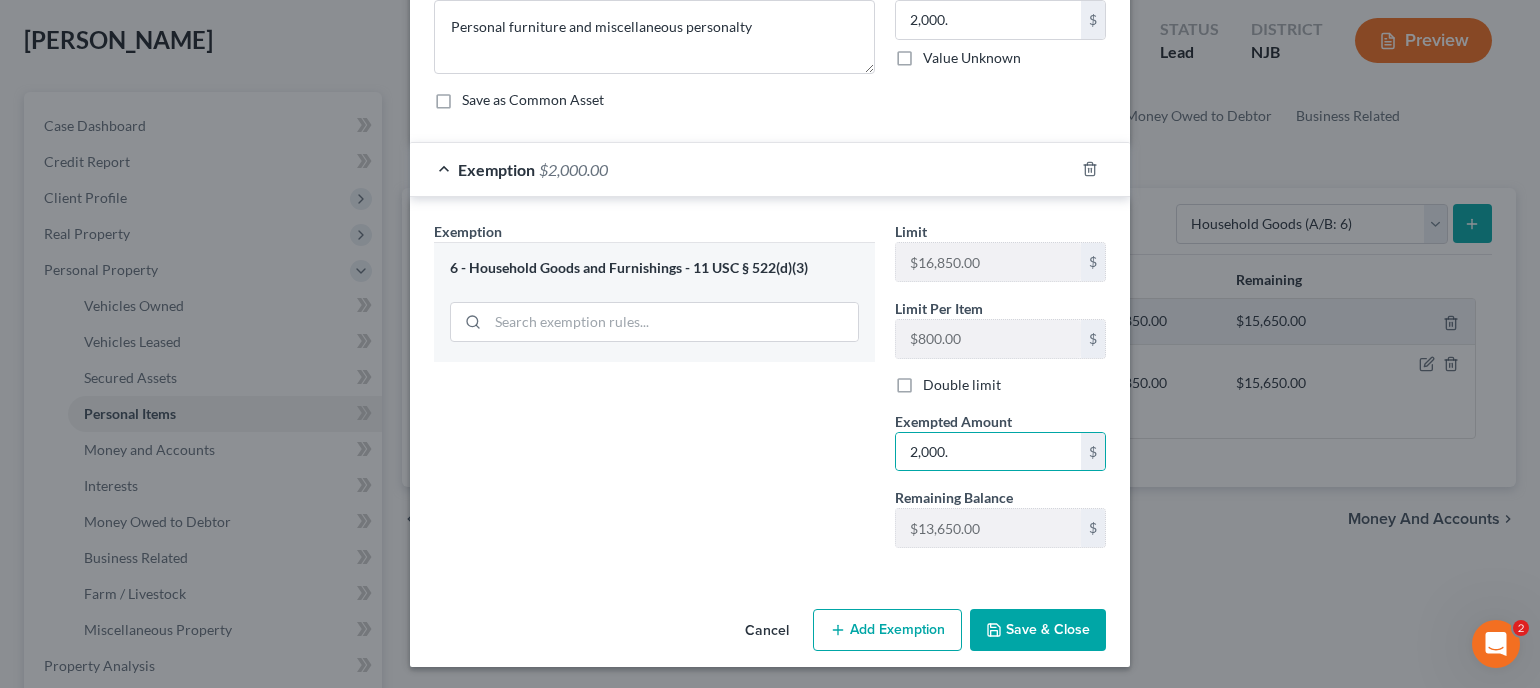 click on "Save & Close" at bounding box center [1038, 630] 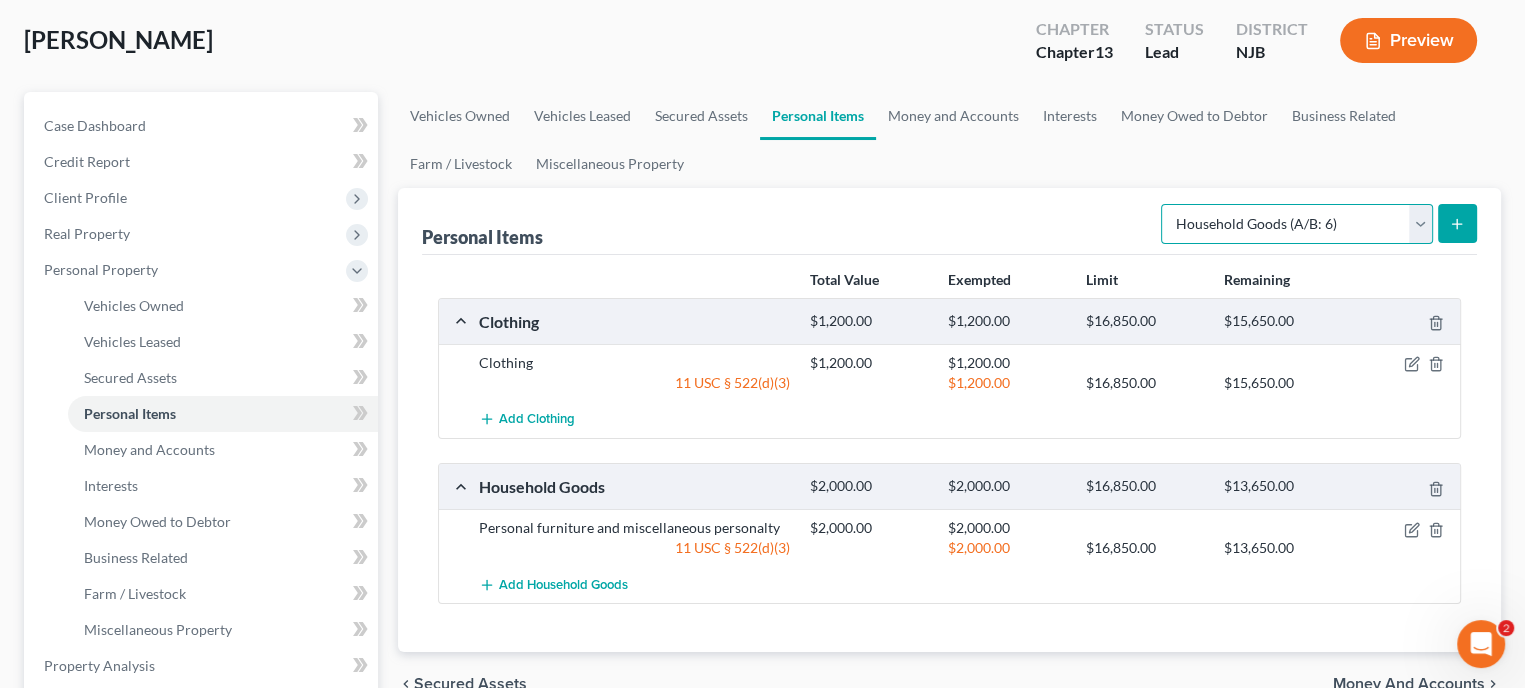 click on "Select Item Type Clothing (A/B: 11) Collectibles Of Value (A/B: 8) Electronics (A/B: 7) Firearms (A/B: 10) Household Goods (A/B: 6) Jewelry (A/B: 12) Other (A/B: 14) Pet(s) (A/B: 13) Sports & Hobby Equipment (A/B: 9)" at bounding box center [1297, 224] 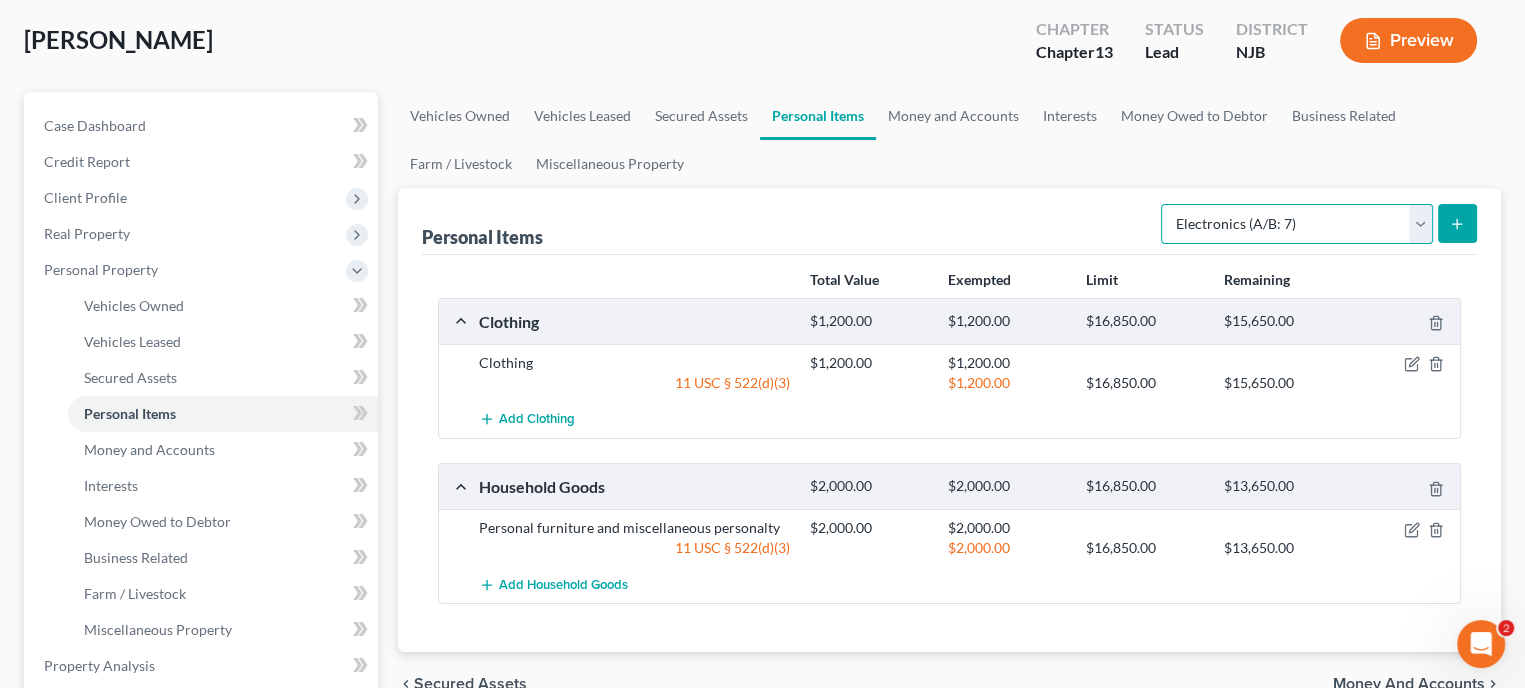 click on "Select Item Type Clothing (A/B: 11) Collectibles Of Value (A/B: 8) Electronics (A/B: 7) Firearms (A/B: 10) Household Goods (A/B: 6) Jewelry (A/B: 12) Other (A/B: 14) Pet(s) (A/B: 13) Sports & Hobby Equipment (A/B: 9)" at bounding box center (1297, 224) 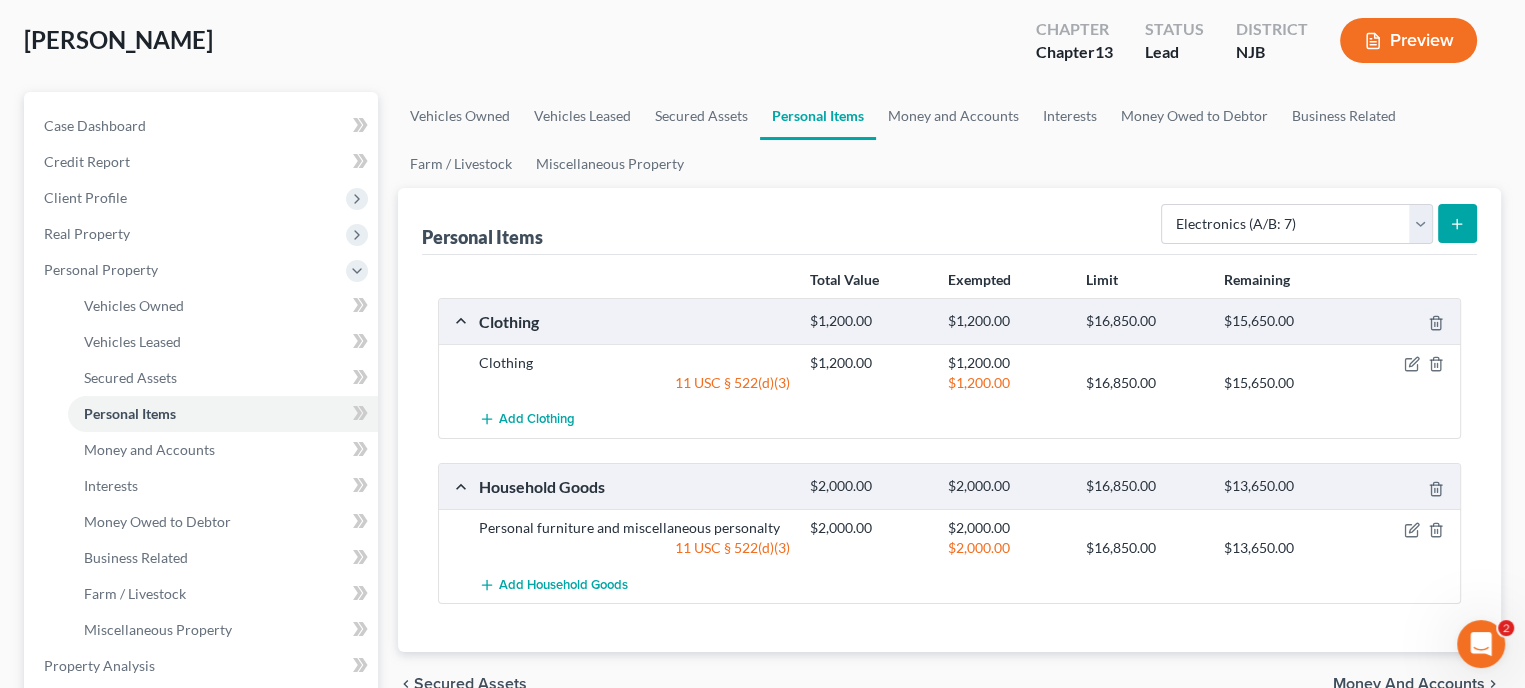 click 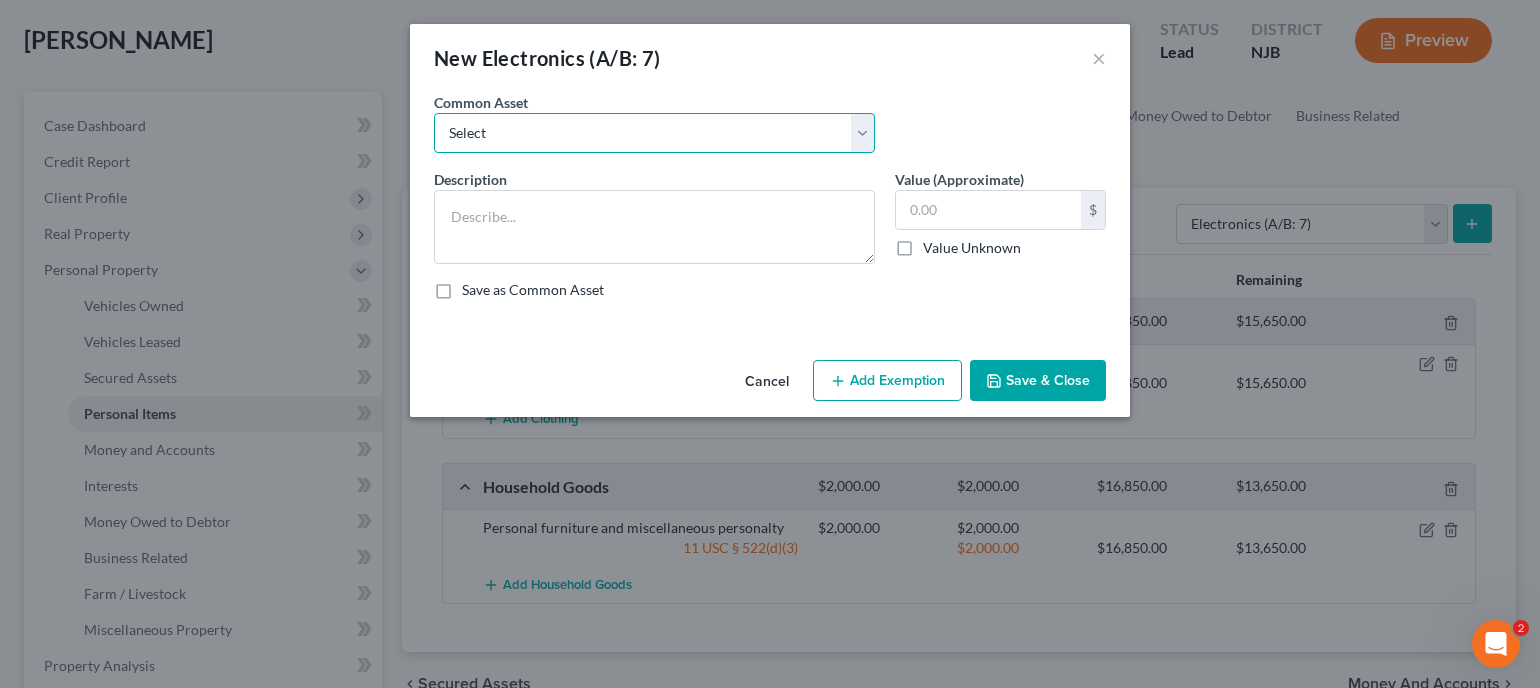 click on "Select TV Electronics television, computer, phone" at bounding box center (654, 133) 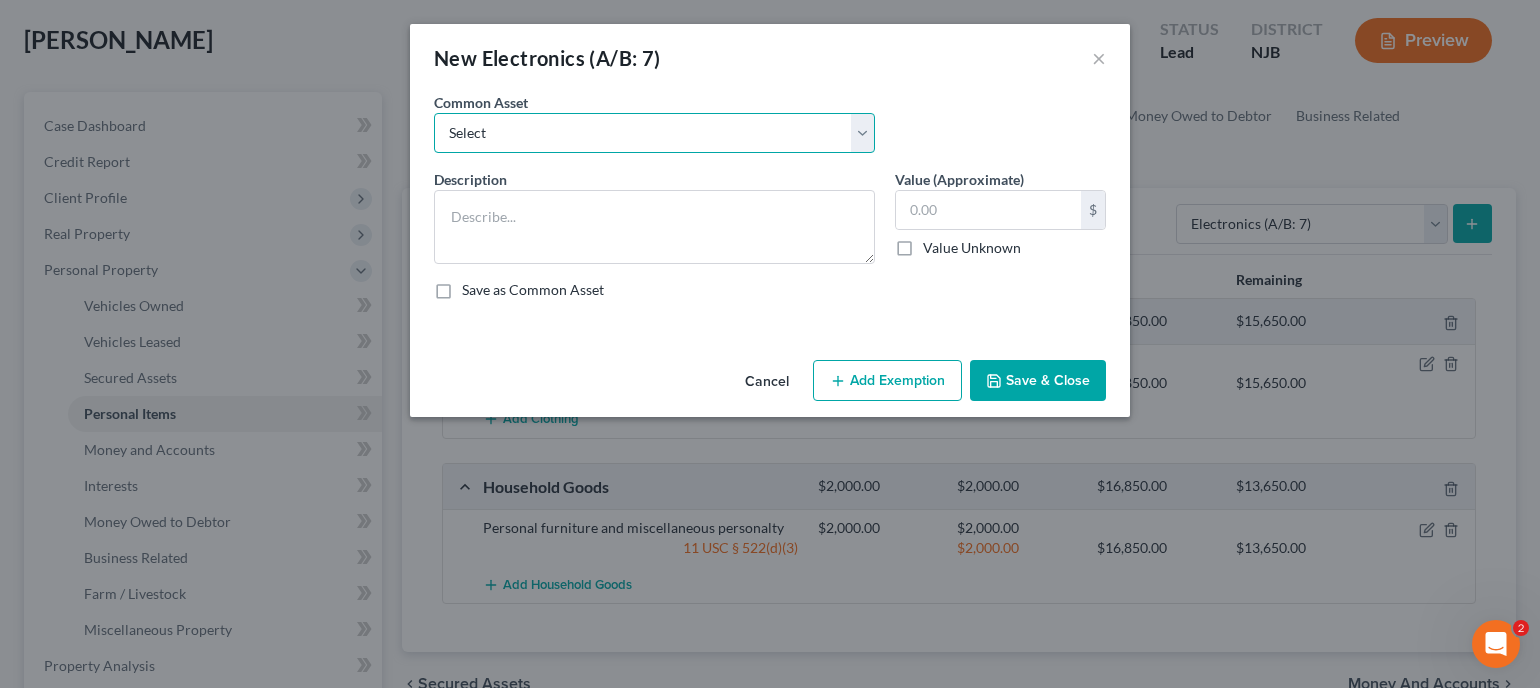 select on "1" 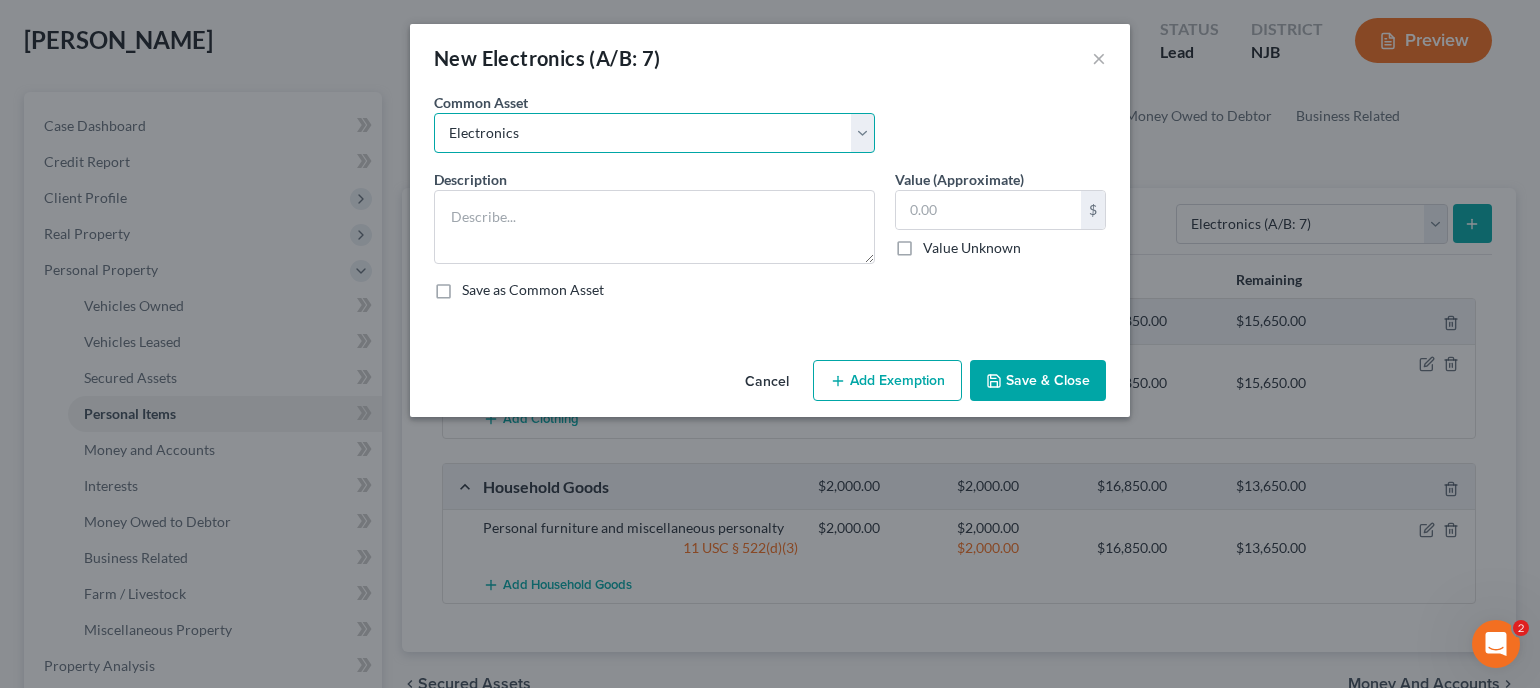 click on "Select TV Electronics television, computer, phone" at bounding box center (654, 133) 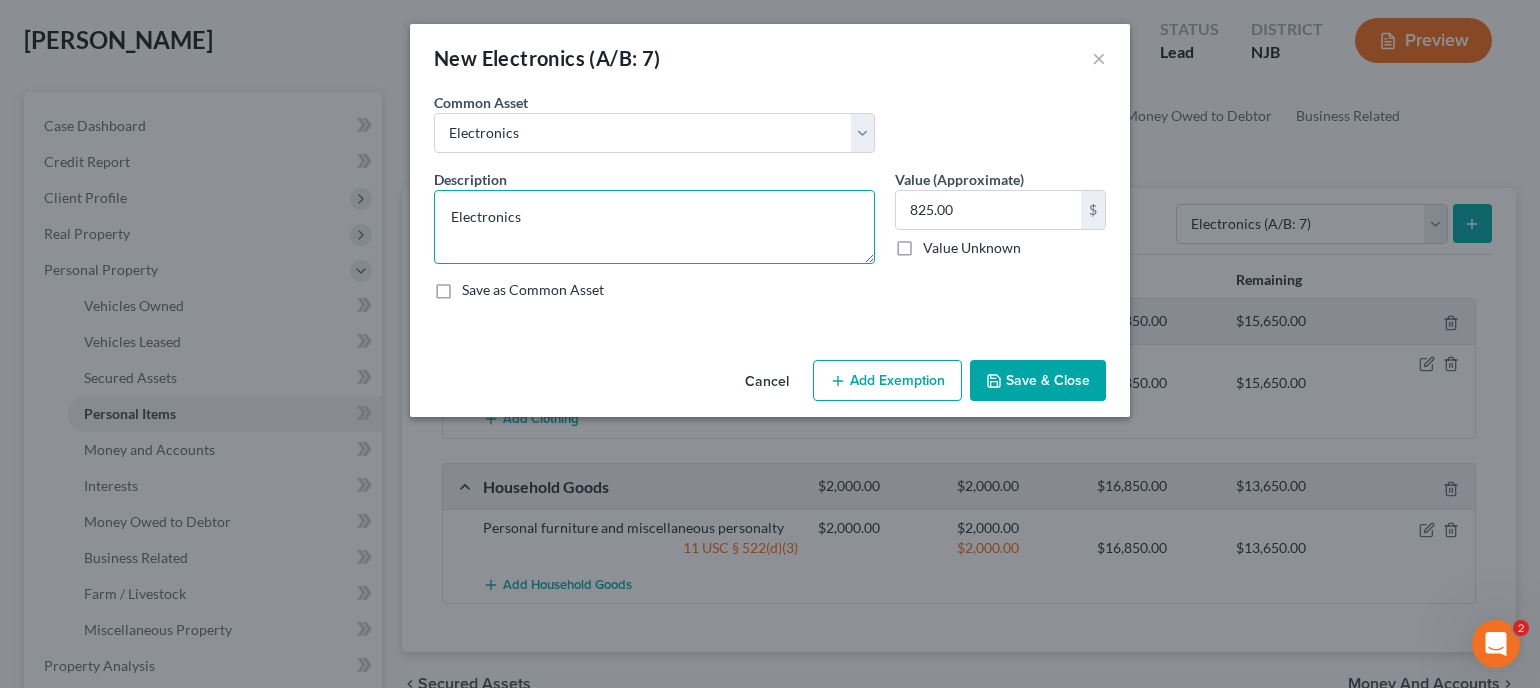 click on "Electronics" at bounding box center (654, 227) 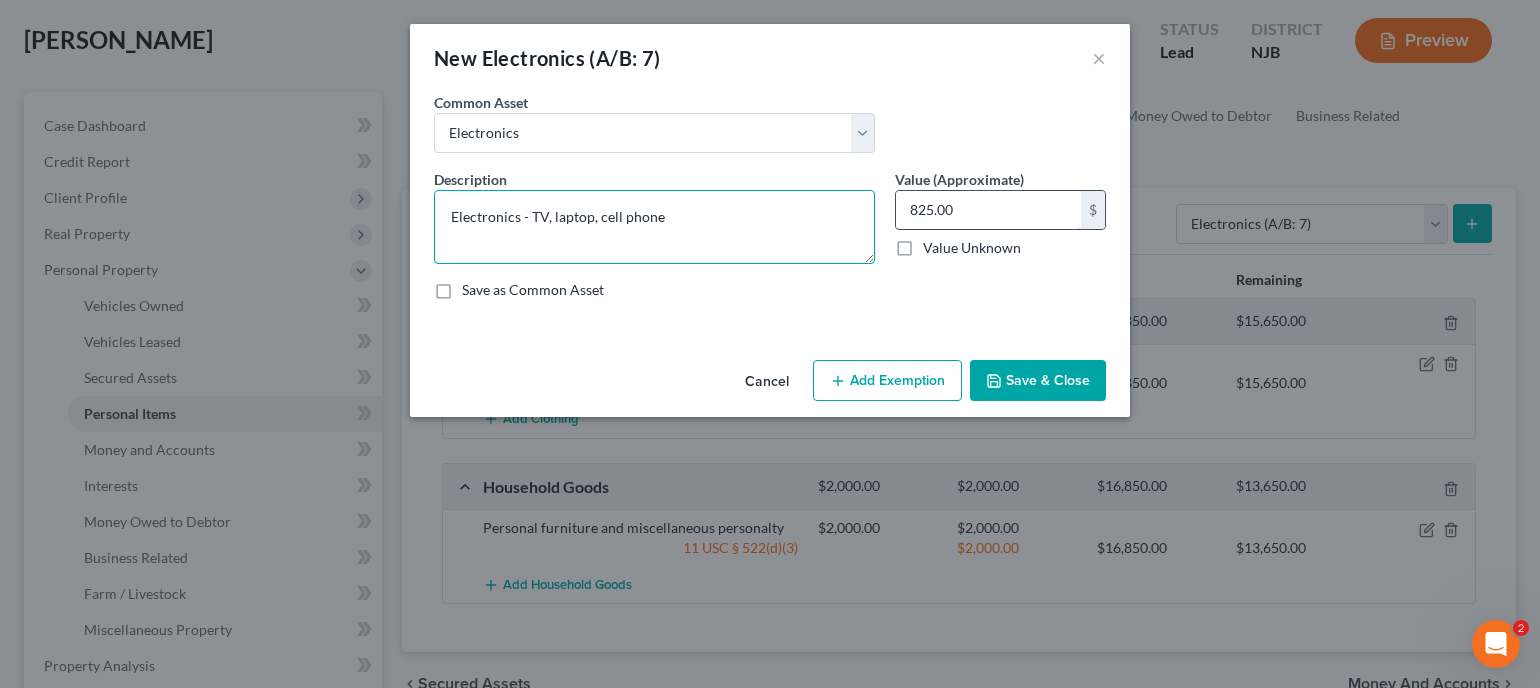 type on "Electronics - TV, laptop, cell phone" 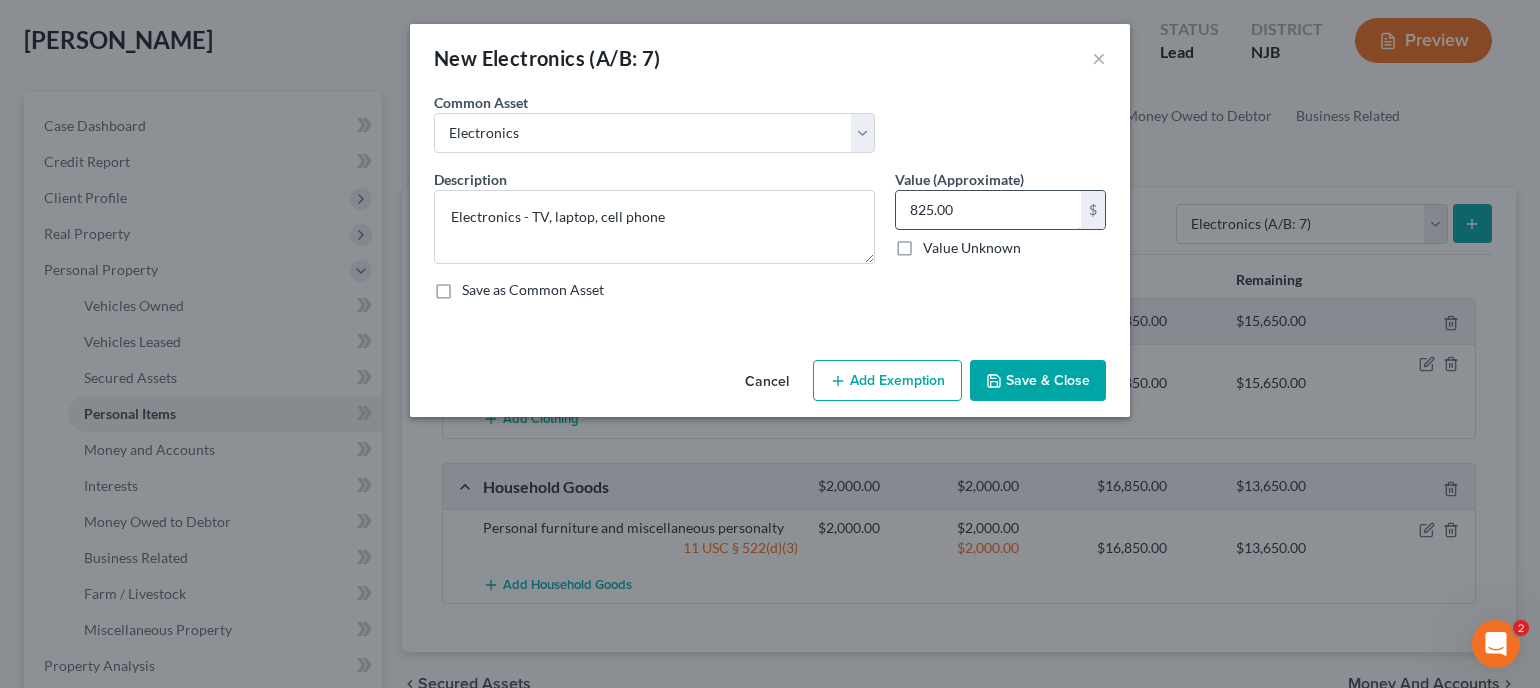 type 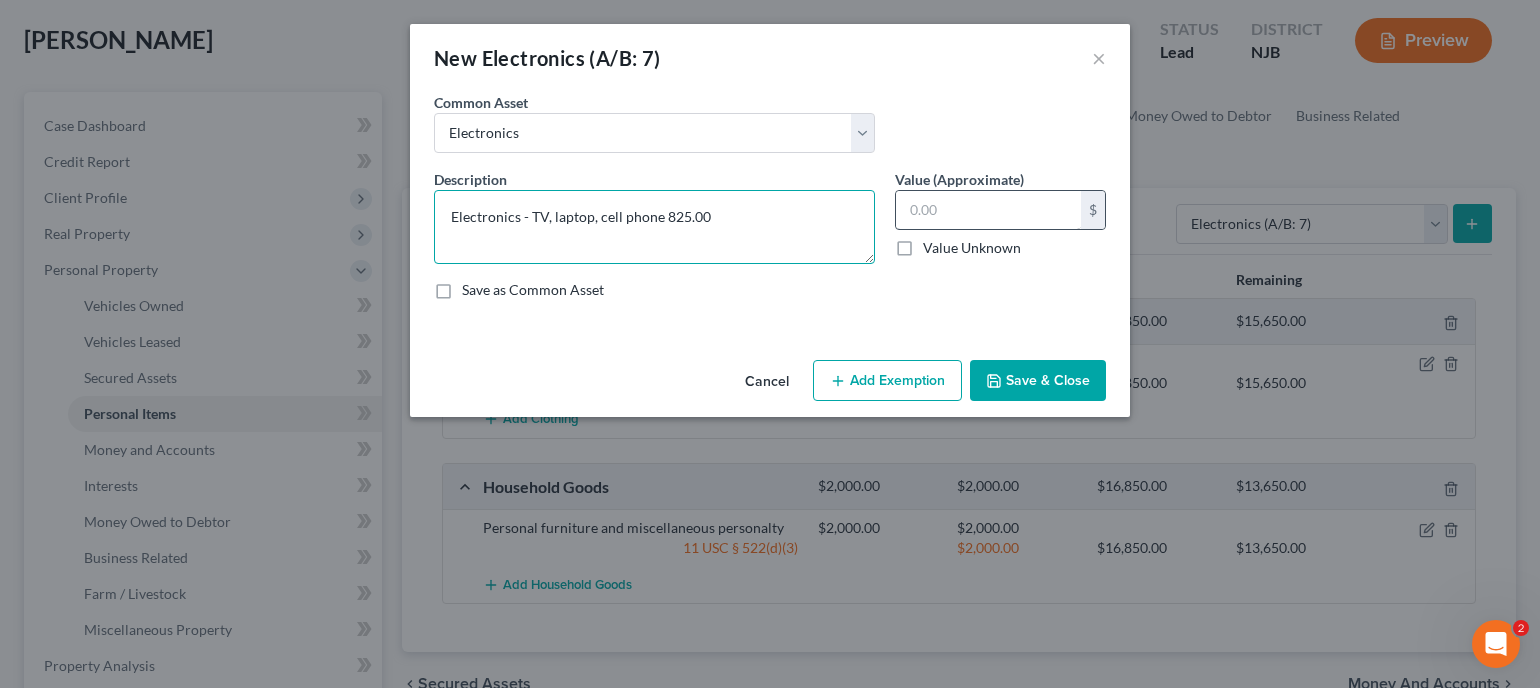 type on "Electronics - TV, laptop, cell phone" 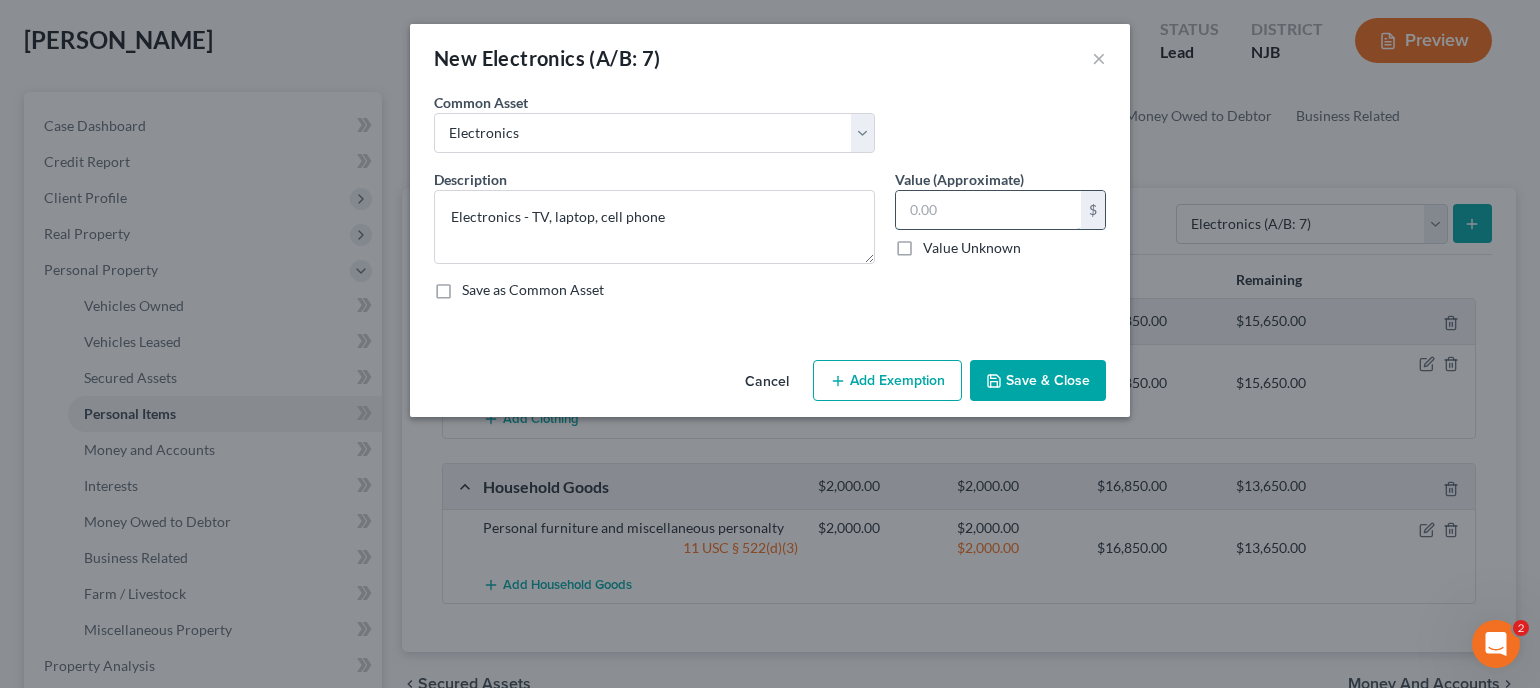 click at bounding box center [988, 210] 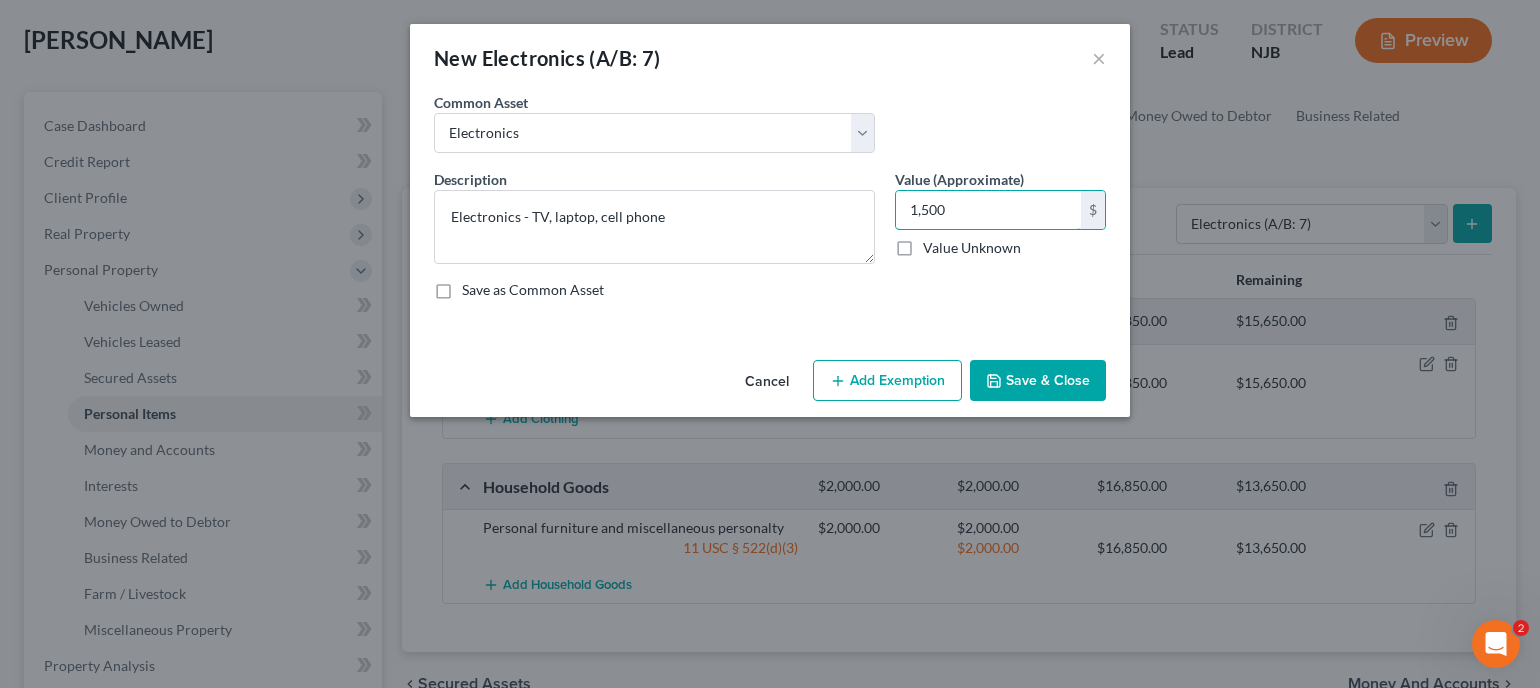 type on "1,500" 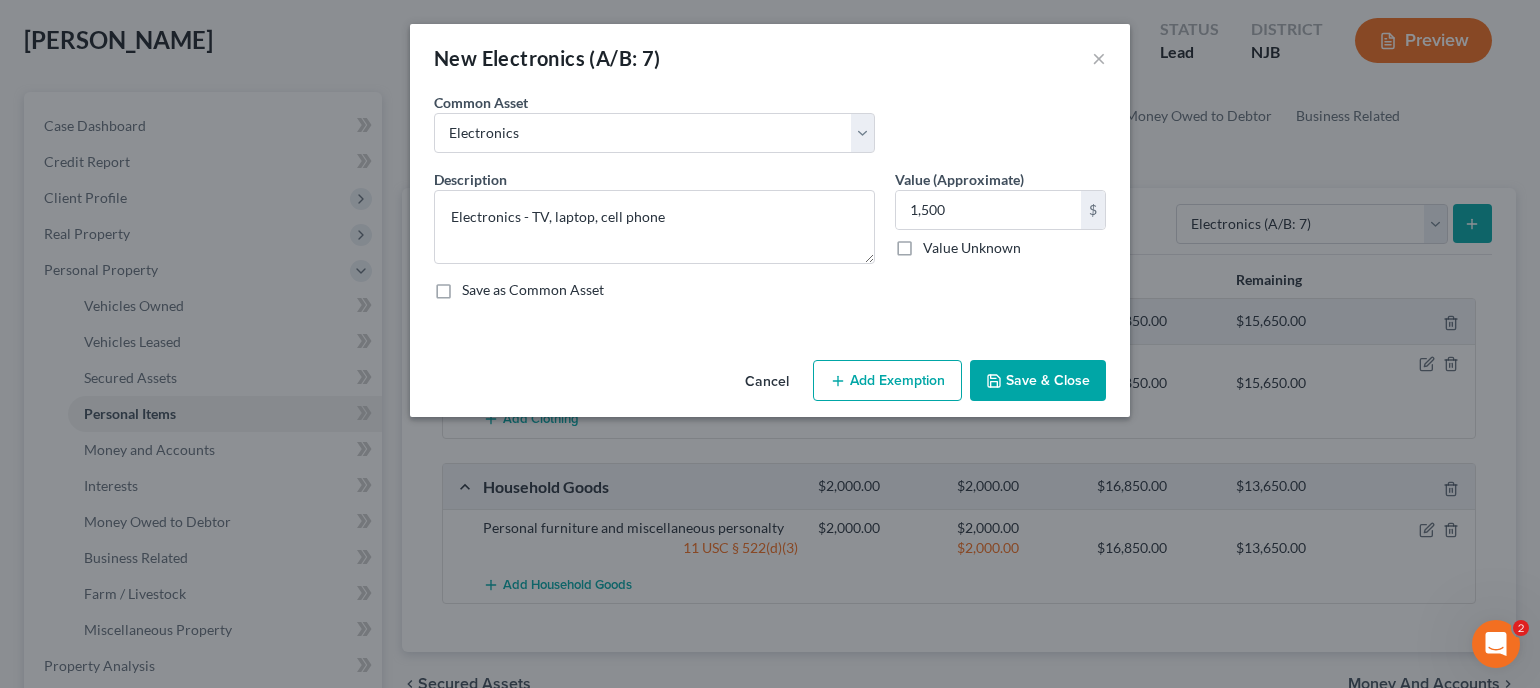 click on "Add Exemption" at bounding box center (887, 381) 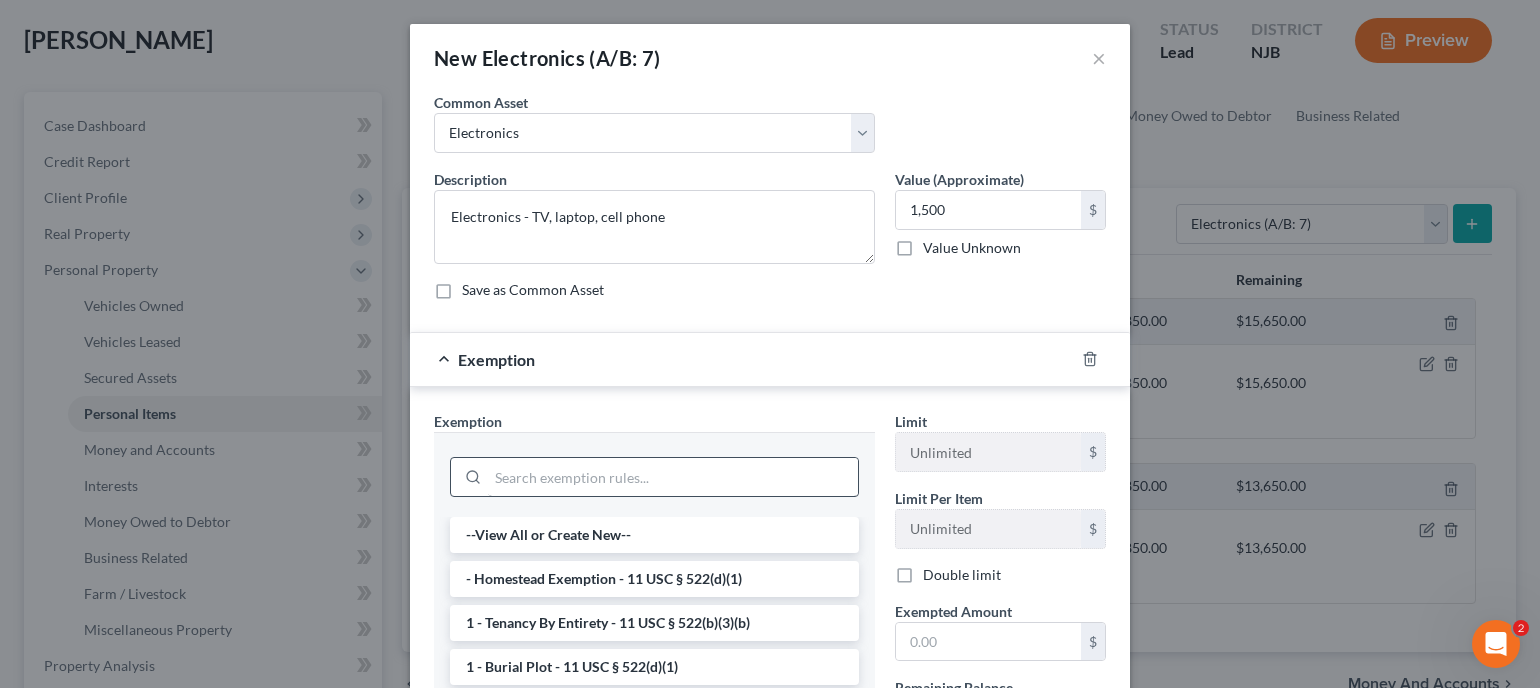 scroll, scrollTop: 200, scrollLeft: 0, axis: vertical 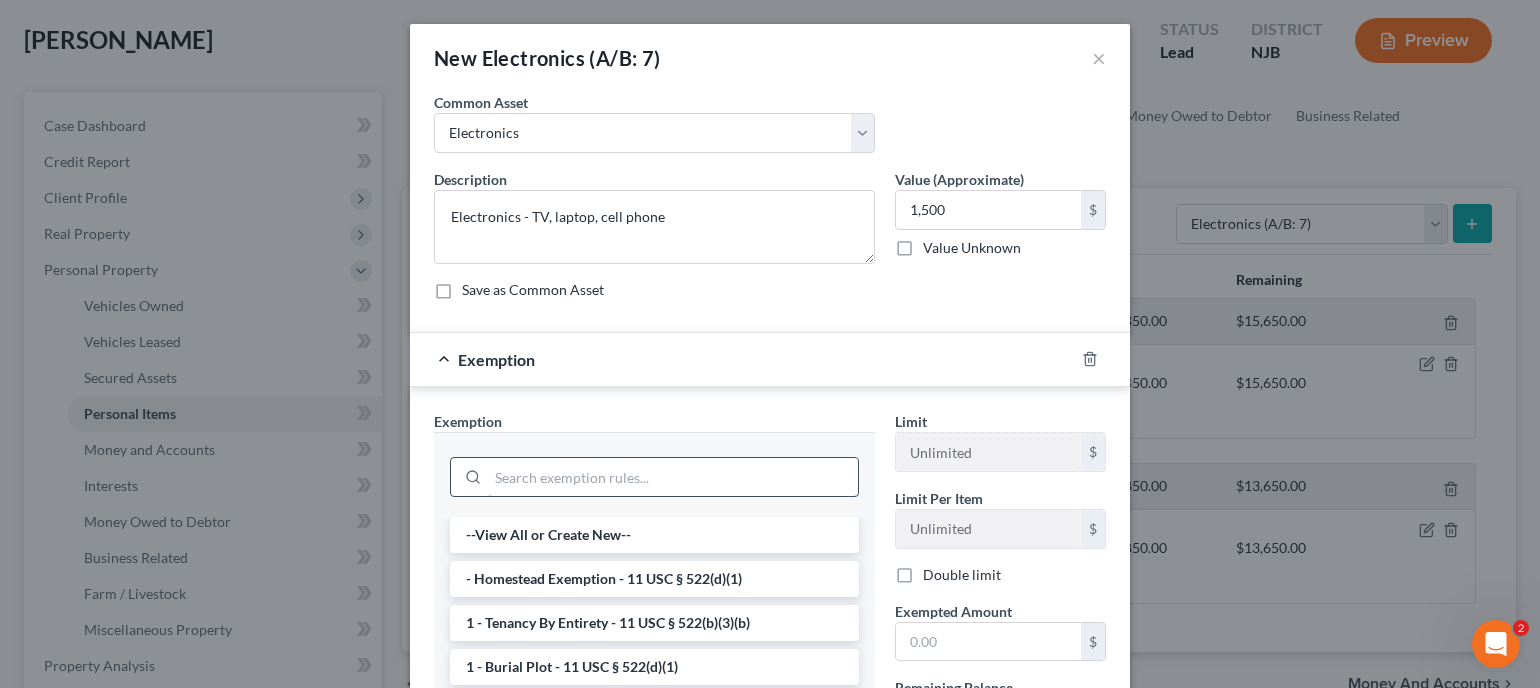 click at bounding box center (673, 477) 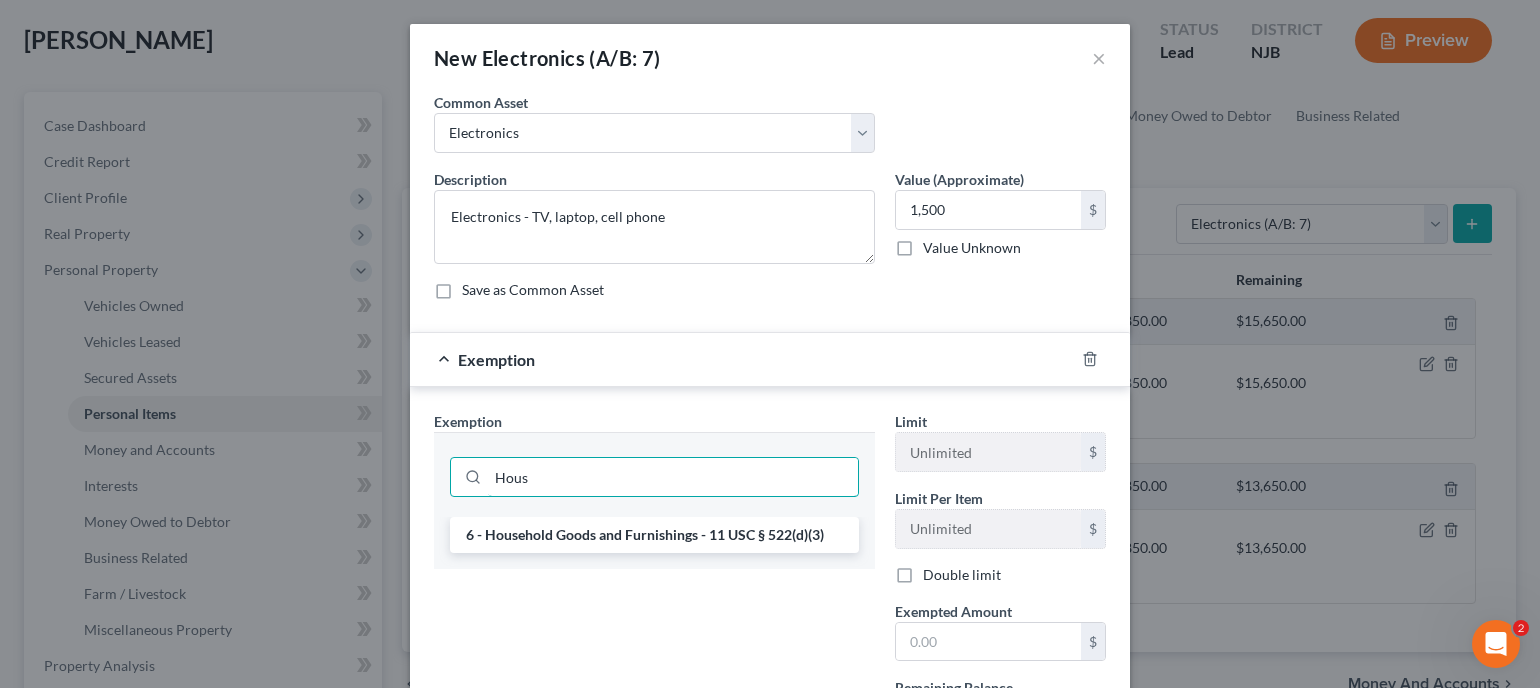scroll, scrollTop: 100, scrollLeft: 0, axis: vertical 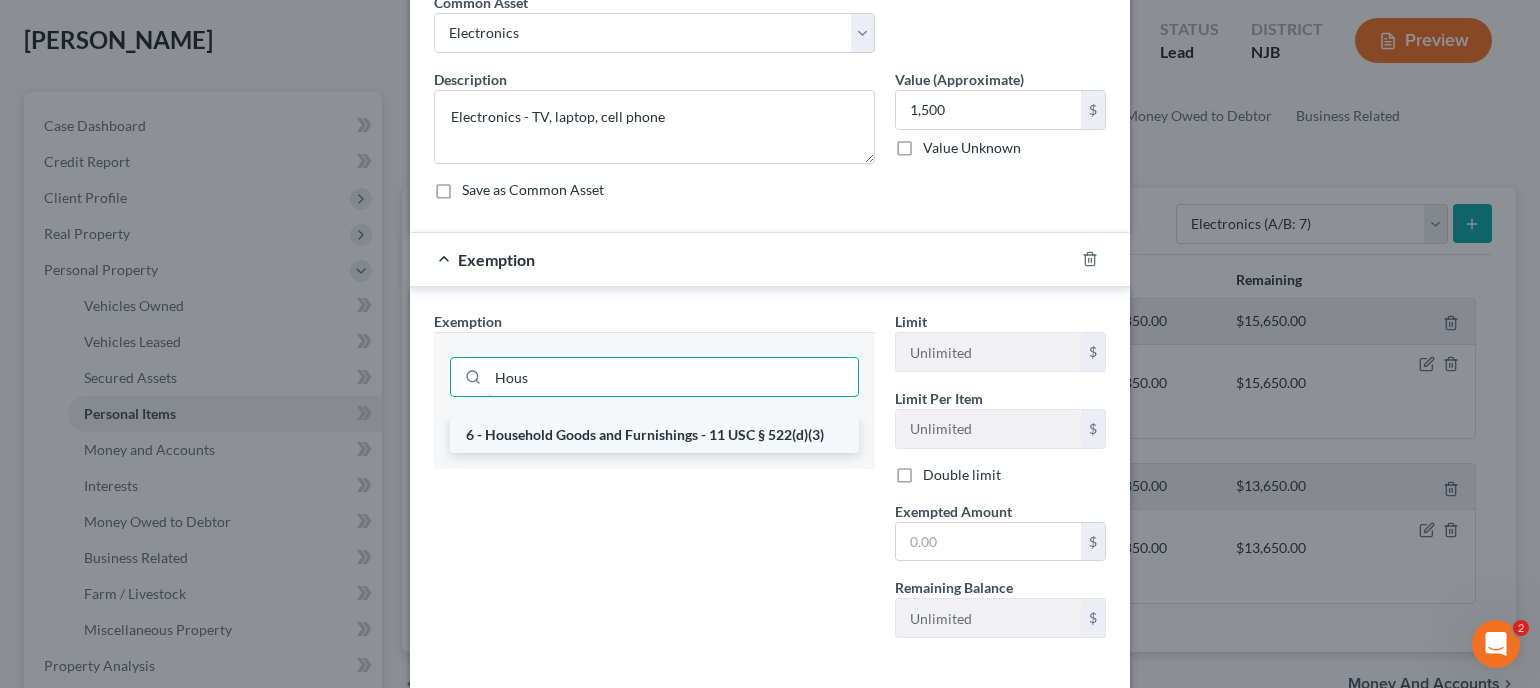 type on "Hous" 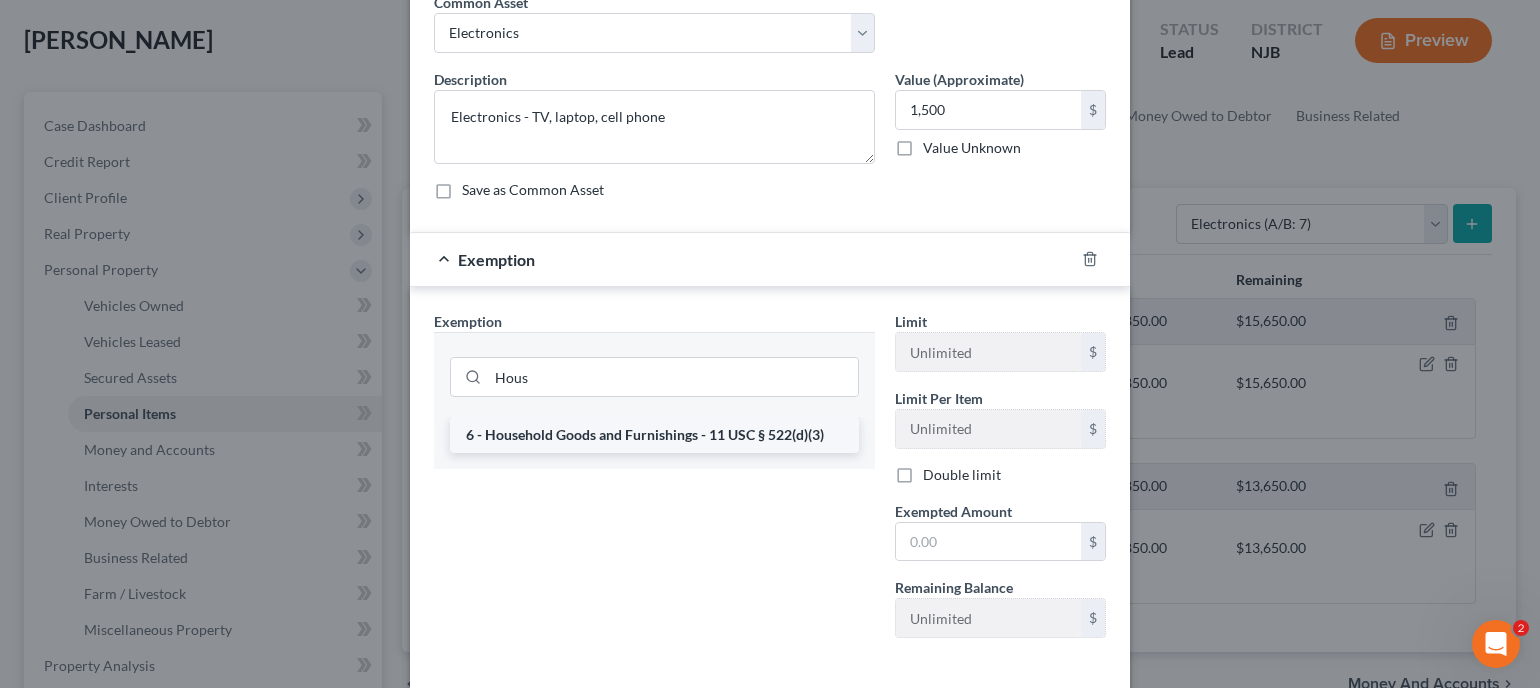 click on "6 - Household Goods and Furnishings - 11 USC § 522(d)(3)" at bounding box center [654, 435] 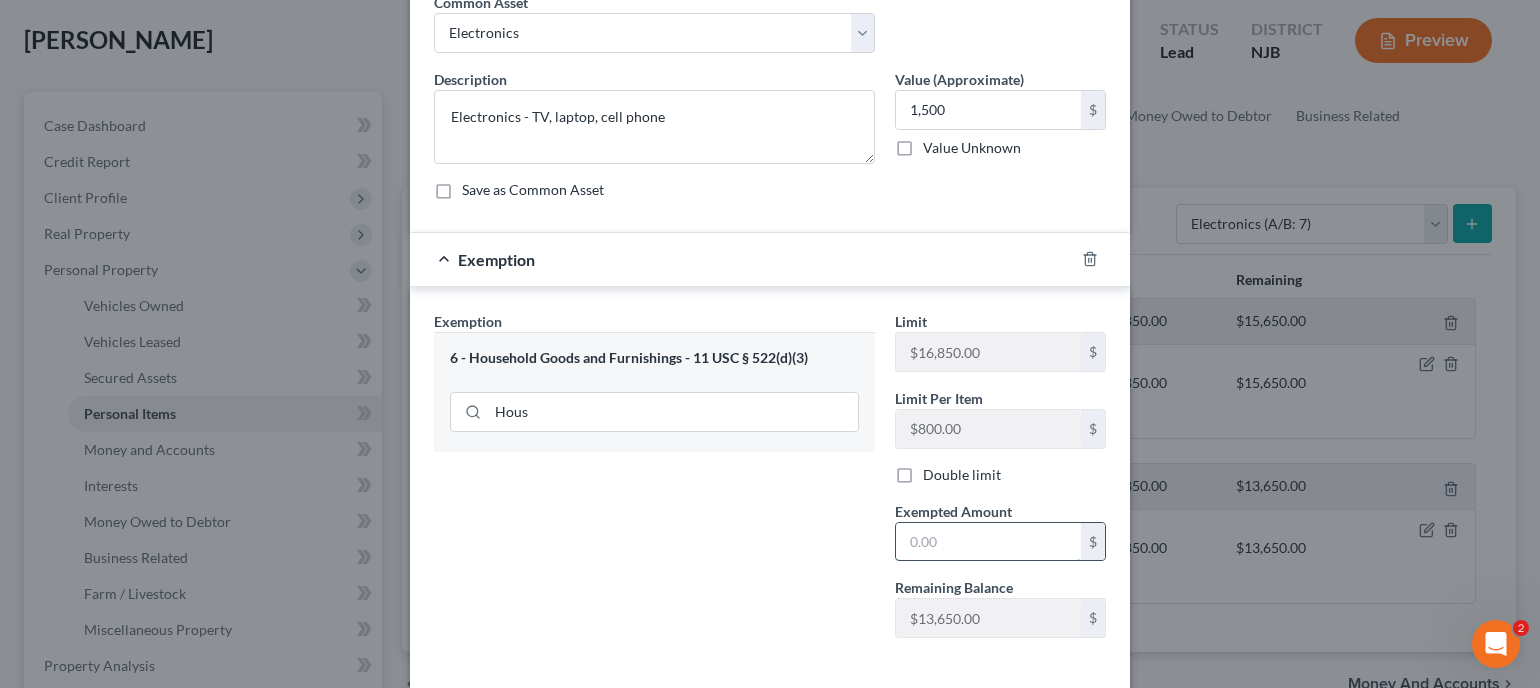 click at bounding box center [988, 542] 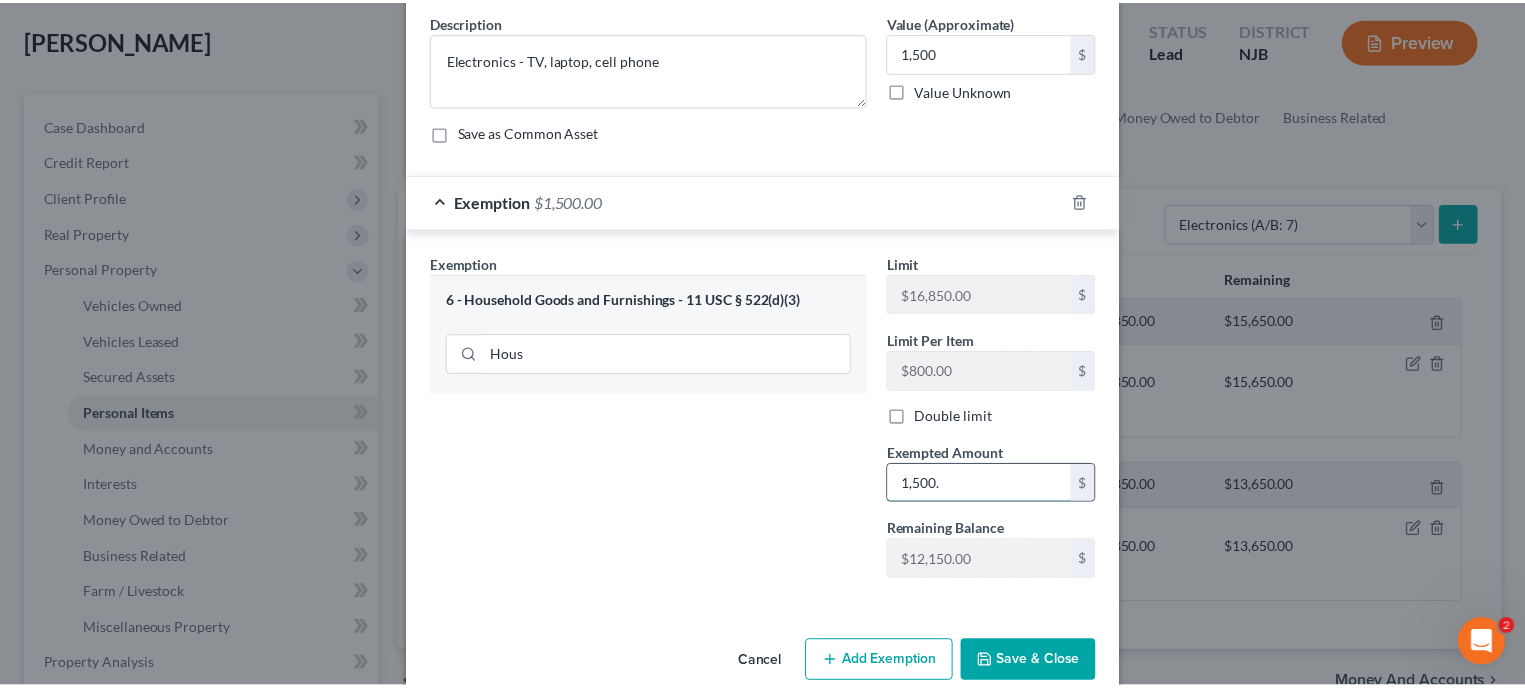 scroll, scrollTop: 190, scrollLeft: 0, axis: vertical 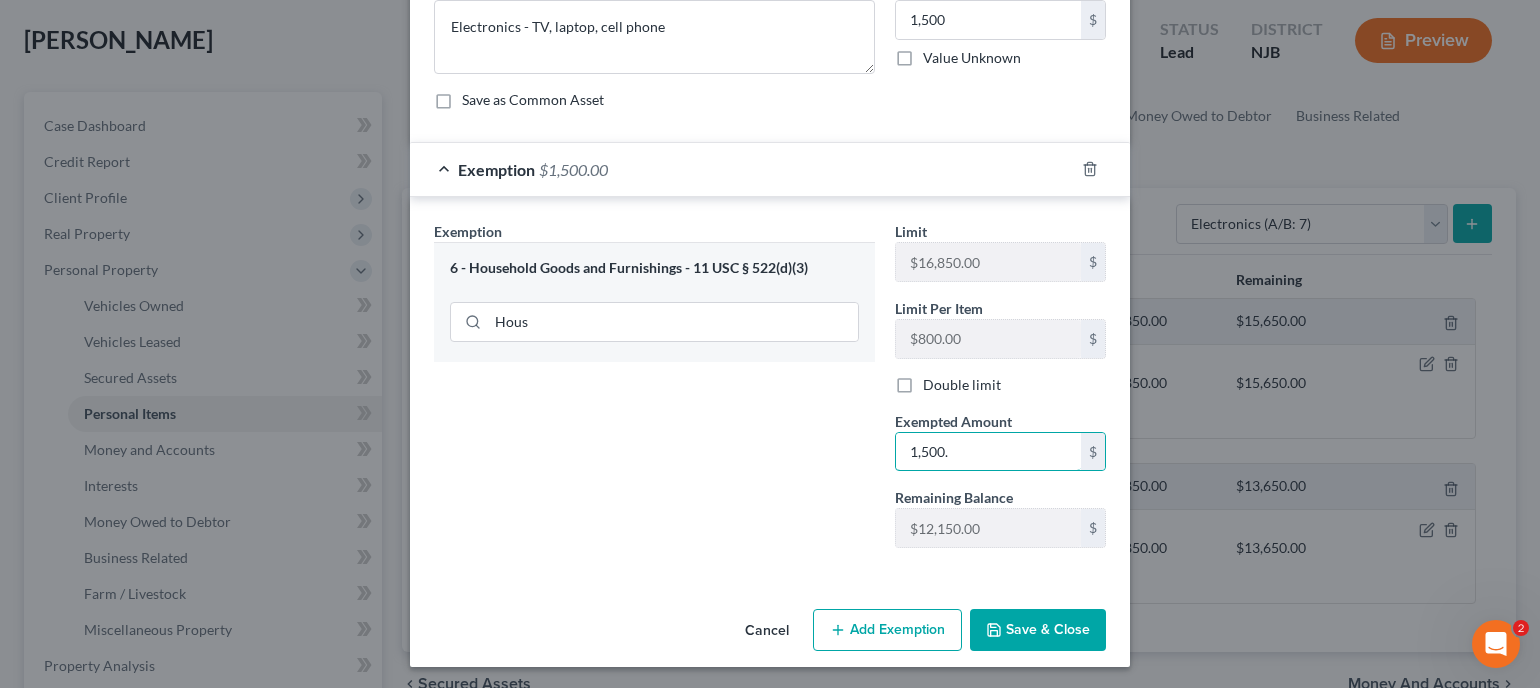 type on "1,500." 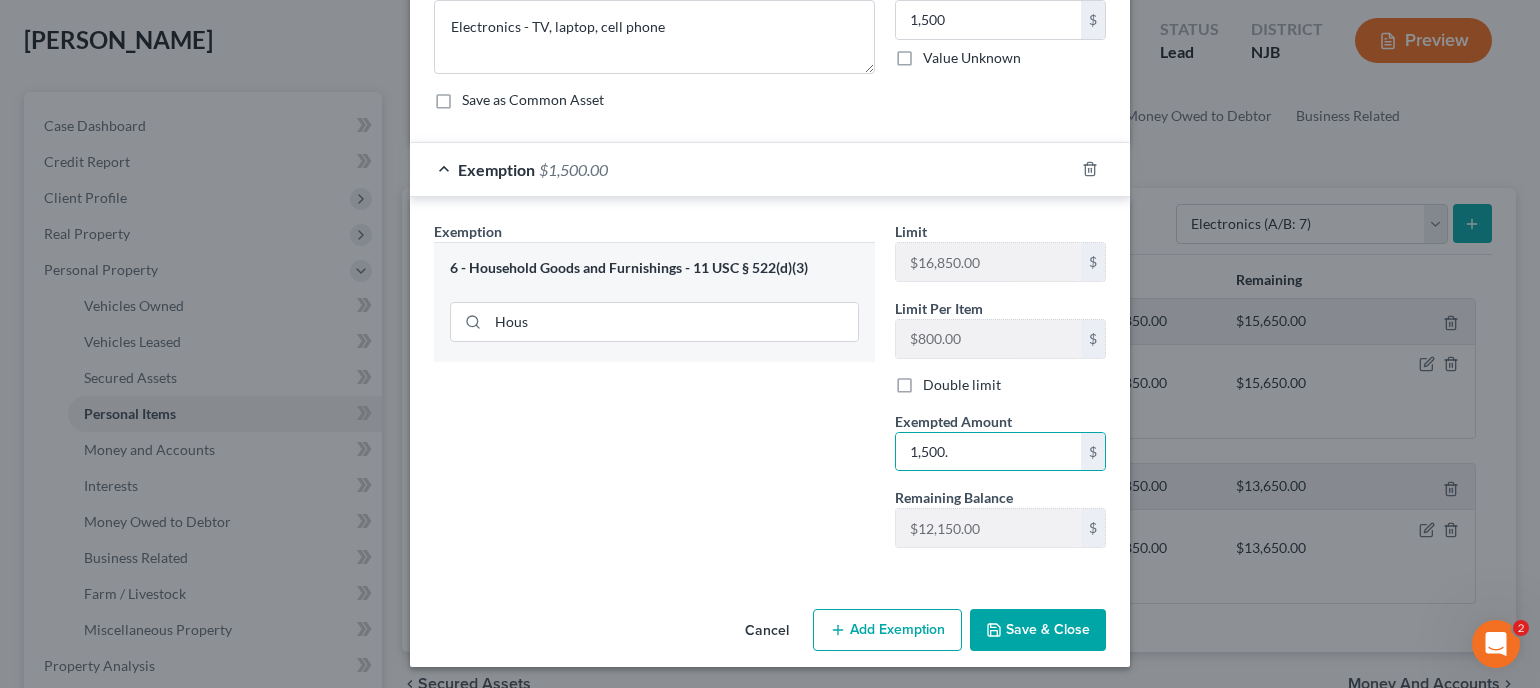 click on "Save & Close" at bounding box center (1038, 630) 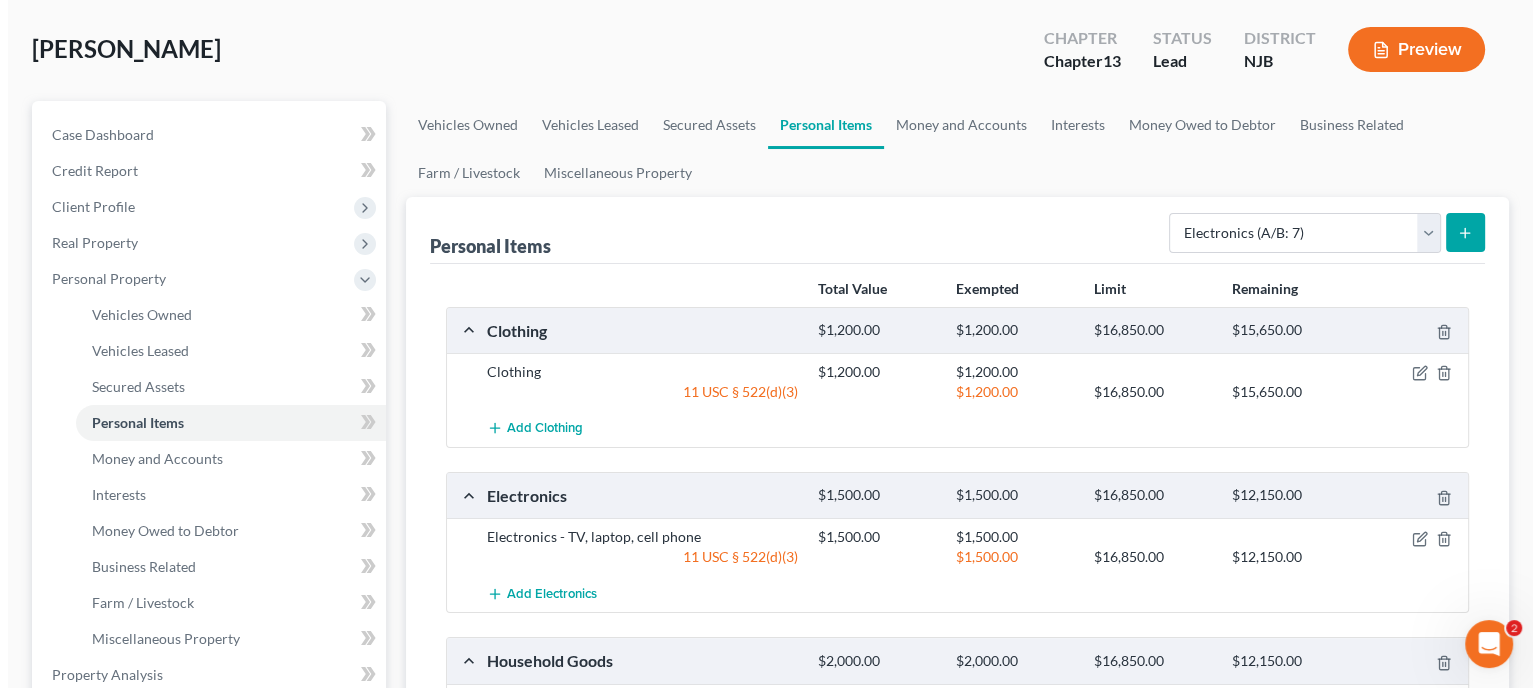 scroll, scrollTop: 200, scrollLeft: 0, axis: vertical 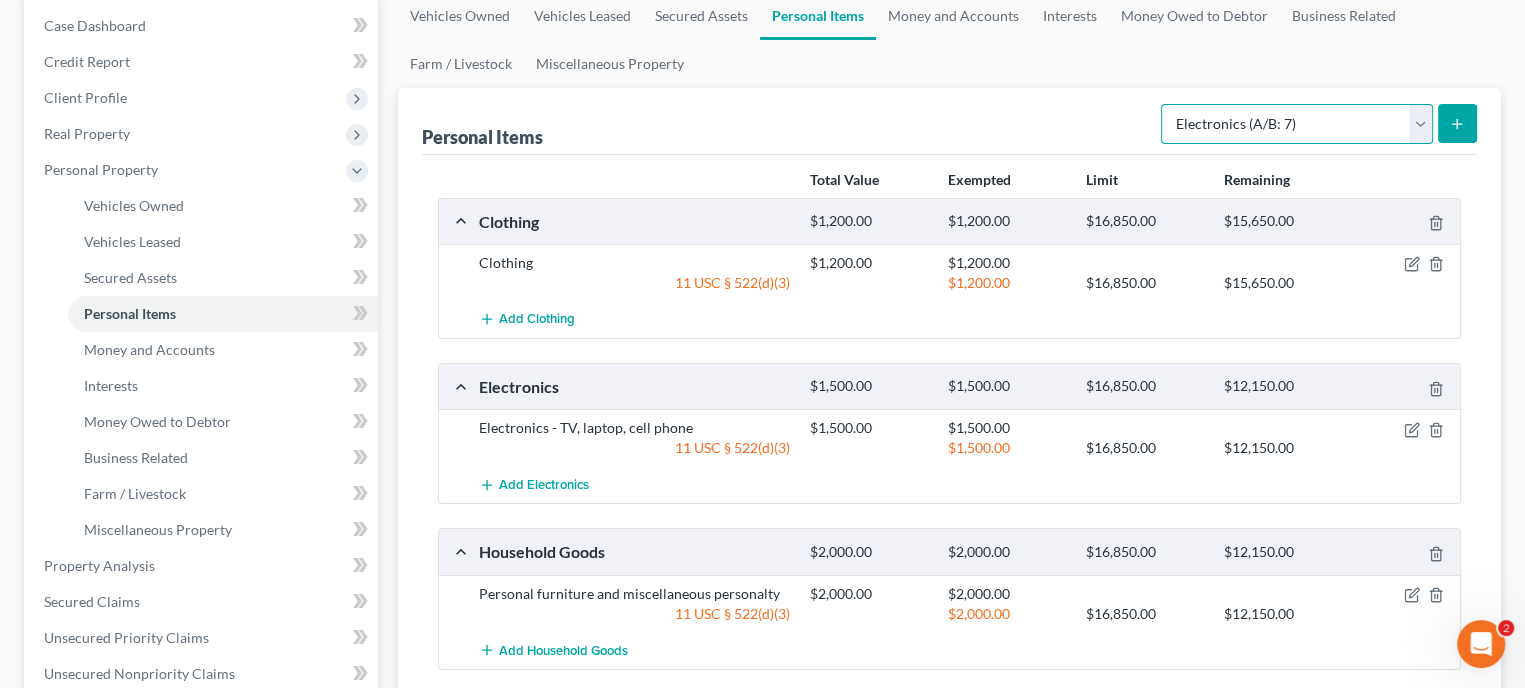 click on "Select Item Type Clothing (A/B: 11) Collectibles Of Value (A/B: 8) Electronics (A/B: 7) Firearms (A/B: 10) Household Goods (A/B: 6) Jewelry (A/B: 12) Other (A/B: 14) Pet(s) (A/B: 13) Sports & Hobby Equipment (A/B: 9)" at bounding box center (1297, 124) 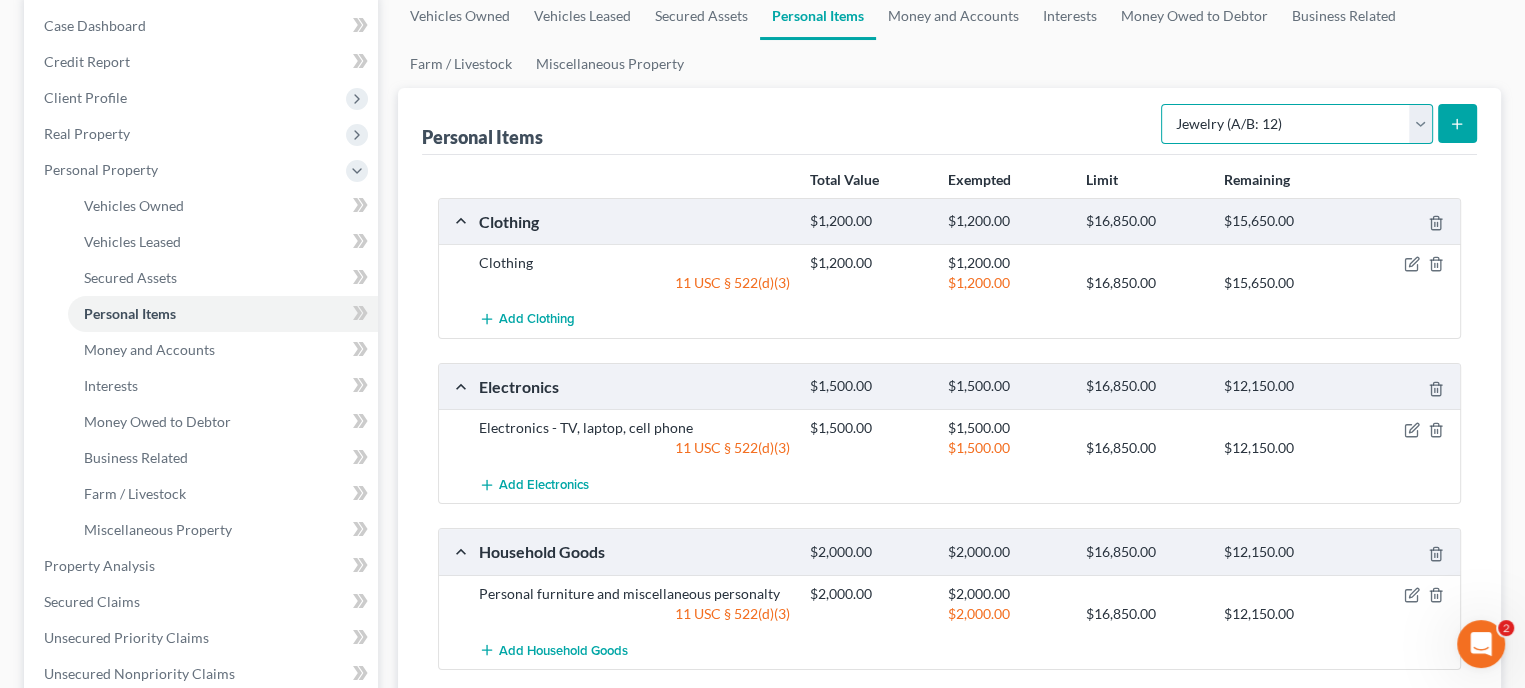 click on "Select Item Type Clothing (A/B: 11) Collectibles Of Value (A/B: 8) Electronics (A/B: 7) Firearms (A/B: 10) Household Goods (A/B: 6) Jewelry (A/B: 12) Other (A/B: 14) Pet(s) (A/B: 13) Sports & Hobby Equipment (A/B: 9)" at bounding box center (1297, 124) 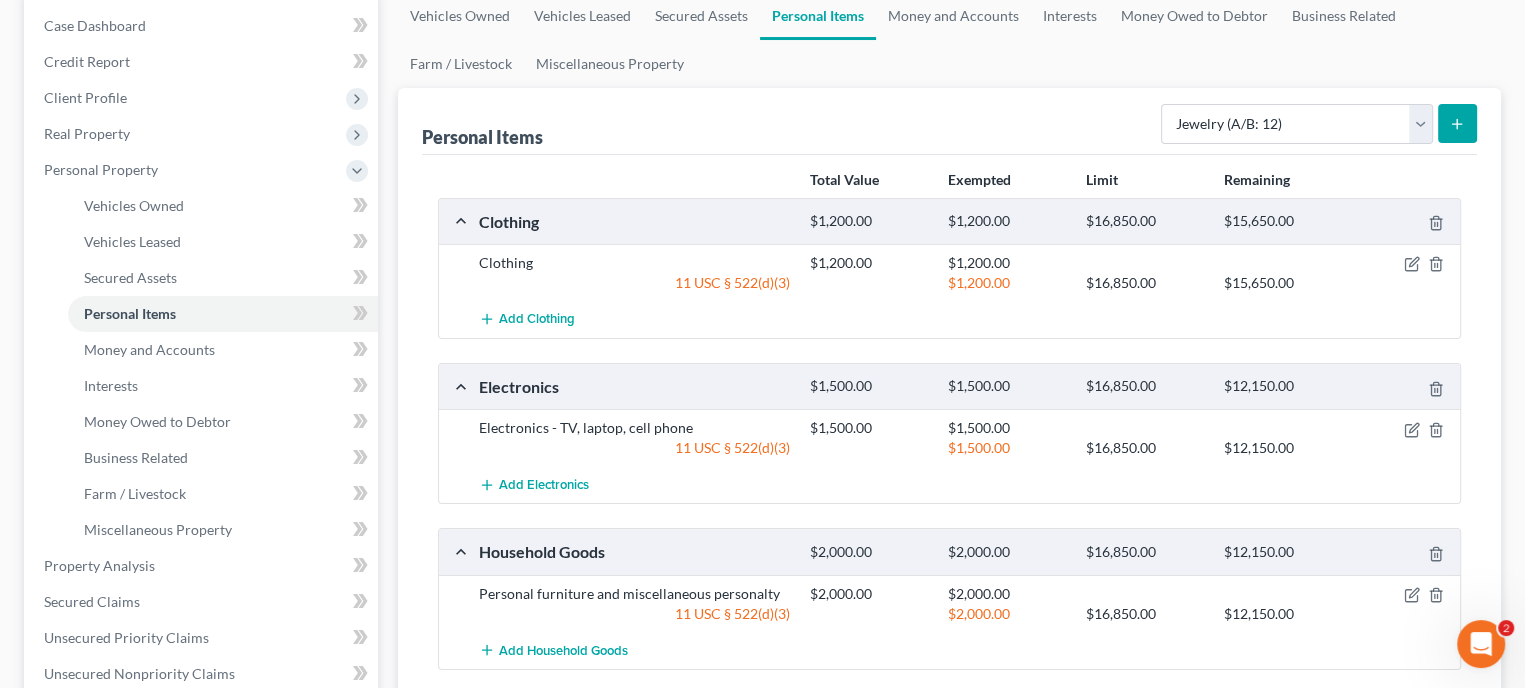 click 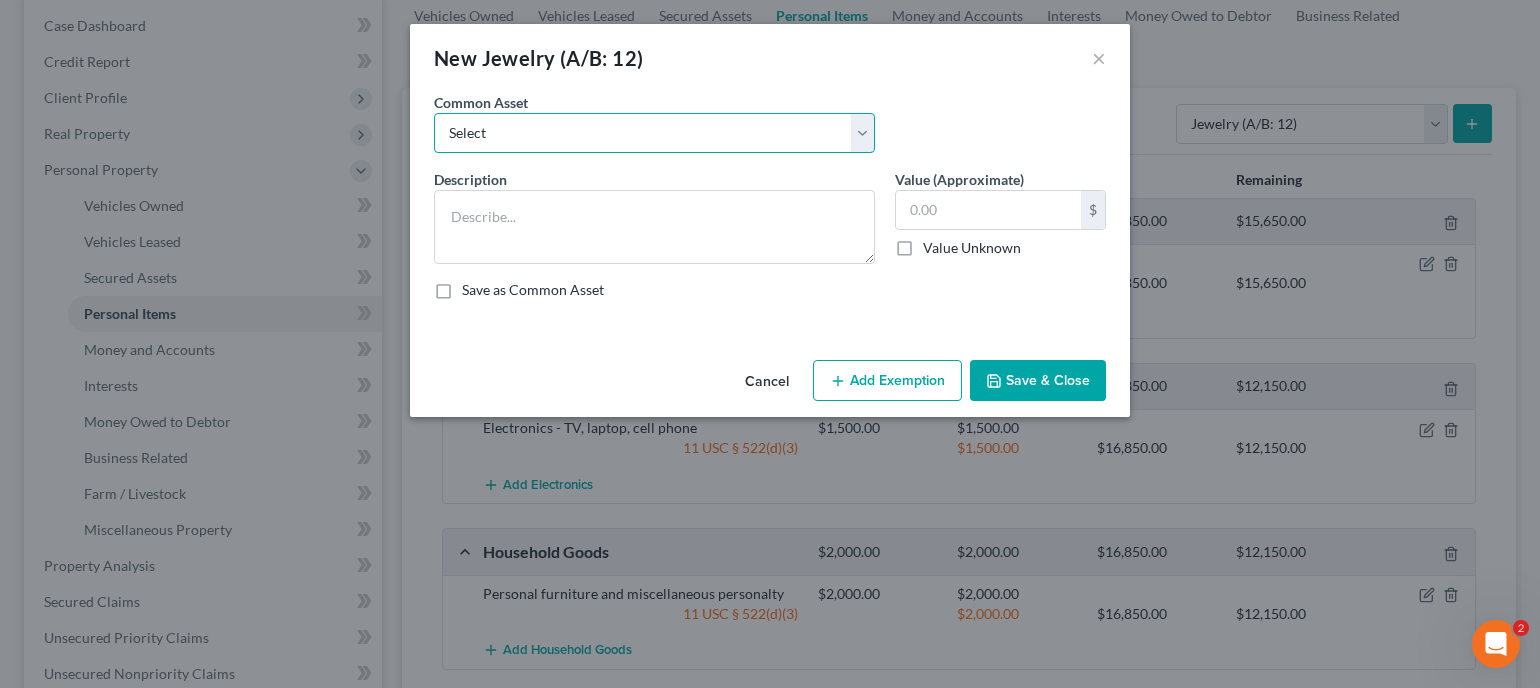 drag, startPoint x: 591, startPoint y: 137, endPoint x: 598, endPoint y: 147, distance: 12.206555 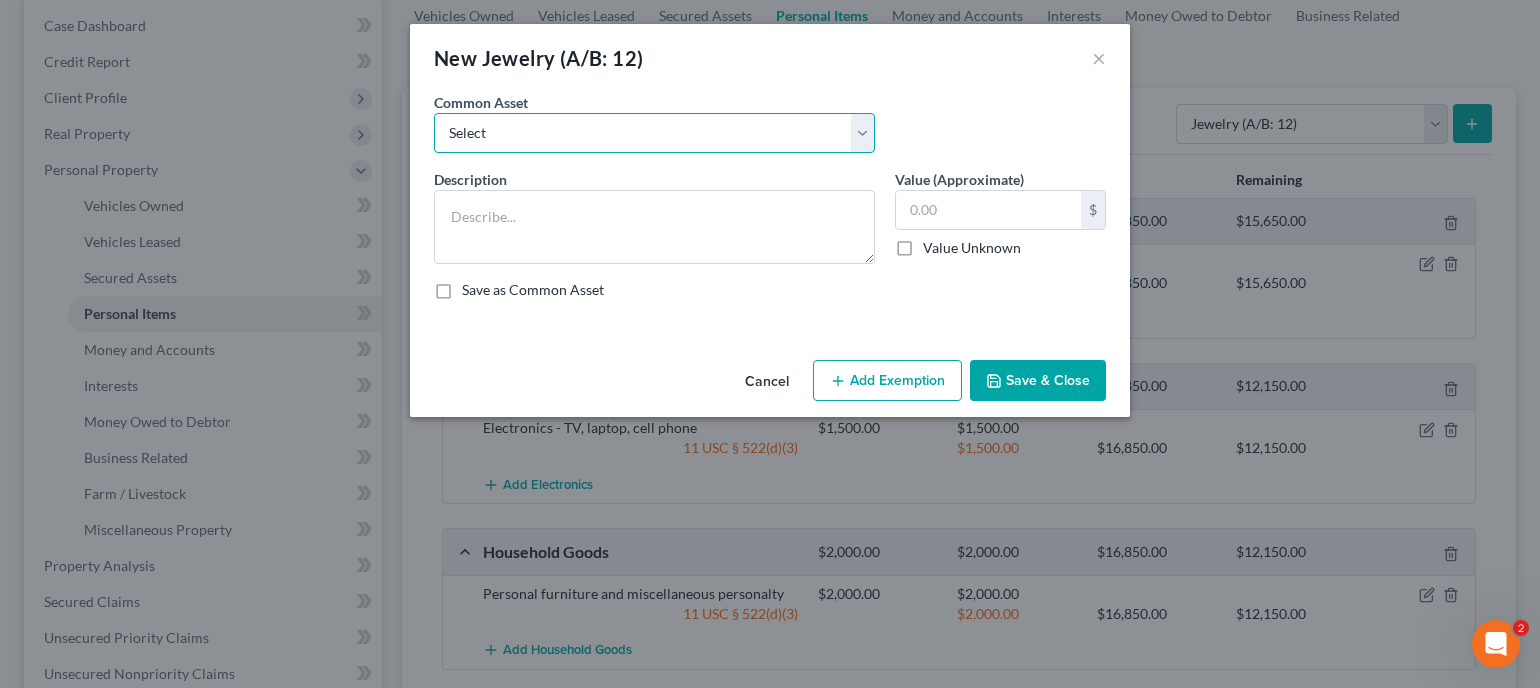 select on "3" 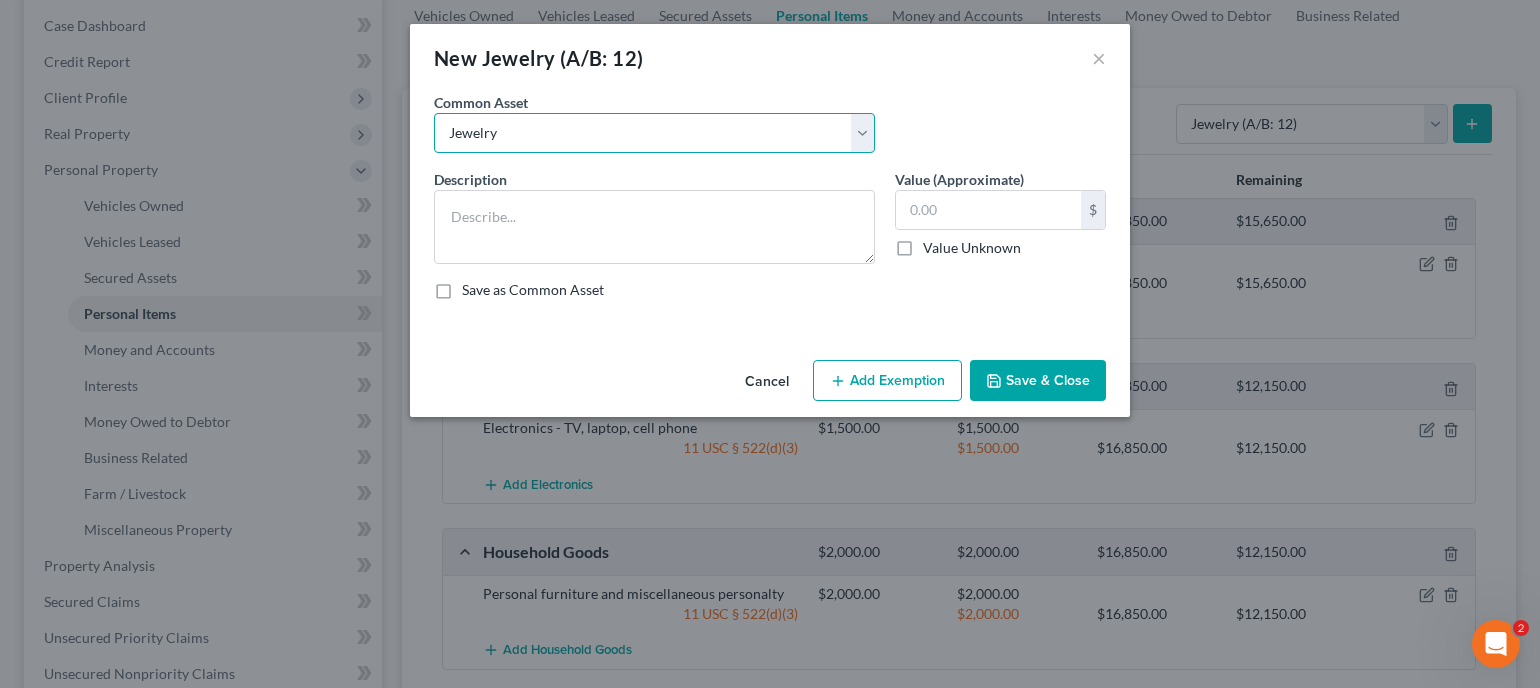 click on "Select Wedding bands, engagement ring and miscellaneous costume jewelry WEDDING BANDS Wedding Ring Jewelry" at bounding box center (654, 133) 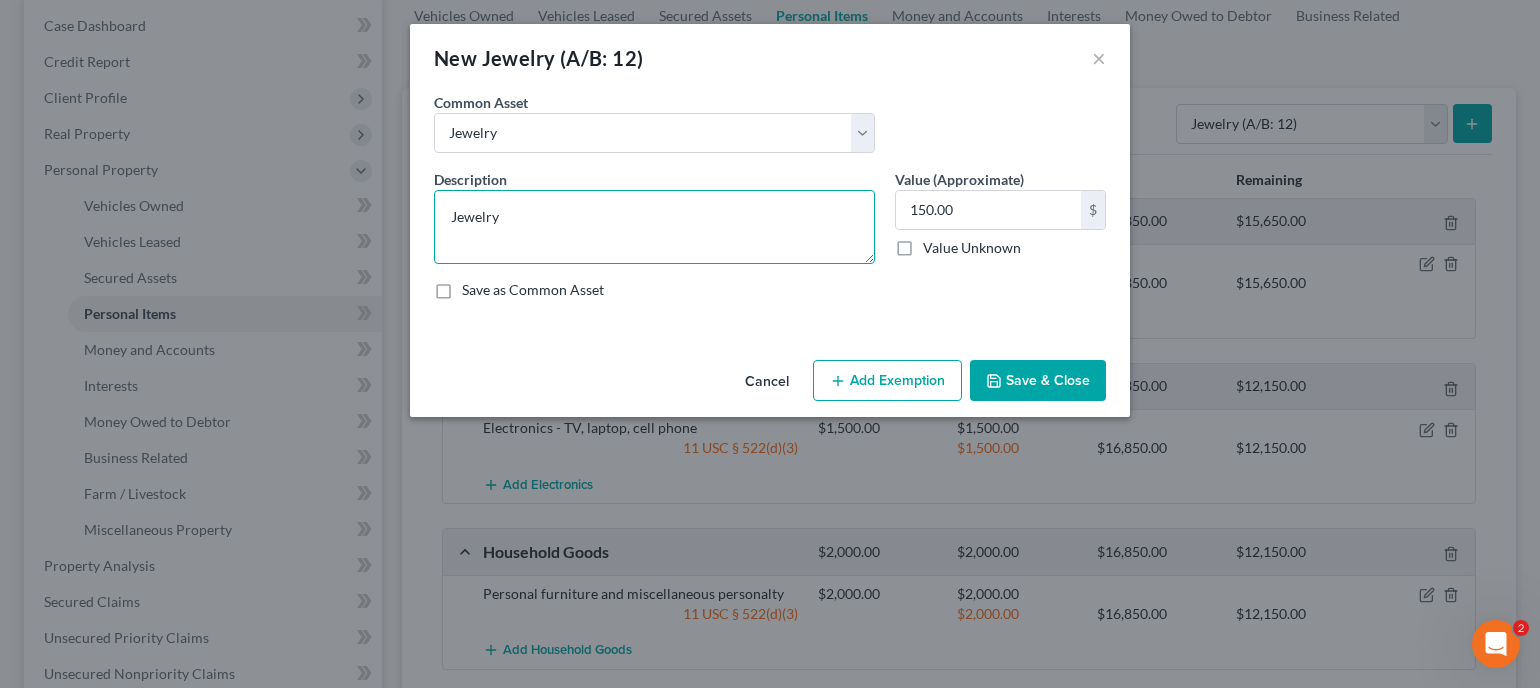 click on "Jewelry" at bounding box center [654, 227] 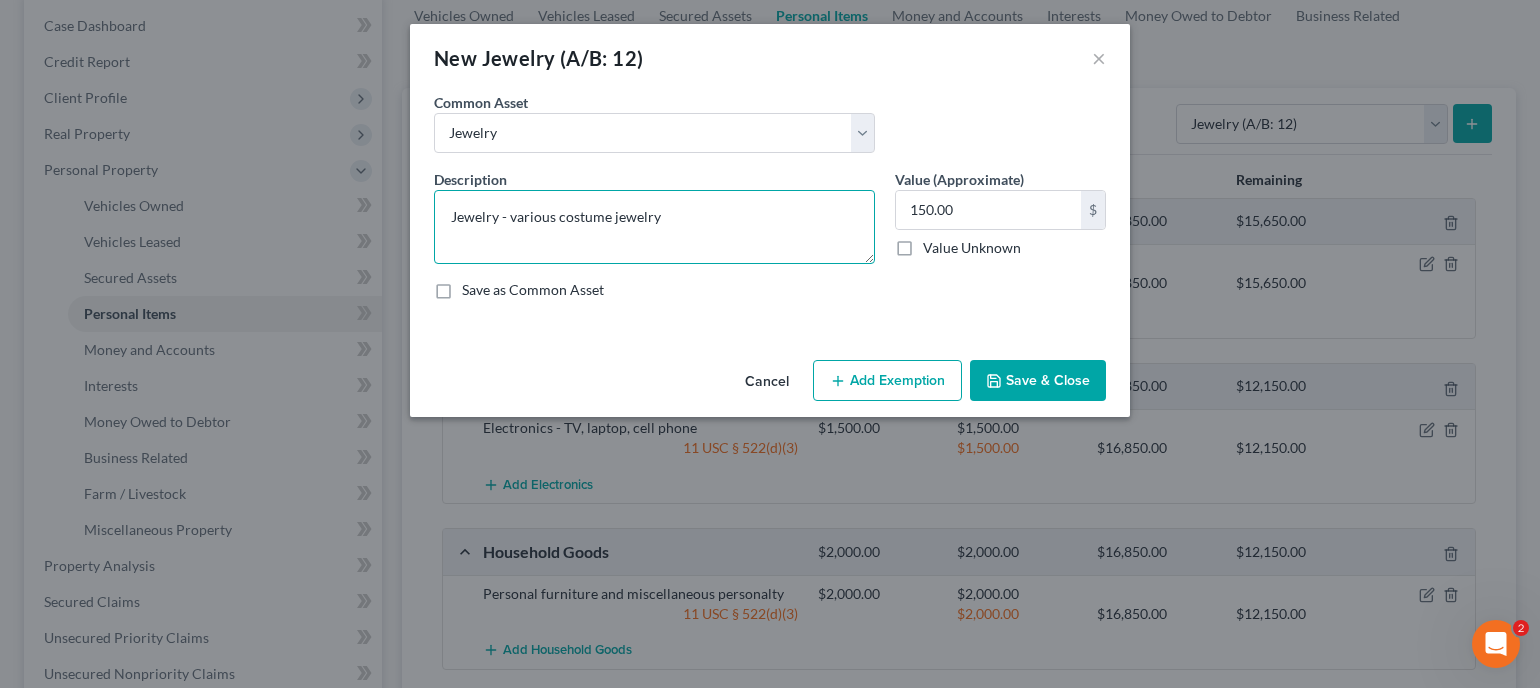 type on "Jewelry - various costume jewelry" 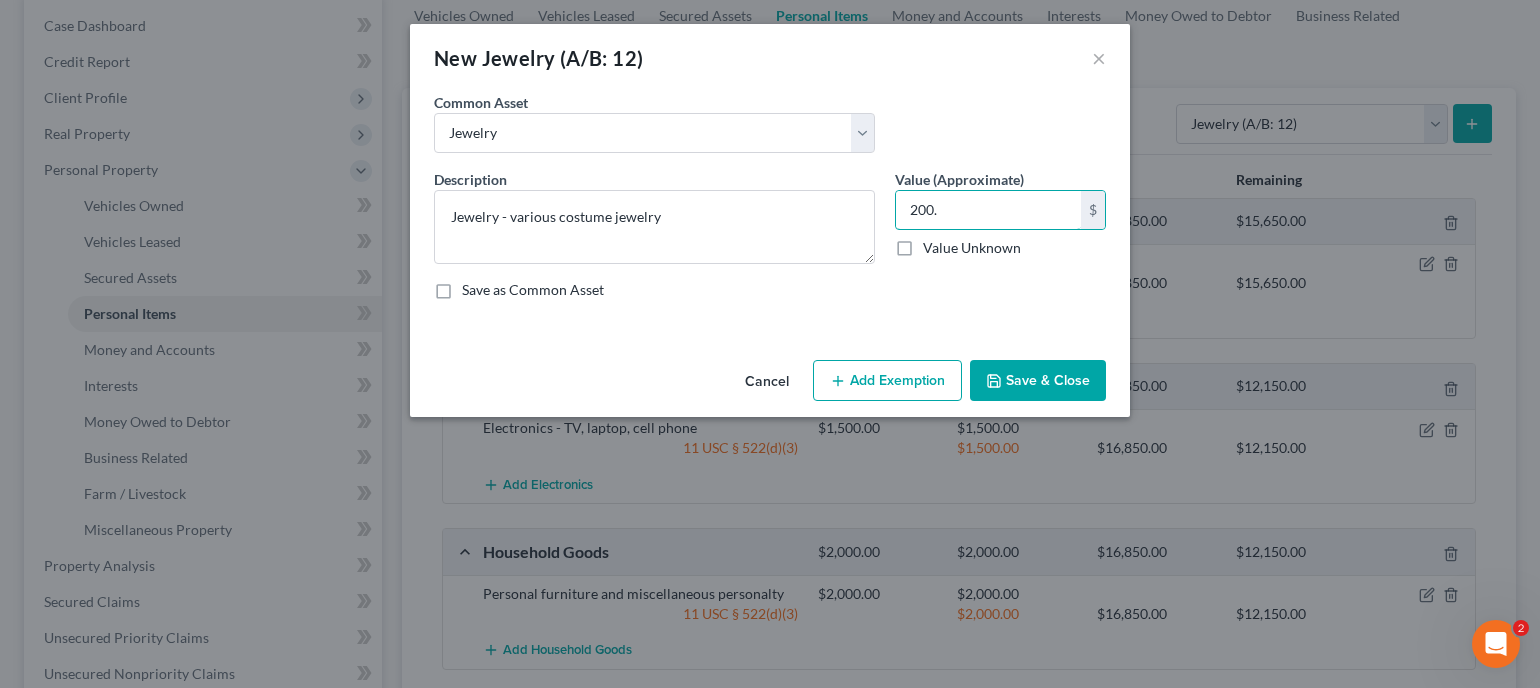 type on "200." 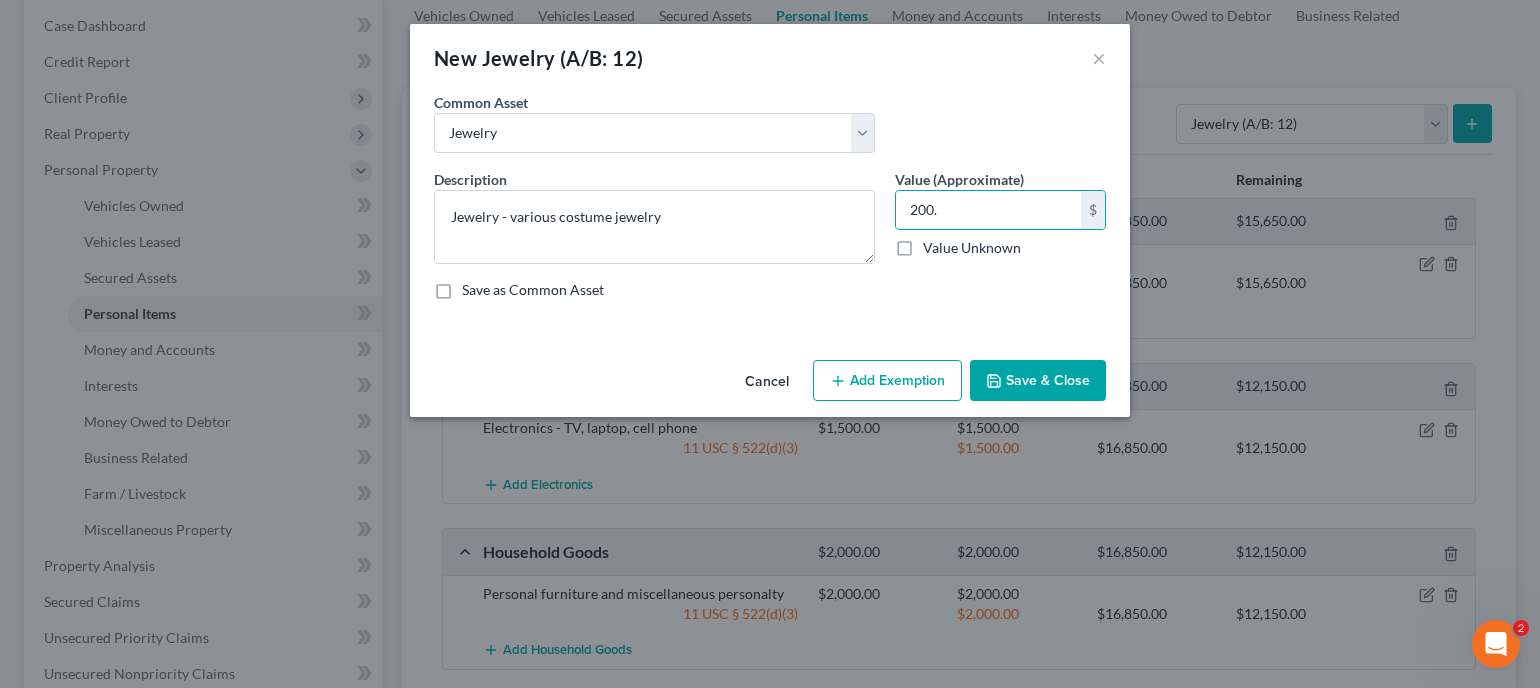 click on "Add Exemption" at bounding box center [887, 381] 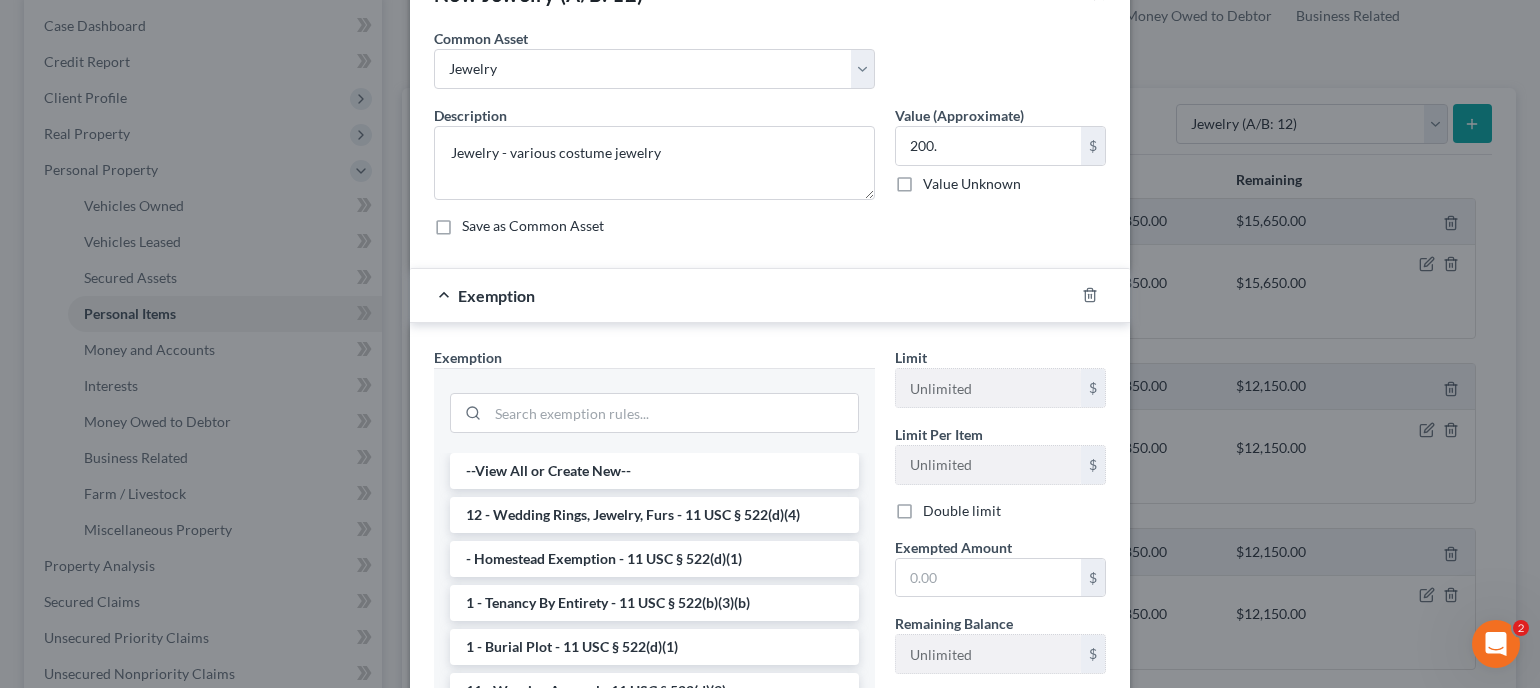 scroll, scrollTop: 100, scrollLeft: 0, axis: vertical 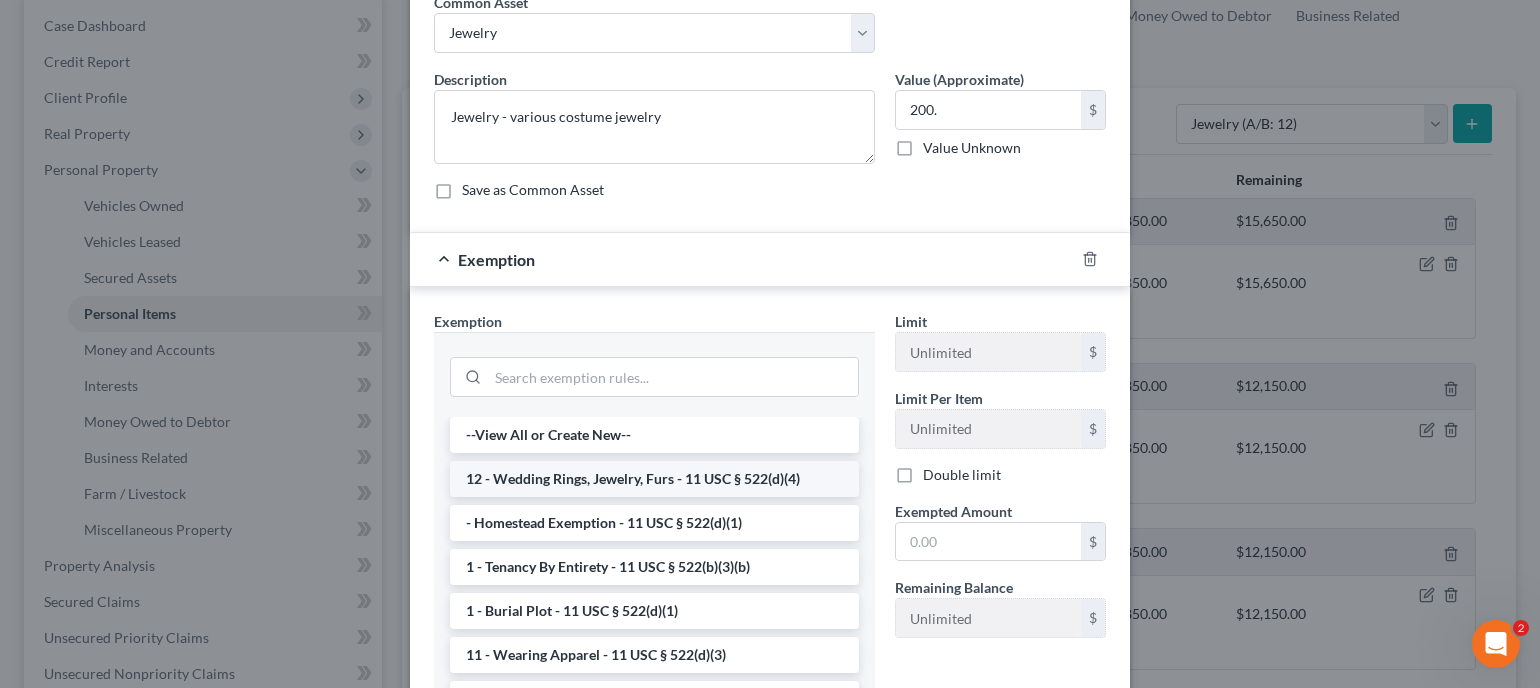 click on "12 - Wedding Rings, Jewelry, Furs - 11 USC § 522(d)(4)" at bounding box center (654, 479) 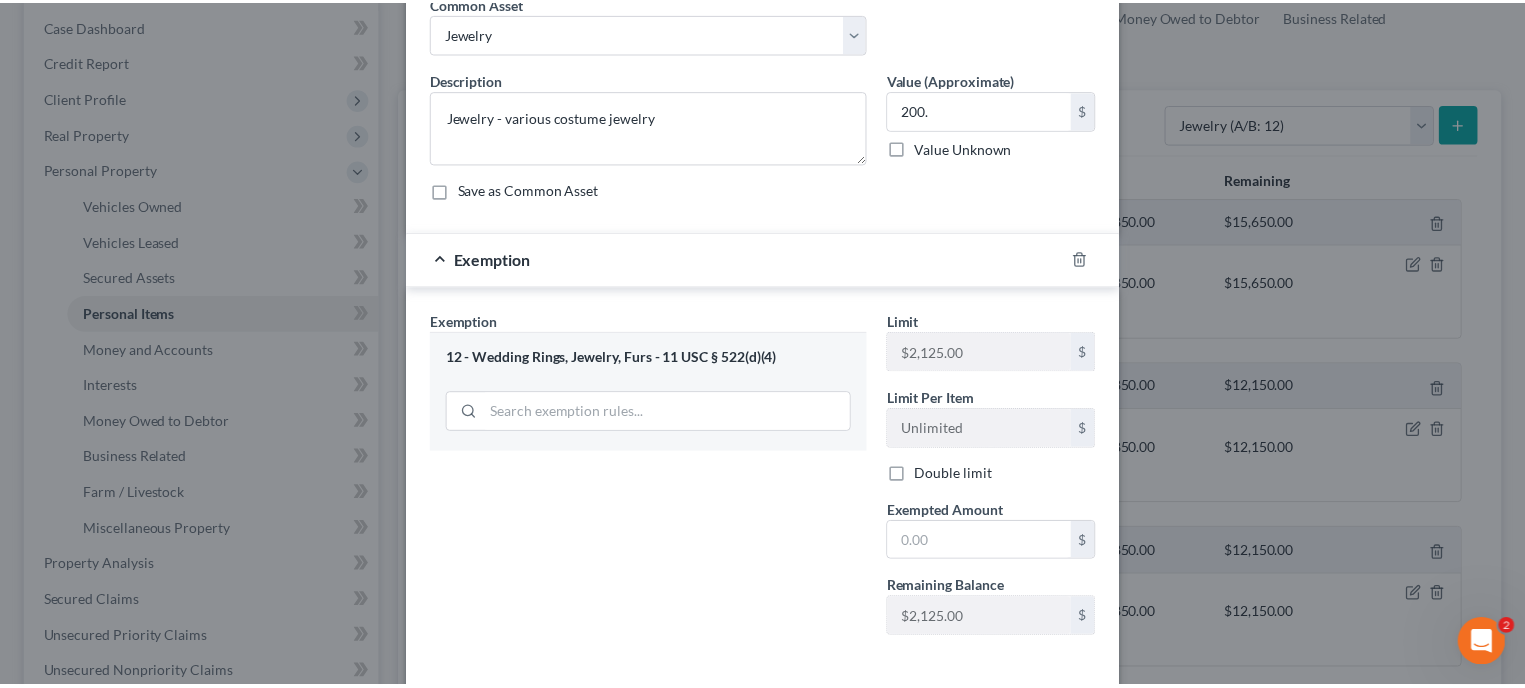 scroll, scrollTop: 190, scrollLeft: 0, axis: vertical 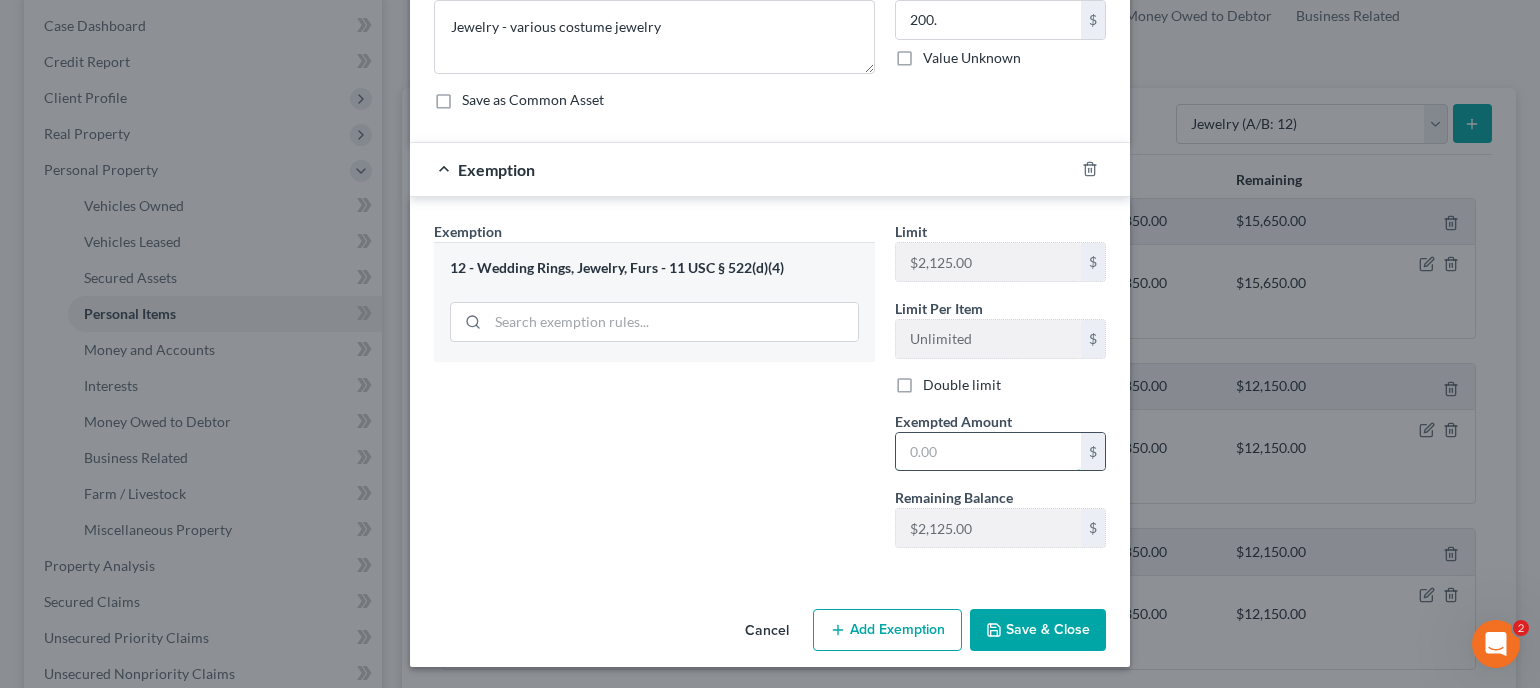 click at bounding box center [988, 452] 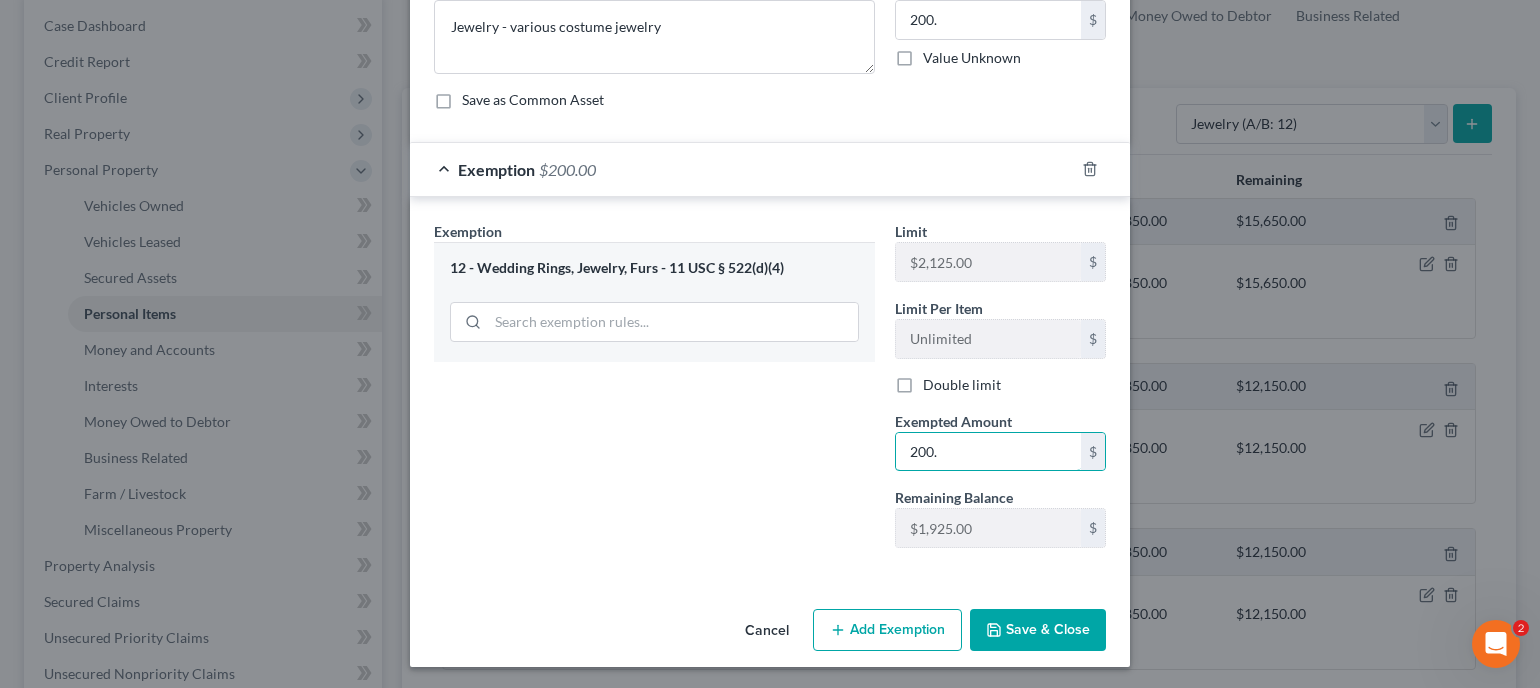 type on "200." 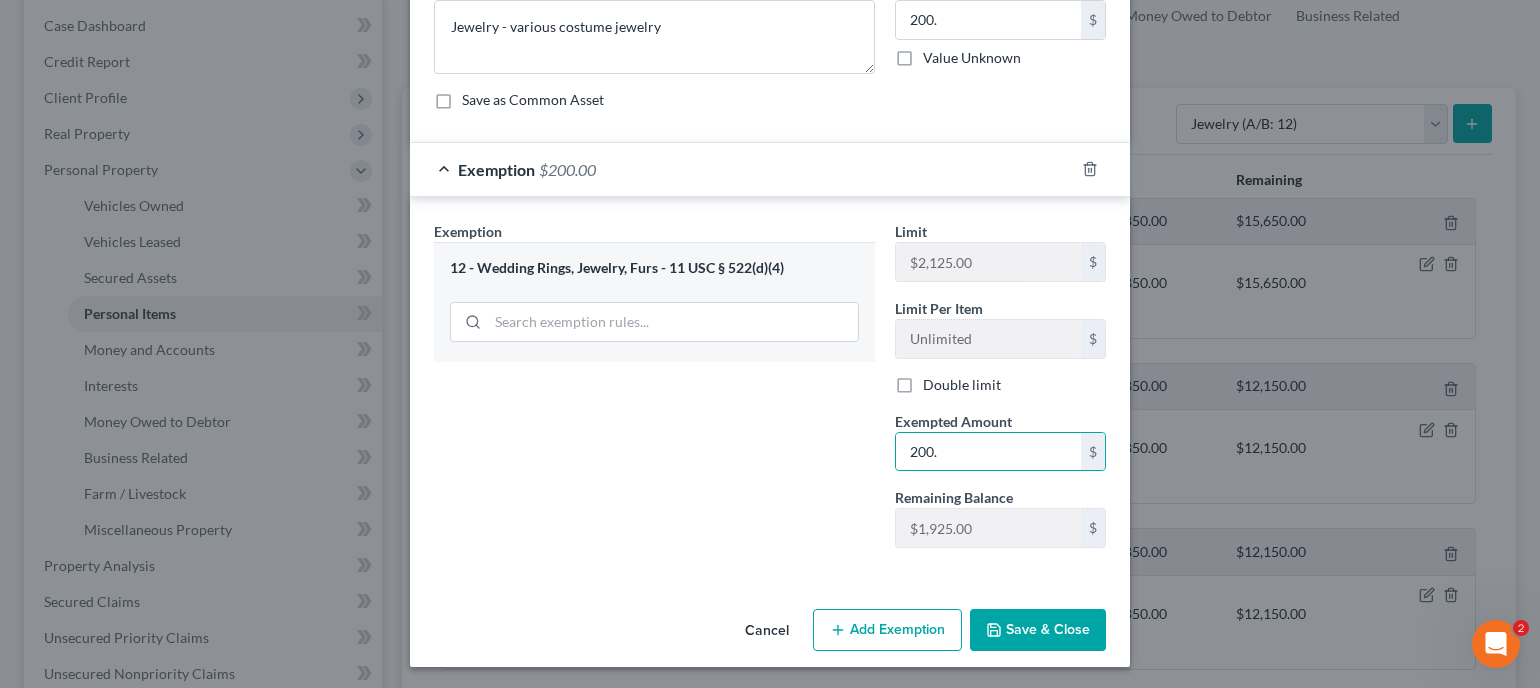 click on "Save & Close" at bounding box center (1038, 630) 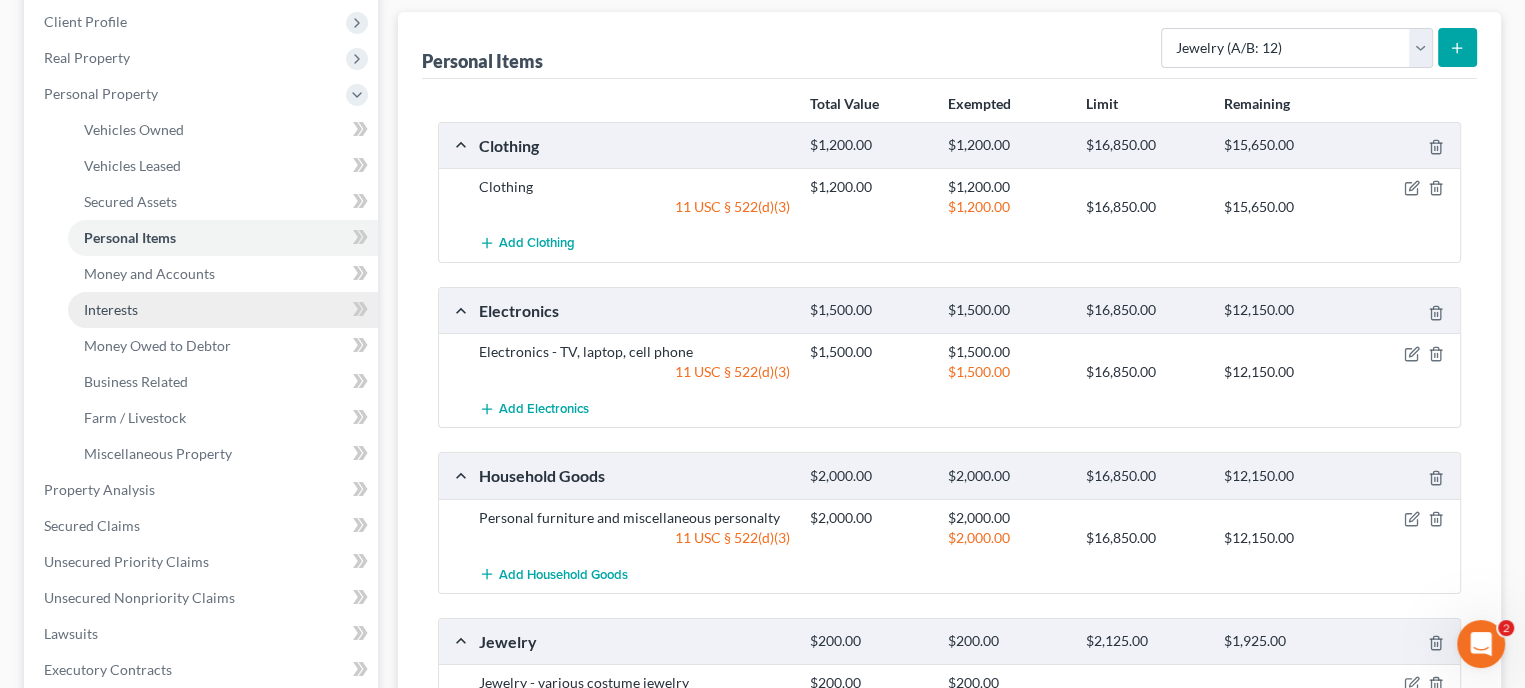 scroll, scrollTop: 400, scrollLeft: 0, axis: vertical 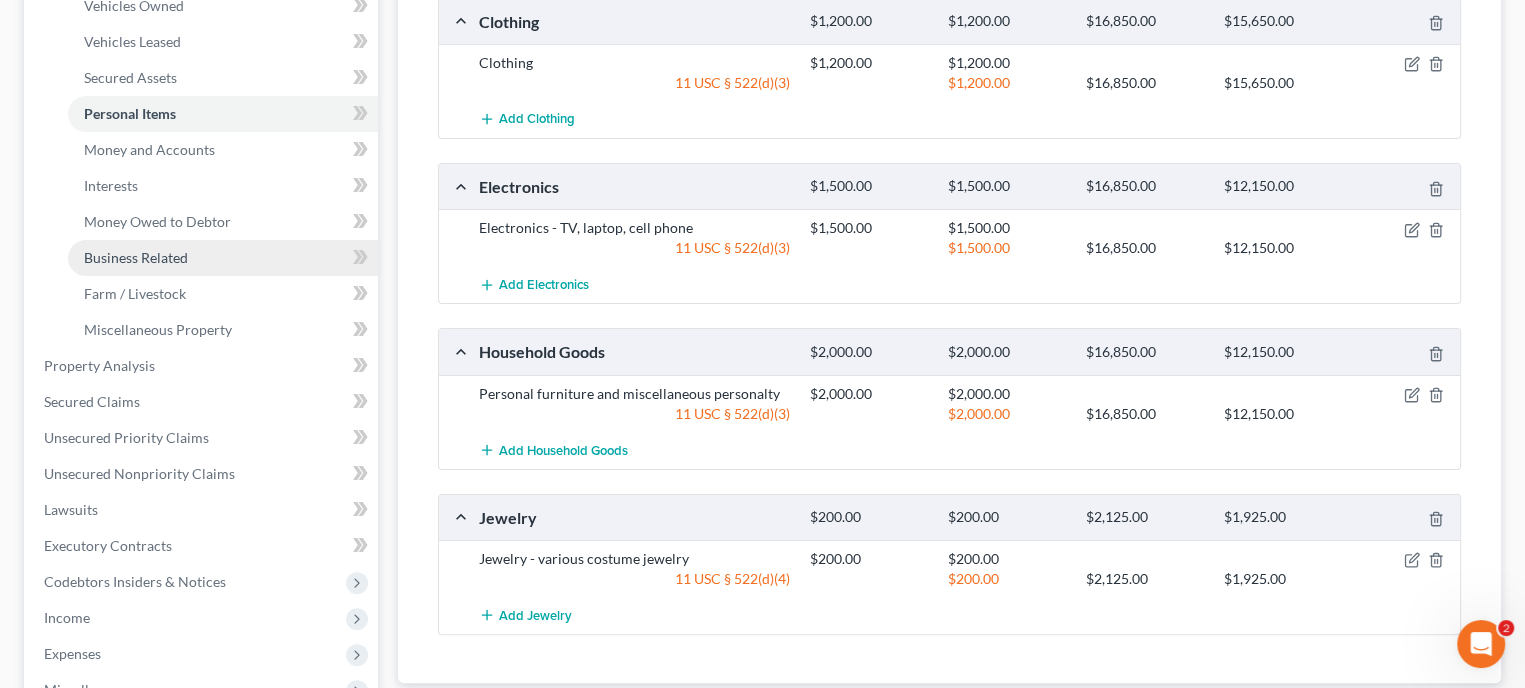 click on "Business Related" at bounding box center (136, 257) 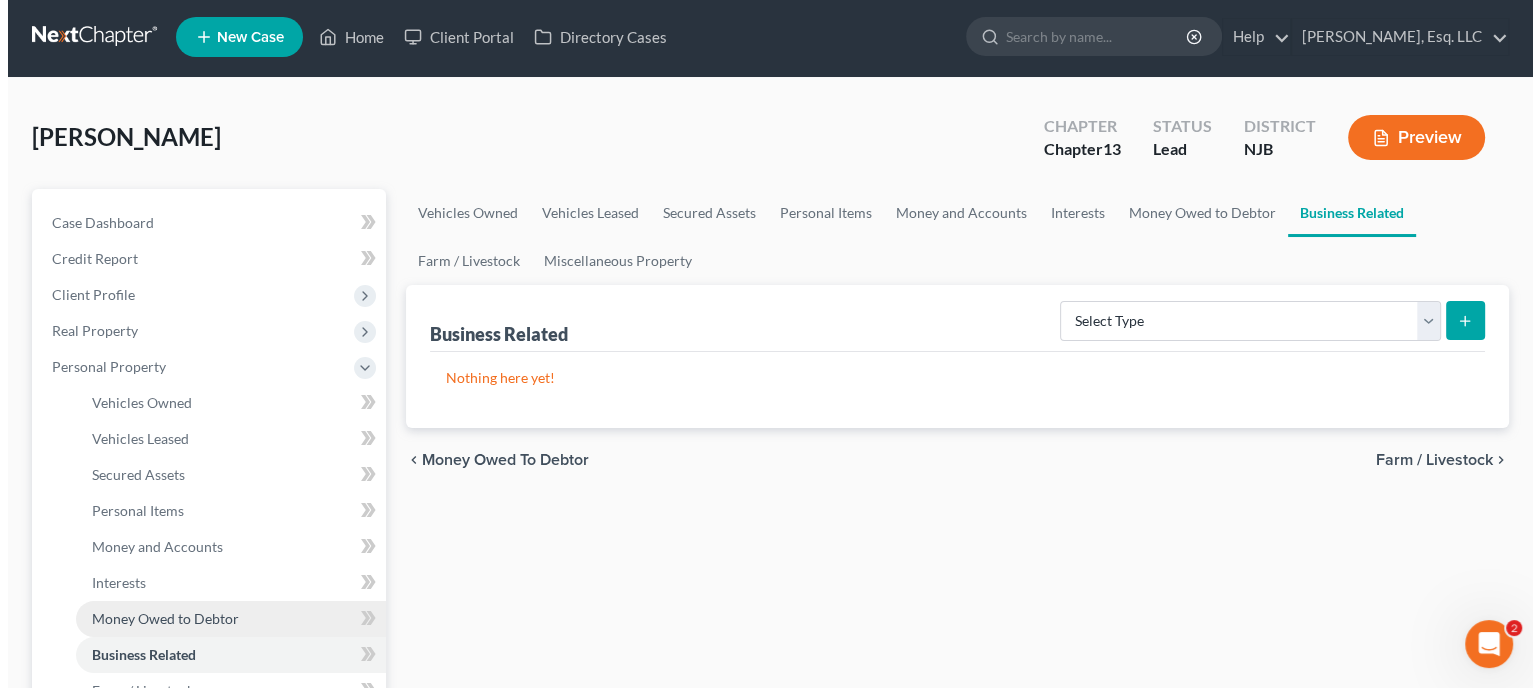 scroll, scrollTop: 0, scrollLeft: 0, axis: both 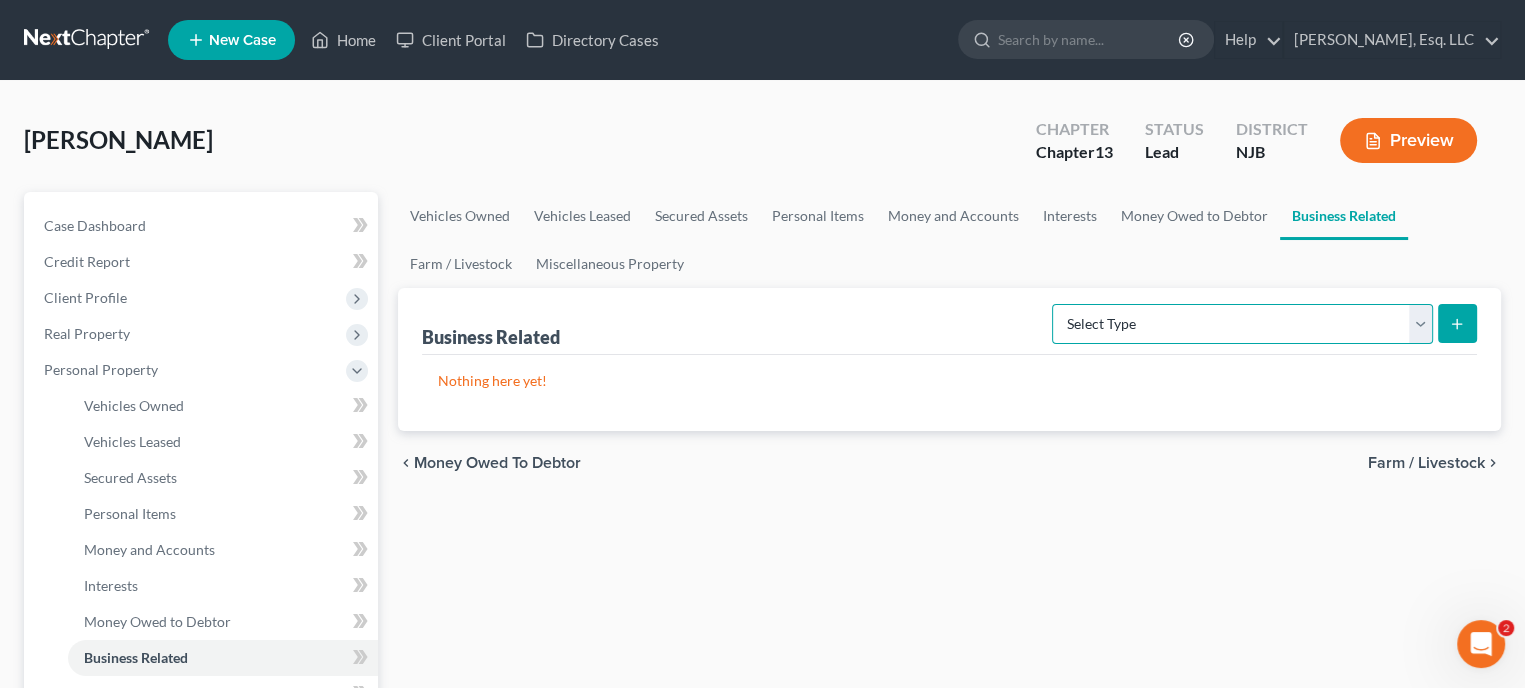click on "Select Type Customer Lists  (A/B: 43) Franchises  (A/B: 27) Inventory  (A/B: 41) Licenses  (A/B: 27) Machinery  (A/B: 40) Office Equipment, Furnishings, Supplies  (A/B: 39) Other Business Related Property Not Listed  (A/B: 44) Patents, Copyrights, Intellectual Property  (A/B: 26)" at bounding box center [1242, 324] 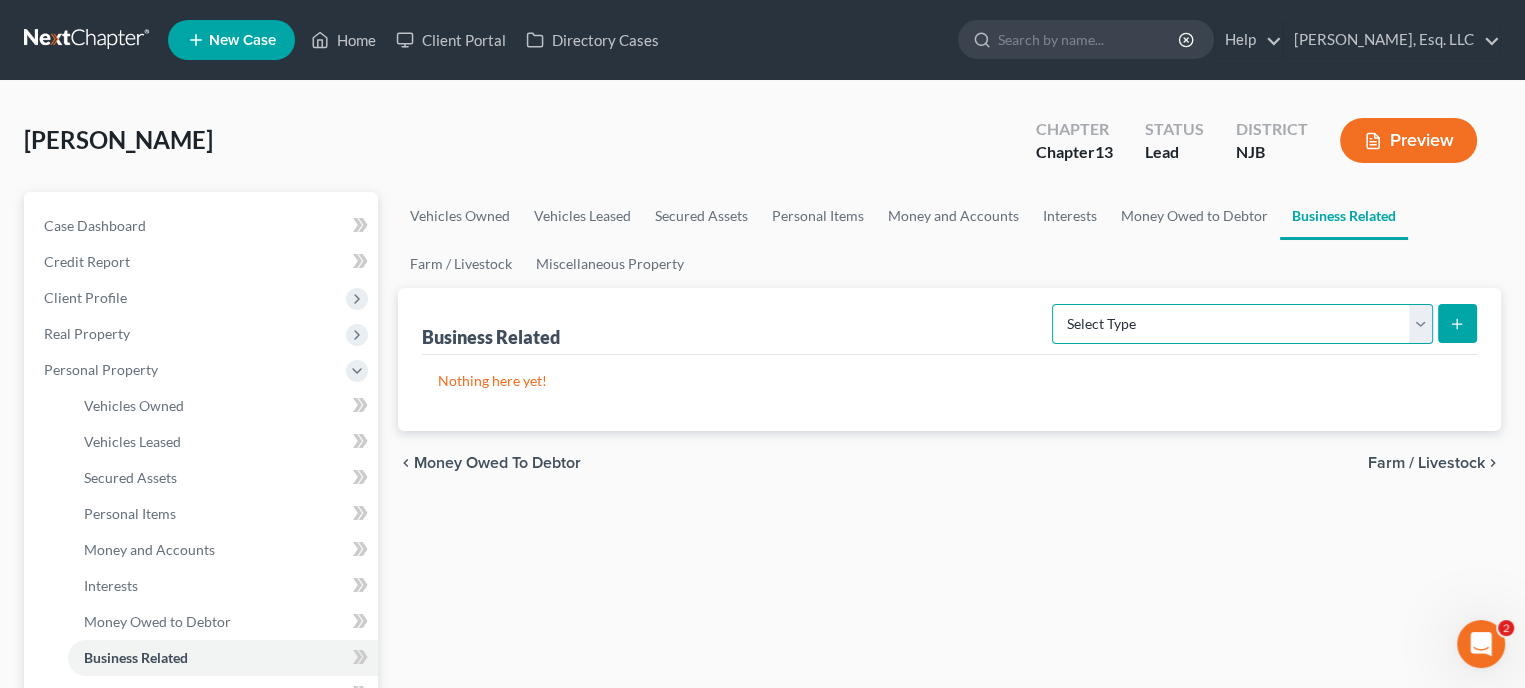 select on "inventory" 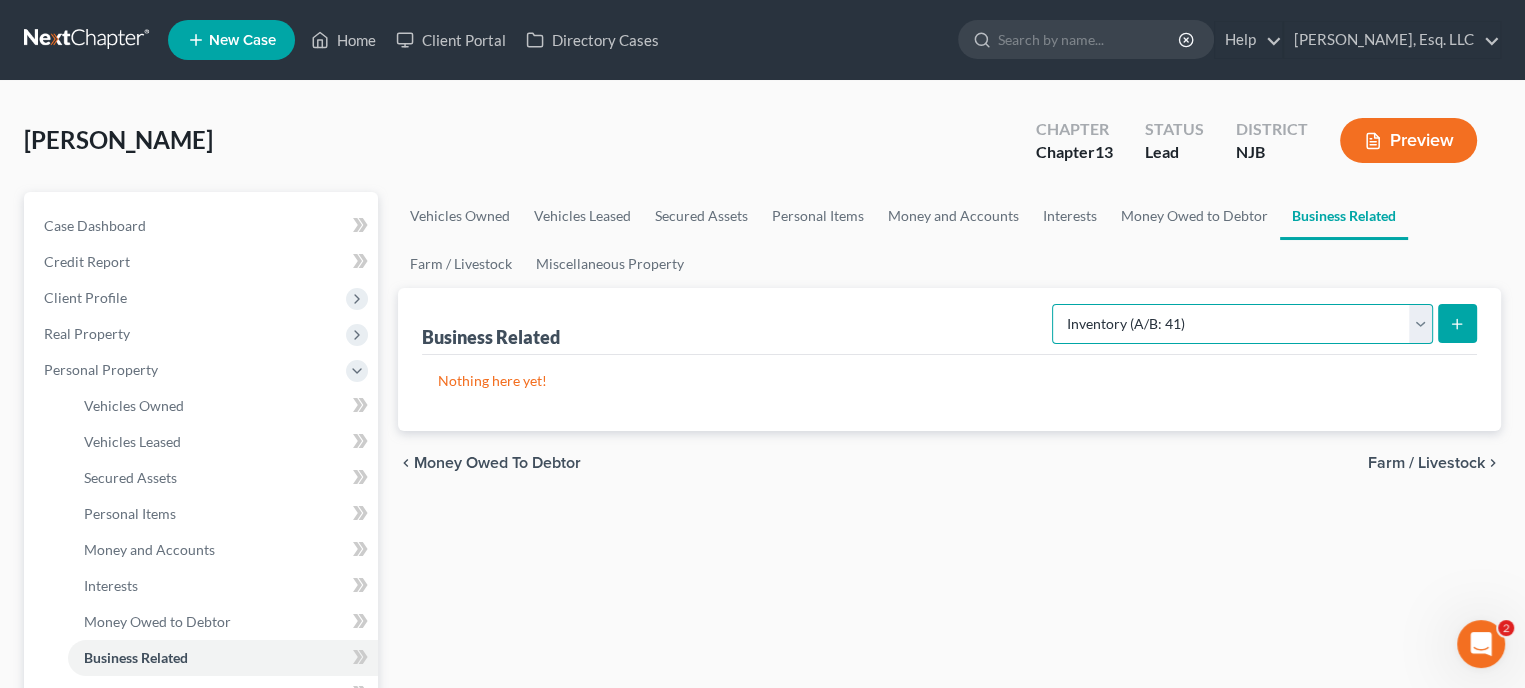 click on "Select Type Customer Lists  (A/B: 43) Franchises  (A/B: 27) Inventory  (A/B: 41) Licenses  (A/B: 27) Machinery  (A/B: 40) Office Equipment, Furnishings, Supplies  (A/B: 39) Other Business Related Property Not Listed  (A/B: 44) Patents, Copyrights, Intellectual Property  (A/B: 26)" at bounding box center [1242, 324] 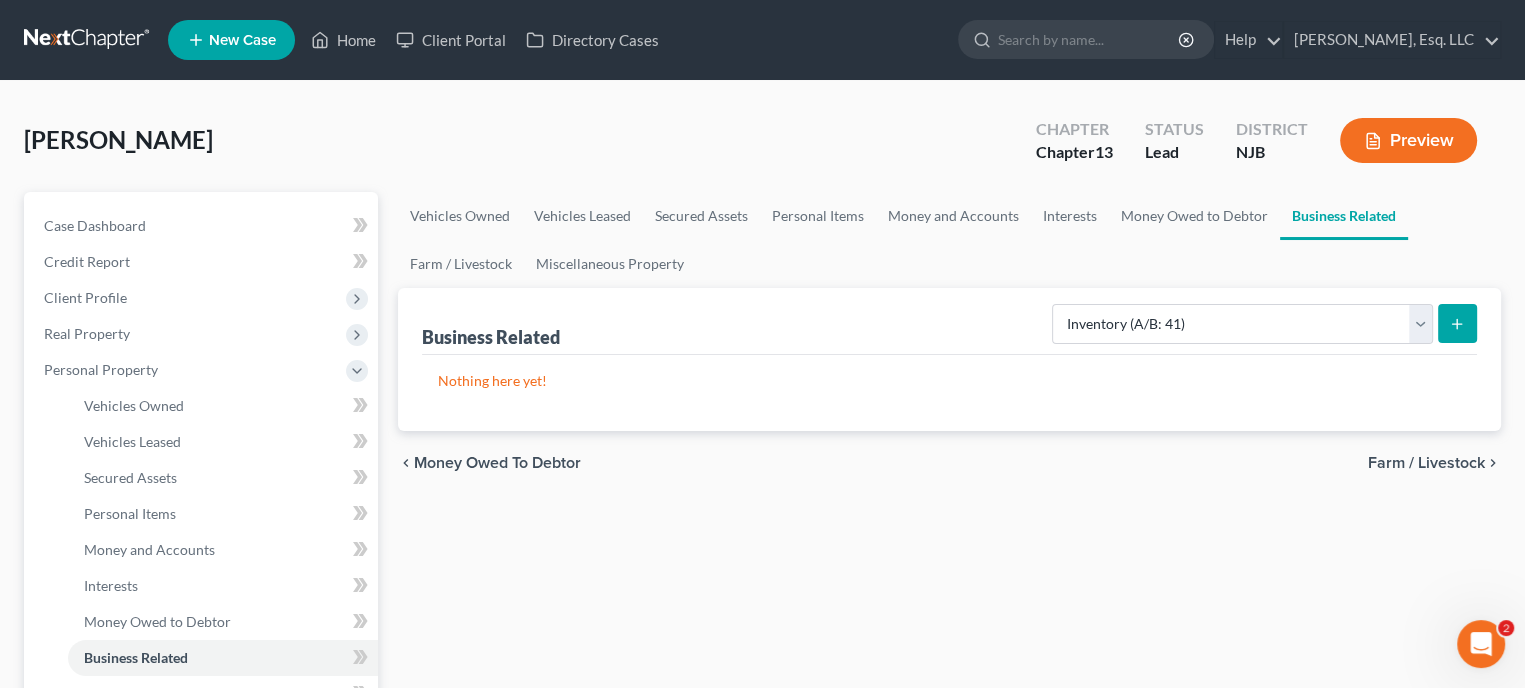 click 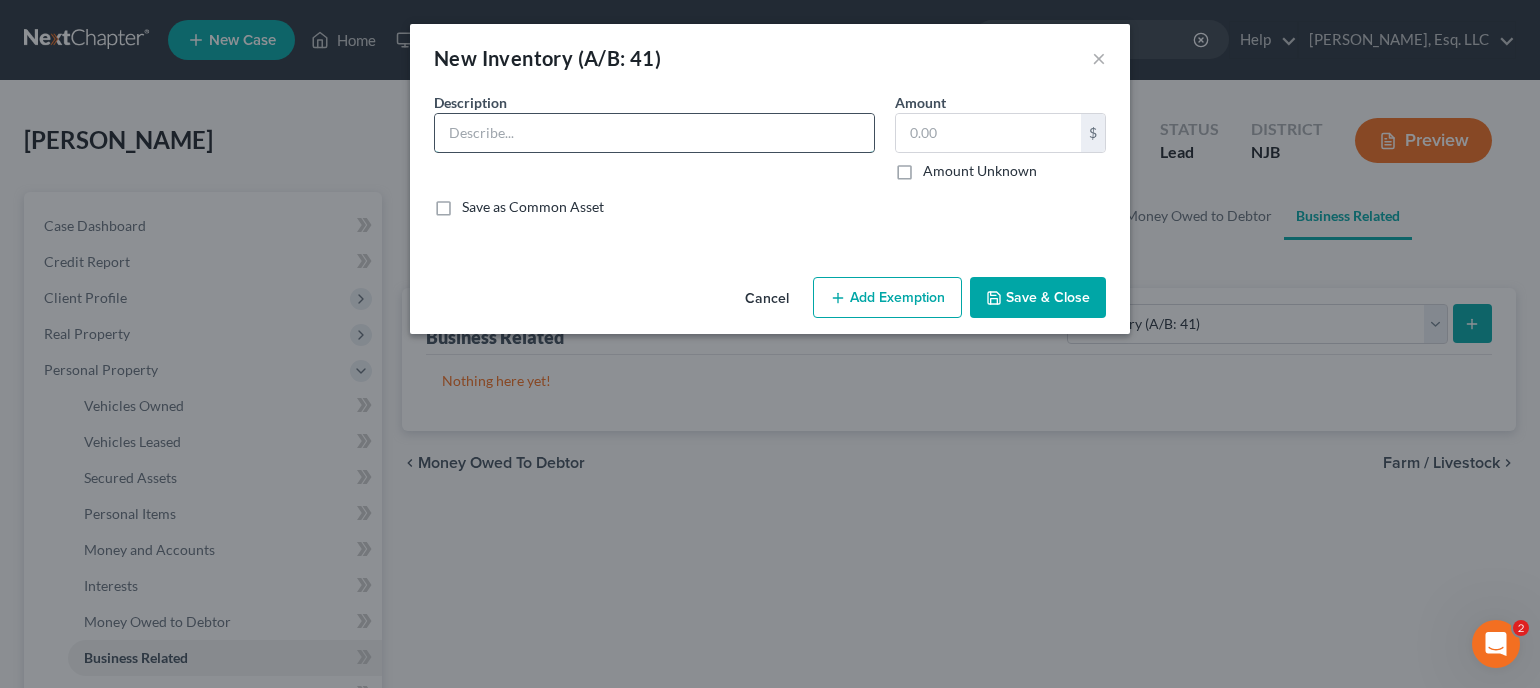 click at bounding box center (654, 133) 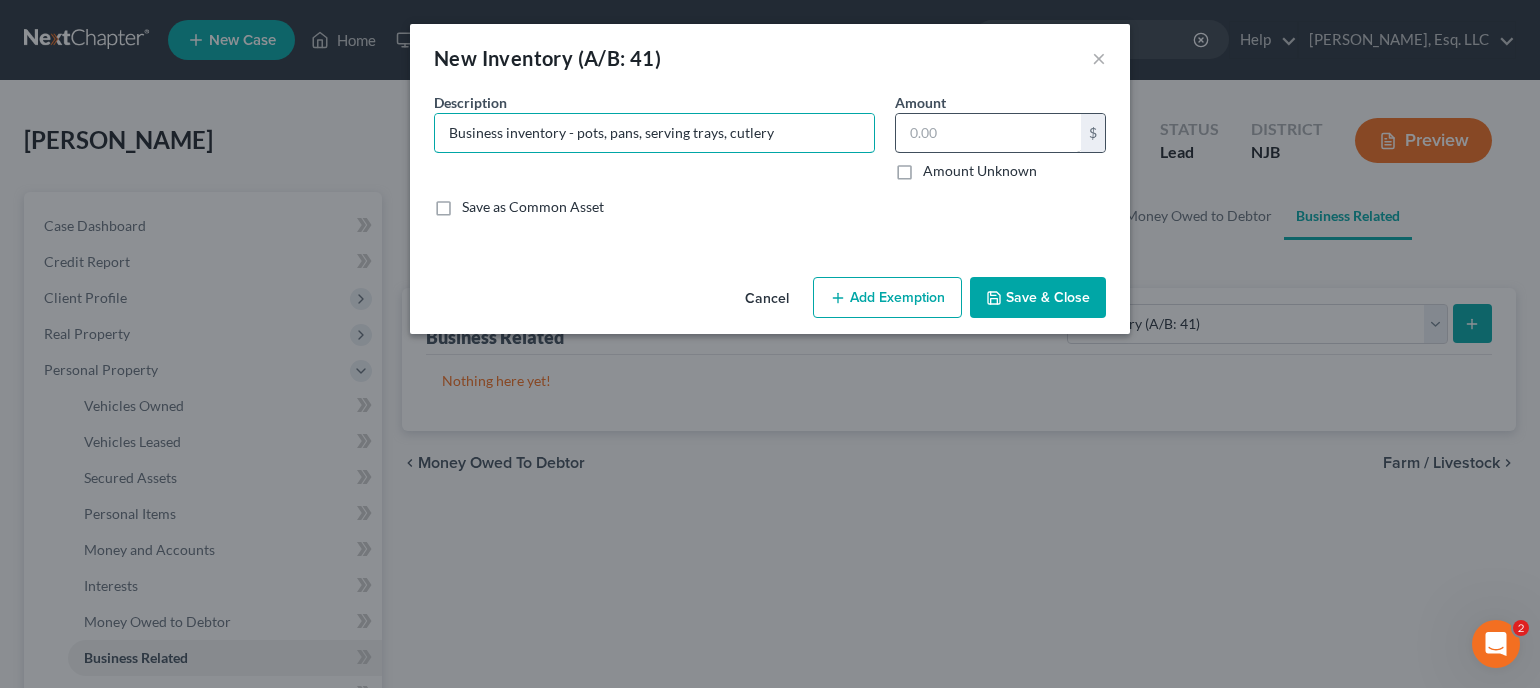 type on "Business inventory - pots, pans, serving trays, cutlery" 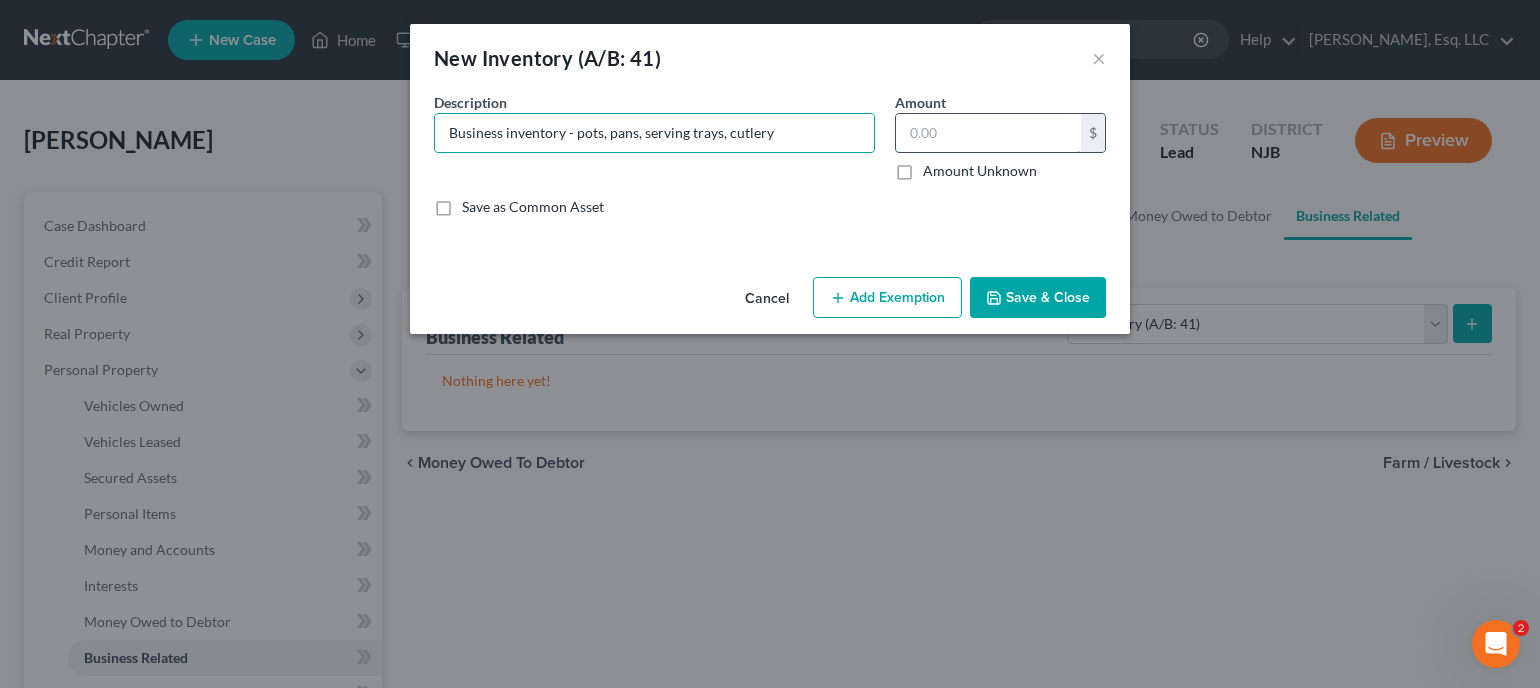 click at bounding box center (988, 133) 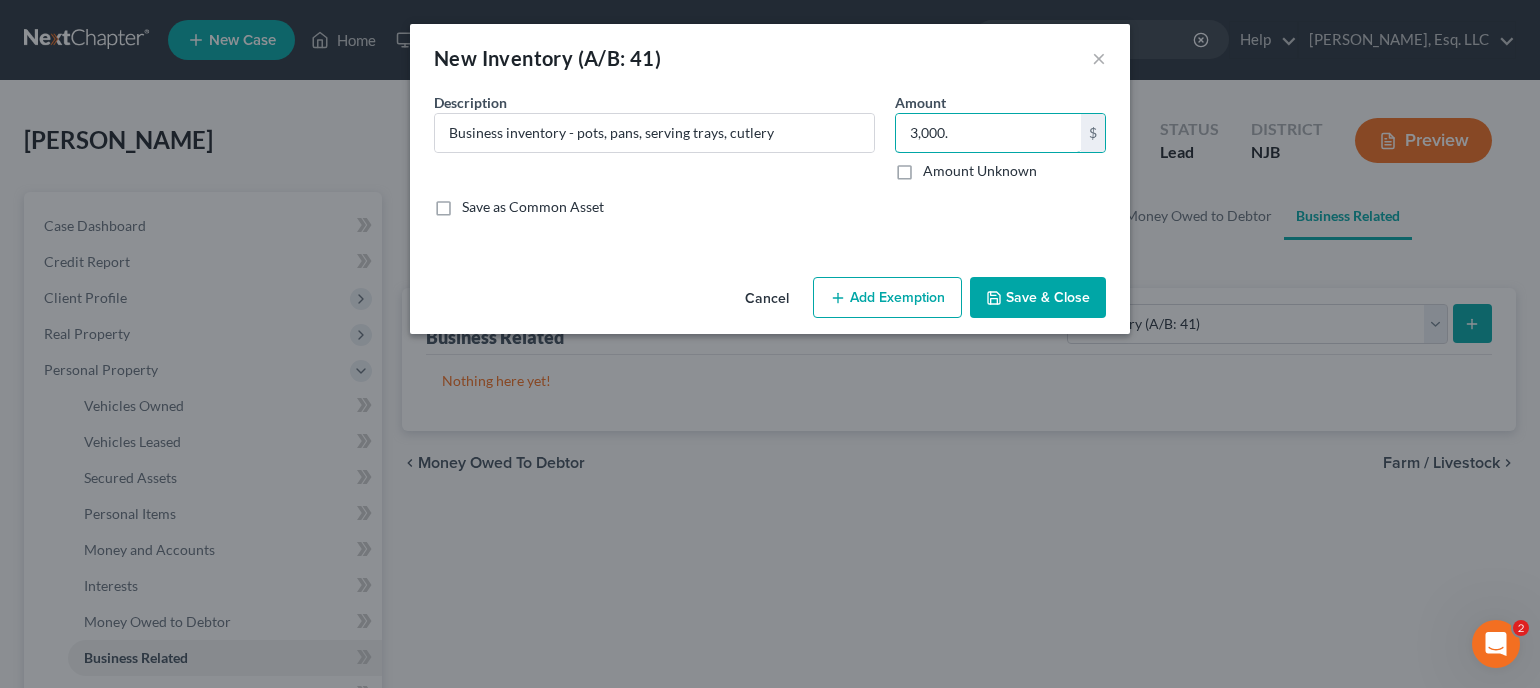 type on "3,000." 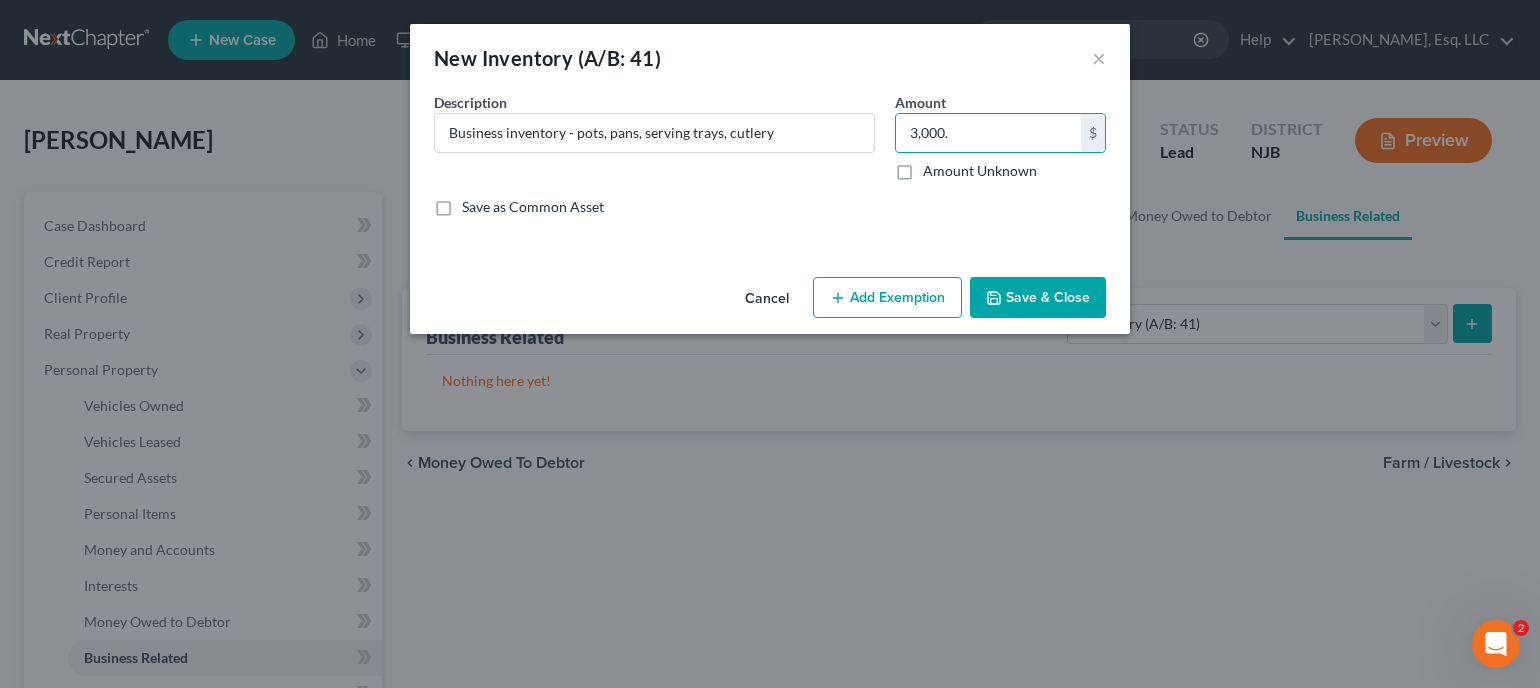 click on "Add Exemption" at bounding box center [887, 298] 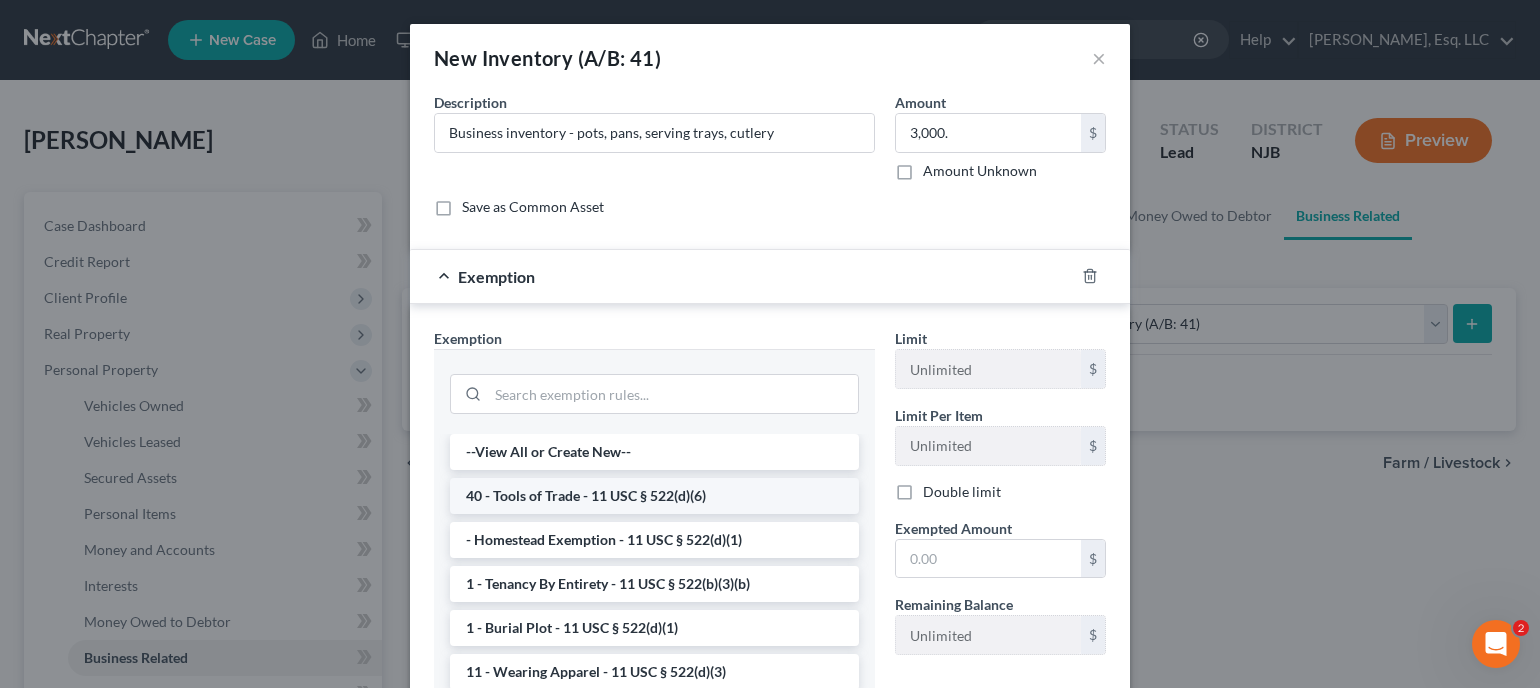click on "40 - Tools of Trade - 11 USC § 522(d)(6)" at bounding box center [654, 496] 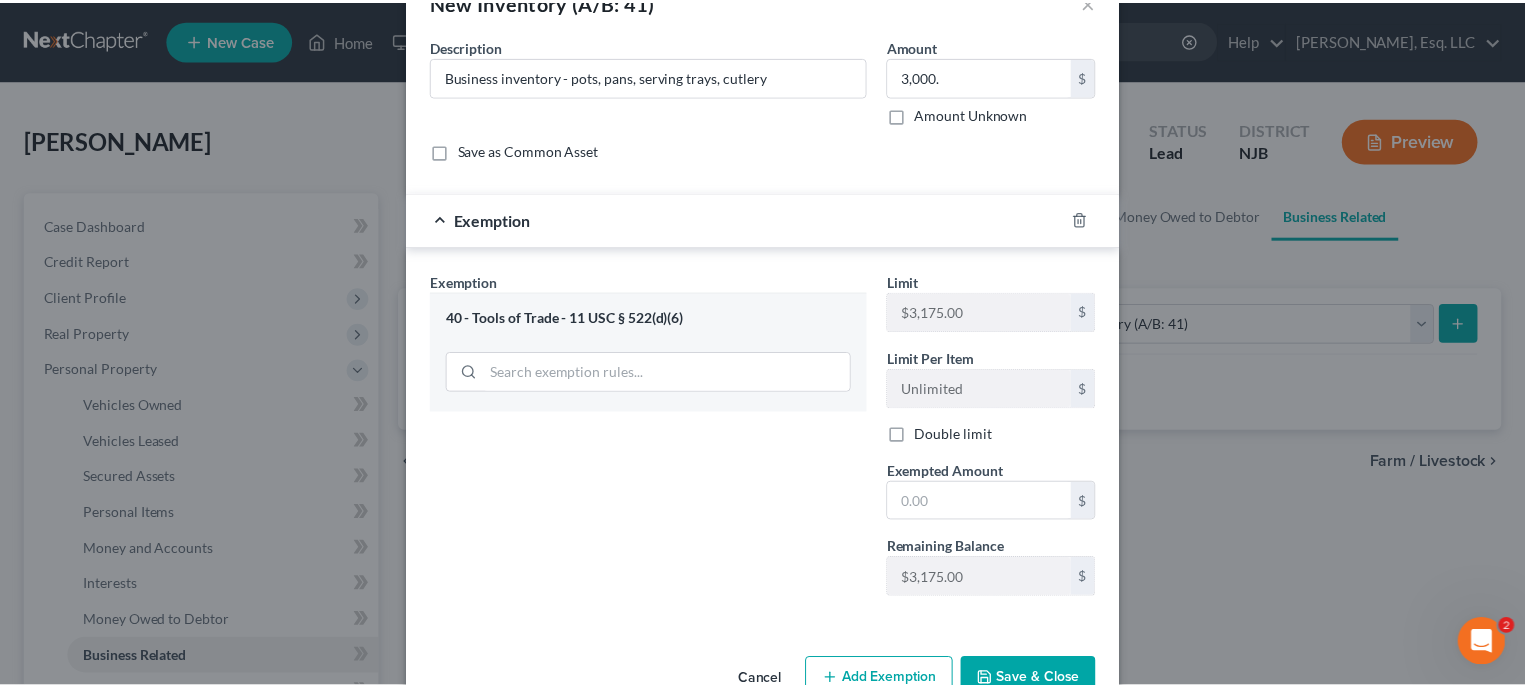 scroll, scrollTop: 107, scrollLeft: 0, axis: vertical 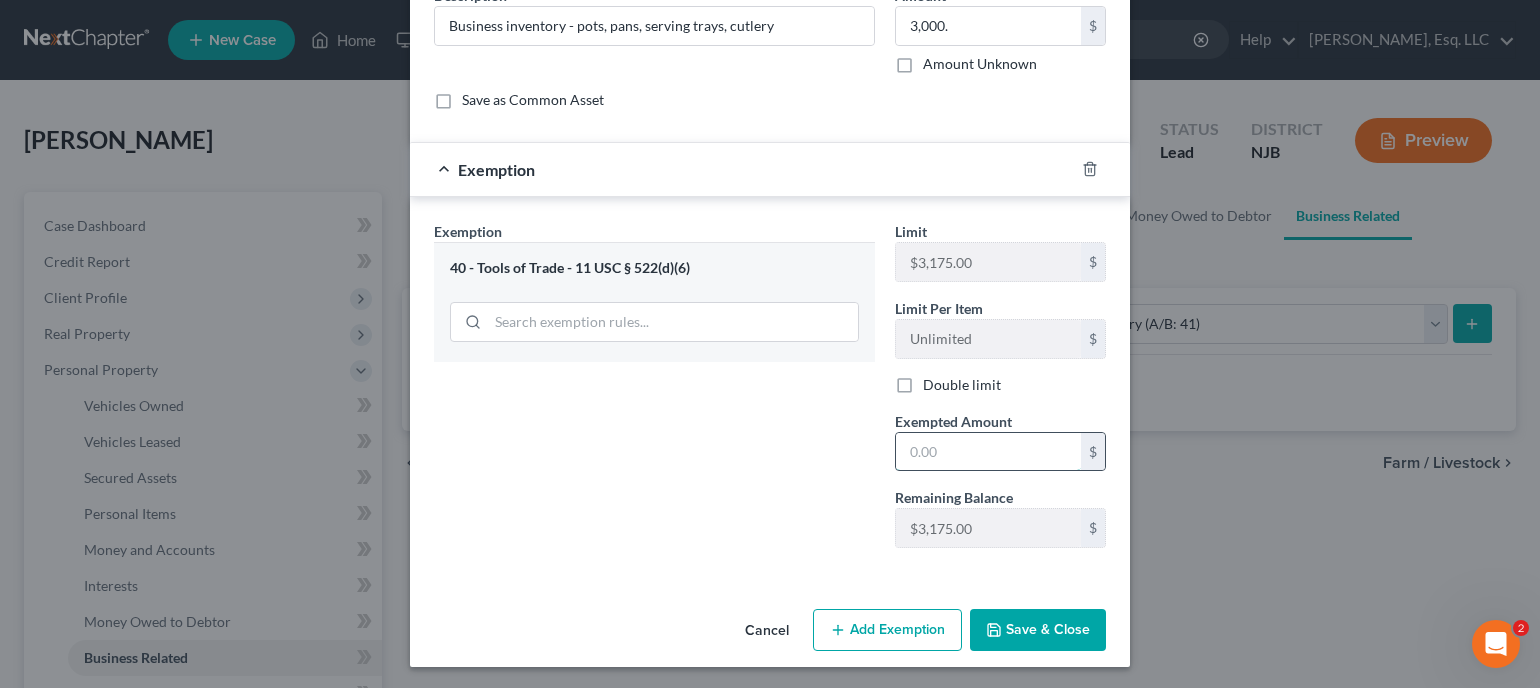 click at bounding box center (988, 452) 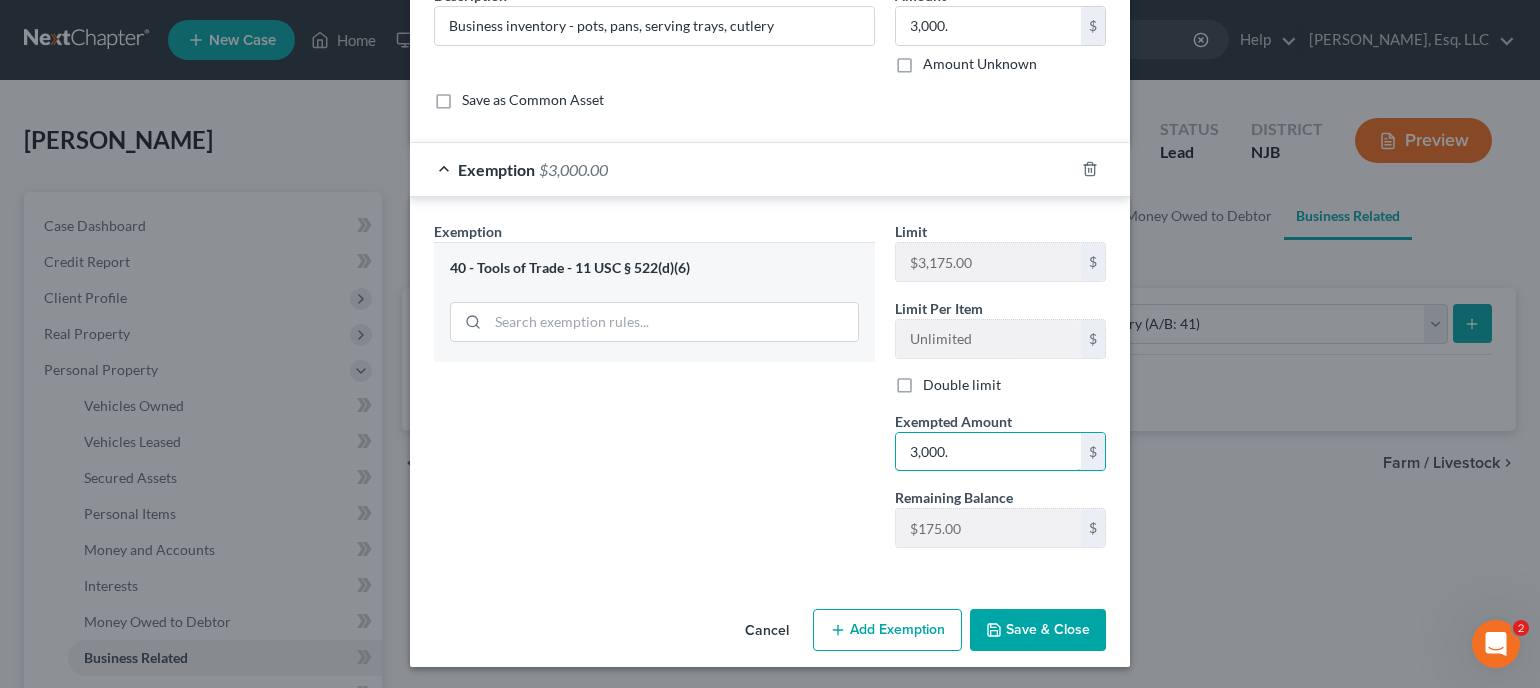 type on "3,000." 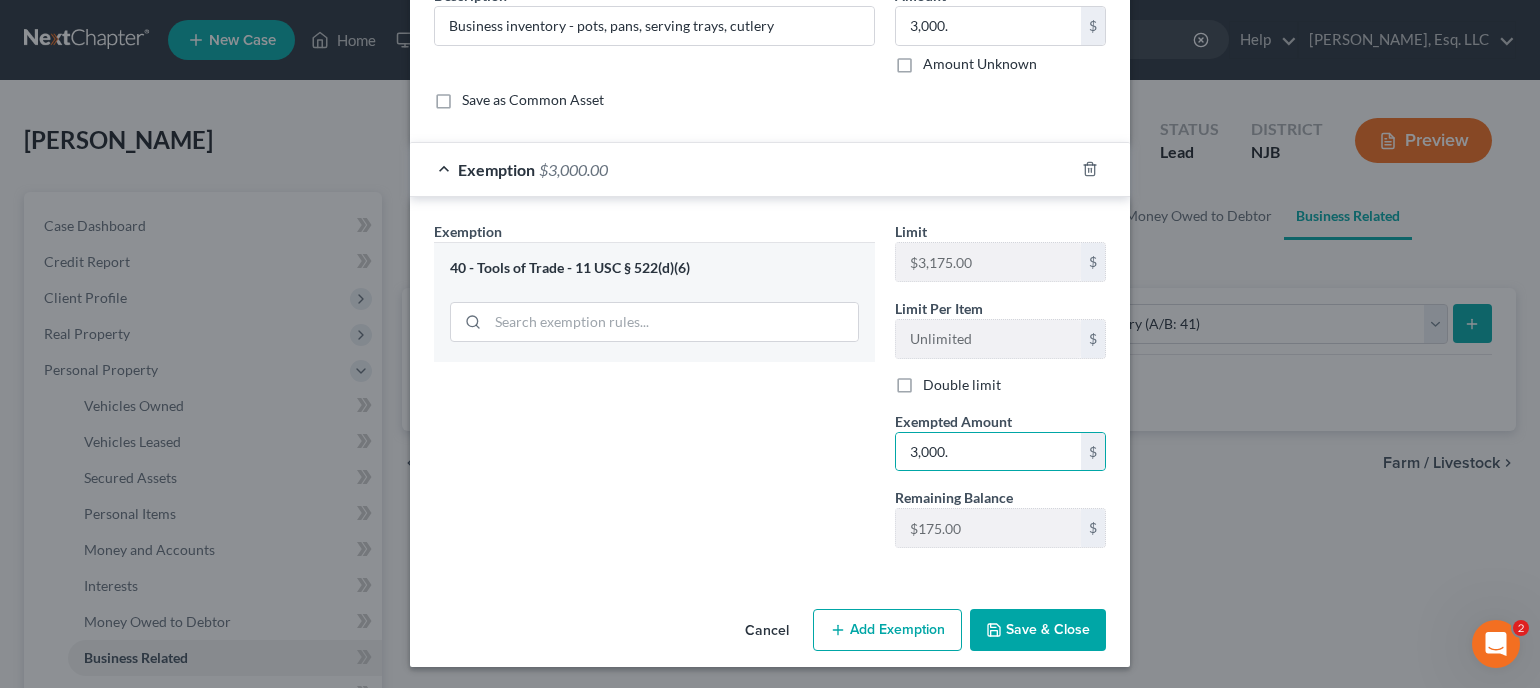 click on "Save & Close" at bounding box center [1038, 630] 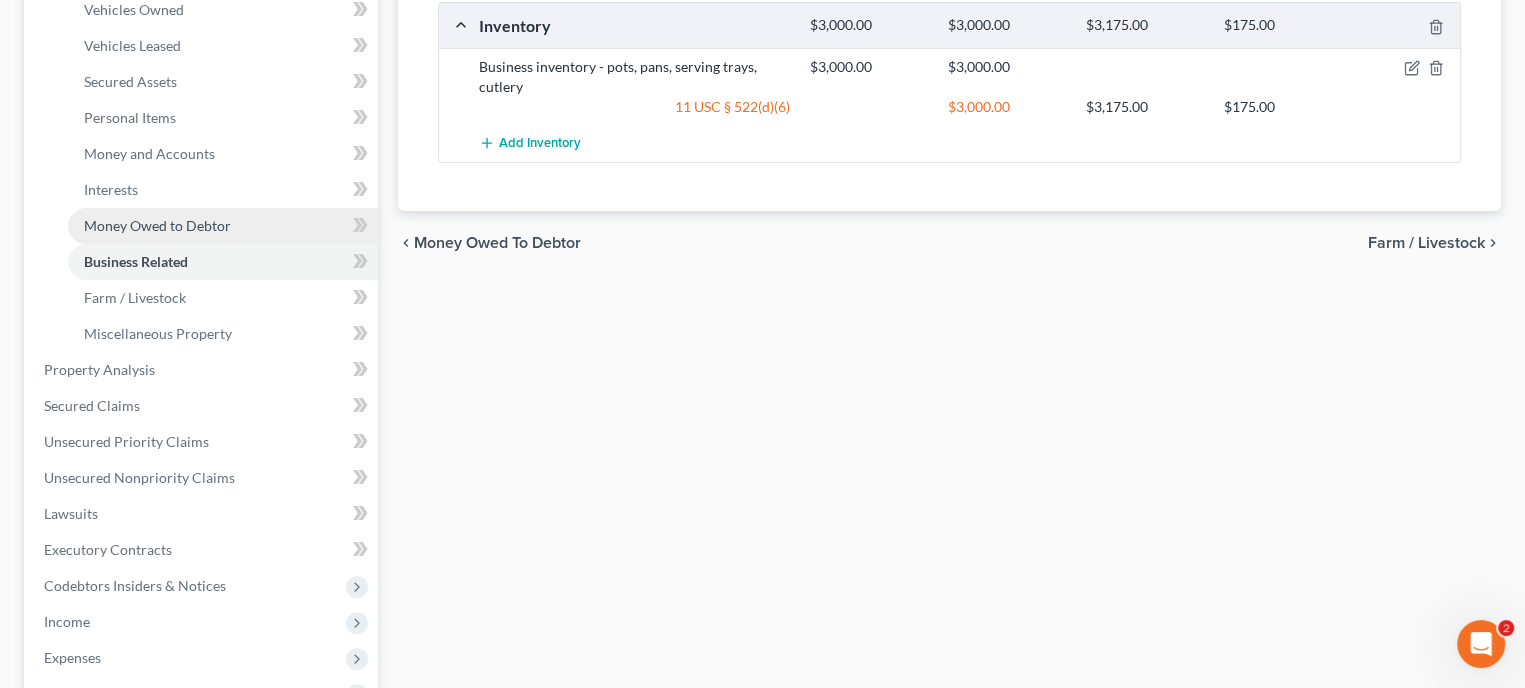 scroll, scrollTop: 500, scrollLeft: 0, axis: vertical 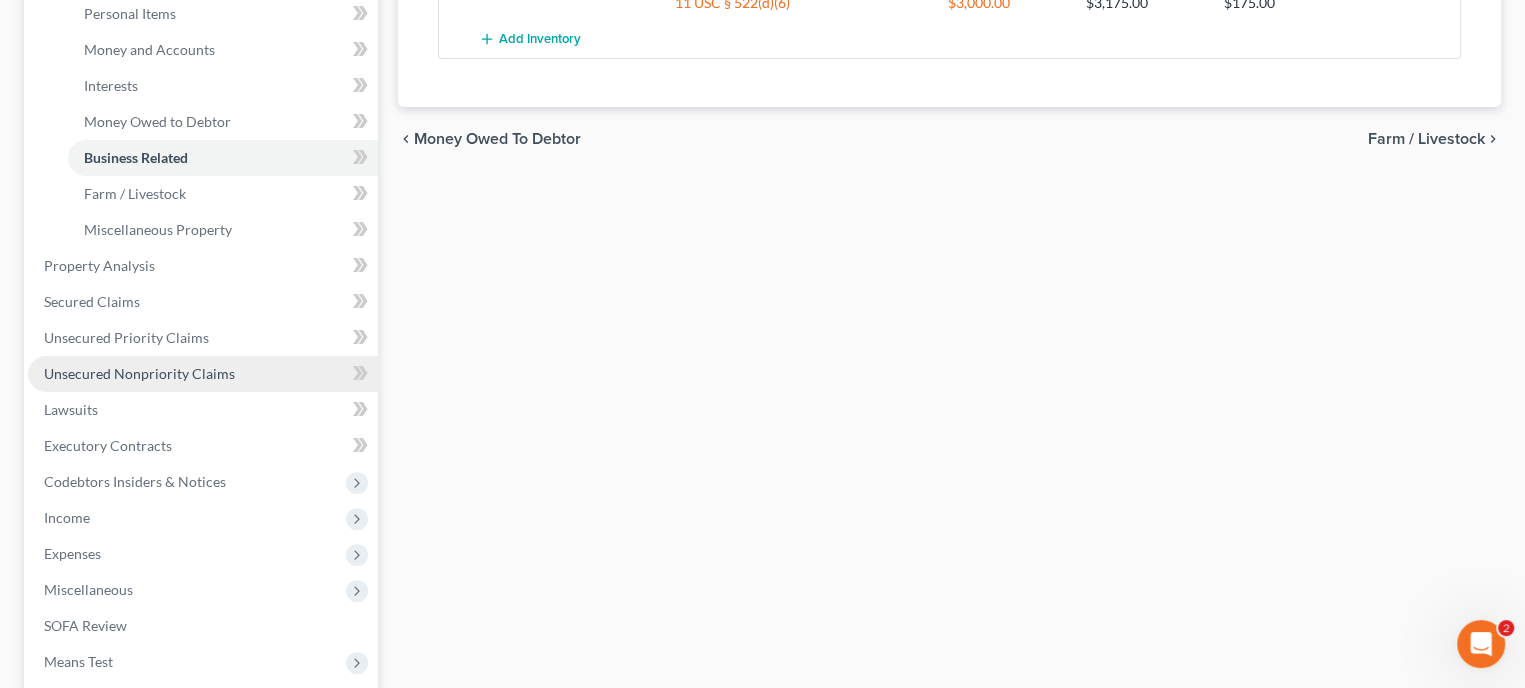 click on "Unsecured Nonpriority Claims" at bounding box center [139, 373] 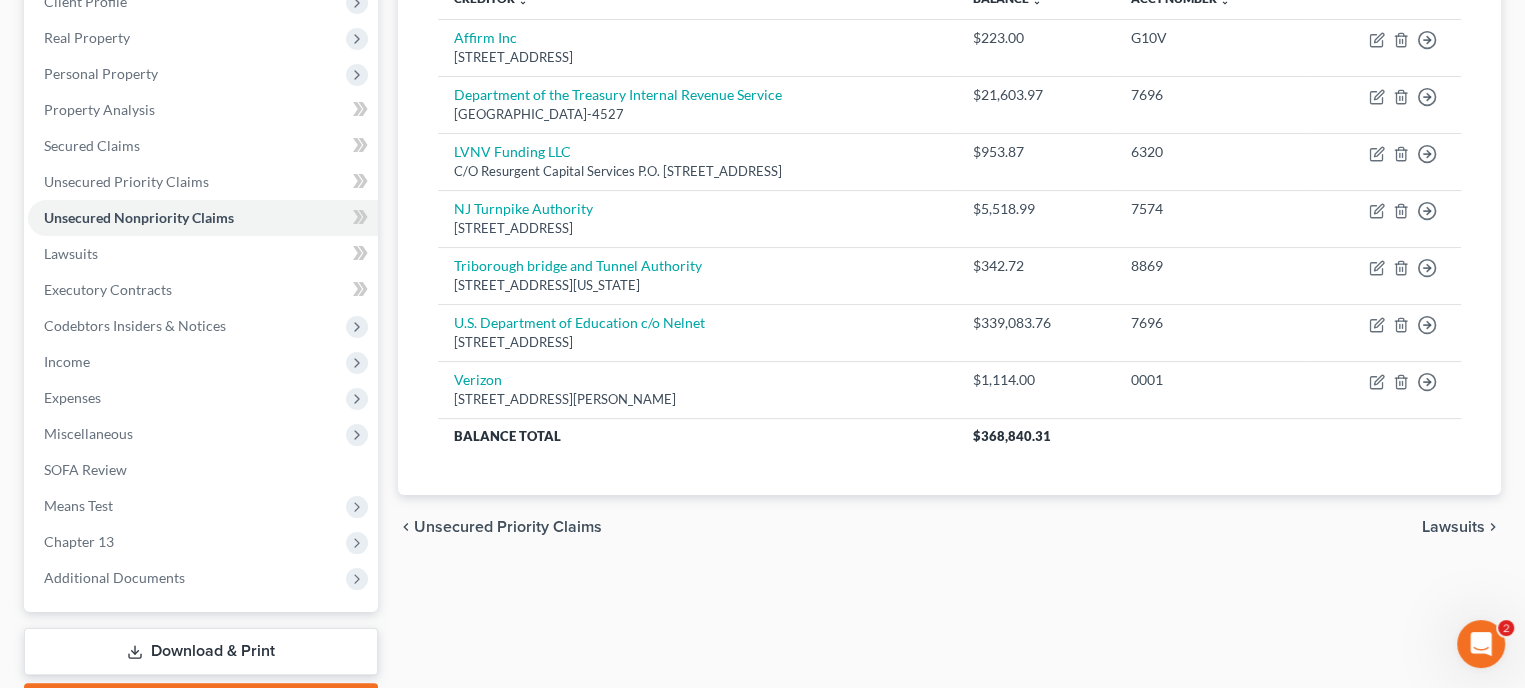 scroll, scrollTop: 300, scrollLeft: 0, axis: vertical 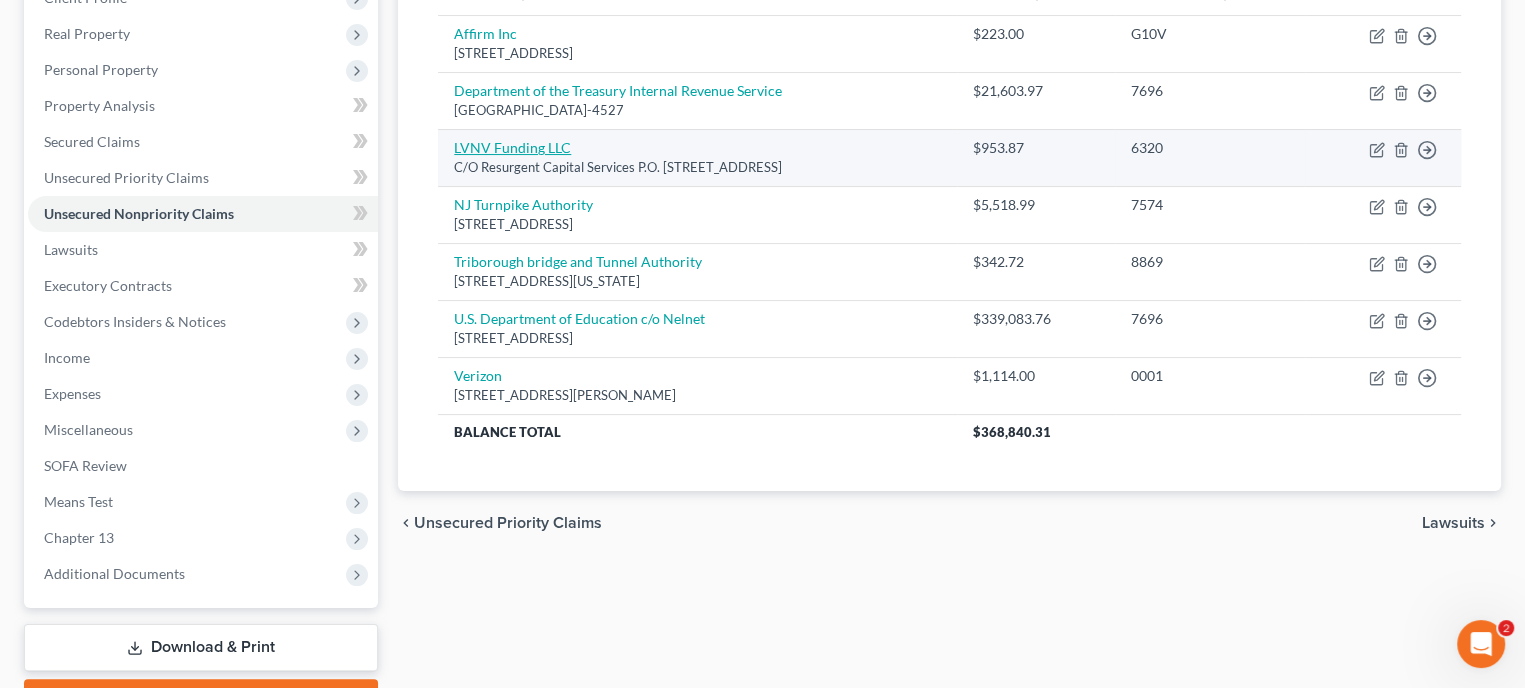click on "LVNV Funding LLC" at bounding box center (512, 147) 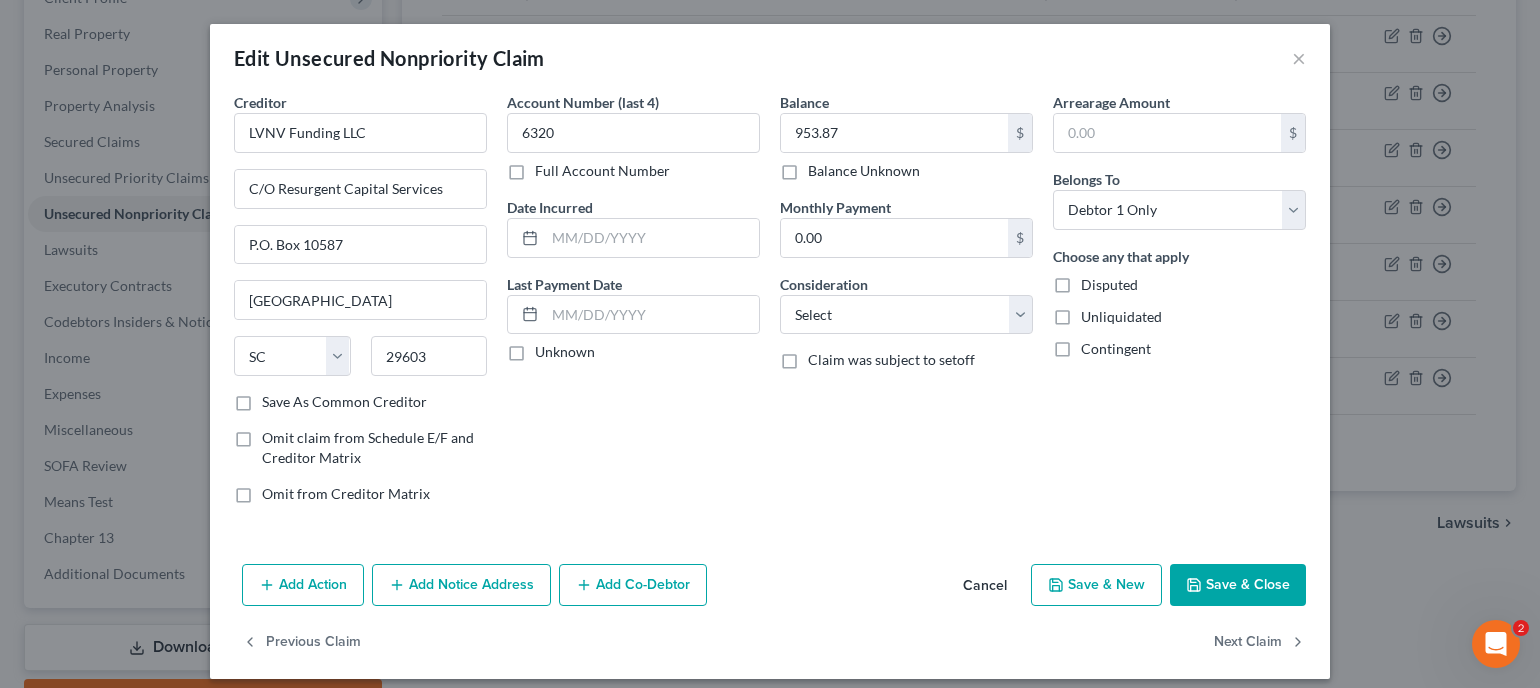 click on "Disputed" at bounding box center (1109, 285) 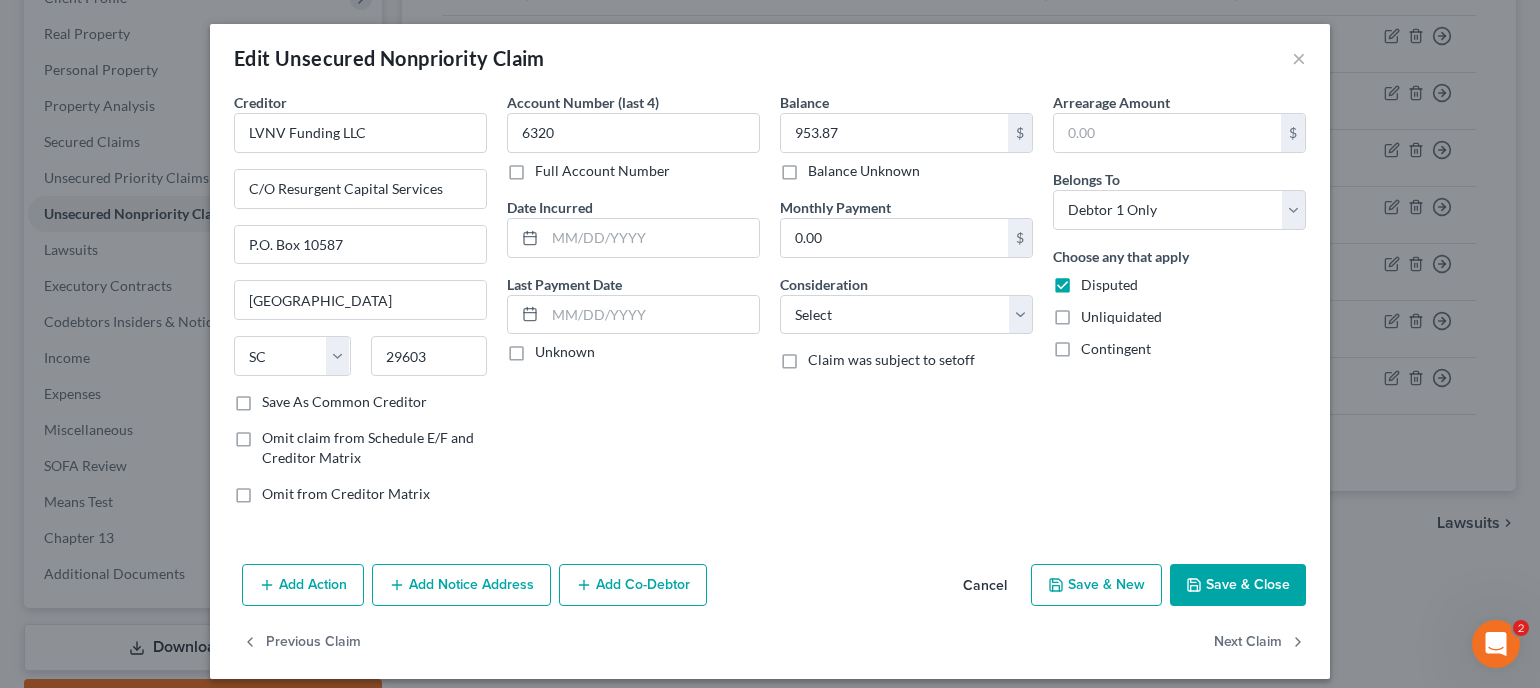 click on "Save & Close" at bounding box center (1238, 585) 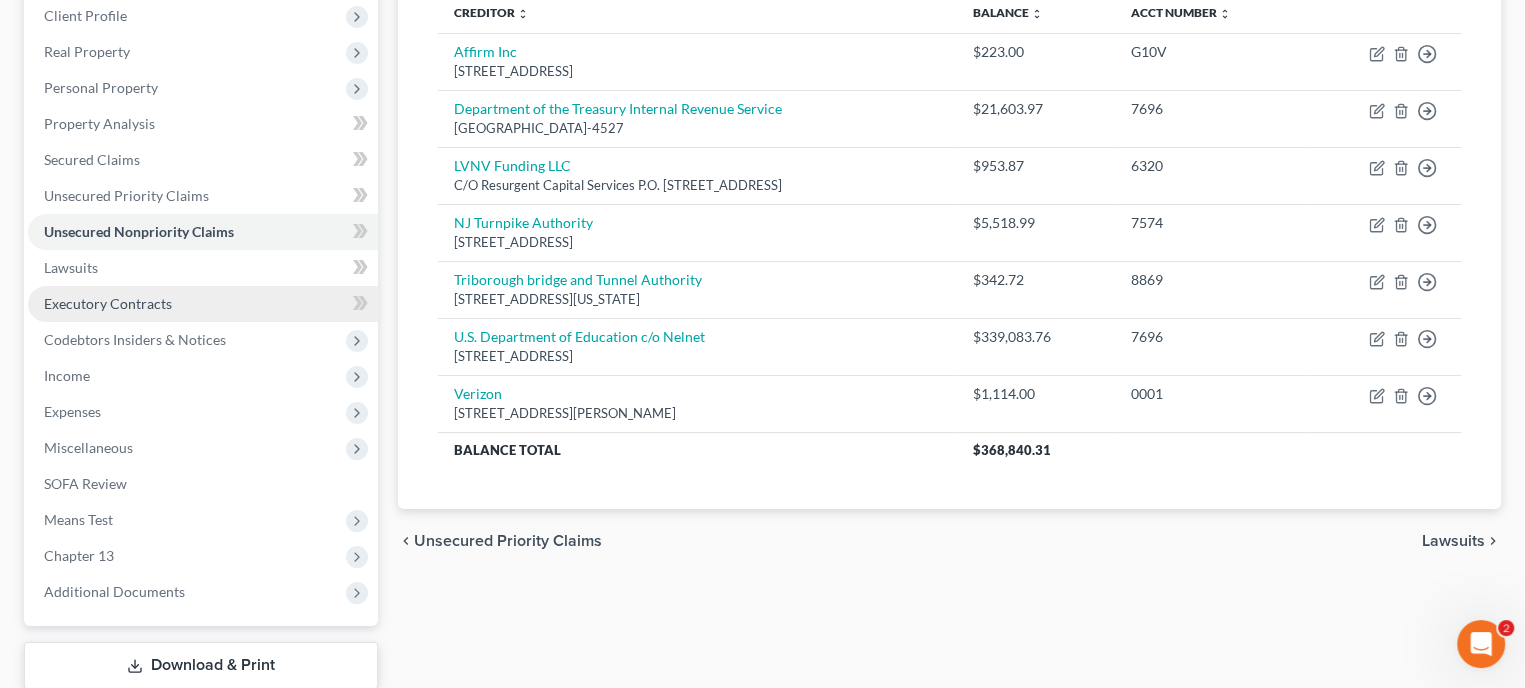 scroll, scrollTop: 209, scrollLeft: 0, axis: vertical 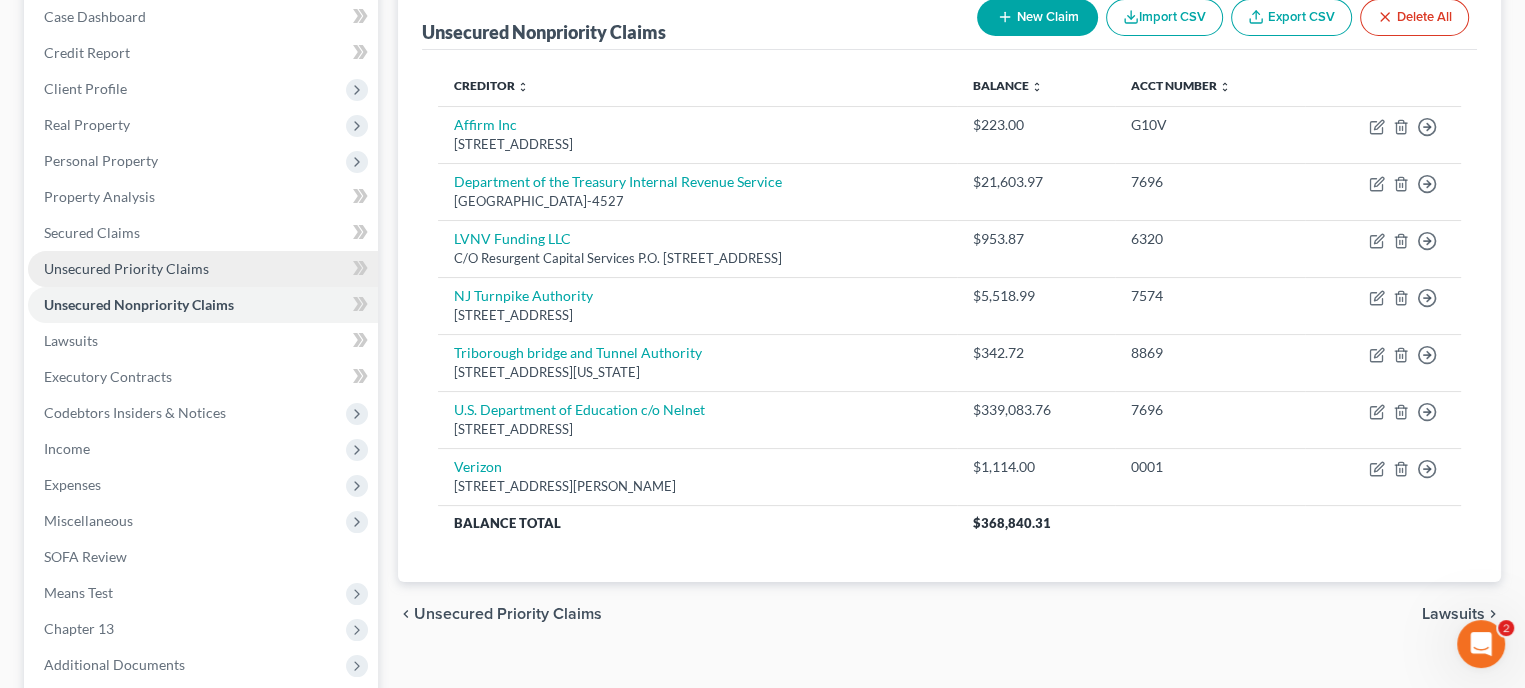 click on "Unsecured Priority Claims" at bounding box center [126, 268] 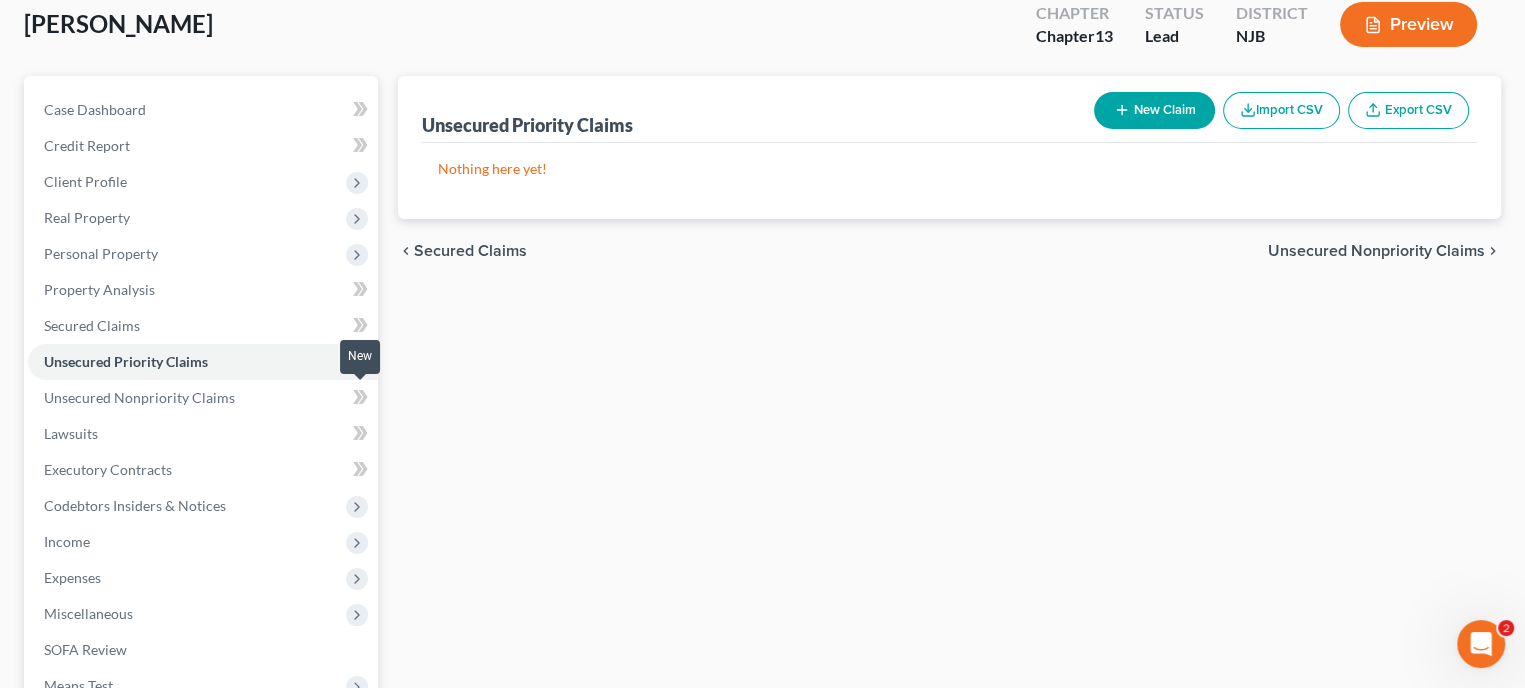 scroll, scrollTop: 300, scrollLeft: 0, axis: vertical 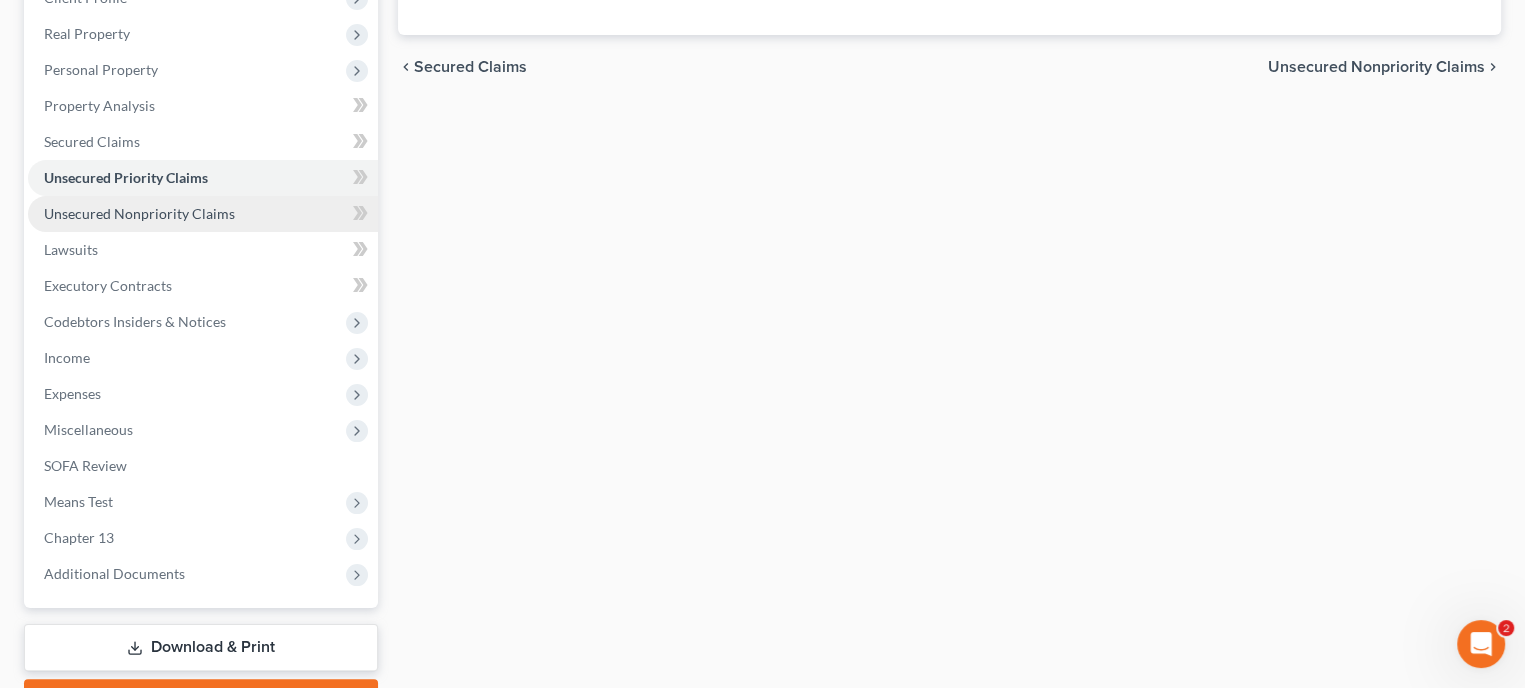 click on "Unsecured Nonpriority Claims" at bounding box center (139, 213) 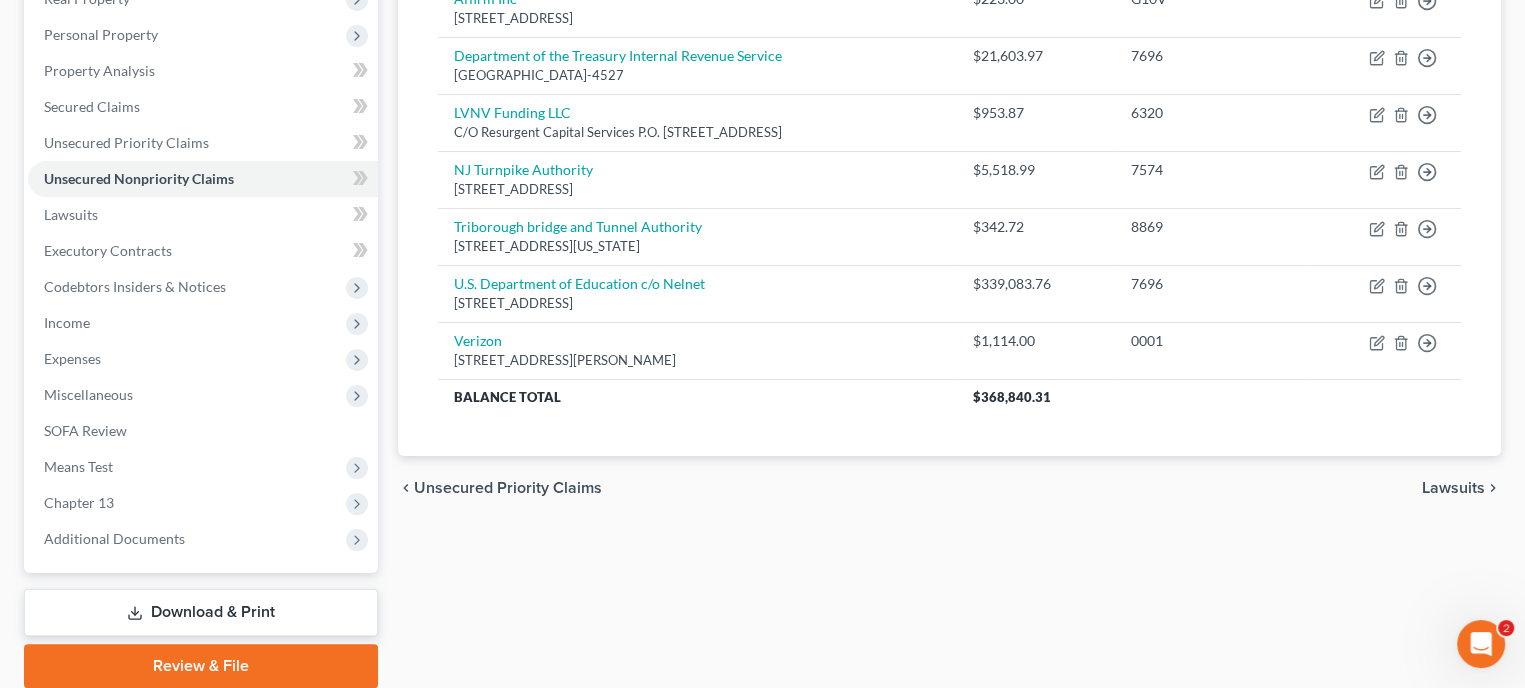 scroll, scrollTop: 300, scrollLeft: 0, axis: vertical 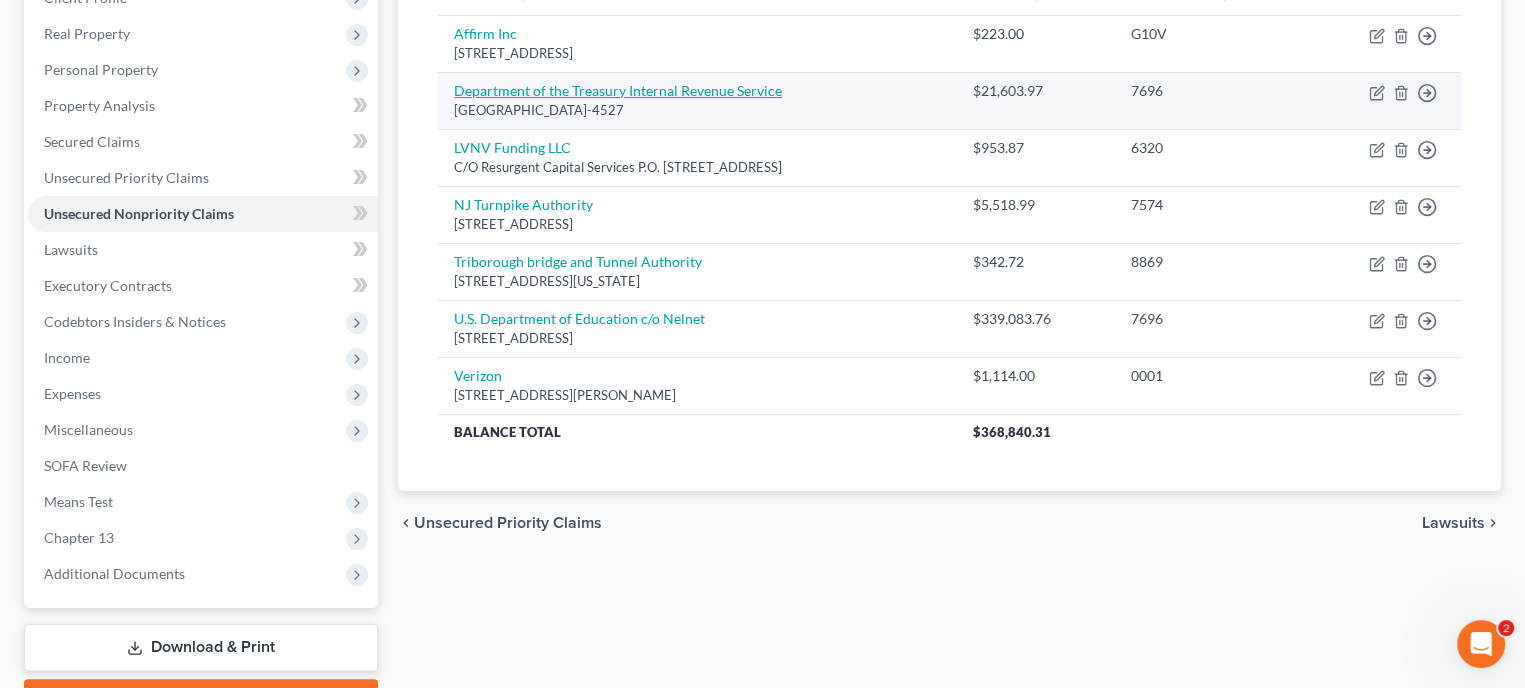 click on "Department of the Treasury Internal Revenue Service" at bounding box center [618, 90] 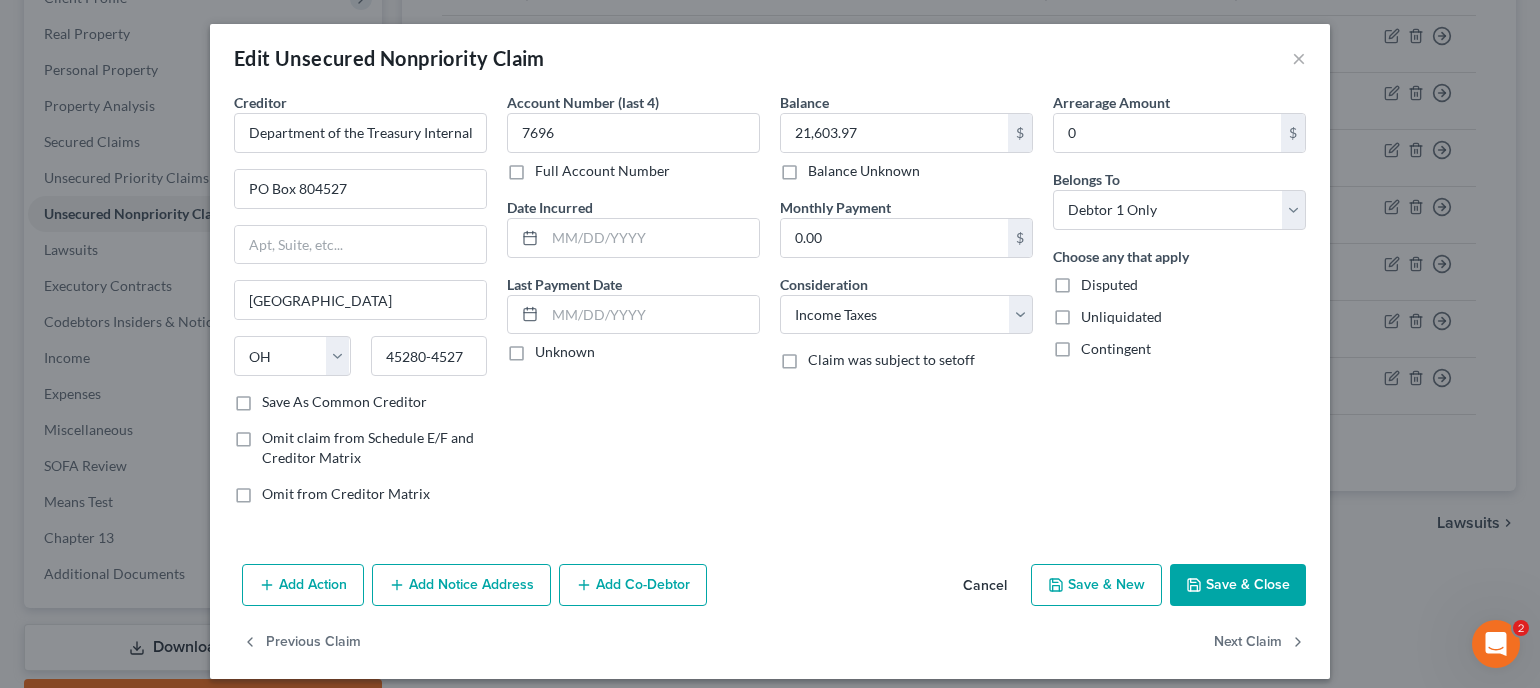 click on "Edit Unsecured Nonpriority Claim  ×" at bounding box center [770, 58] 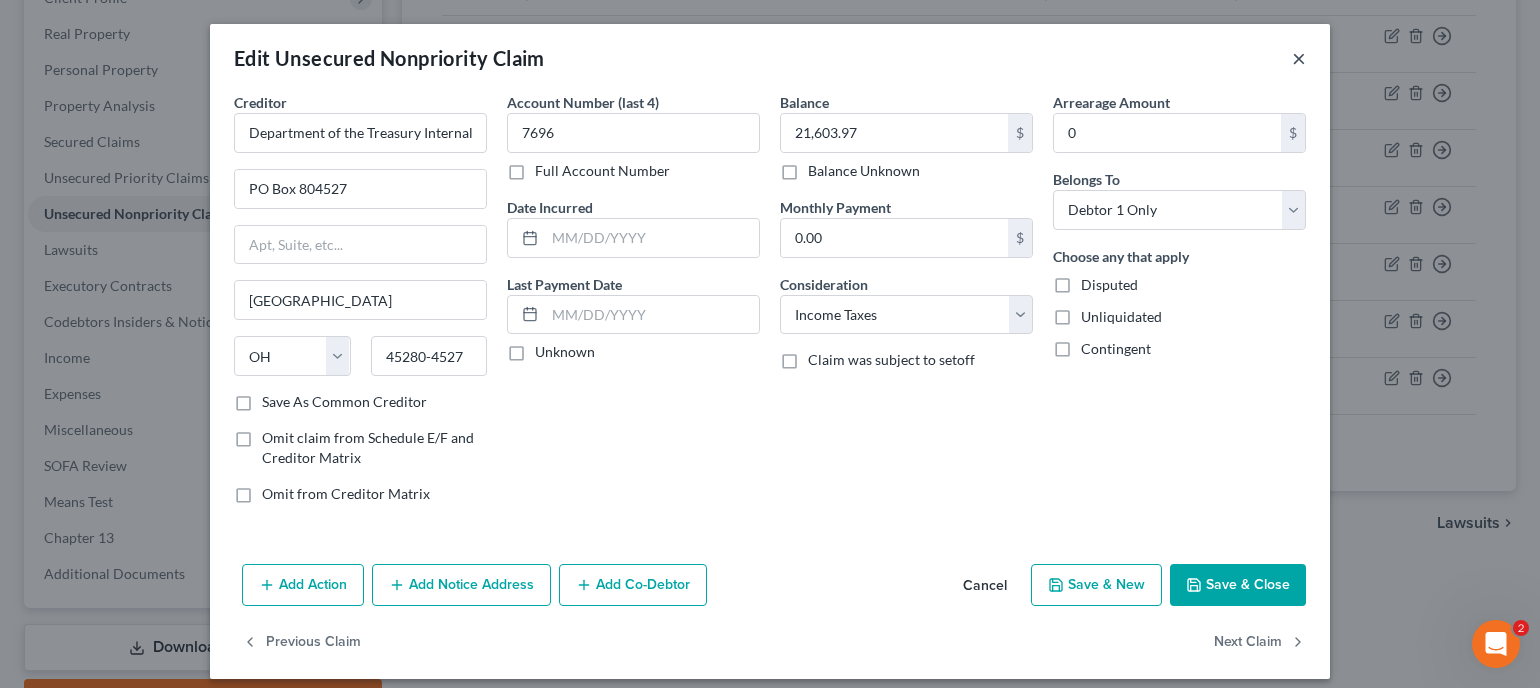 click on "×" at bounding box center [1299, 58] 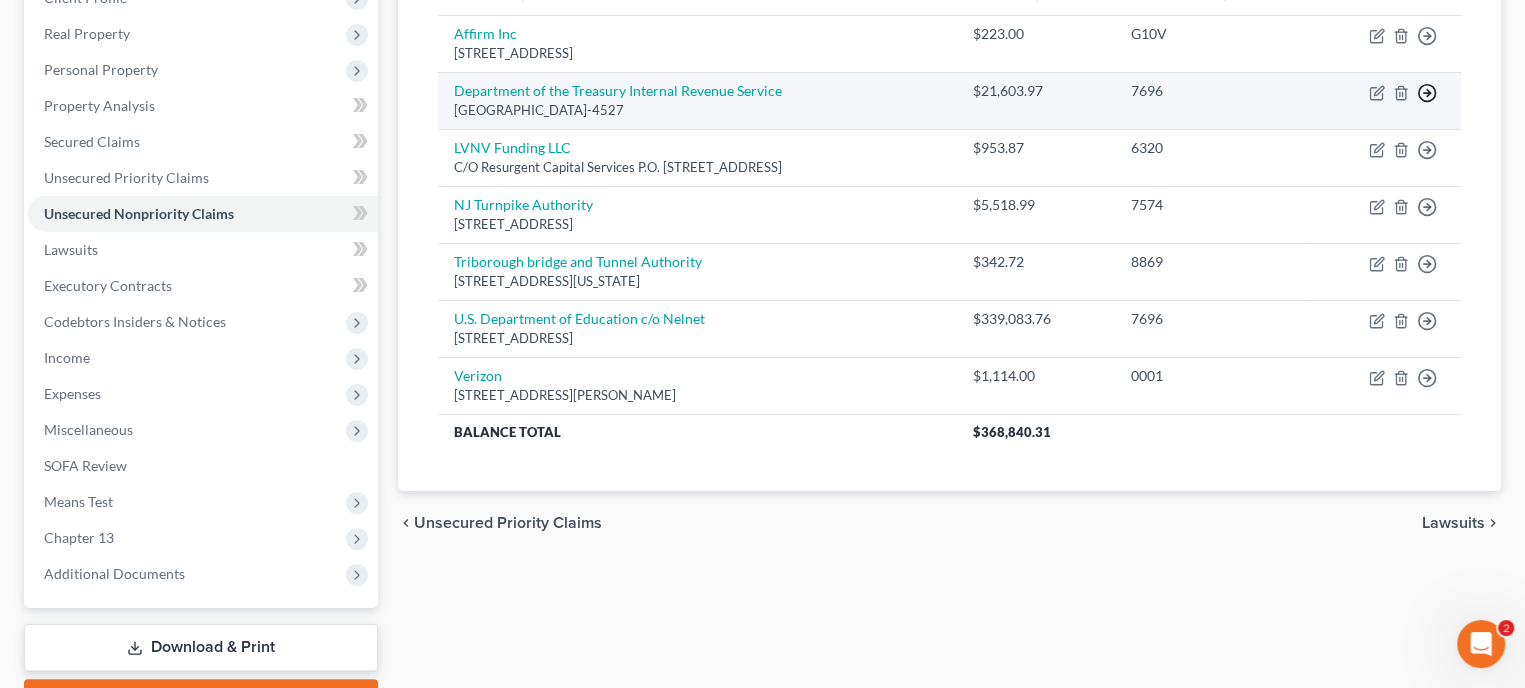 click 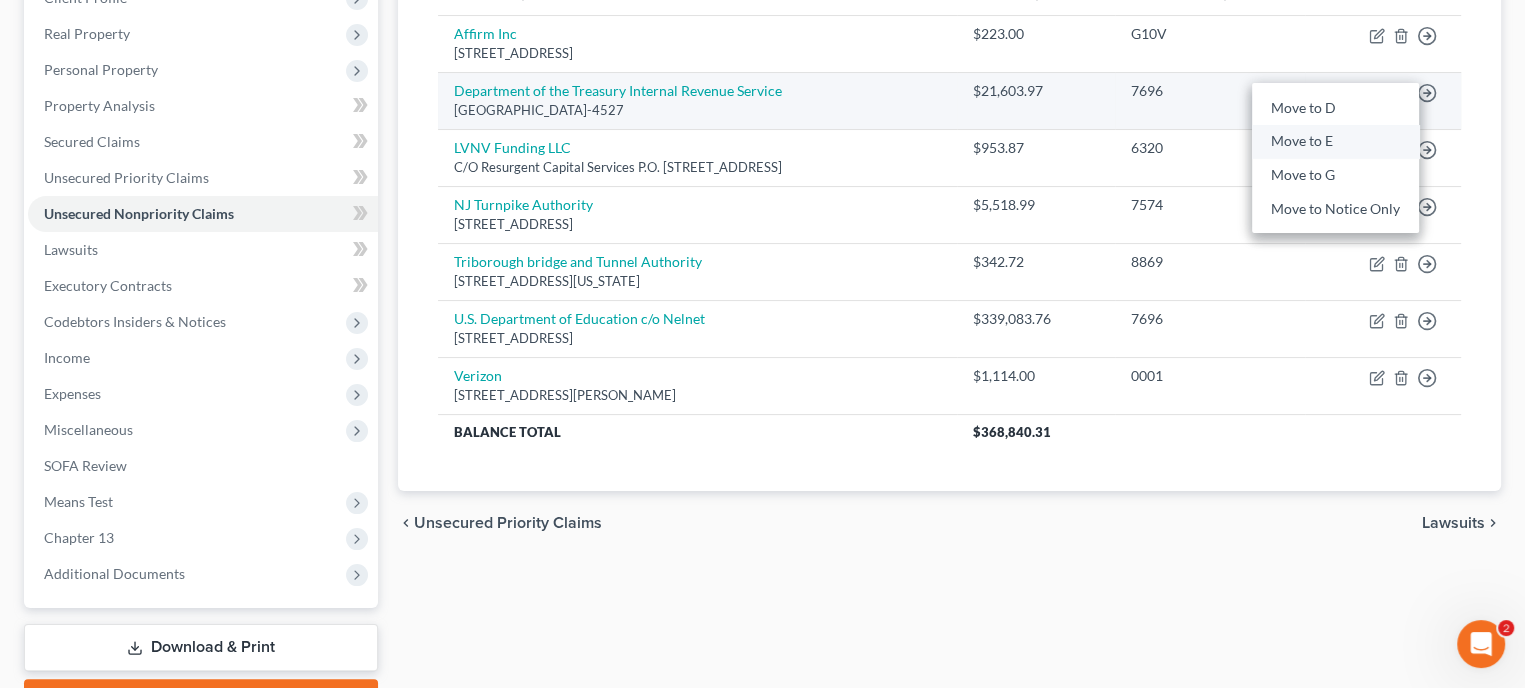 click on "Move to E" at bounding box center (1335, 142) 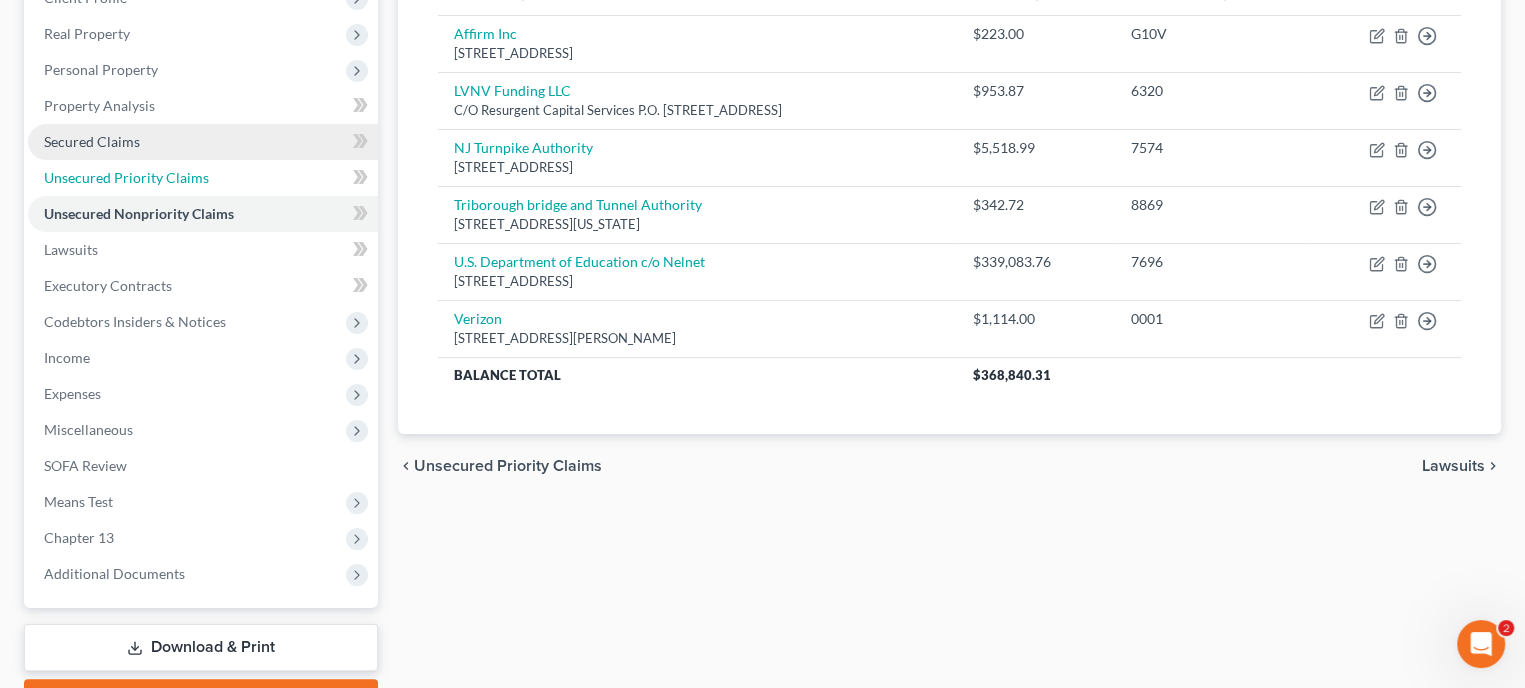 drag, startPoint x: 186, startPoint y: 169, endPoint x: 215, endPoint y: 169, distance: 29 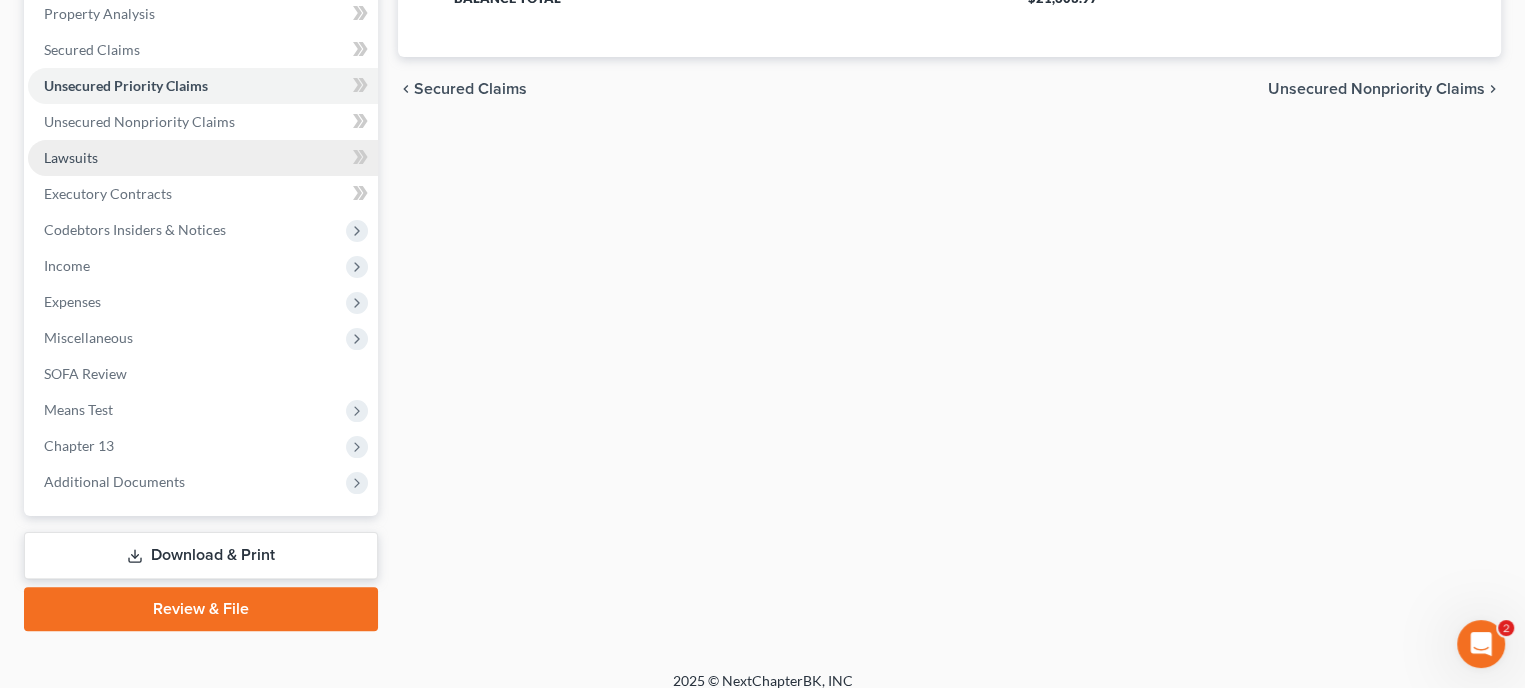 scroll, scrollTop: 400, scrollLeft: 0, axis: vertical 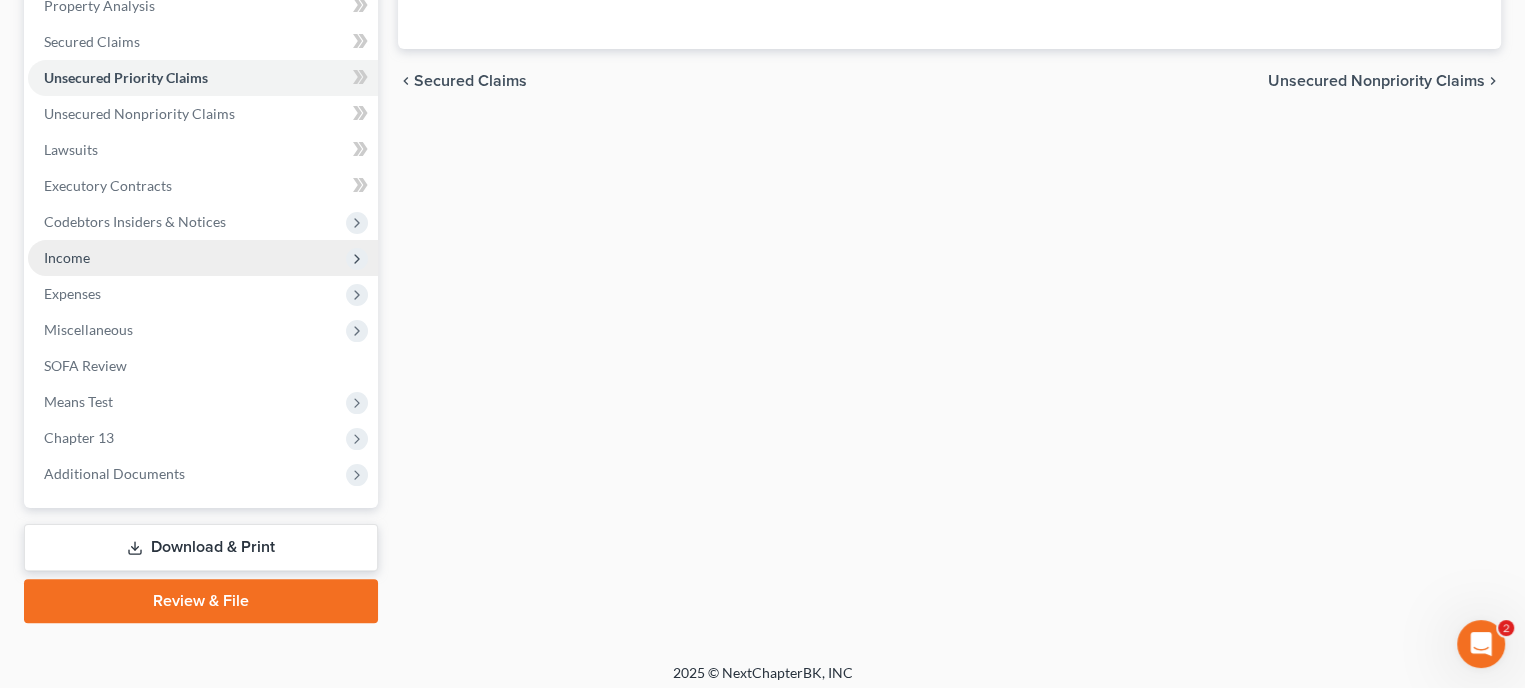 click on "Income" at bounding box center (203, 258) 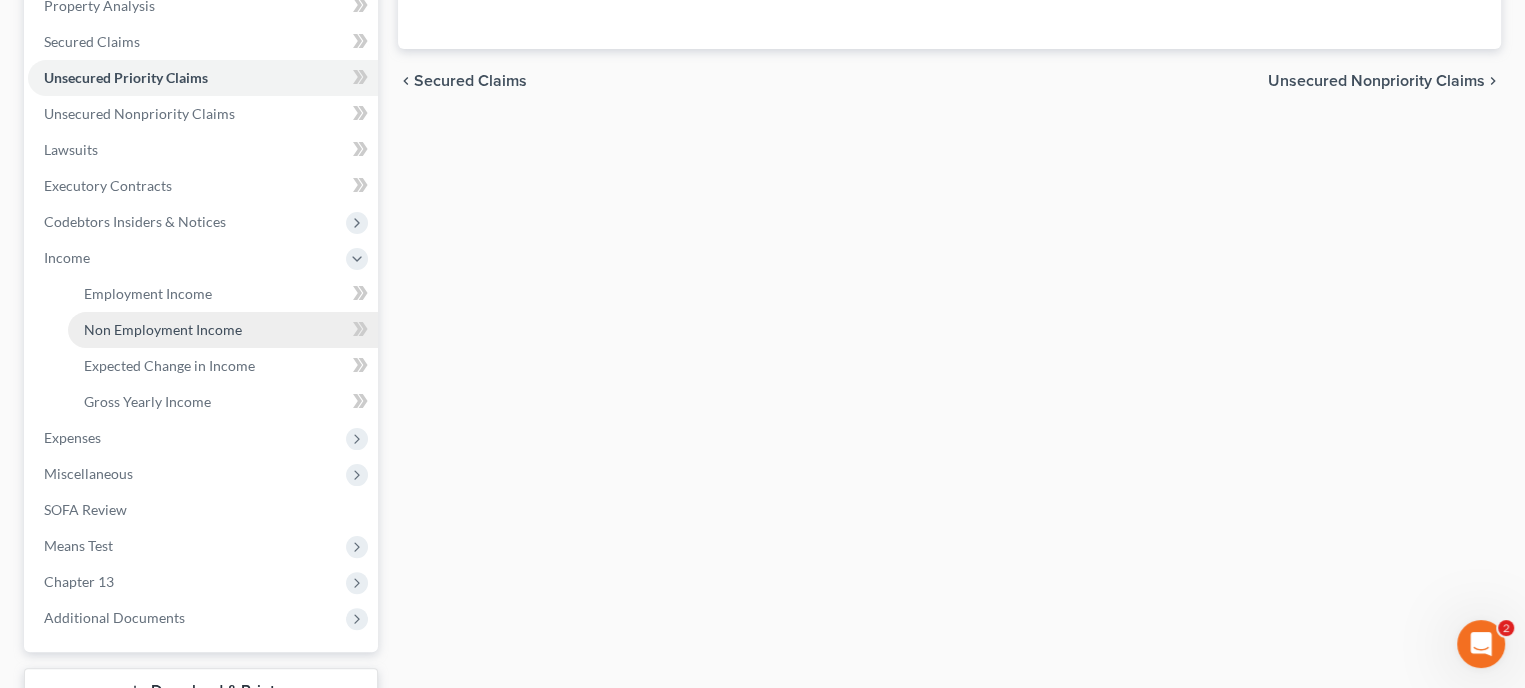click on "Non Employment Income" at bounding box center (223, 330) 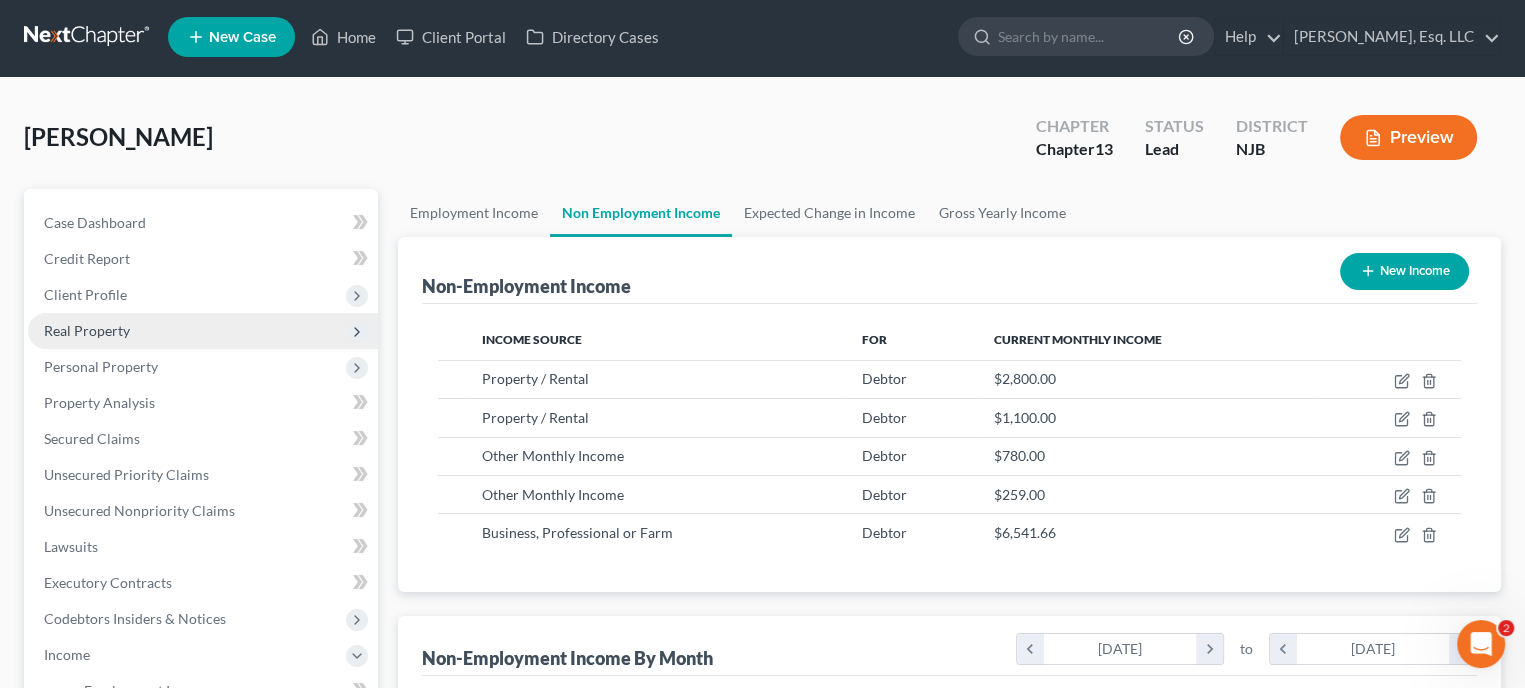 scroll, scrollTop: 0, scrollLeft: 0, axis: both 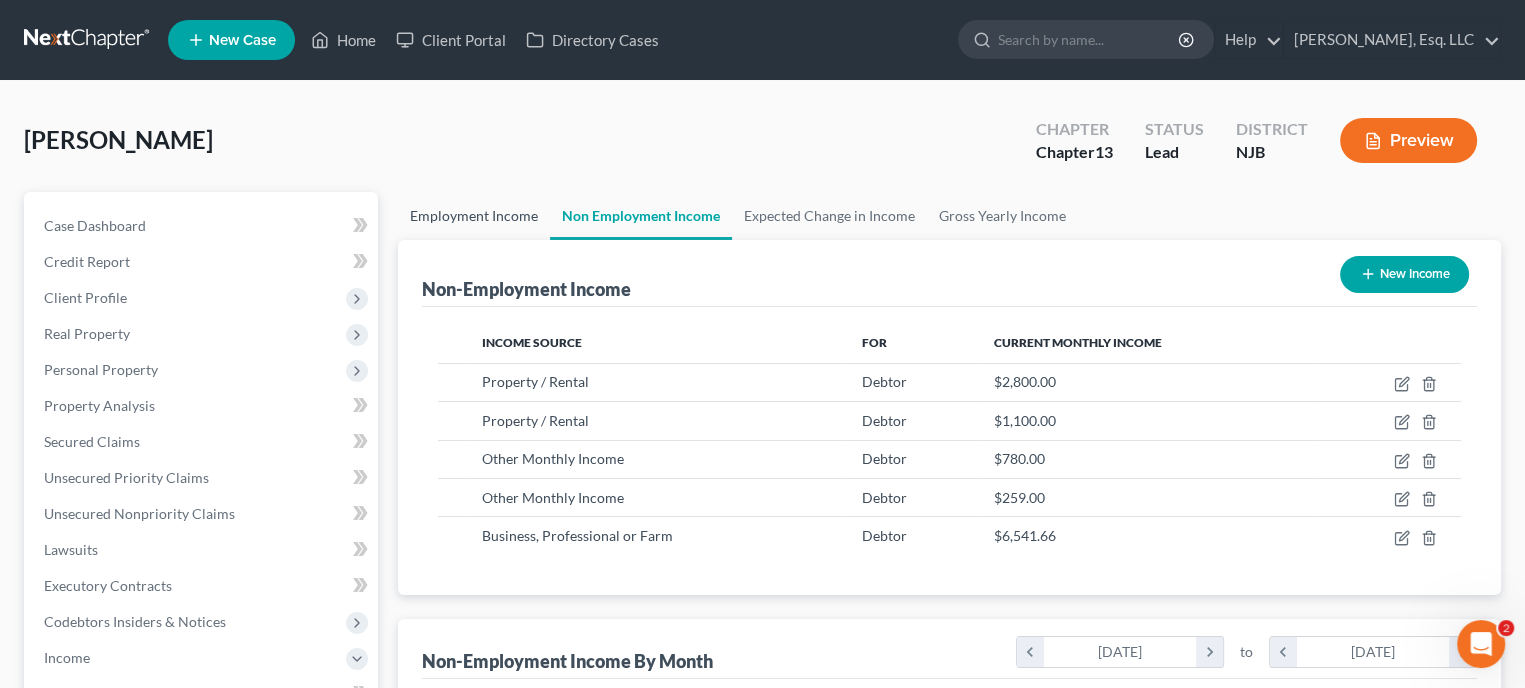 click on "Employment Income" at bounding box center [474, 216] 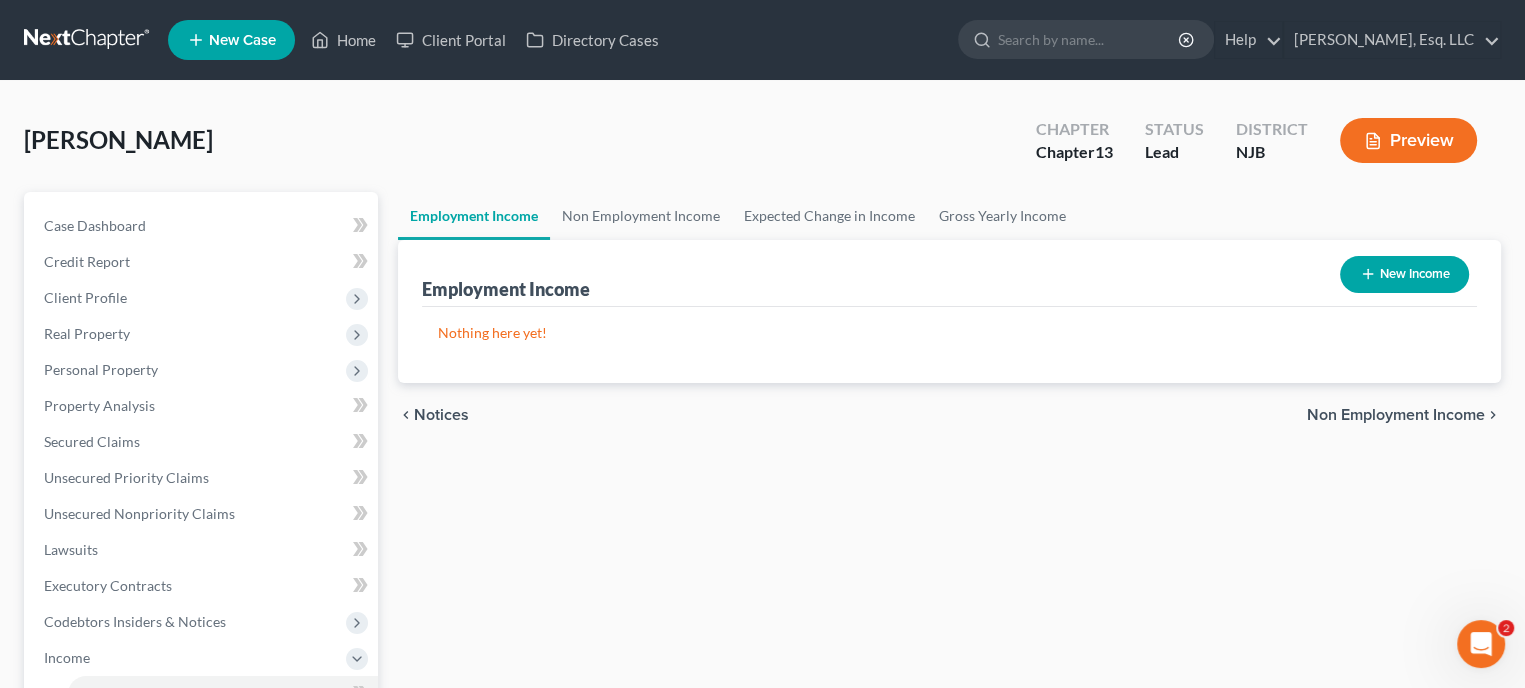 click 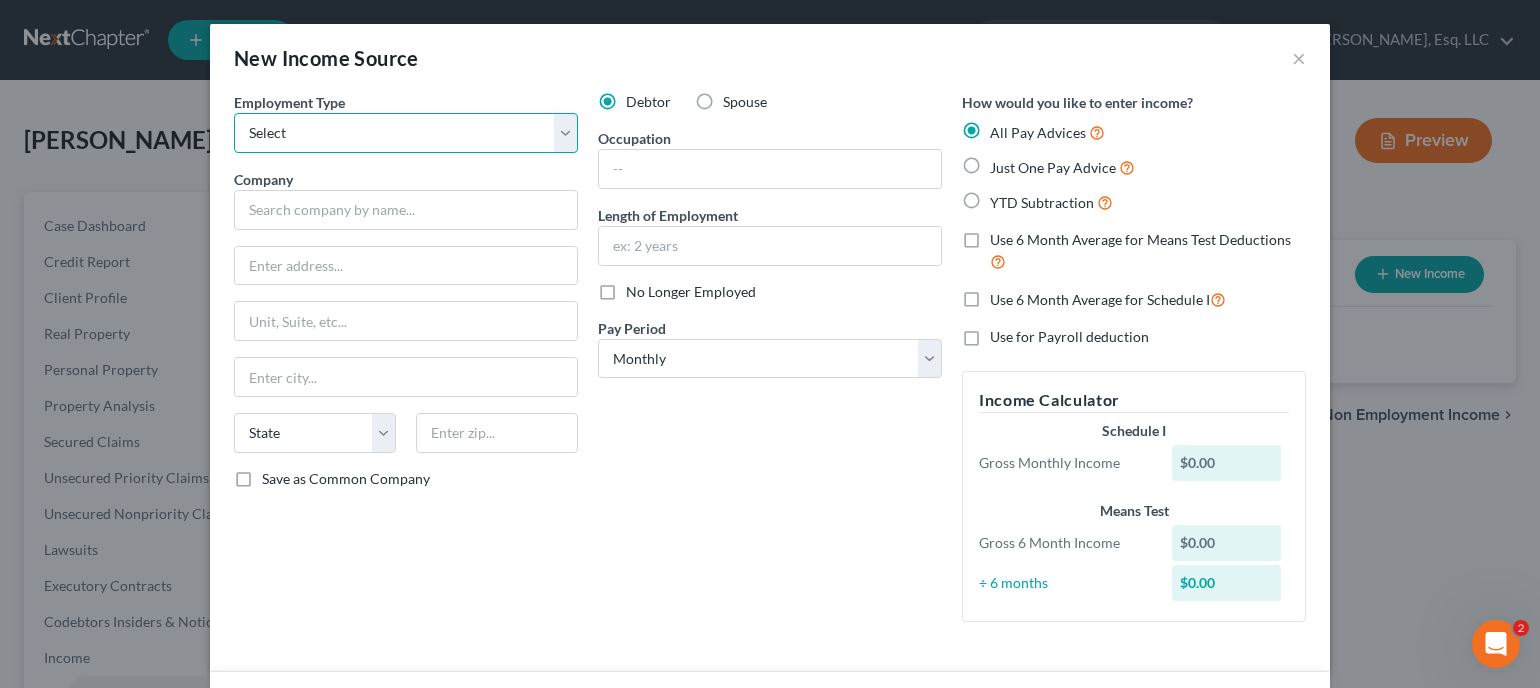 click on "Select Full or [DEMOGRAPHIC_DATA] Employment Self Employment" at bounding box center [406, 133] 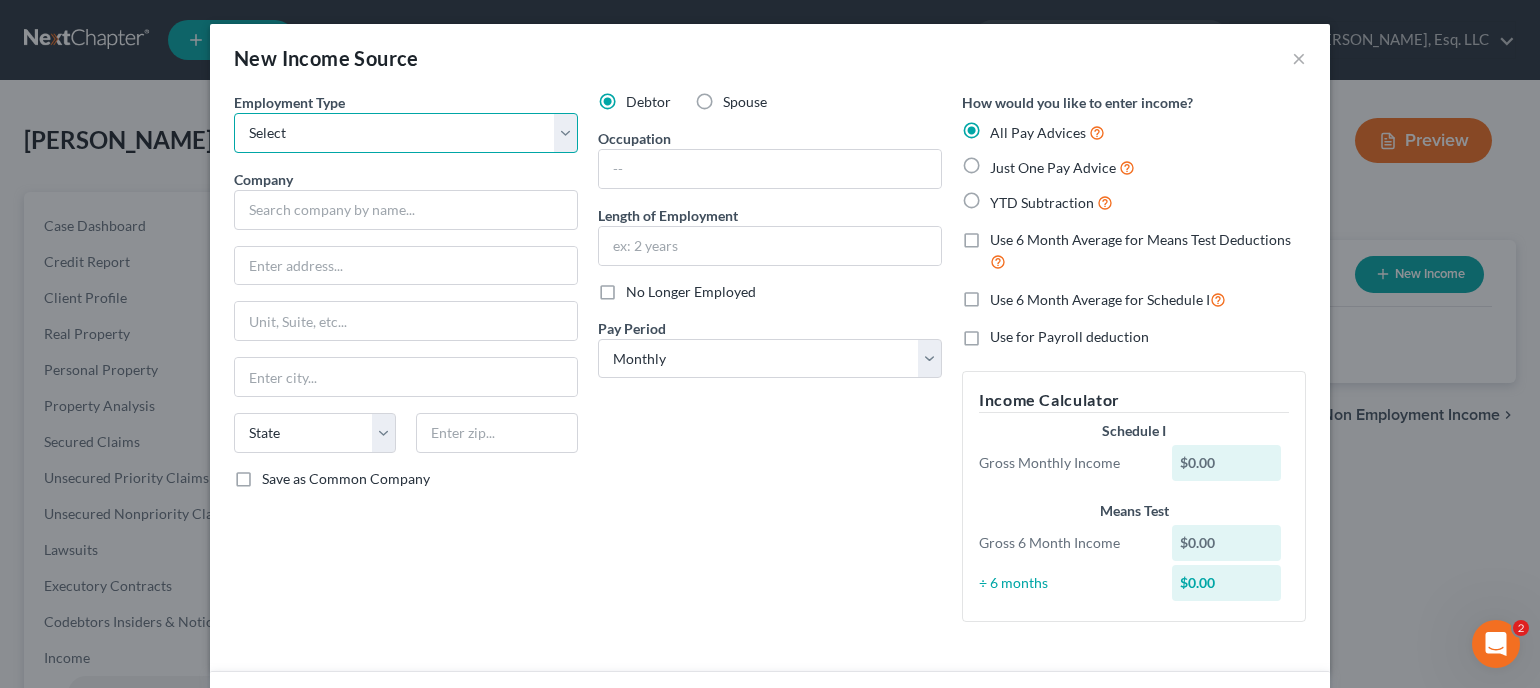 select on "1" 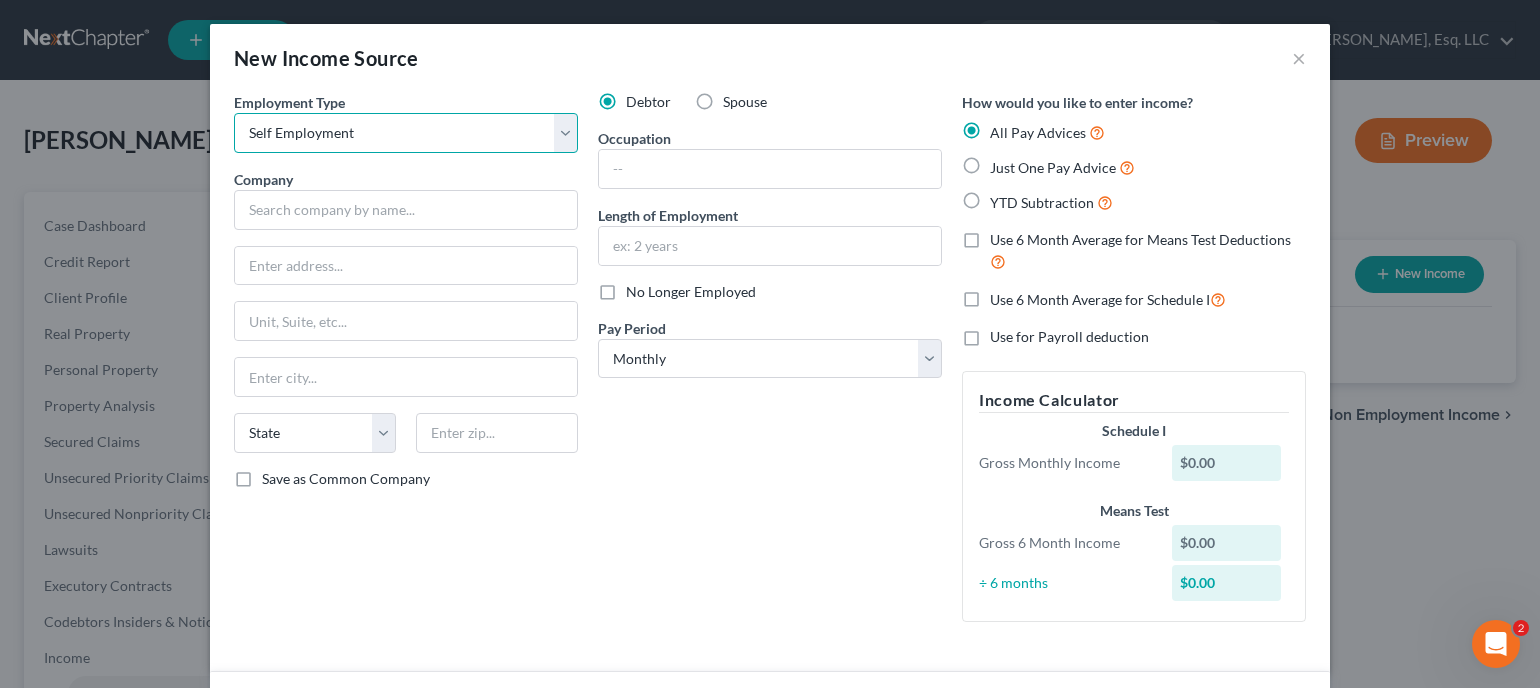 click on "Select Full or [DEMOGRAPHIC_DATA] Employment Self Employment" at bounding box center [406, 133] 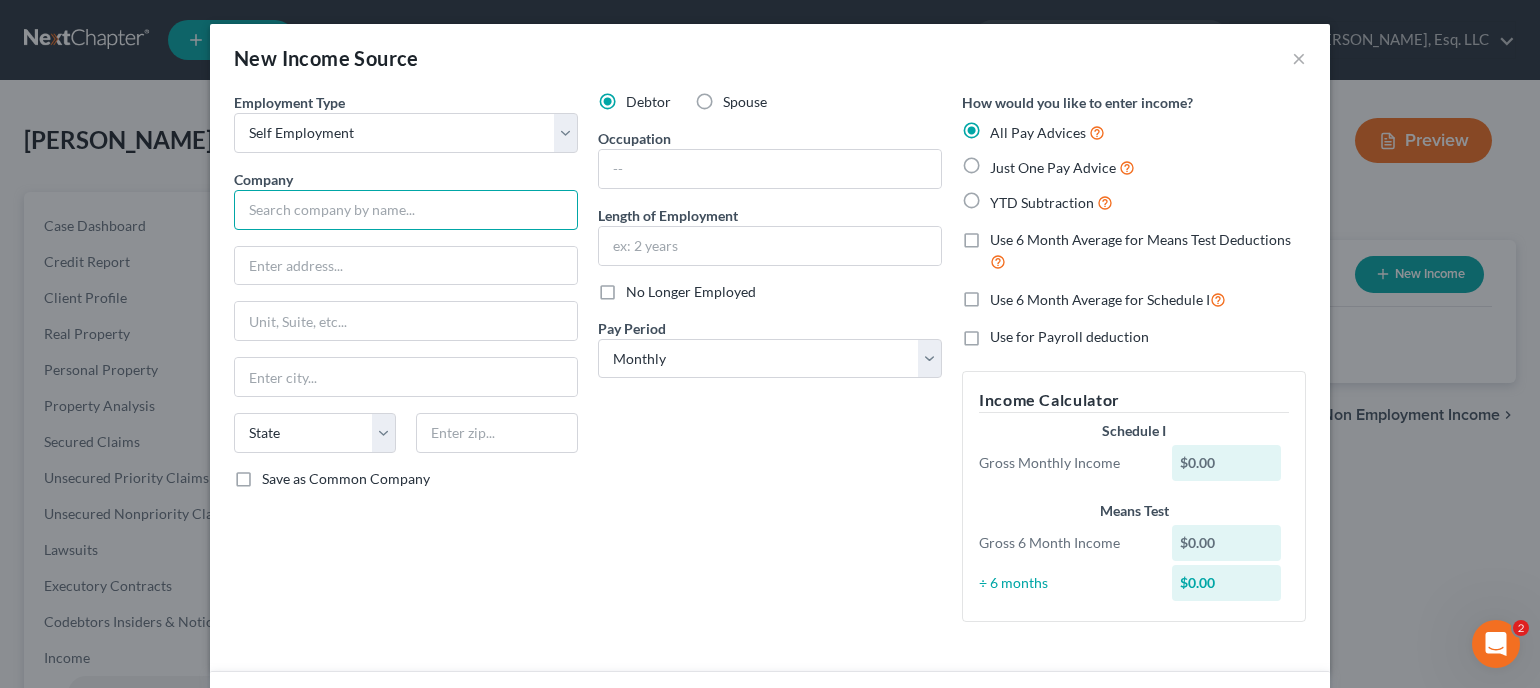 click at bounding box center (406, 210) 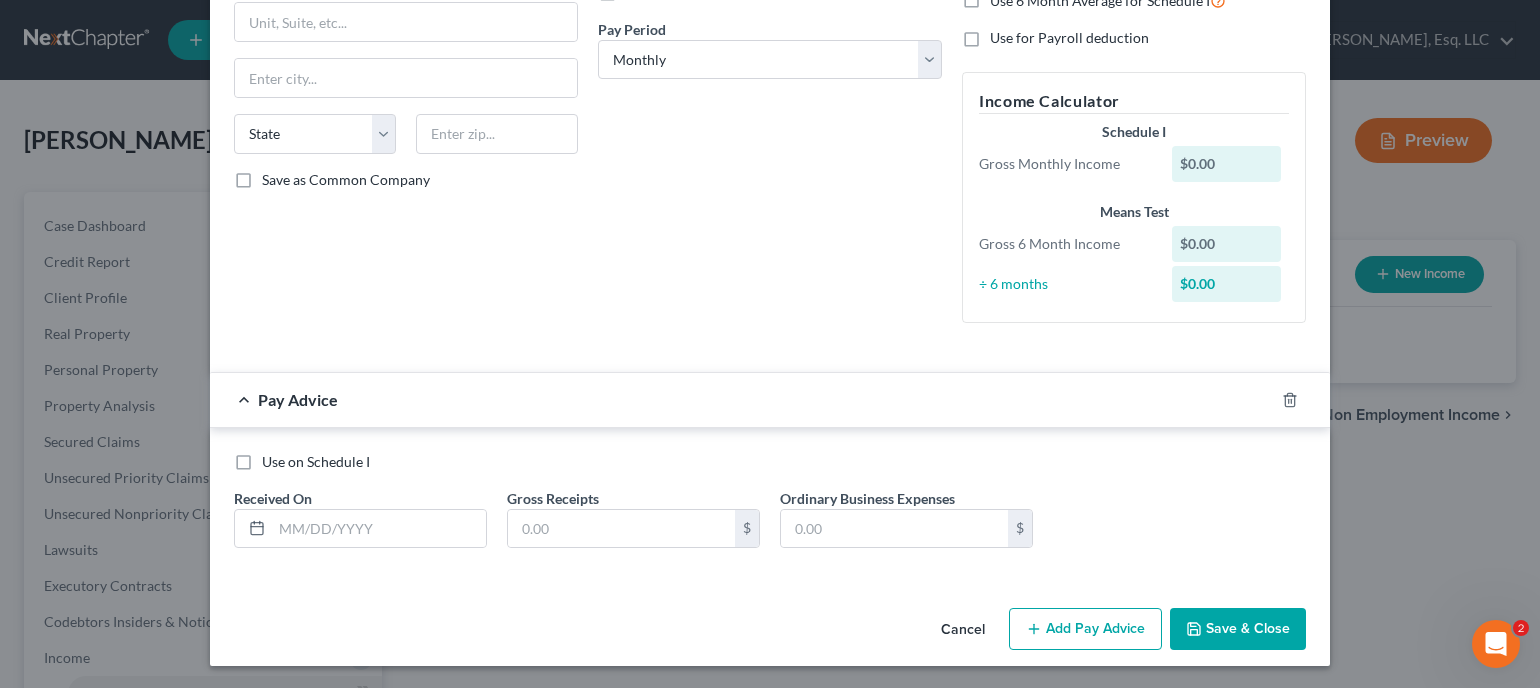 scroll, scrollTop: 0, scrollLeft: 0, axis: both 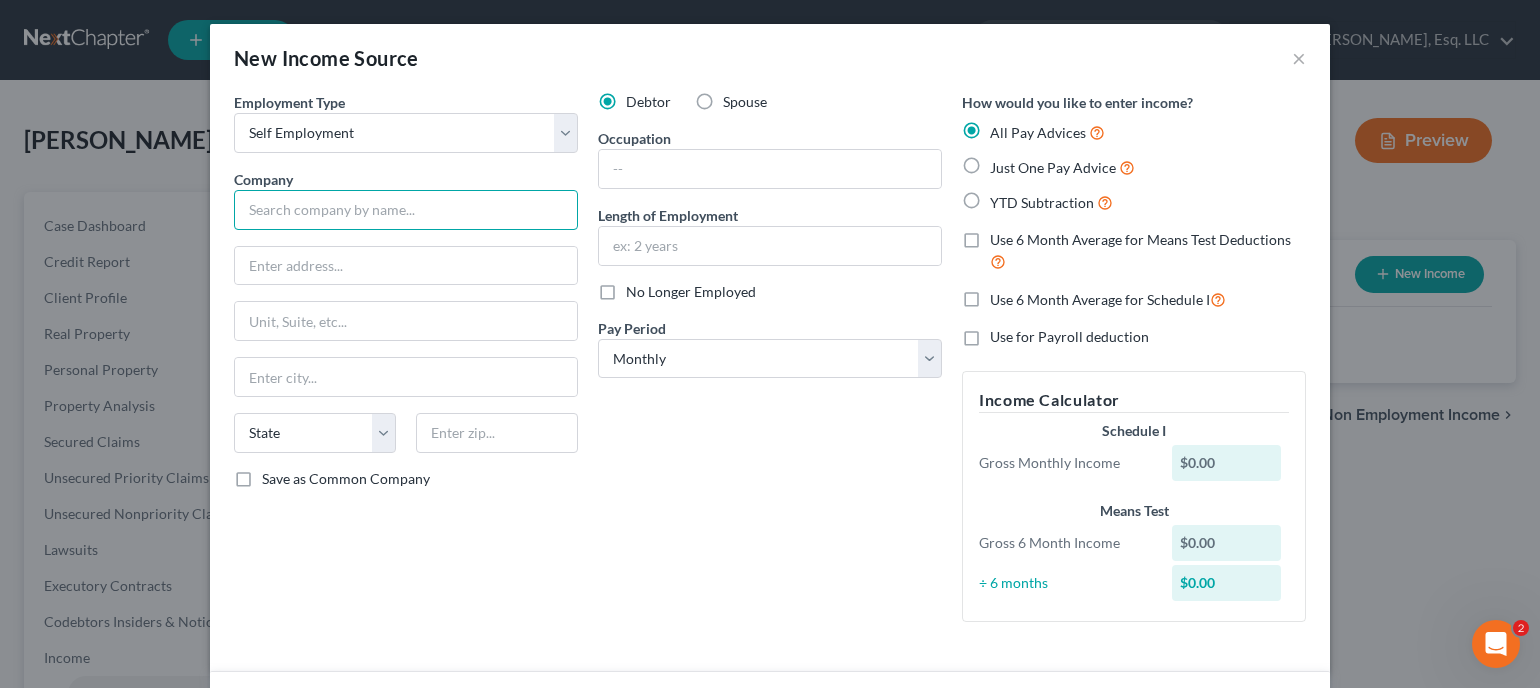 click at bounding box center (406, 210) 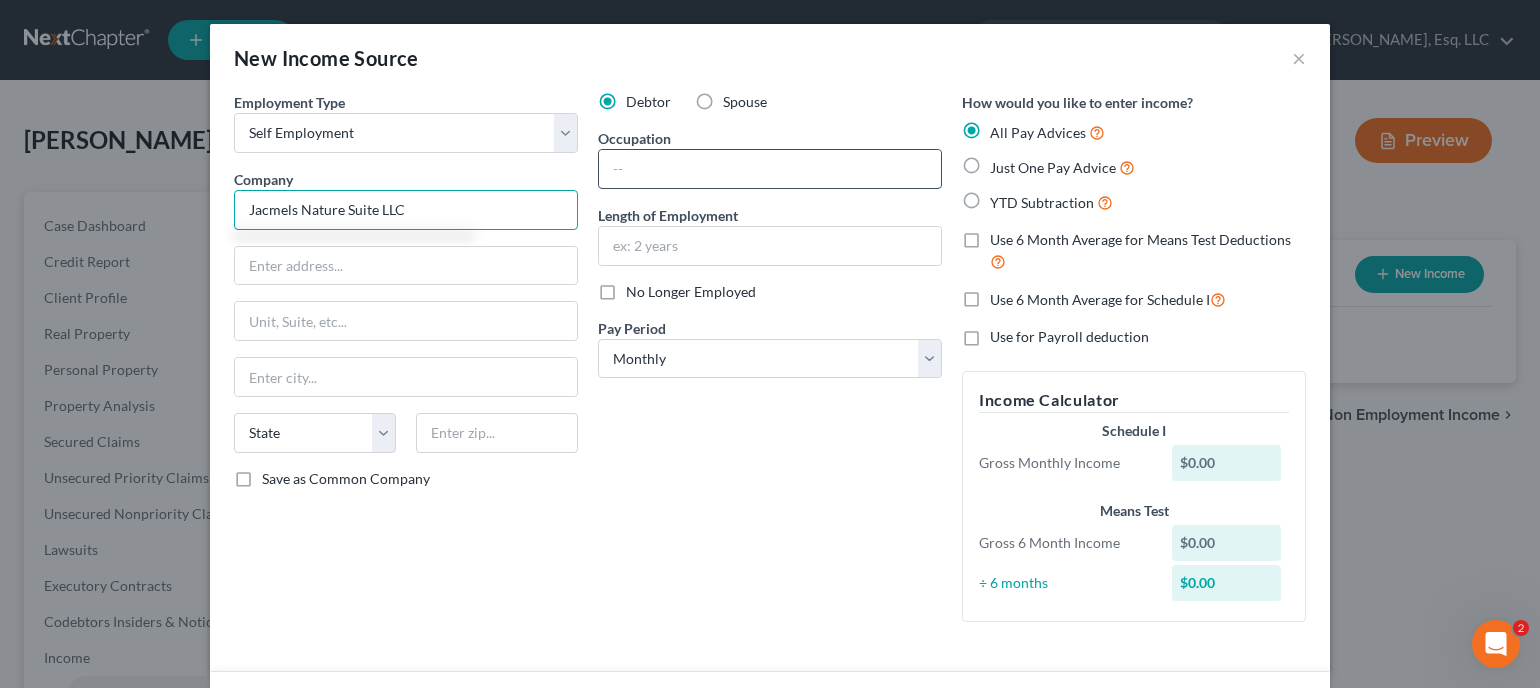 type on "Jacmels Nature Suite LLC" 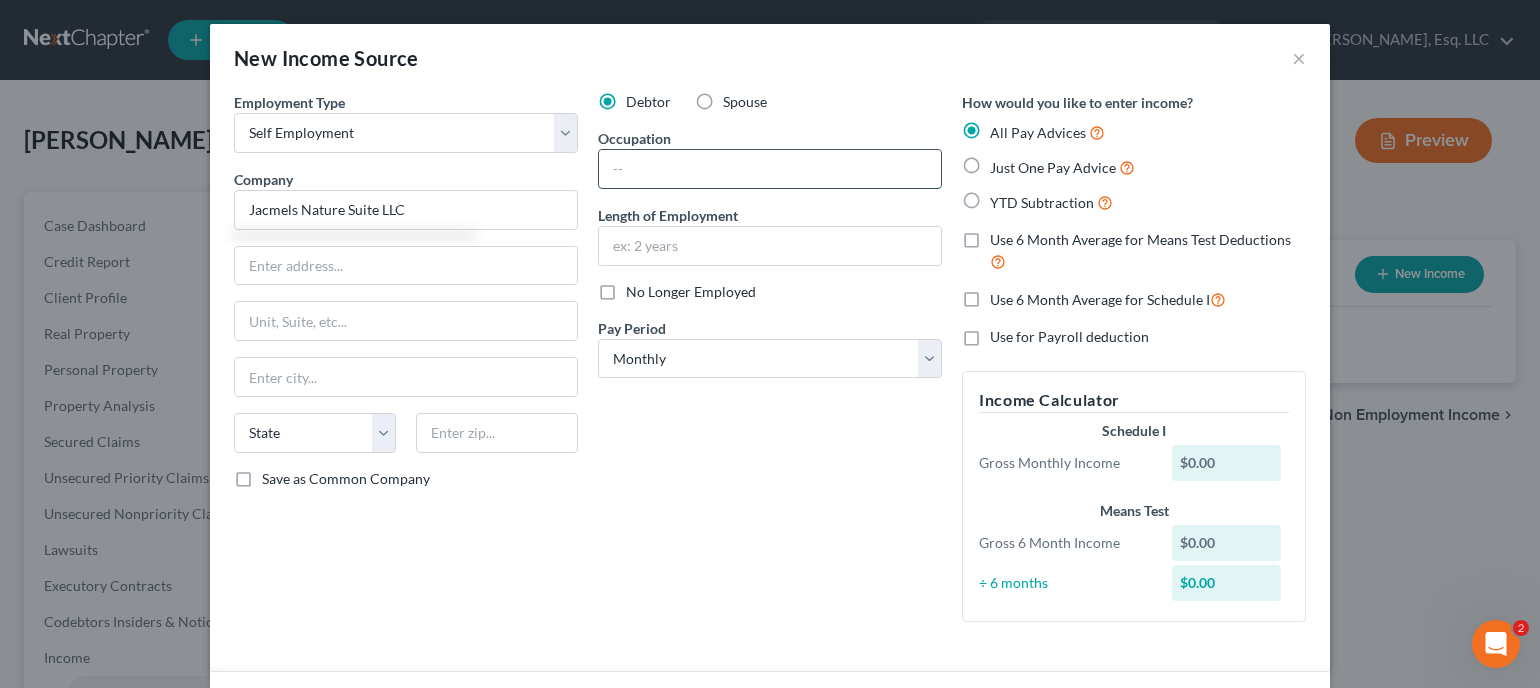 click at bounding box center [770, 169] 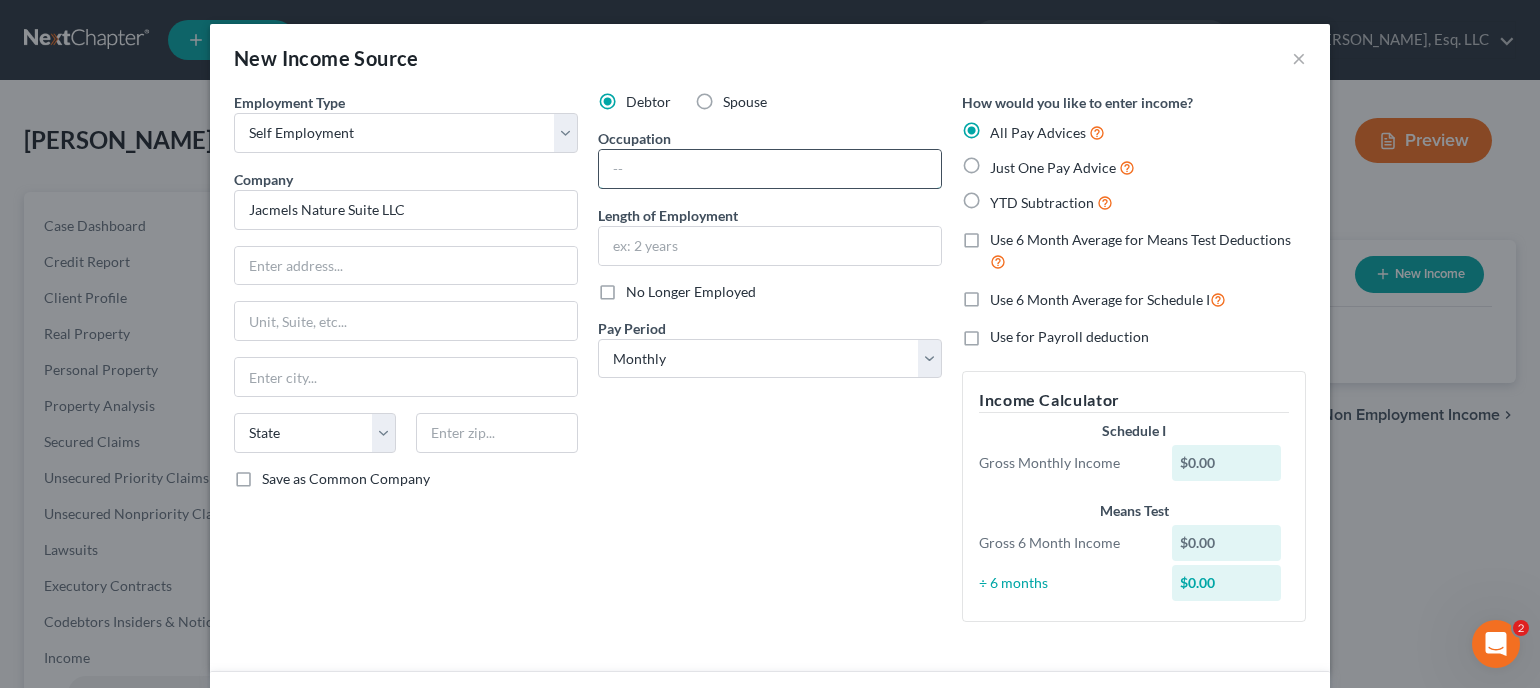 type on "Owner" 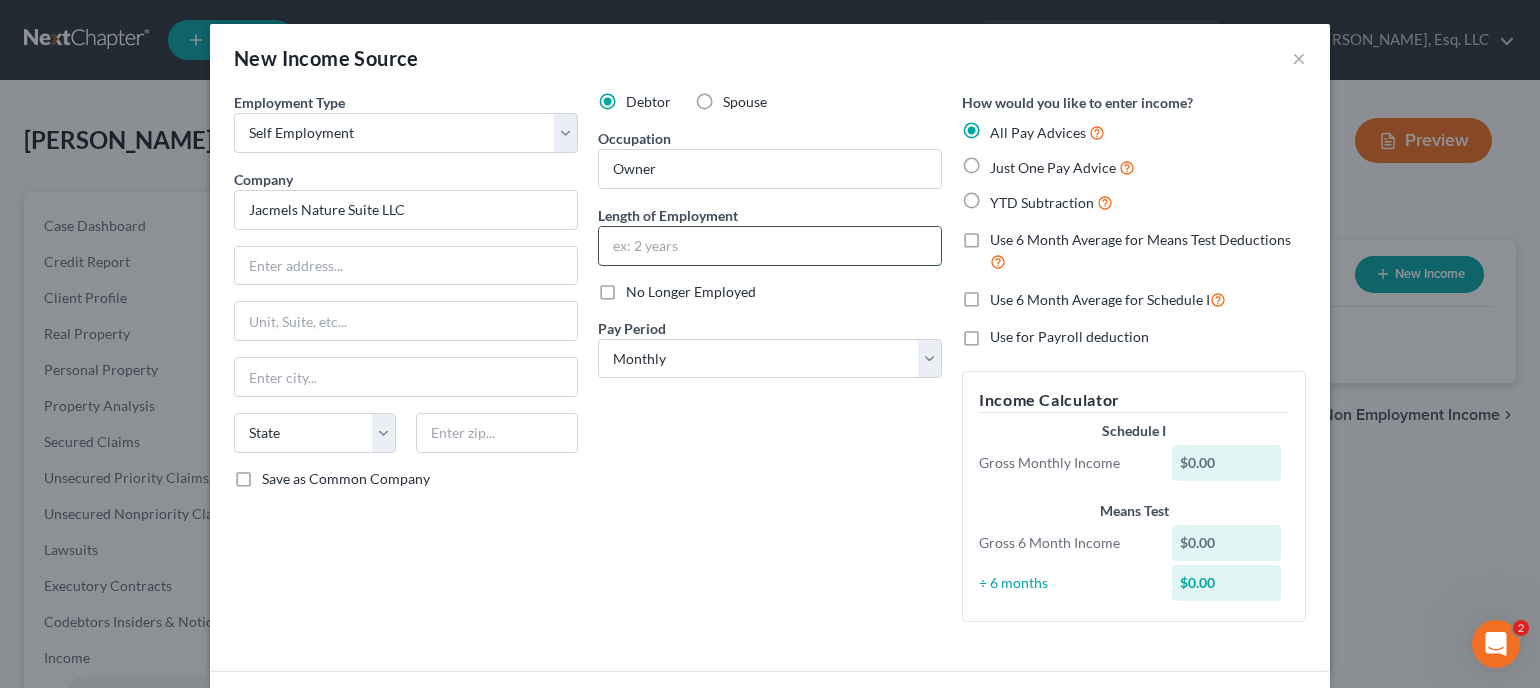 click at bounding box center (770, 246) 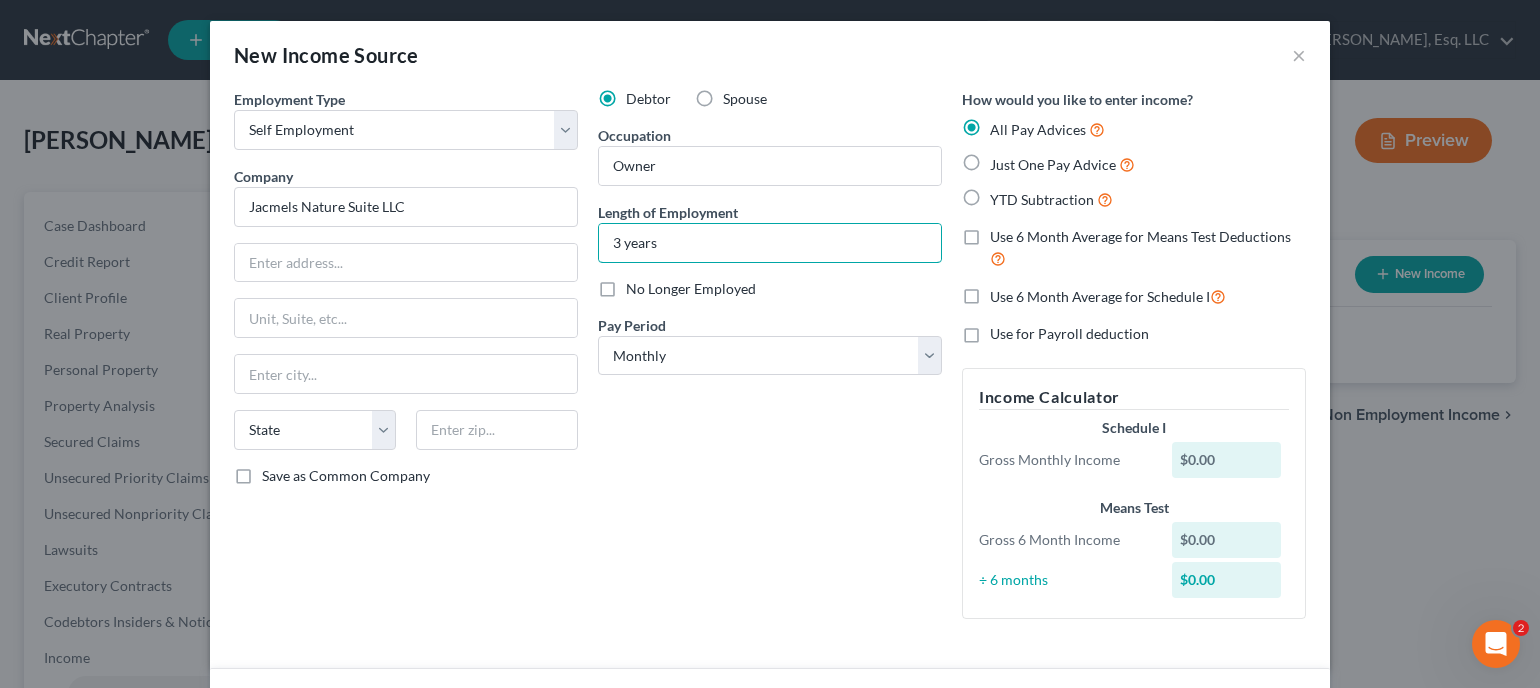scroll, scrollTop: 0, scrollLeft: 0, axis: both 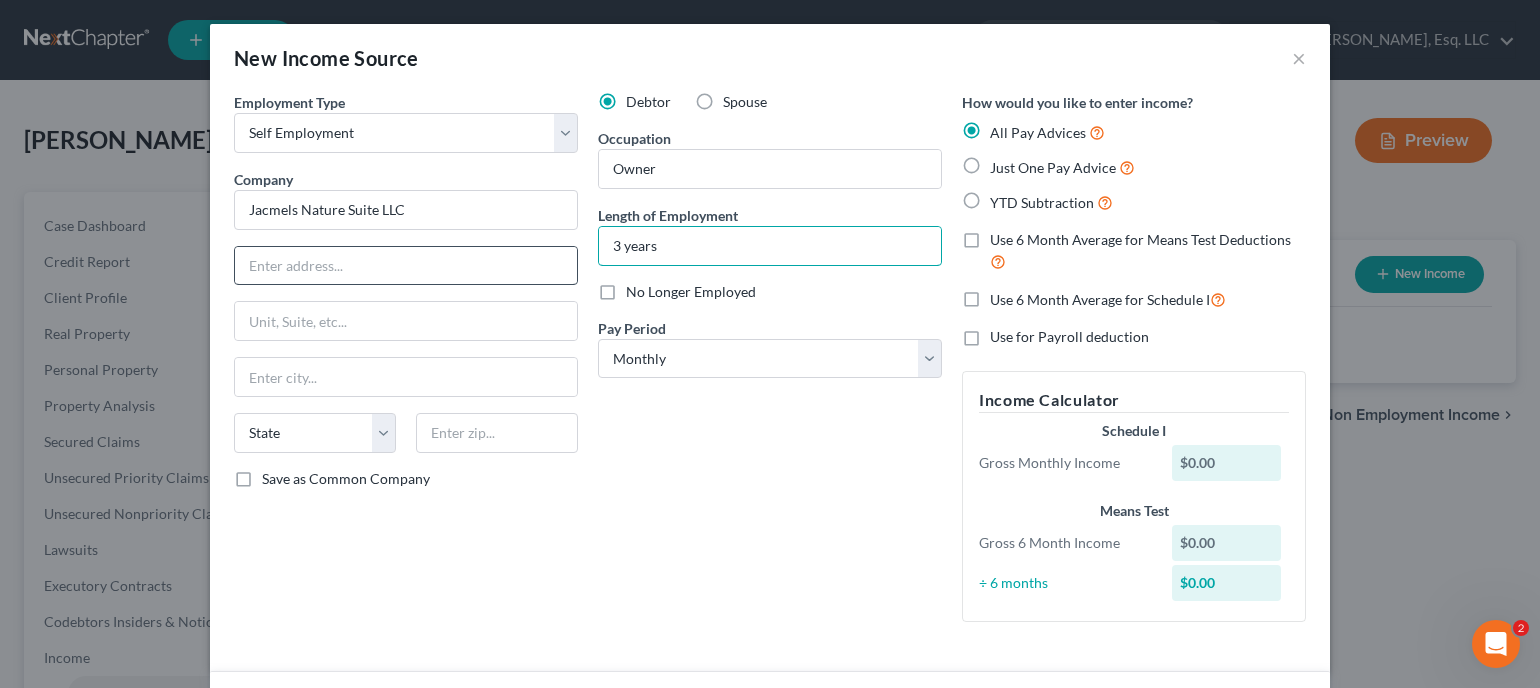 type on "3 years" 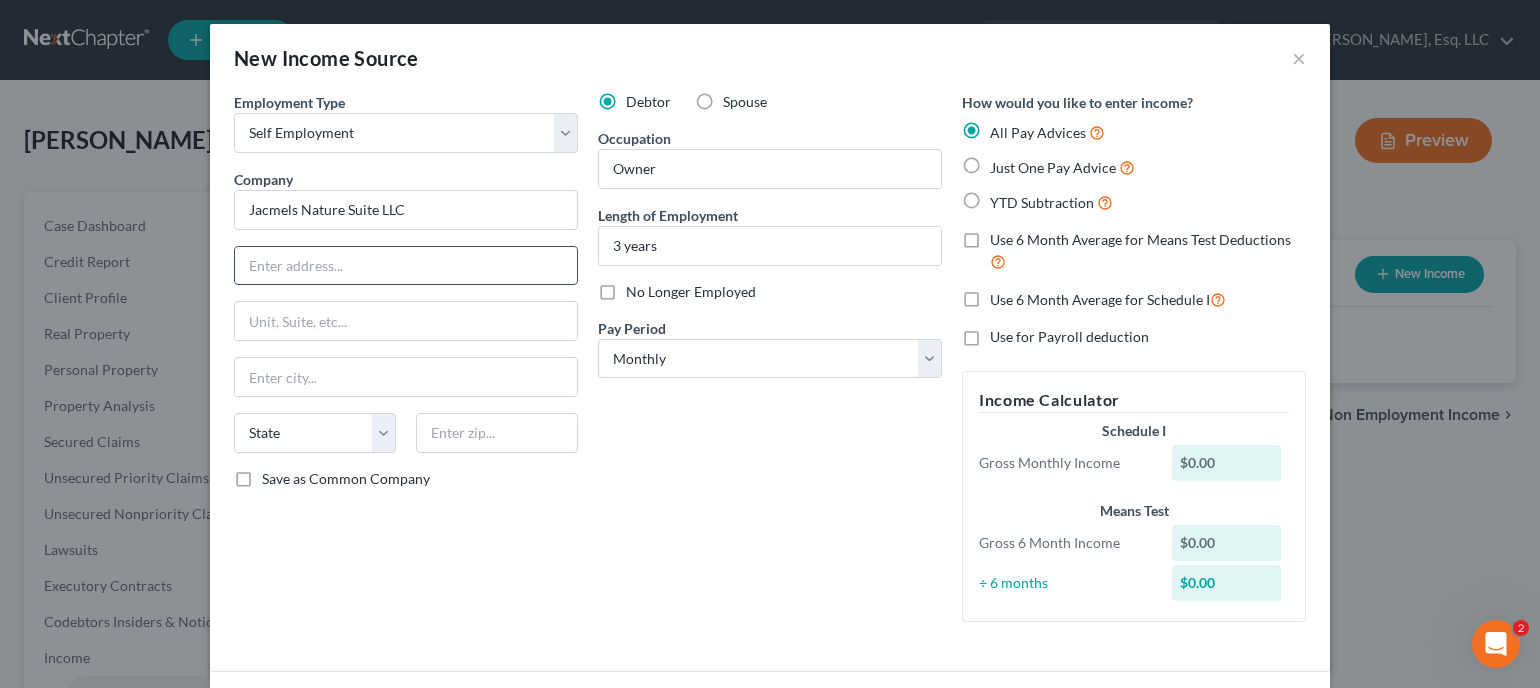 click at bounding box center [406, 266] 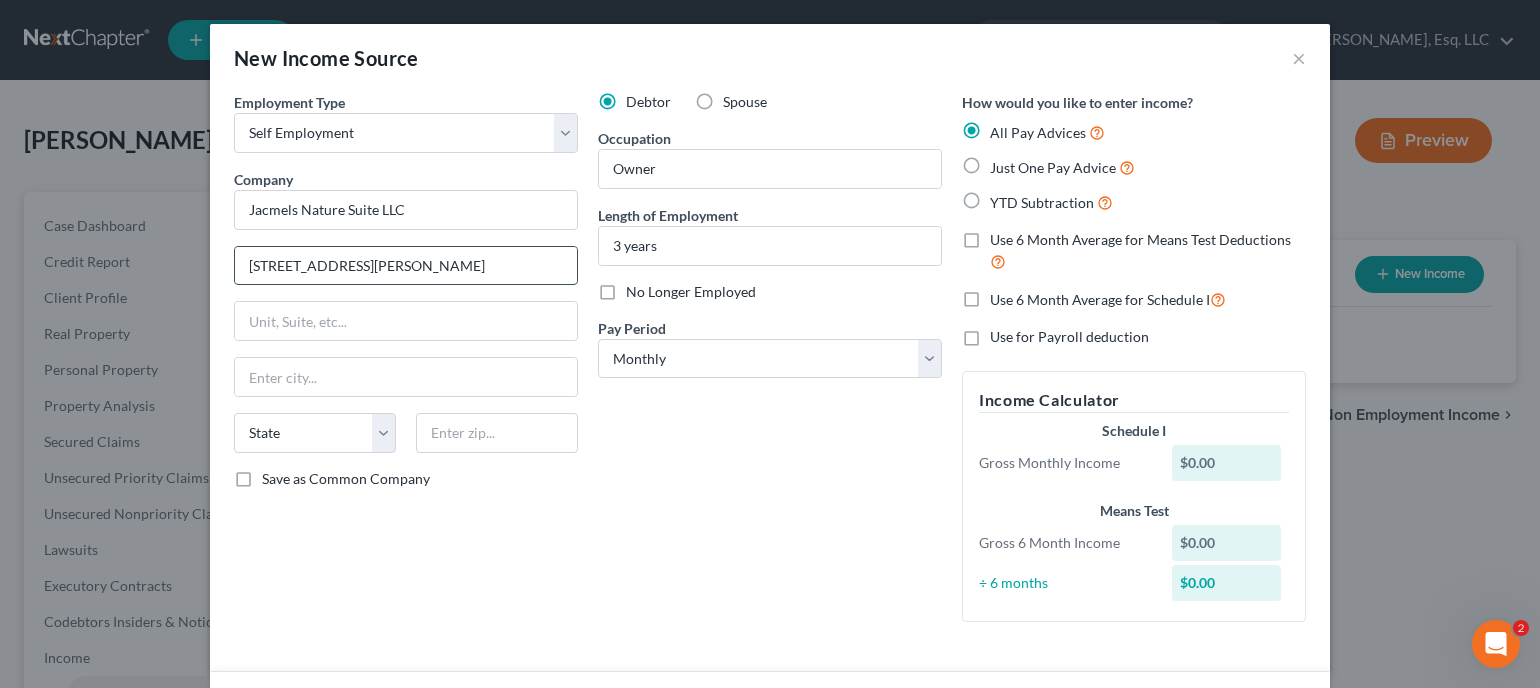 type on "[STREET_ADDRESS][PERSON_NAME]" 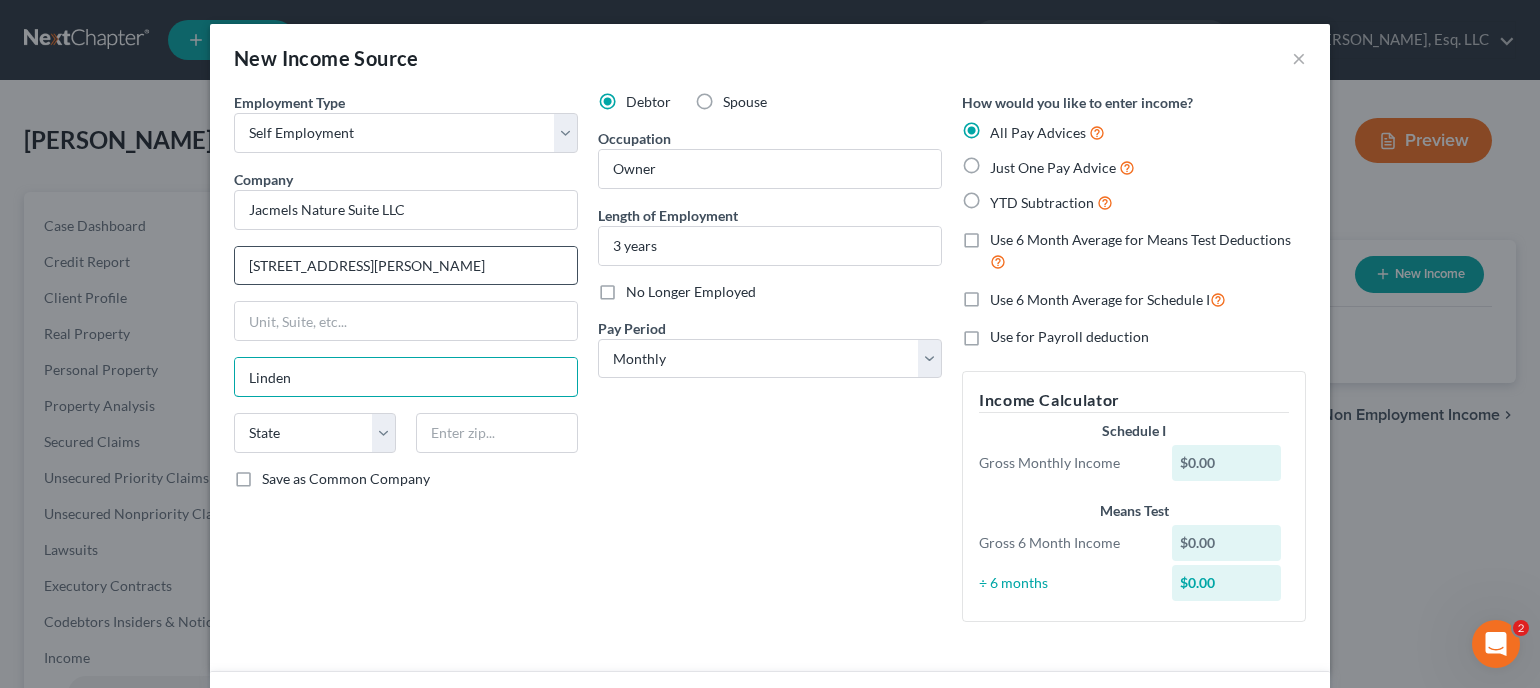 type on "Linden" 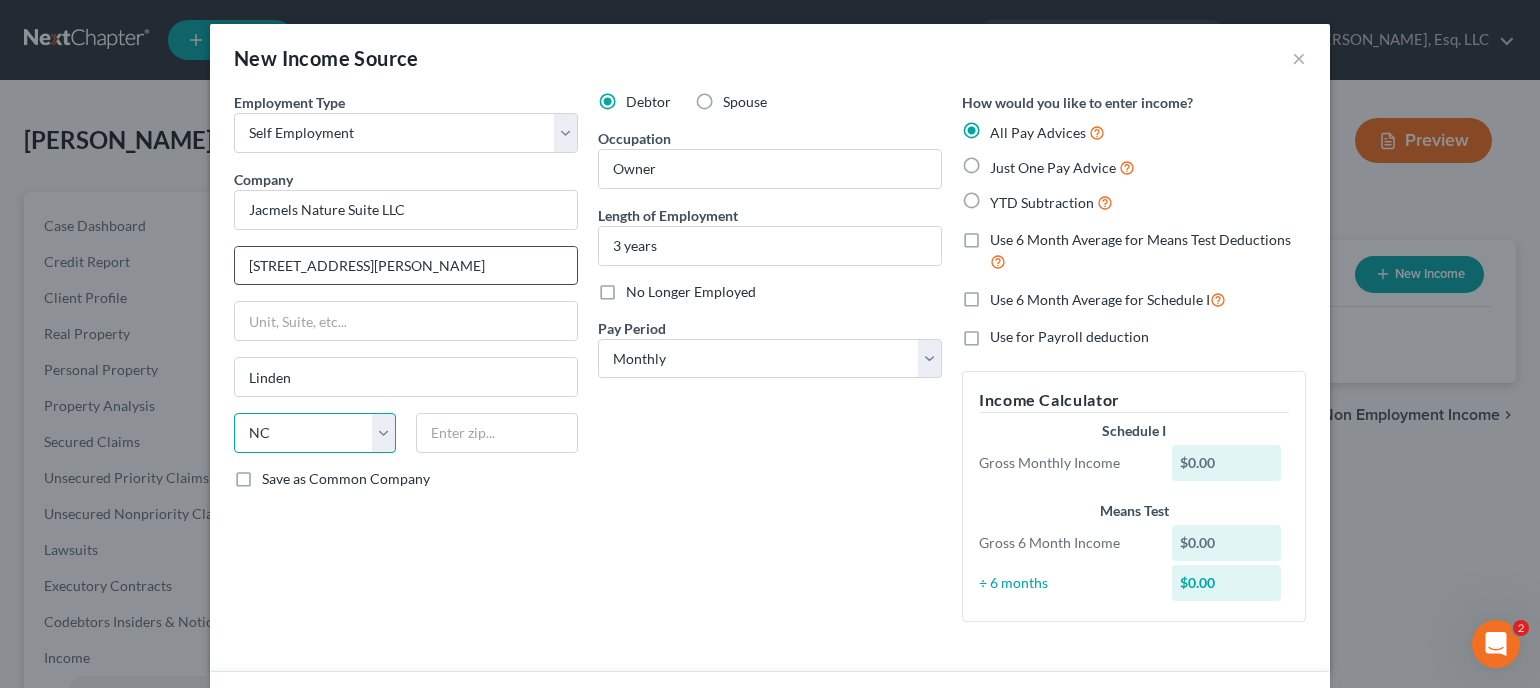 select on "33" 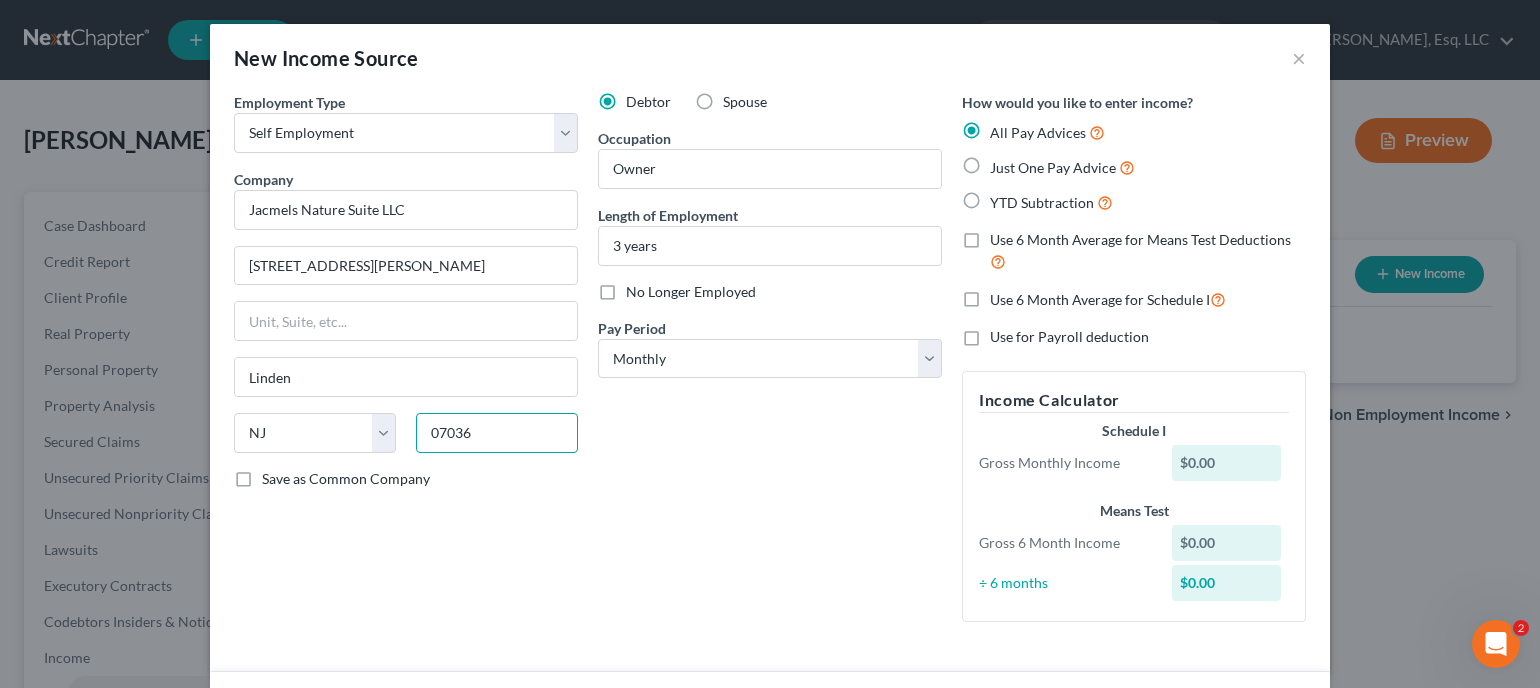 type on "07036" 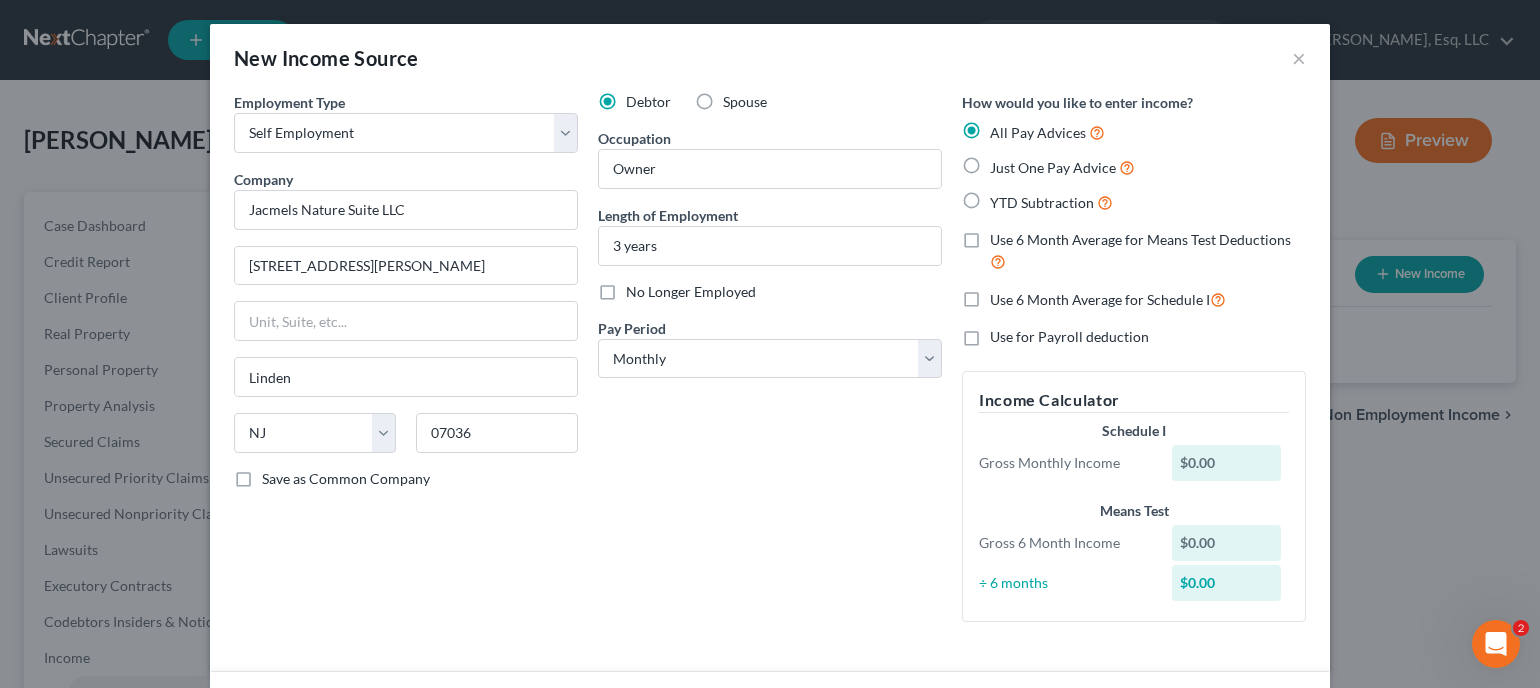 click on "Debtor Spouse Occupation Owner Length of Employment 3 years No Longer Employed
Pay Period
*
Select Monthly Twice Monthly Every Other Week Weekly" at bounding box center [770, 365] 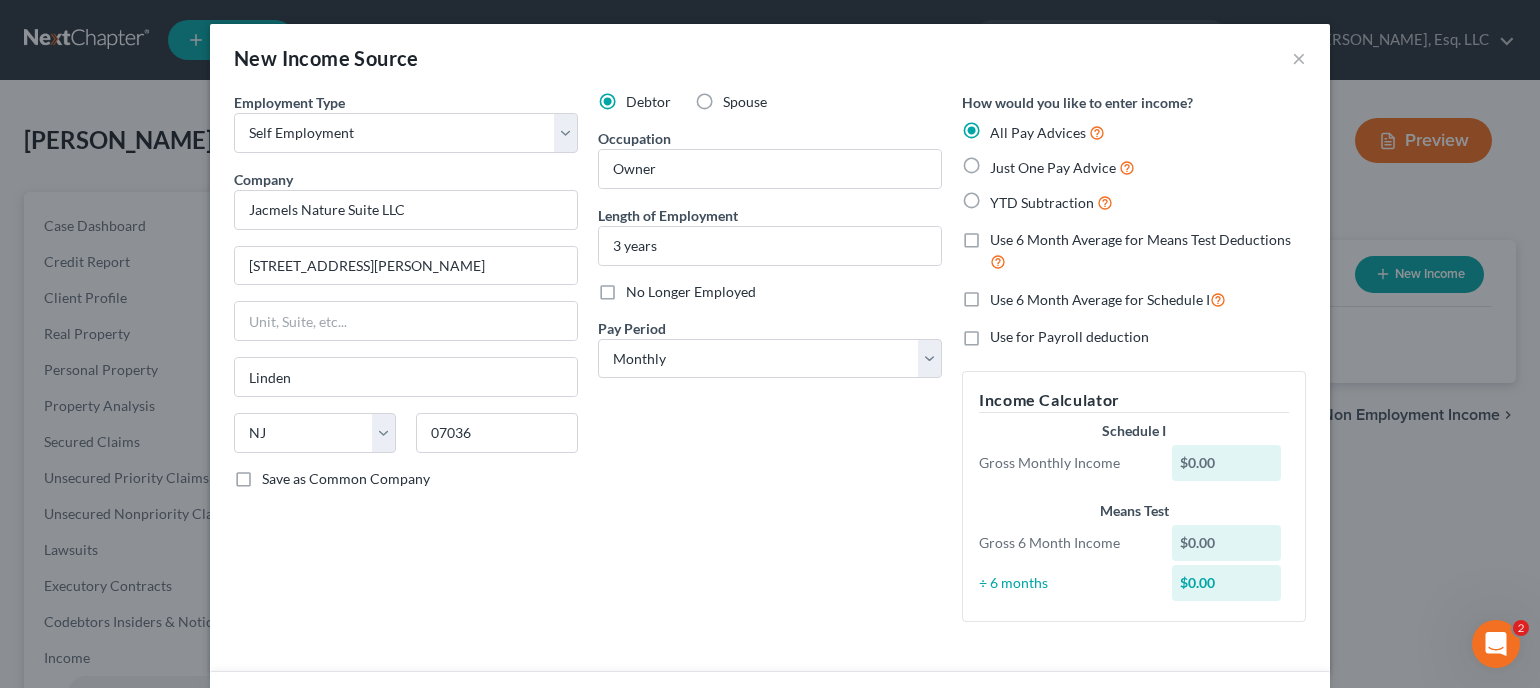 click on "Use 6 Month Average for Schedule I" at bounding box center [1108, 299] 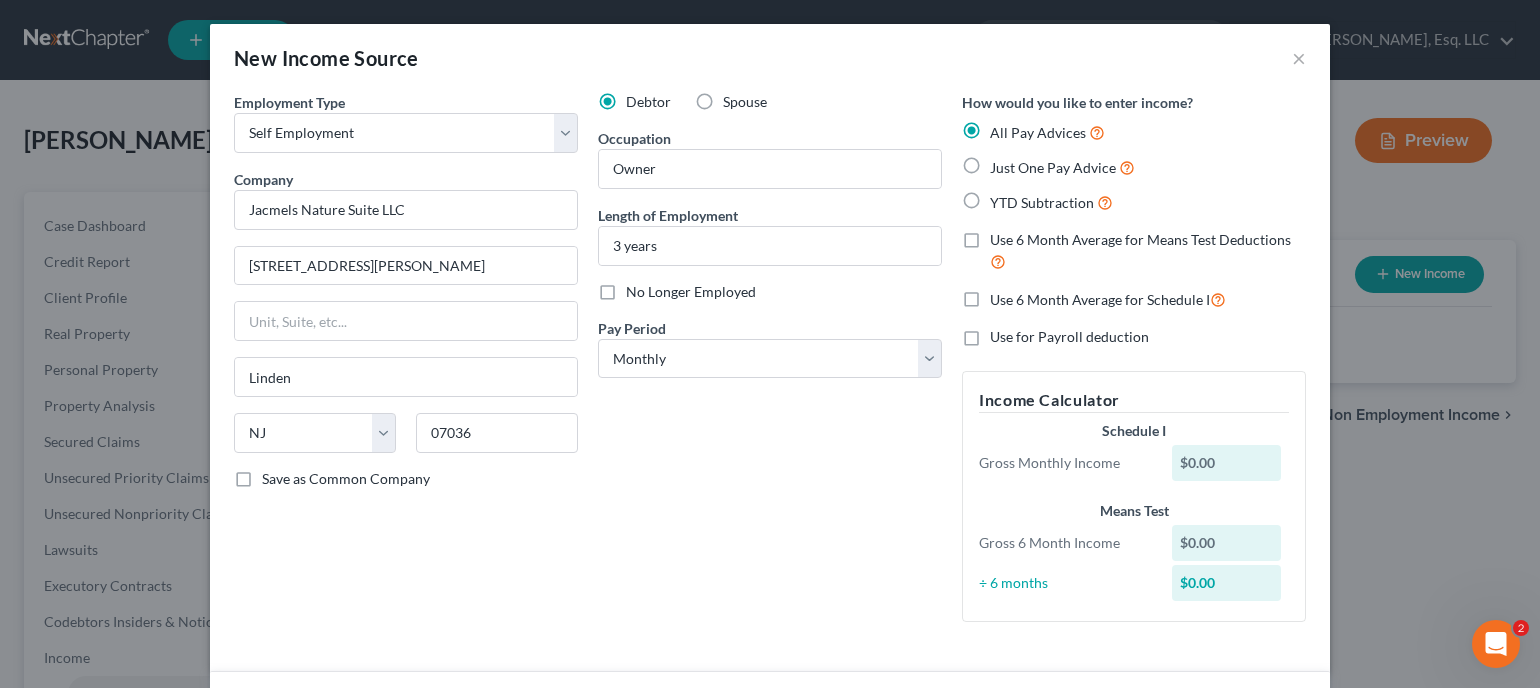 click on "Use 6 Month Average for Schedule I" at bounding box center [1004, 294] 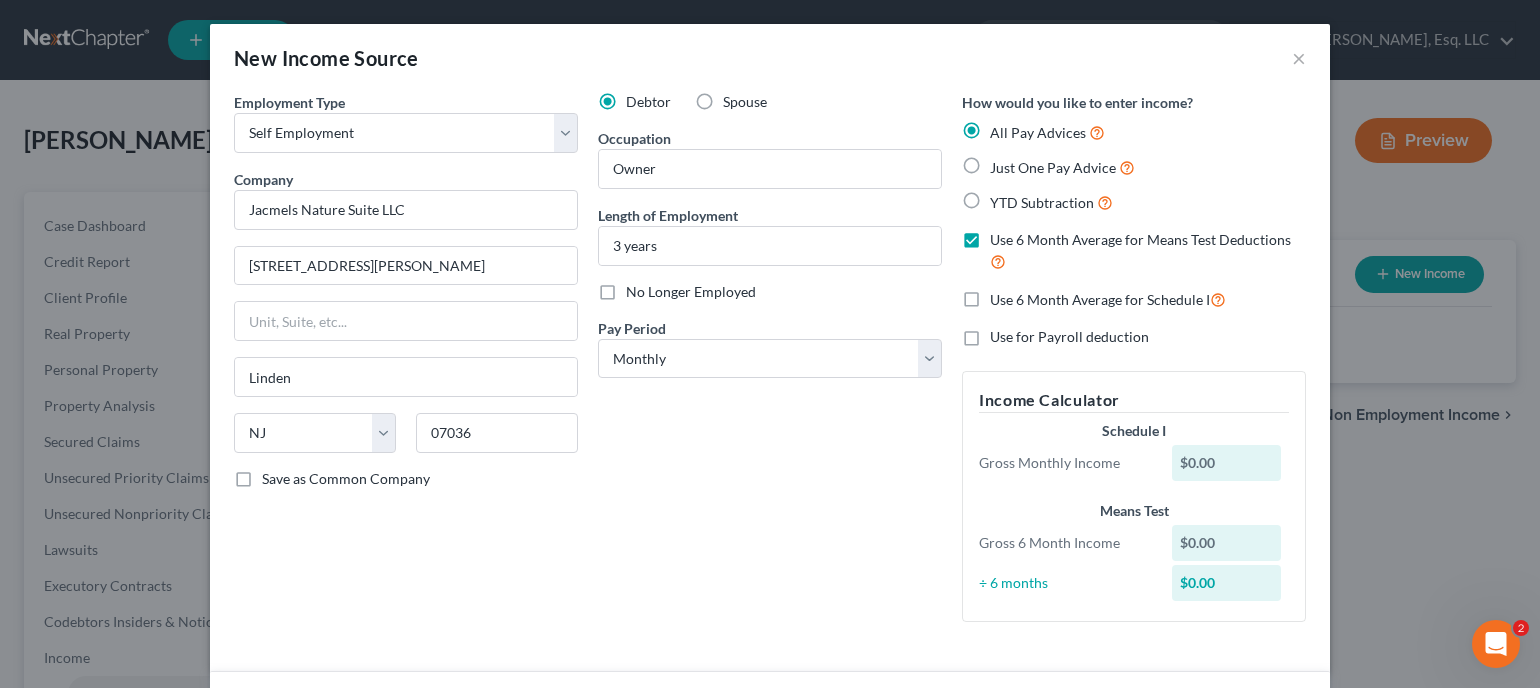 checkbox on "true" 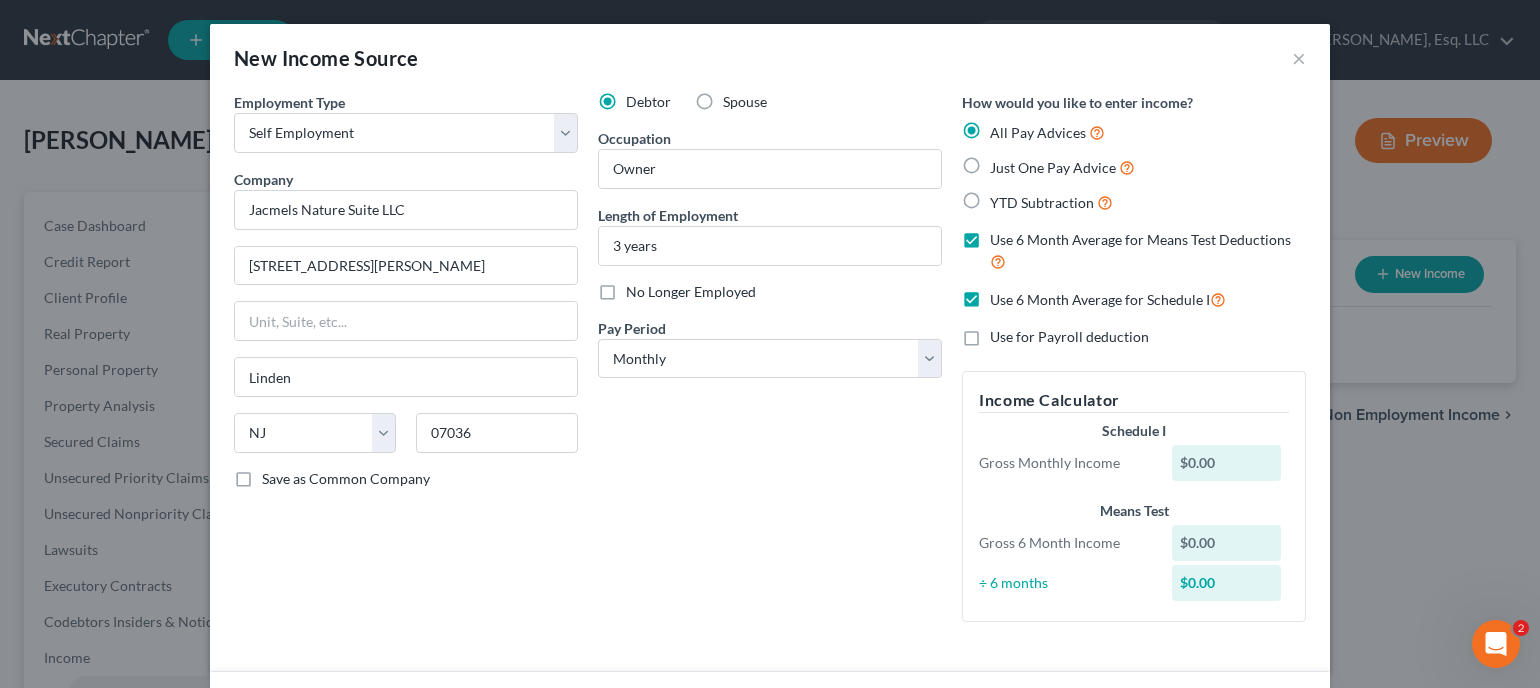 checkbox on "true" 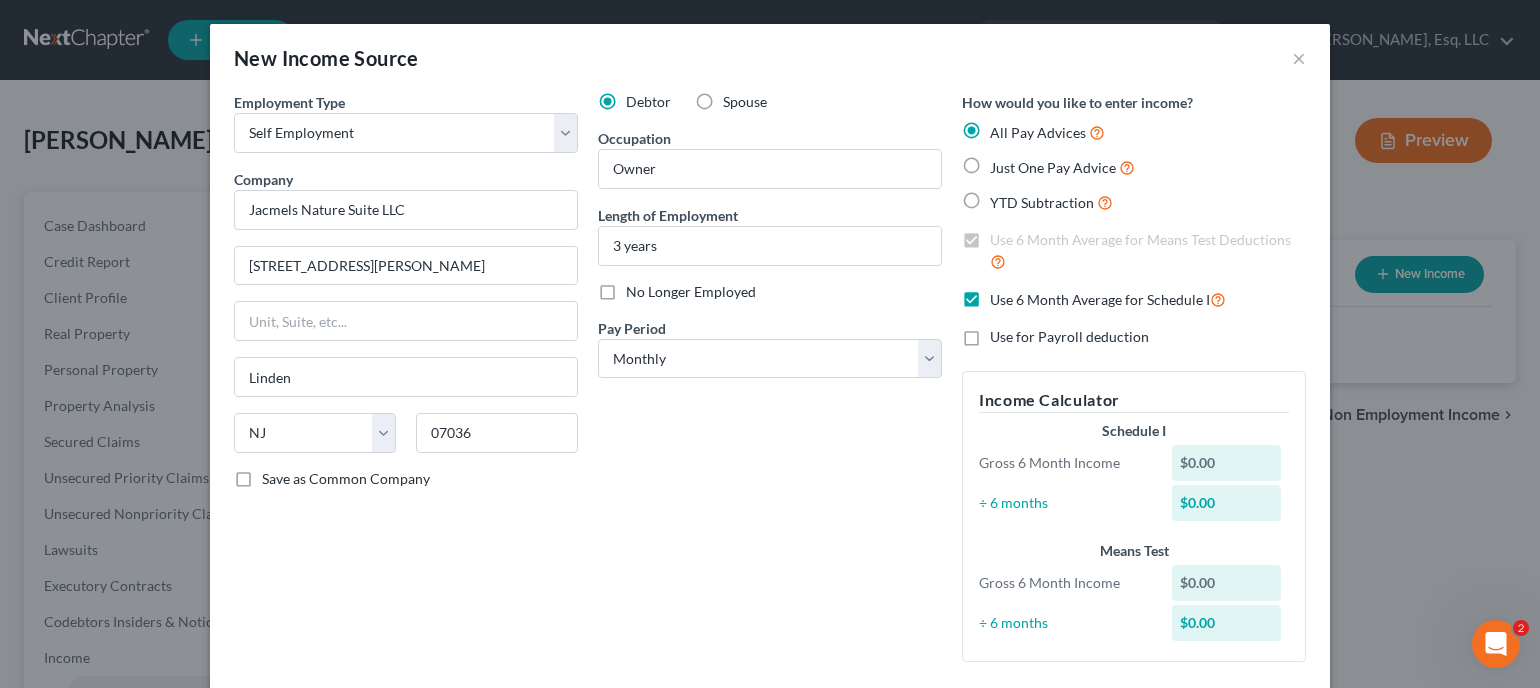 click on "All Pay Advices" at bounding box center [1047, 132] 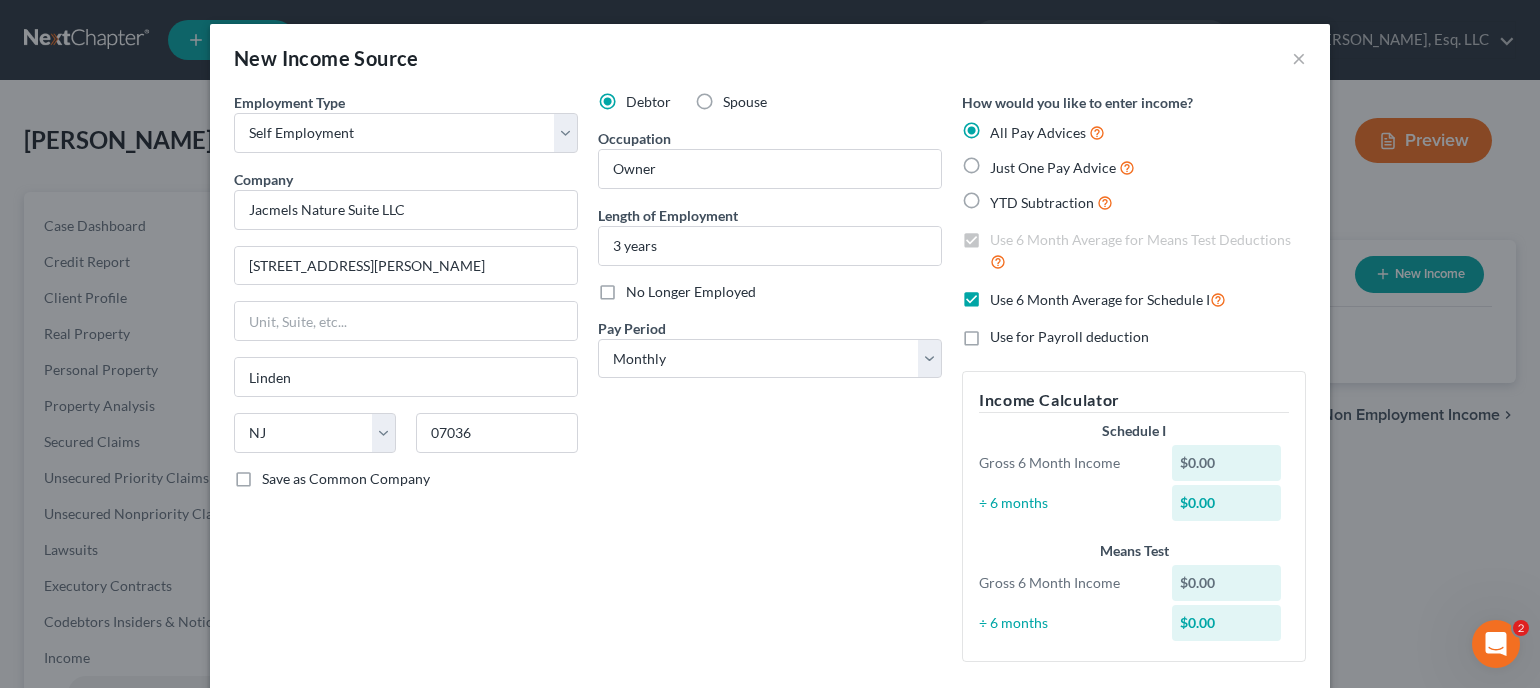 click on "YTD Subtraction" at bounding box center (1004, 197) 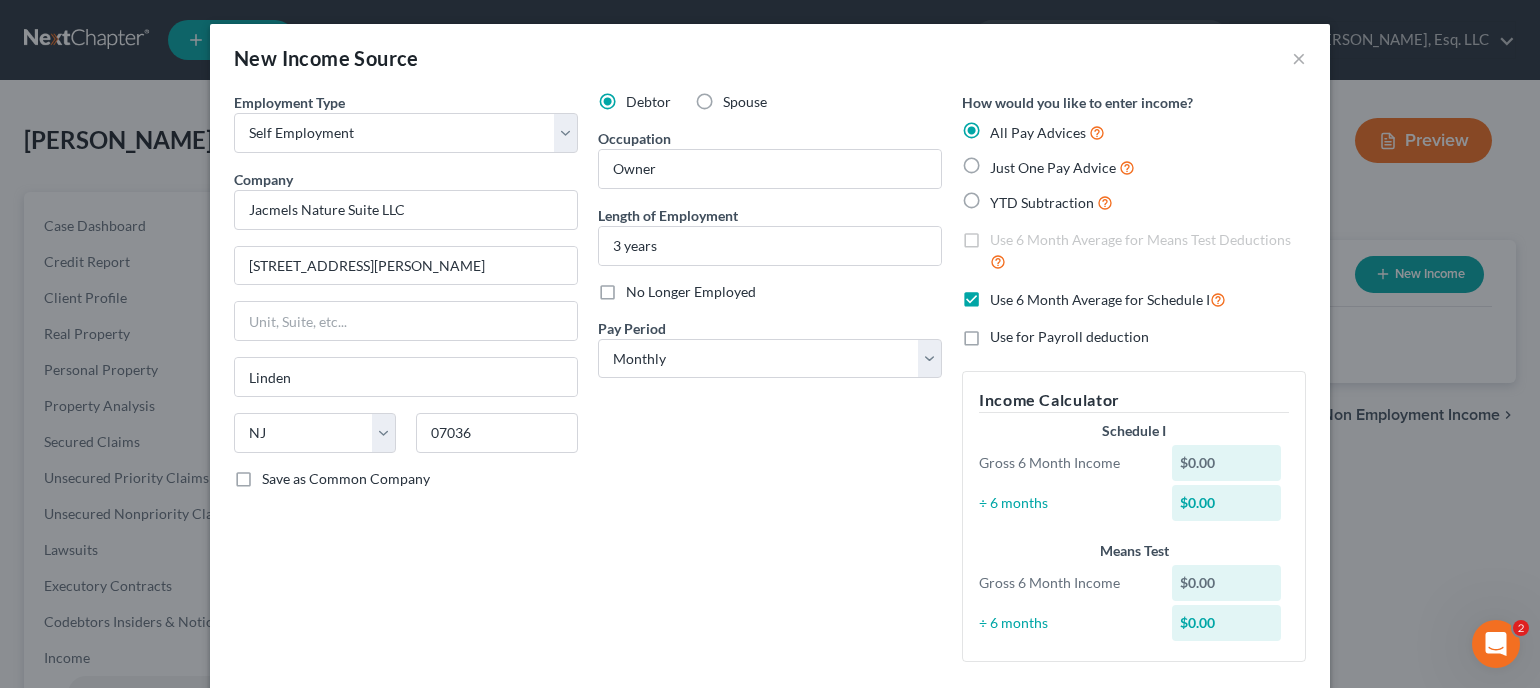 radio on "true" 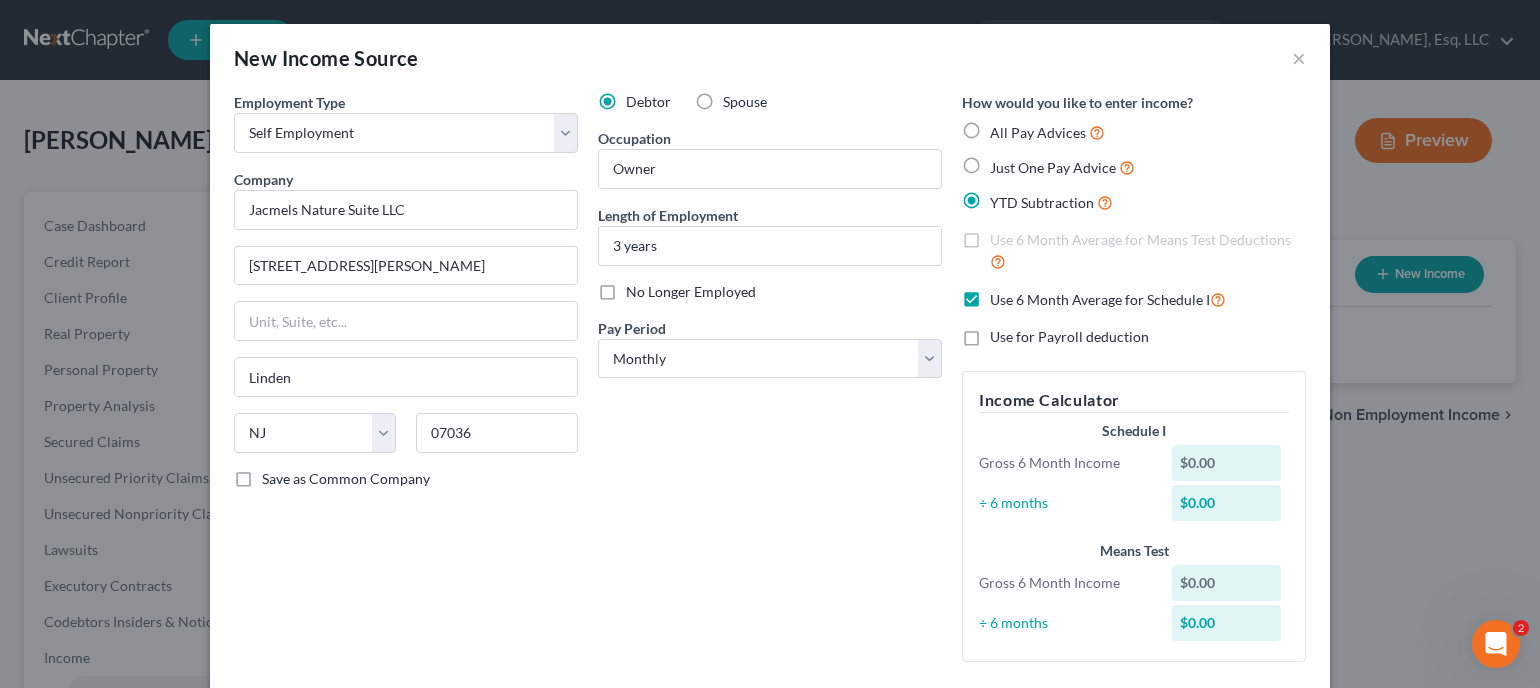 checkbox on "false" 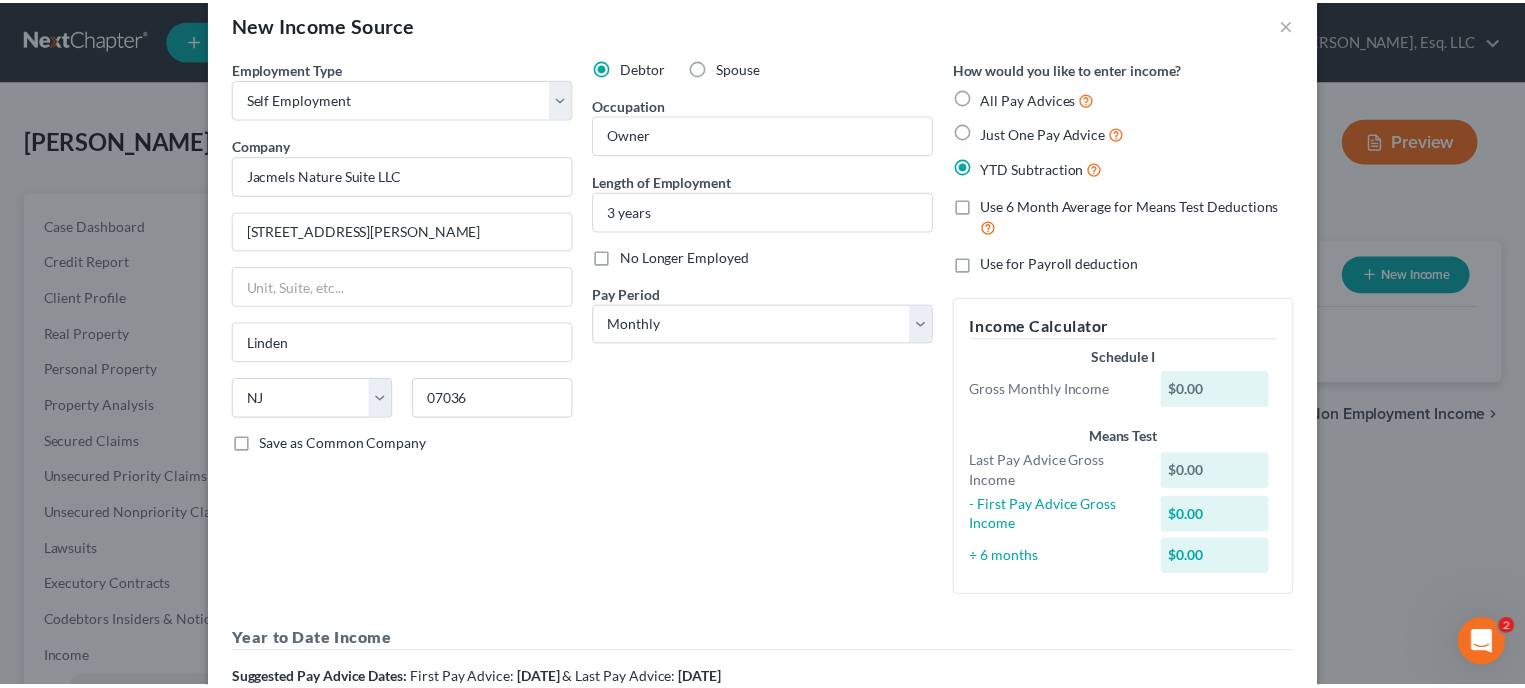 scroll, scrollTop: 0, scrollLeft: 0, axis: both 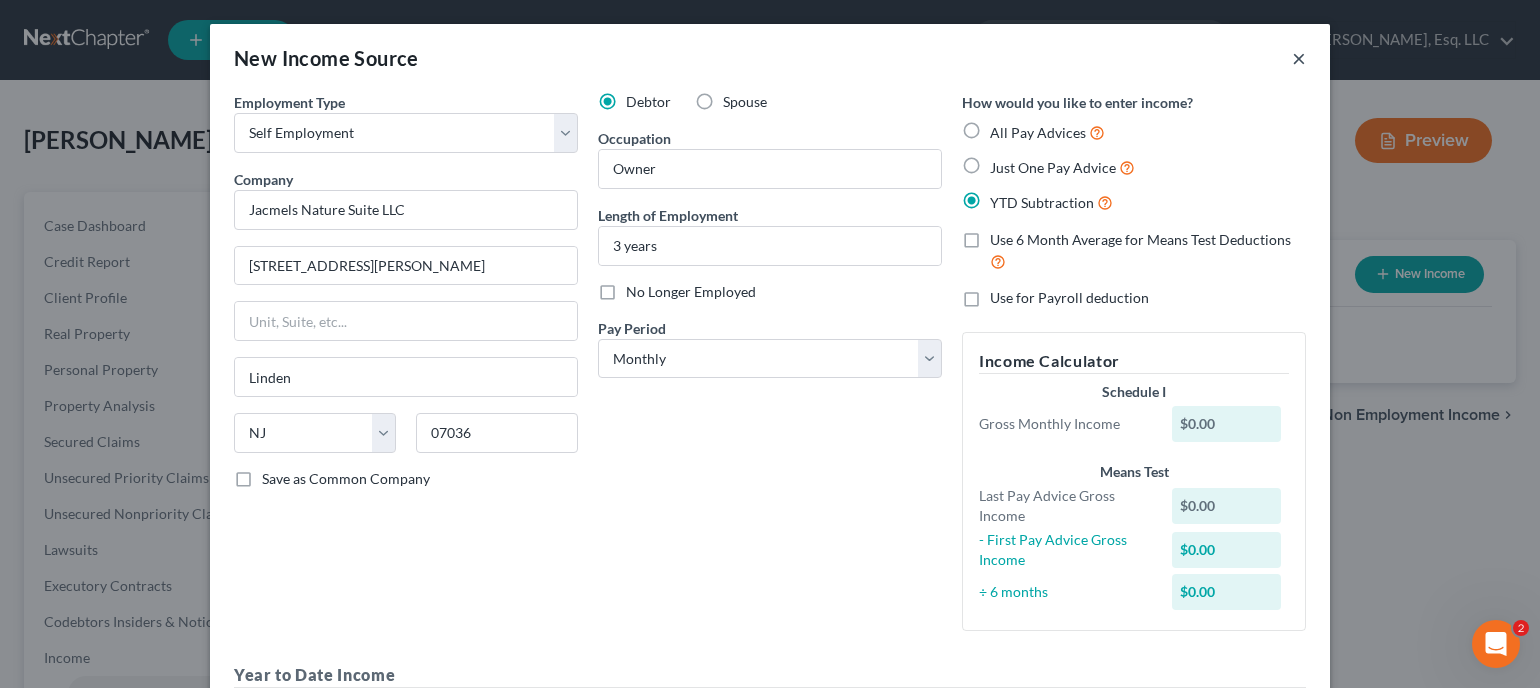 click on "×" at bounding box center (1299, 58) 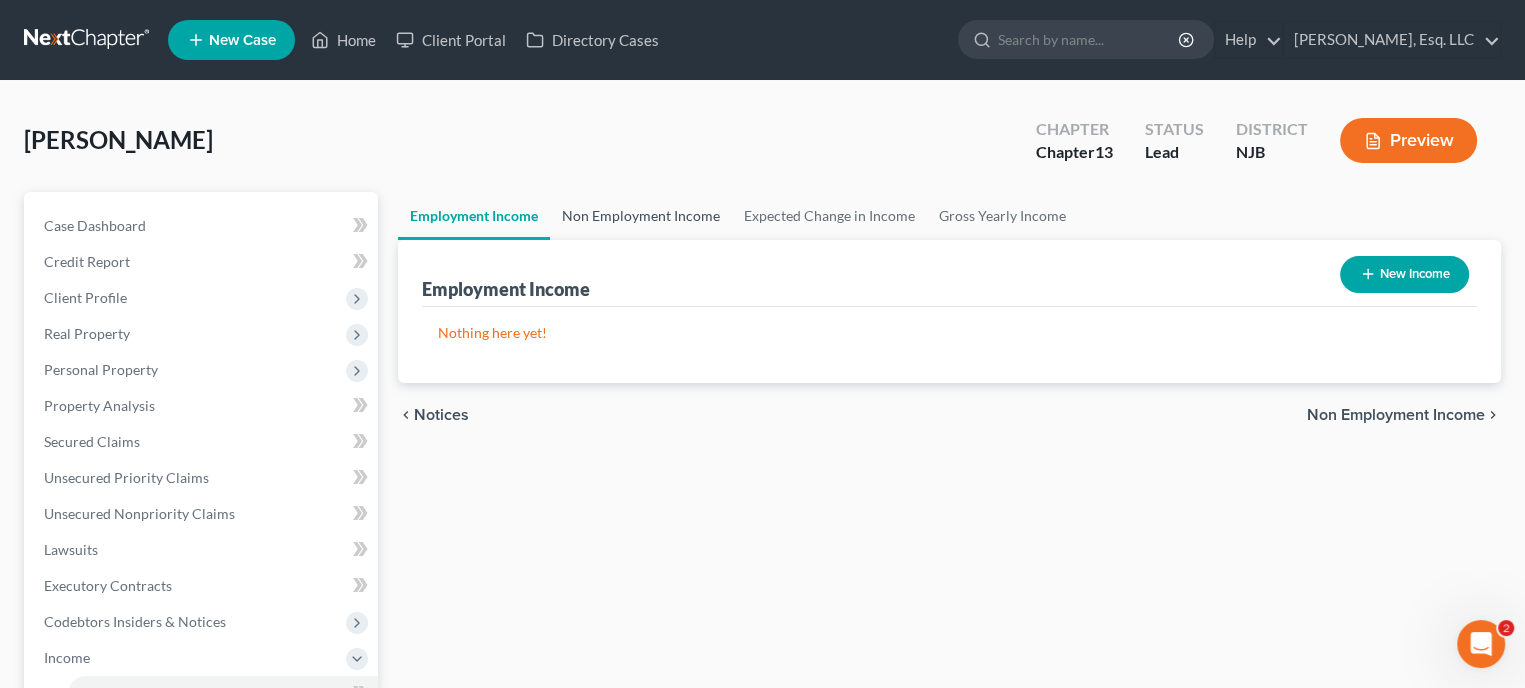 click on "Non Employment Income" at bounding box center [641, 216] 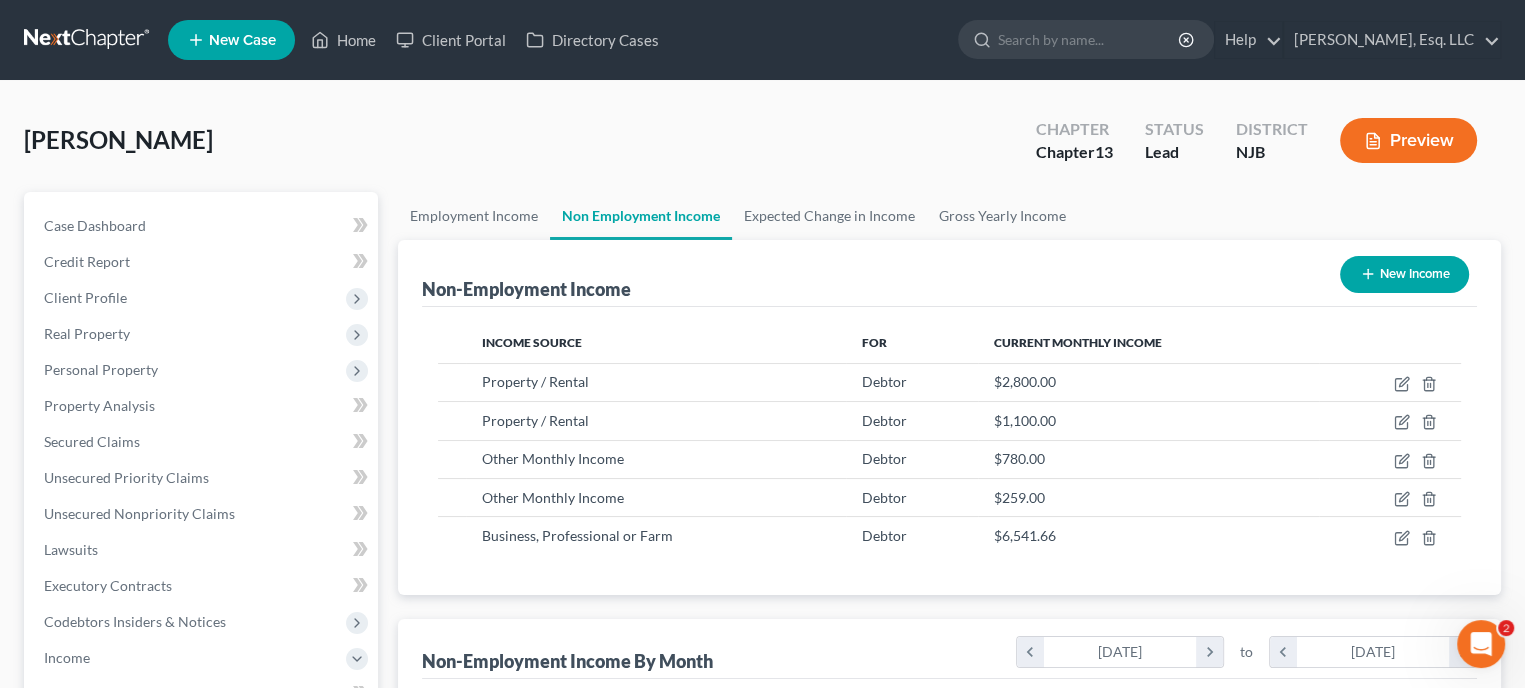 scroll, scrollTop: 999643, scrollLeft: 999380, axis: both 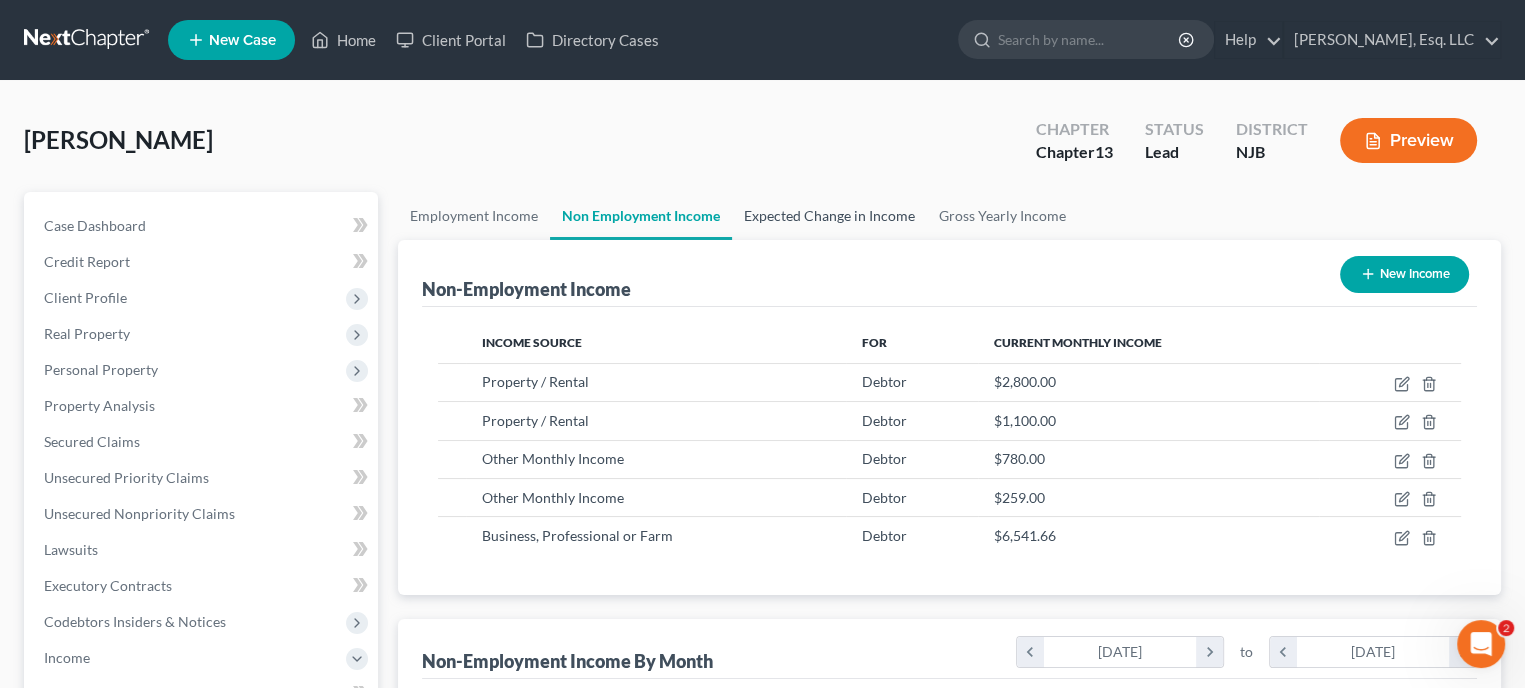 click on "Expected Change in Income" at bounding box center [829, 216] 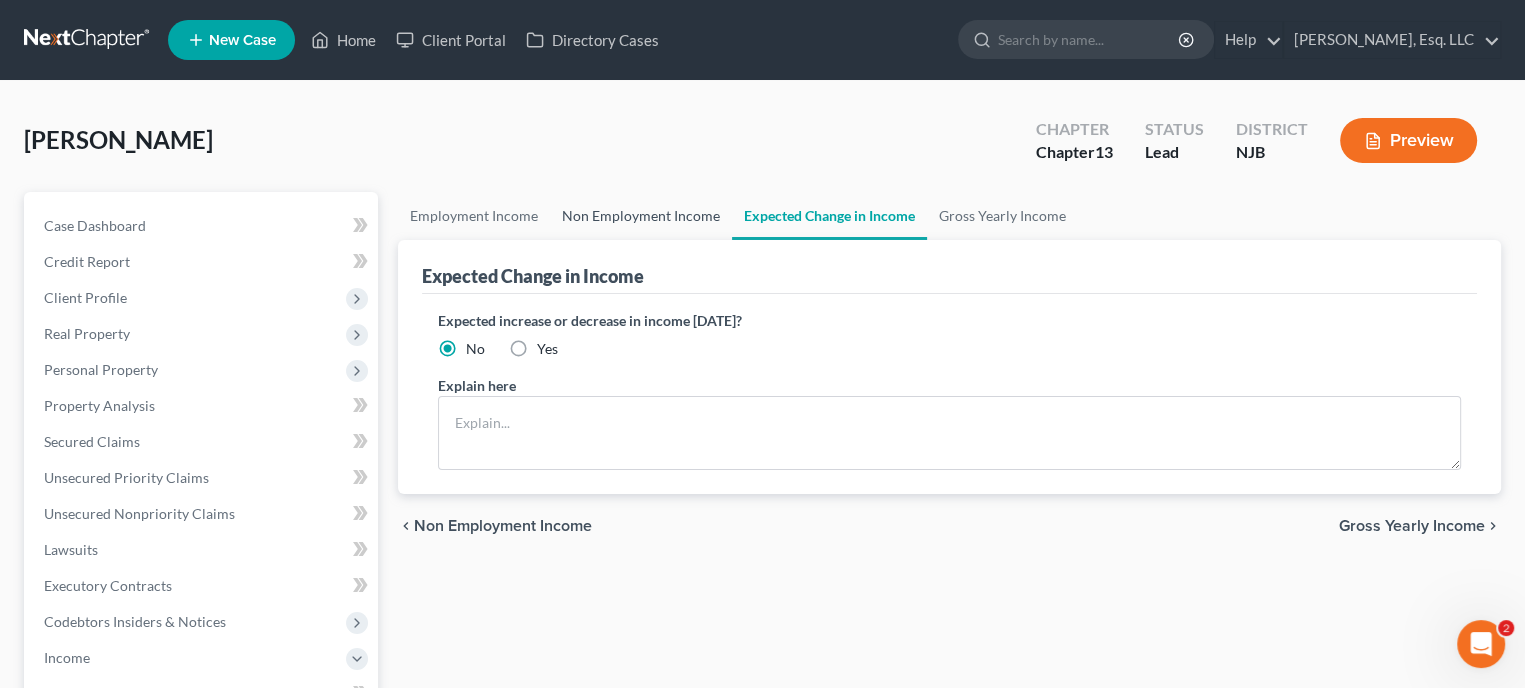 click on "Non Employment Income" at bounding box center [641, 216] 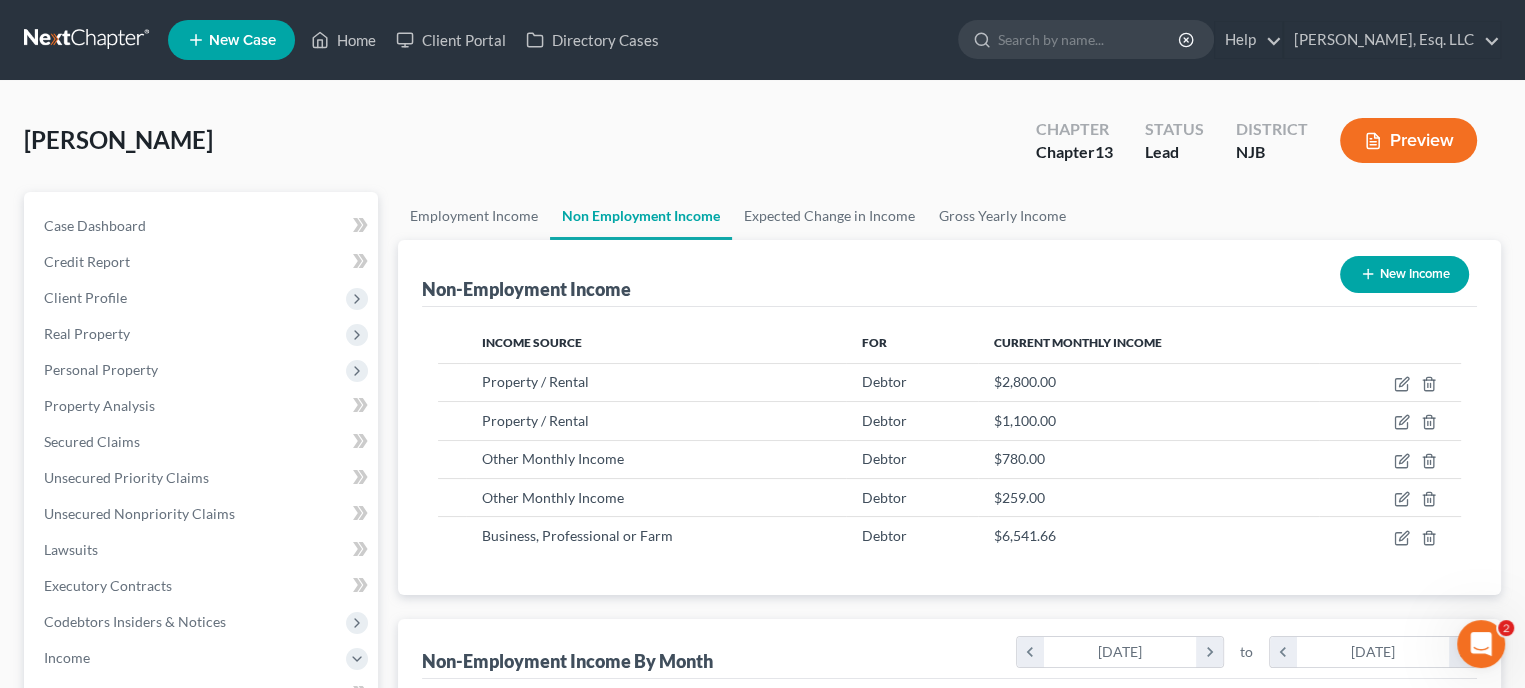 scroll, scrollTop: 999643, scrollLeft: 999380, axis: both 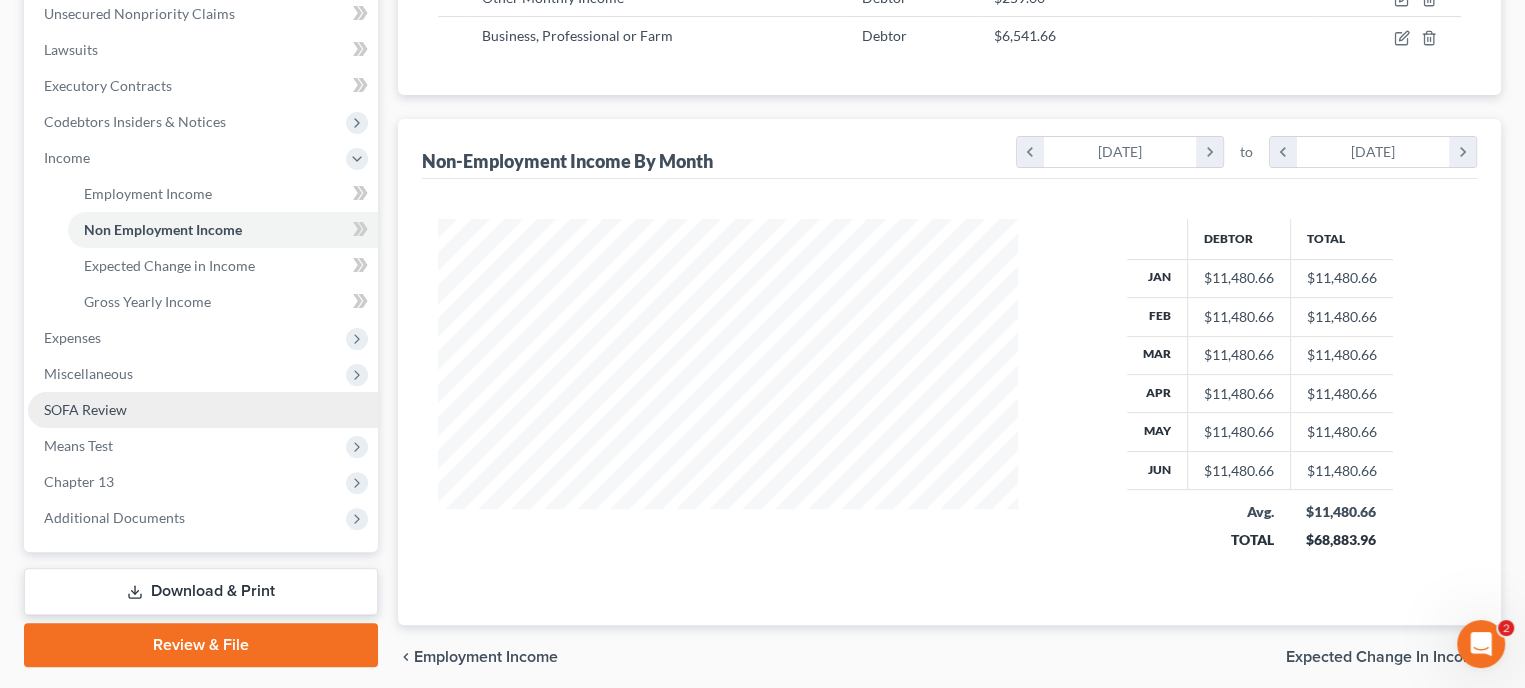 click on "SOFA Review" at bounding box center (203, 410) 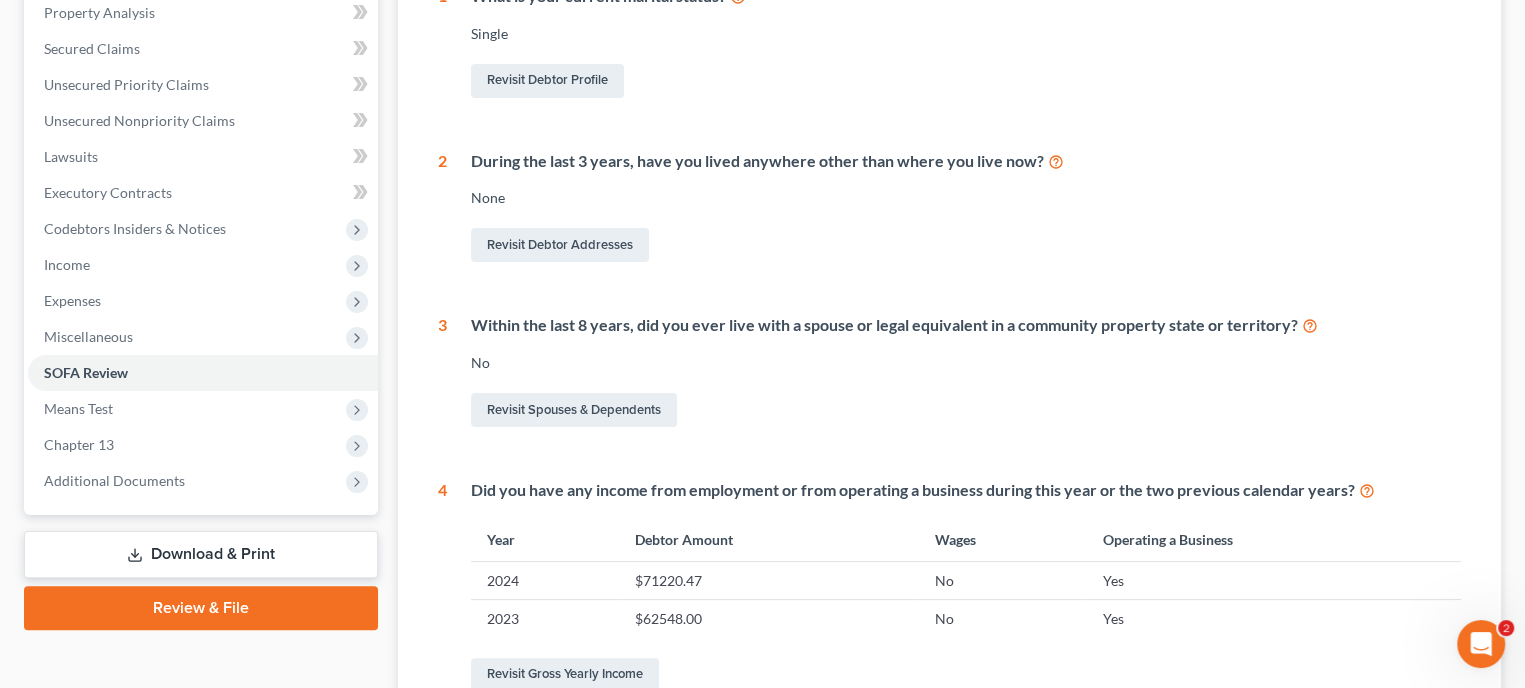 scroll, scrollTop: 300, scrollLeft: 0, axis: vertical 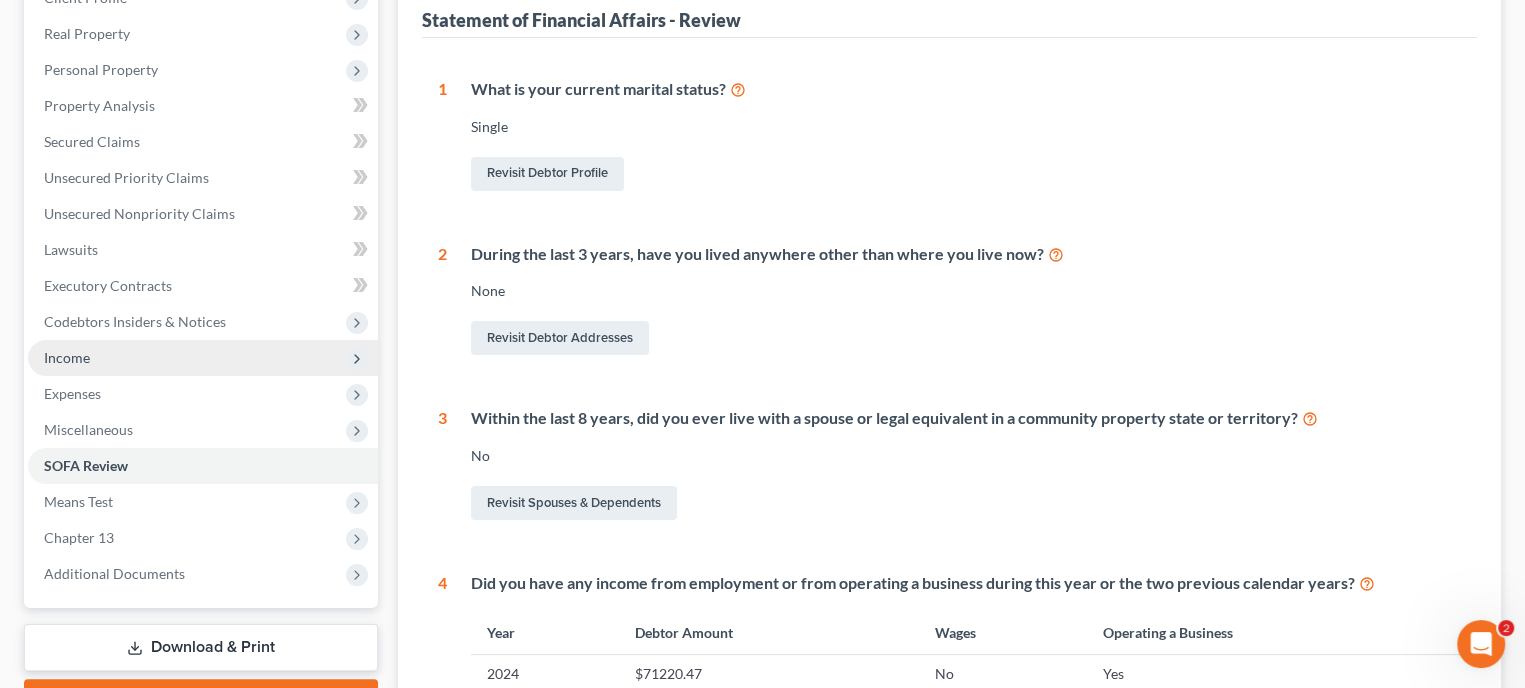 click on "Income" at bounding box center [203, 358] 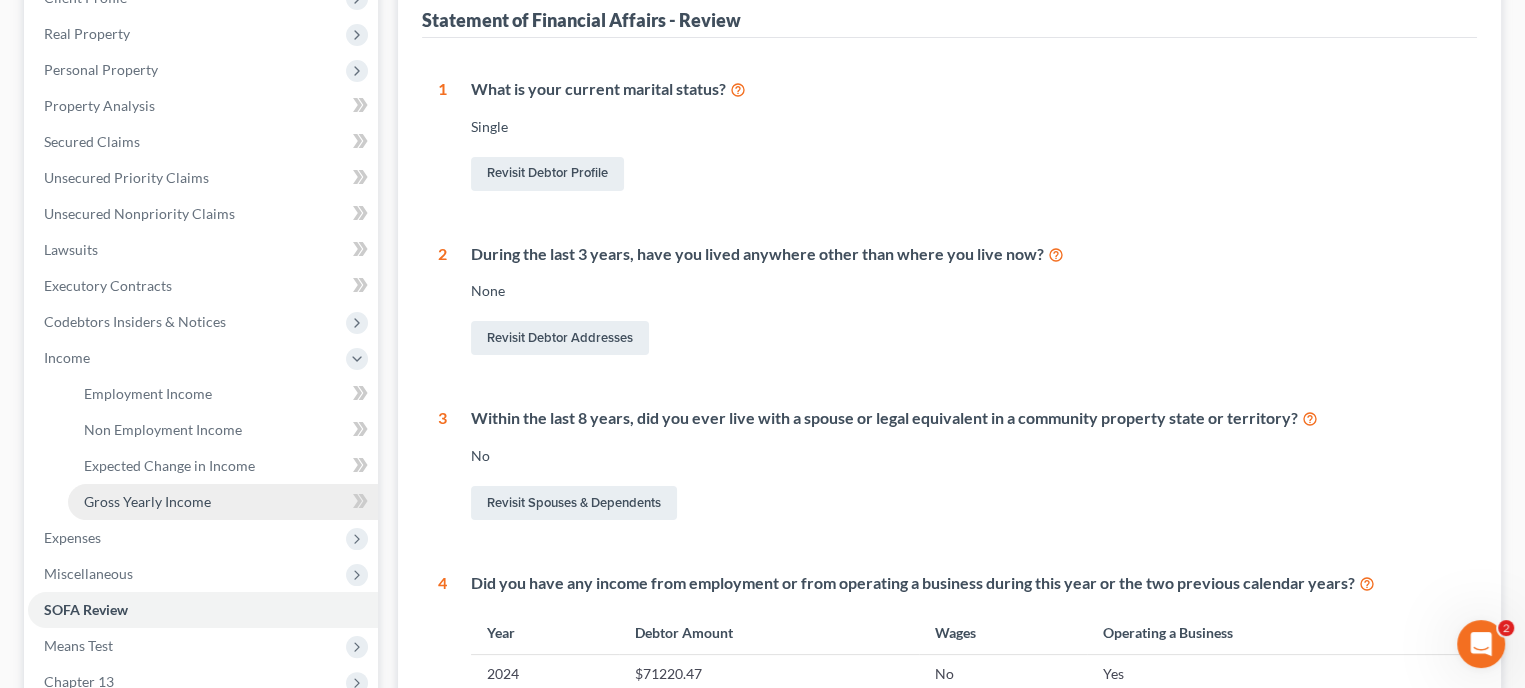 click on "Gross Yearly Income" at bounding box center [147, 501] 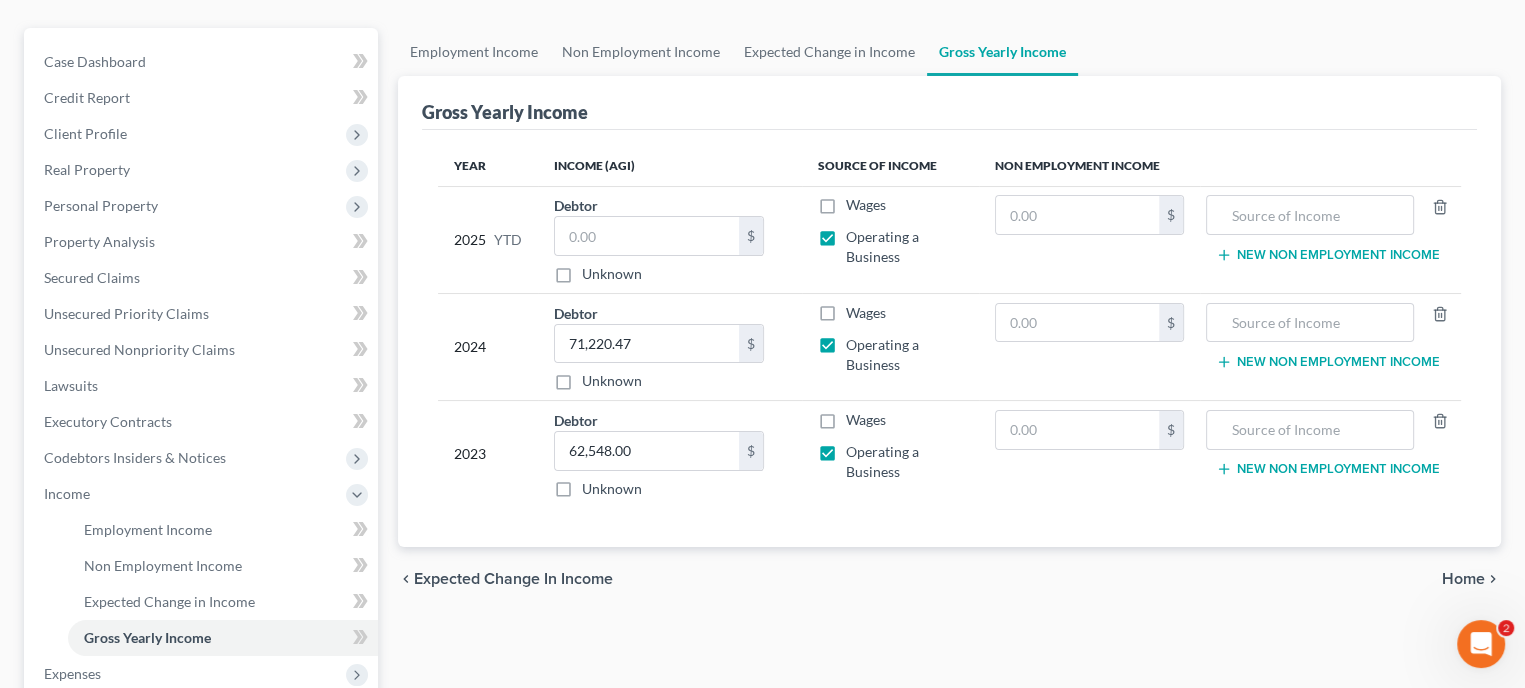 scroll, scrollTop: 200, scrollLeft: 0, axis: vertical 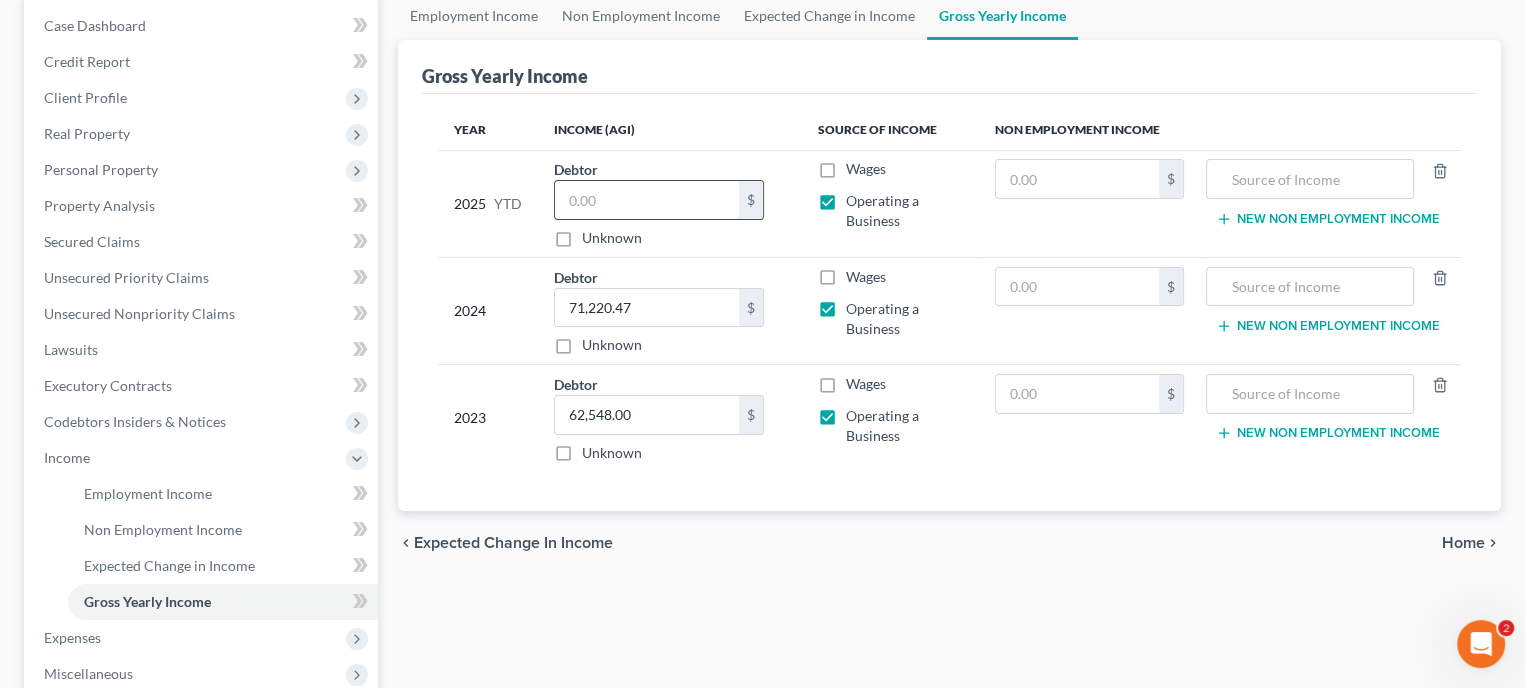 click at bounding box center [647, 200] 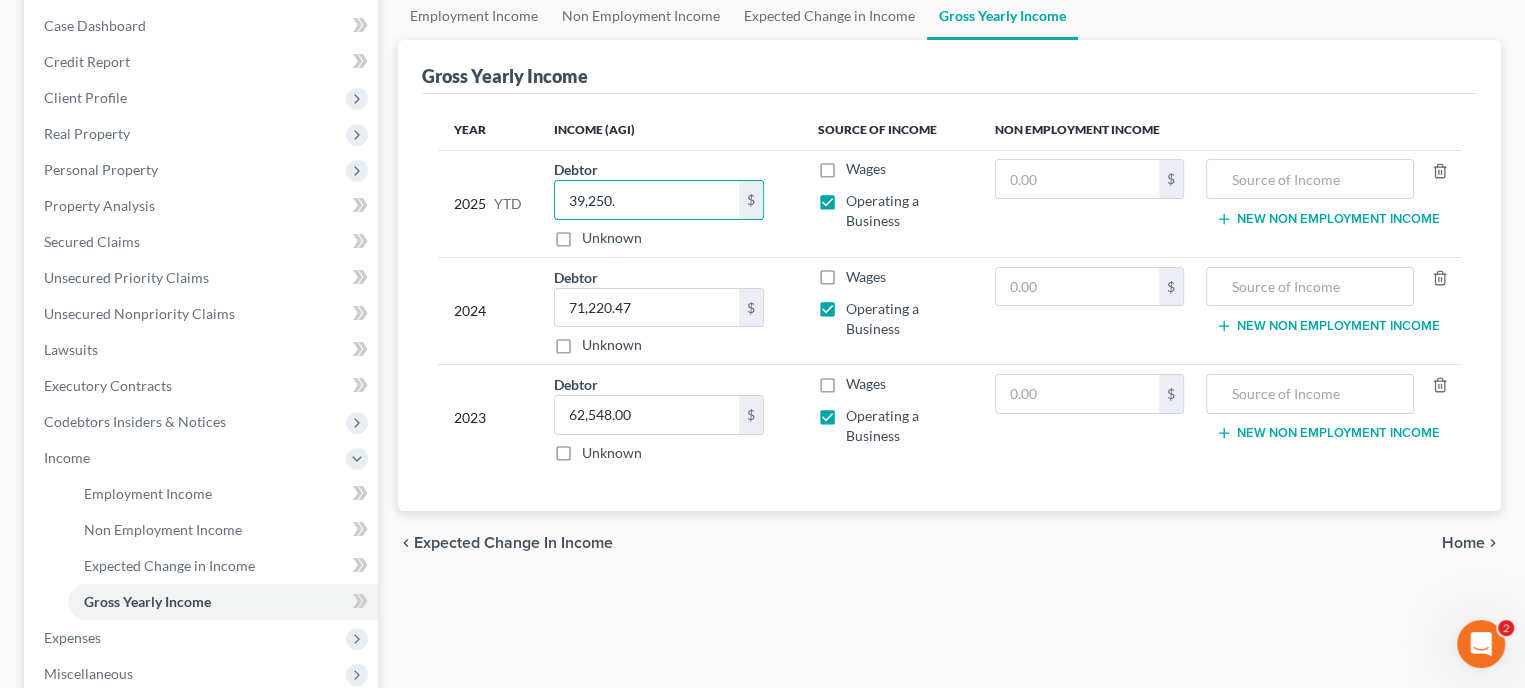 type on "39,250." 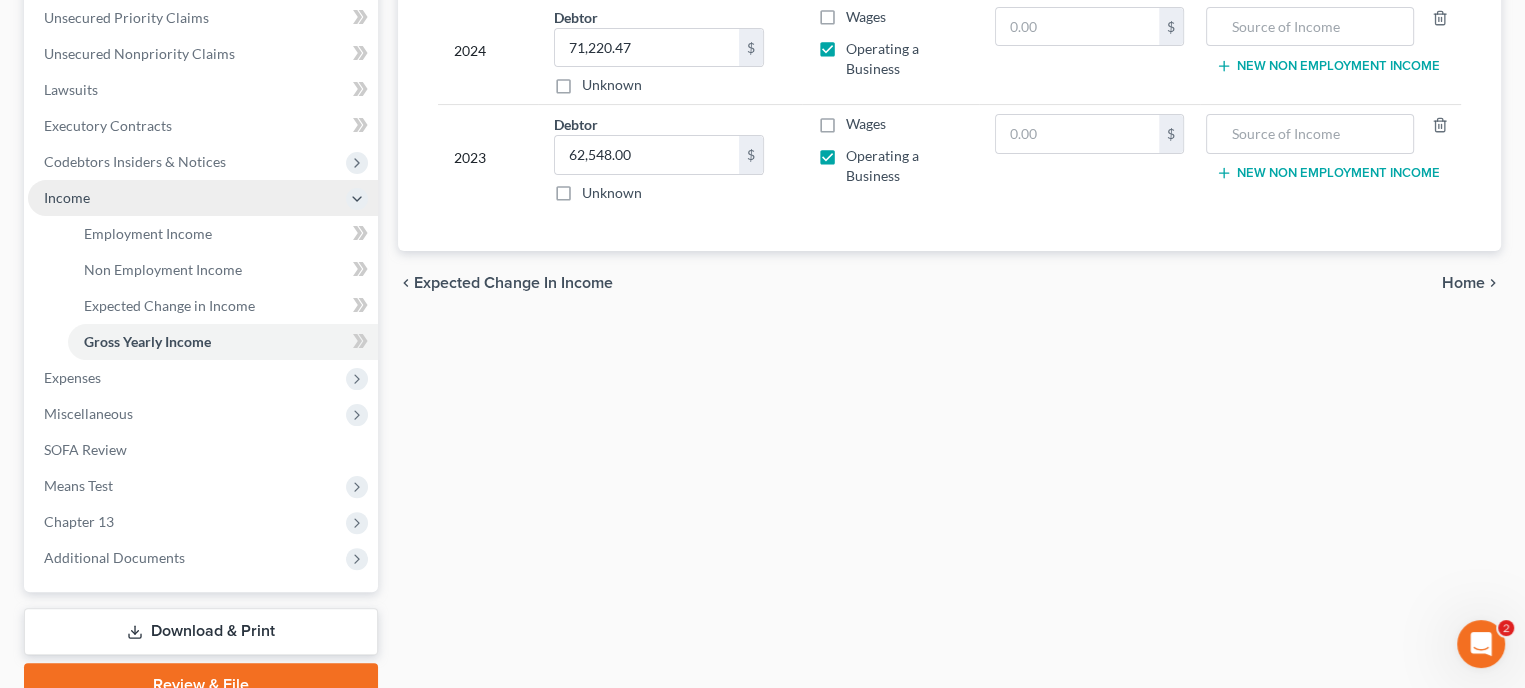 scroll, scrollTop: 500, scrollLeft: 0, axis: vertical 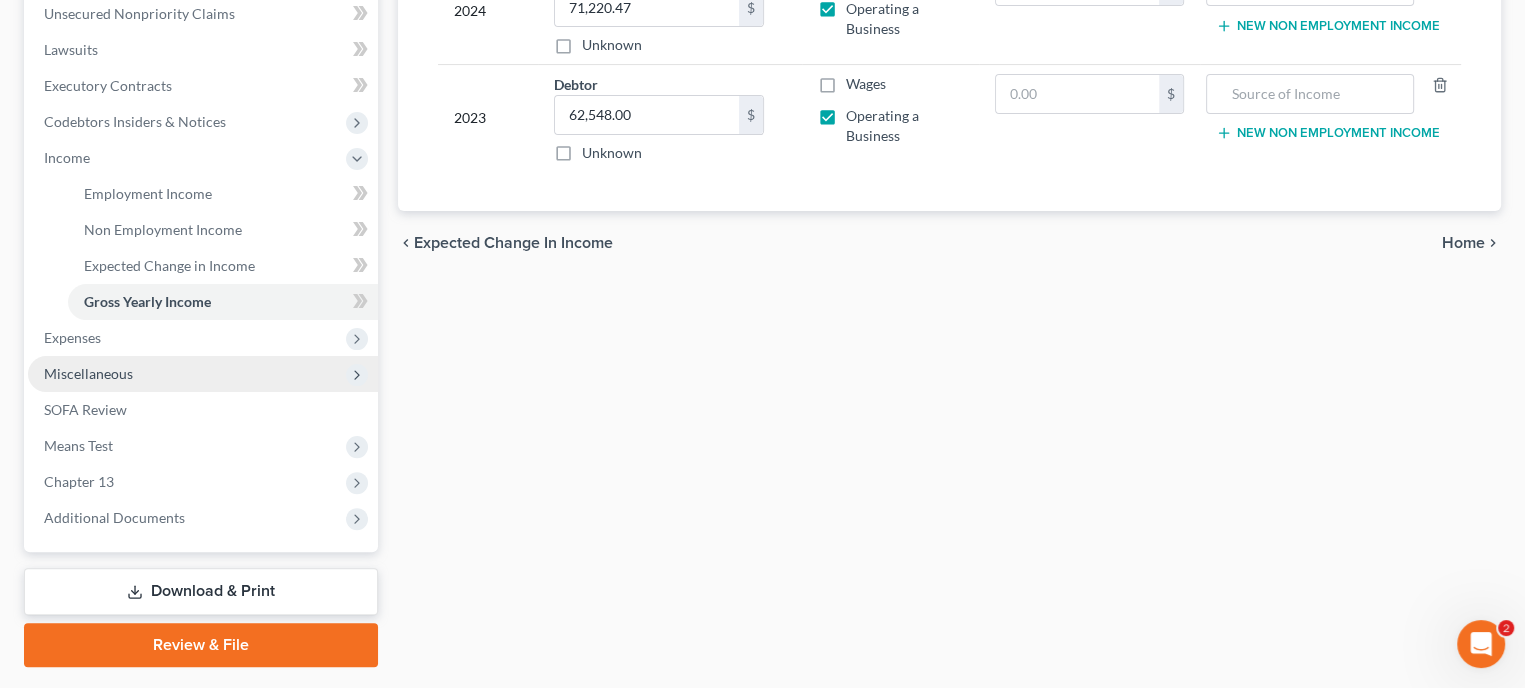 click on "Miscellaneous" at bounding box center (203, 374) 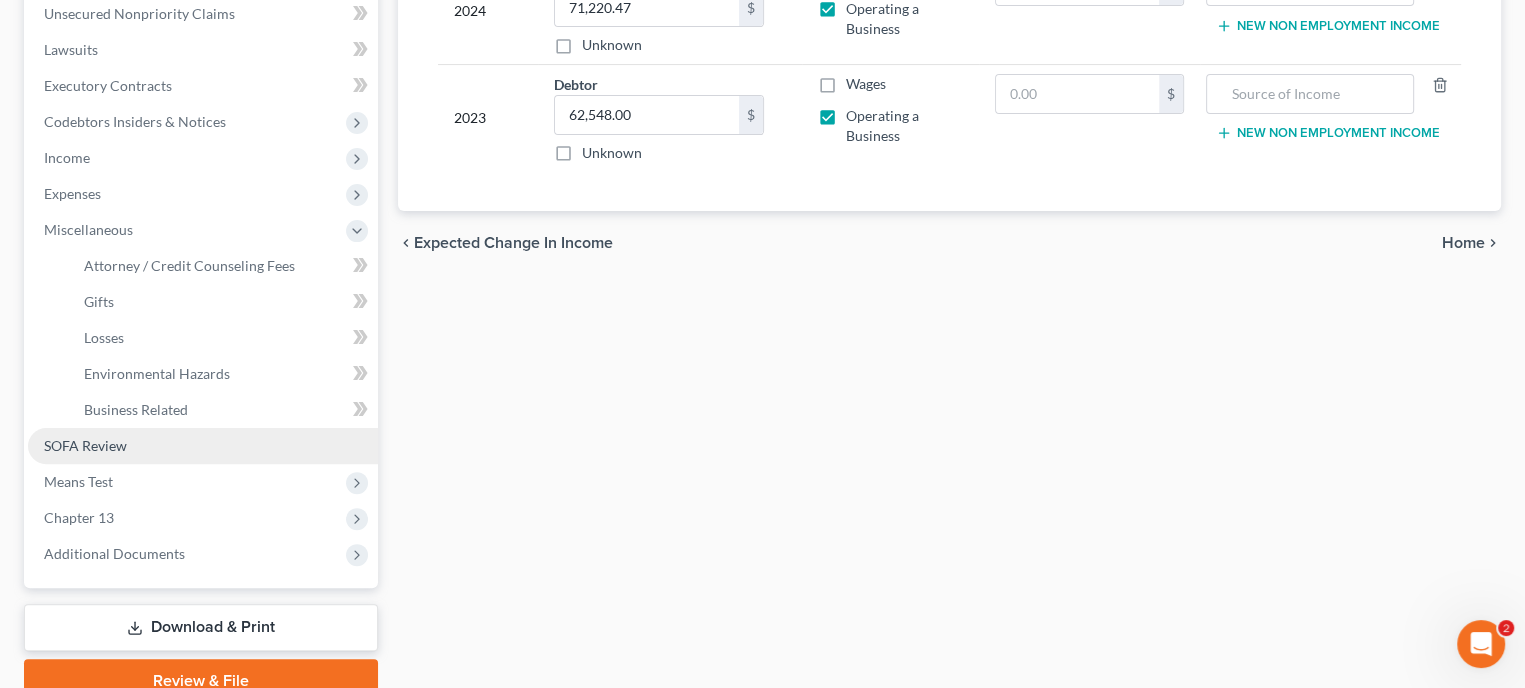 click on "SOFA Review" at bounding box center (85, 445) 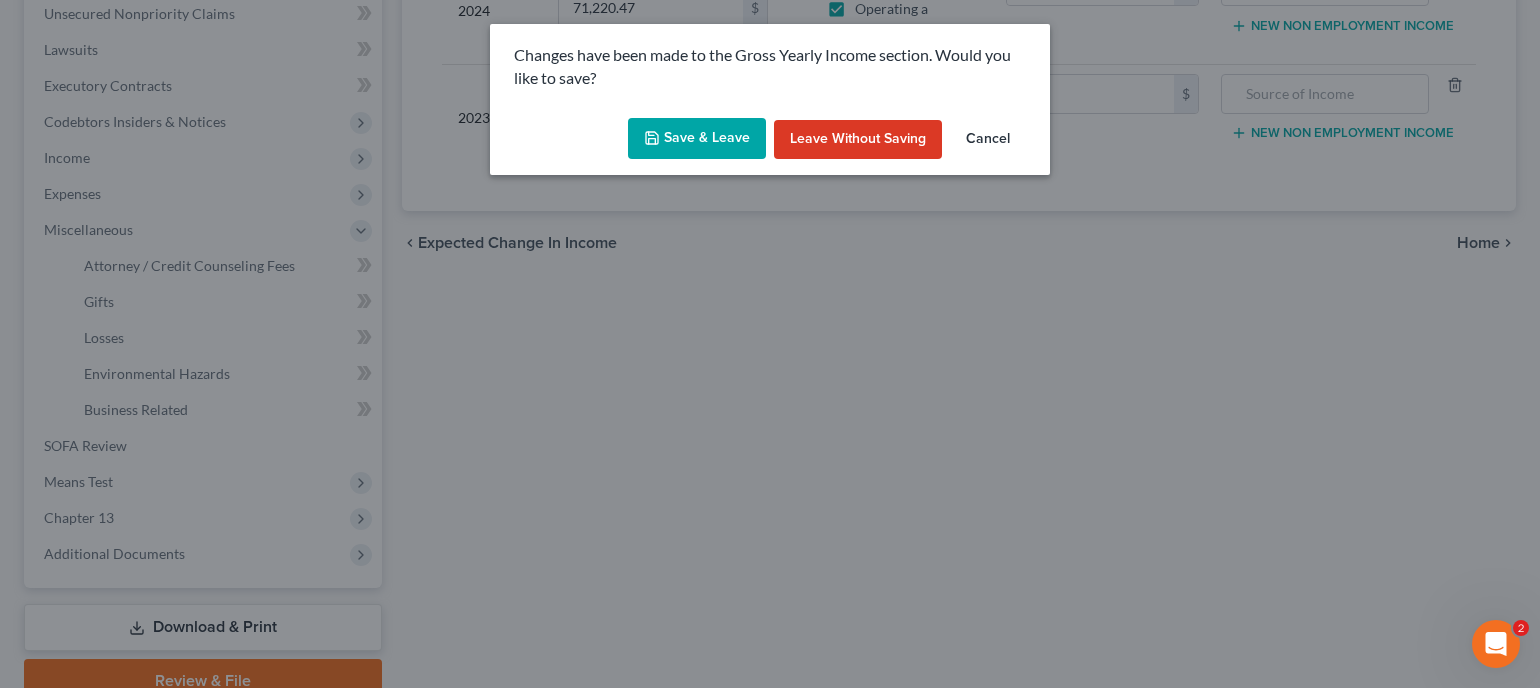 click on "Save & Leave" at bounding box center (697, 139) 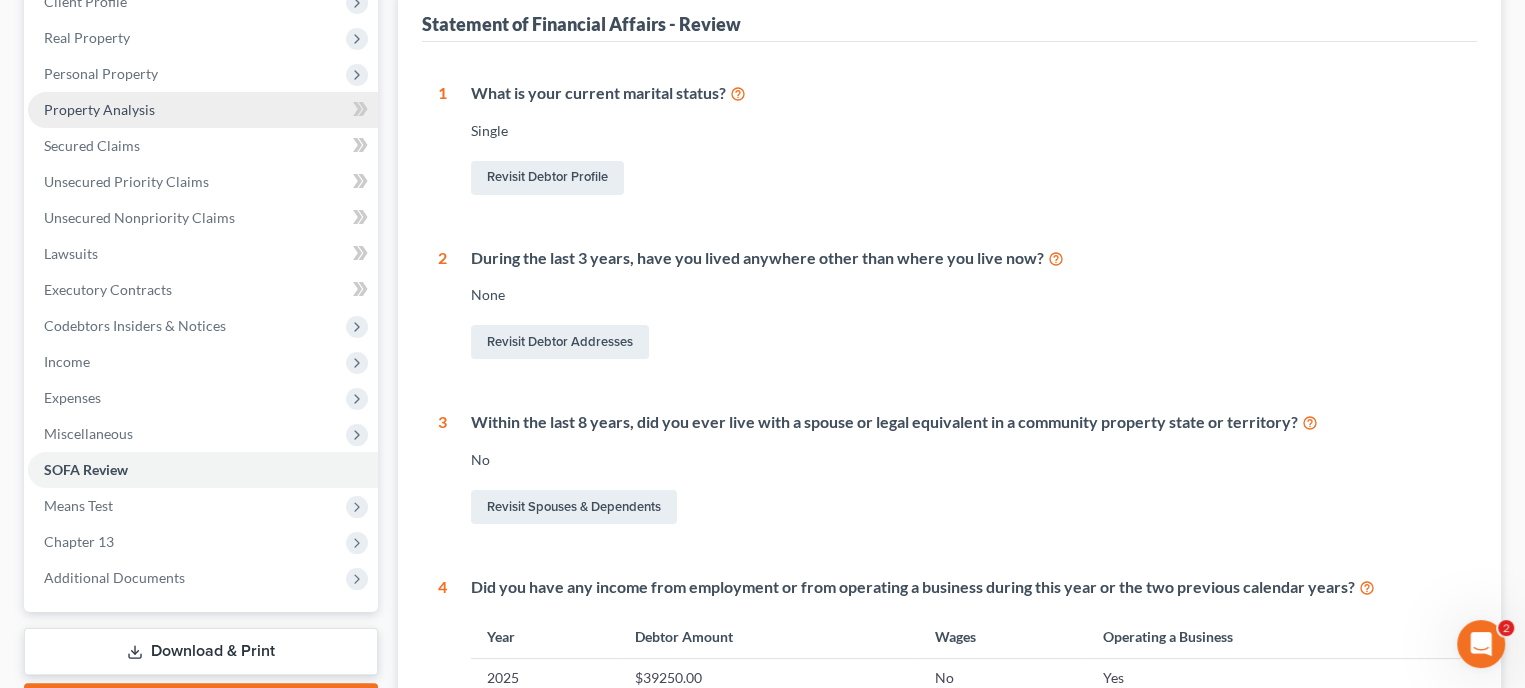 scroll, scrollTop: 414, scrollLeft: 0, axis: vertical 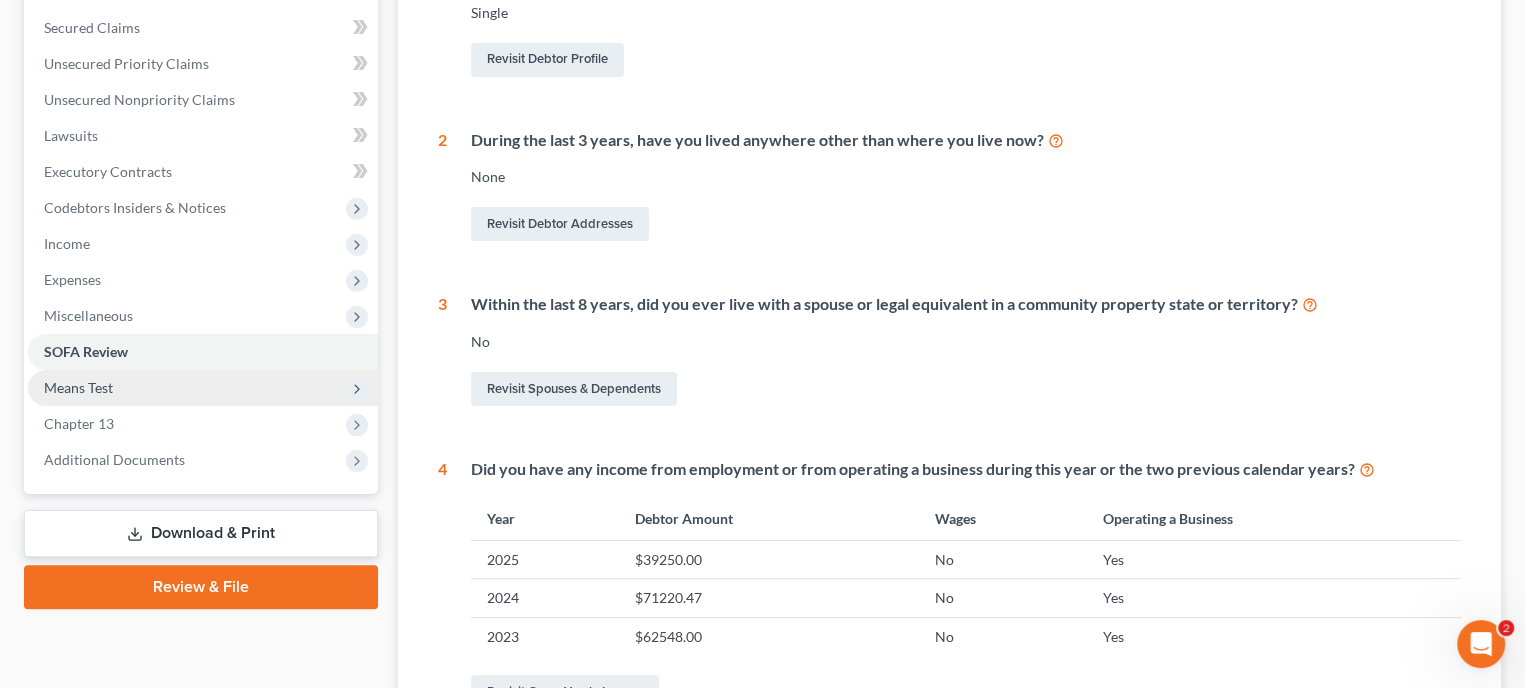 drag, startPoint x: 125, startPoint y: 369, endPoint x: 139, endPoint y: 374, distance: 14.866069 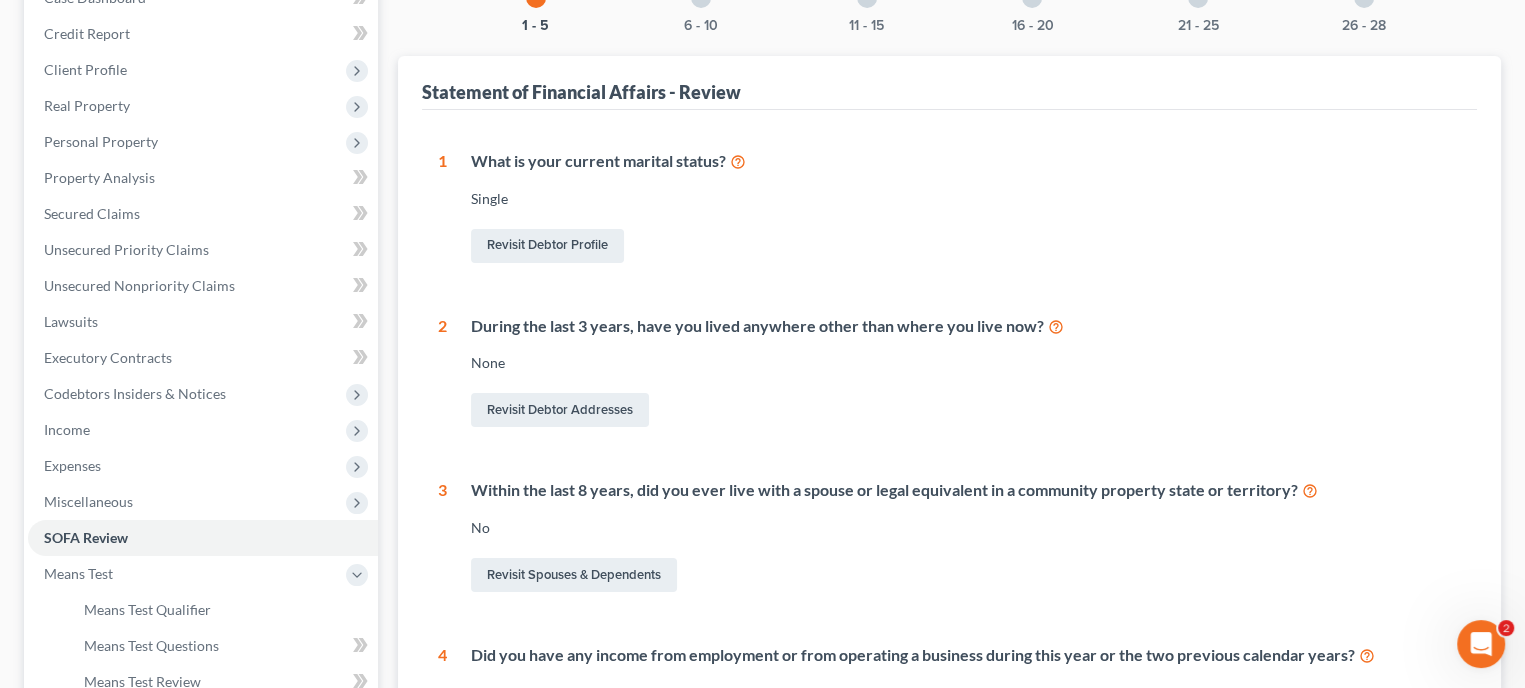 scroll, scrollTop: 114, scrollLeft: 0, axis: vertical 